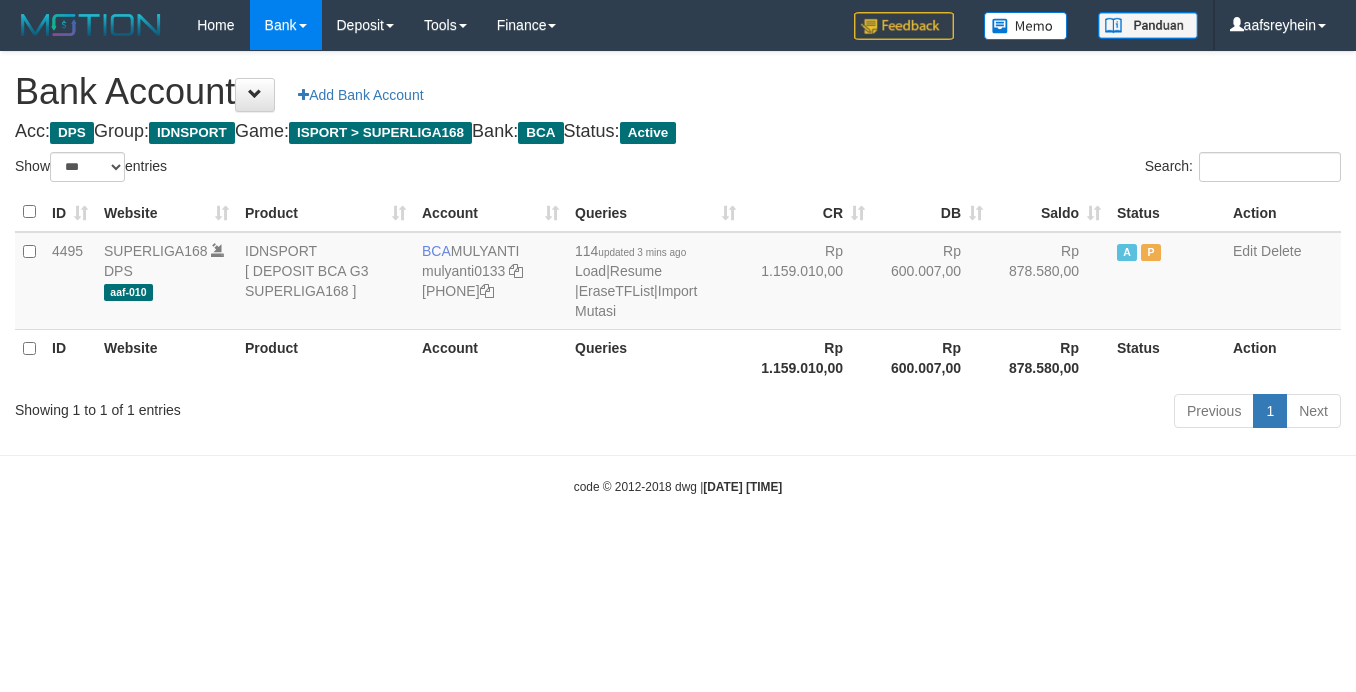 select on "***" 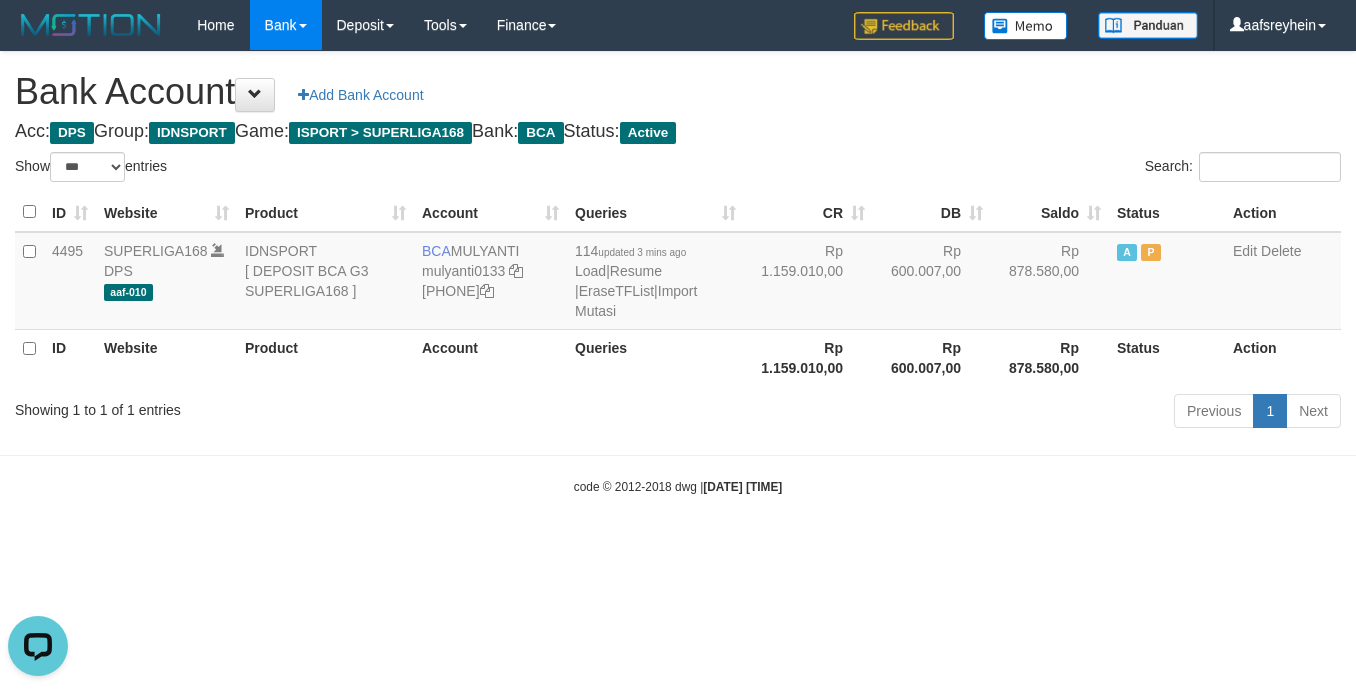 scroll, scrollTop: 0, scrollLeft: 0, axis: both 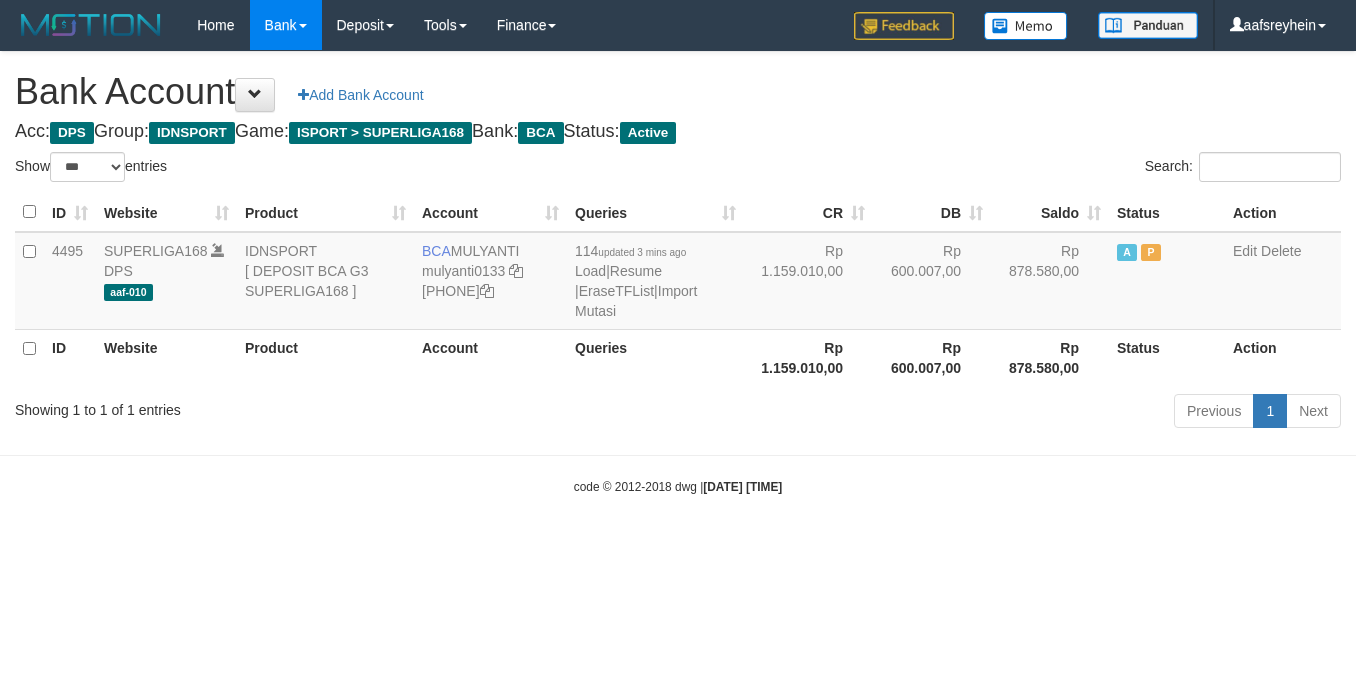 select on "***" 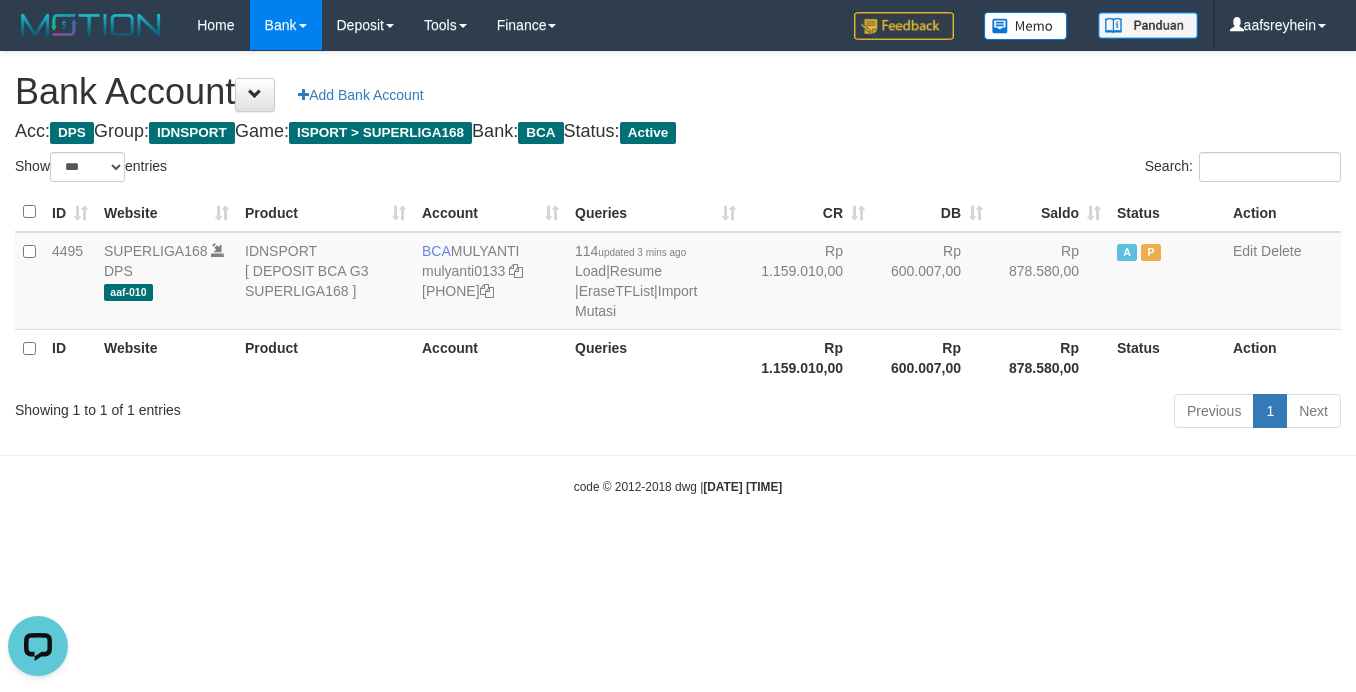 scroll, scrollTop: 0, scrollLeft: 0, axis: both 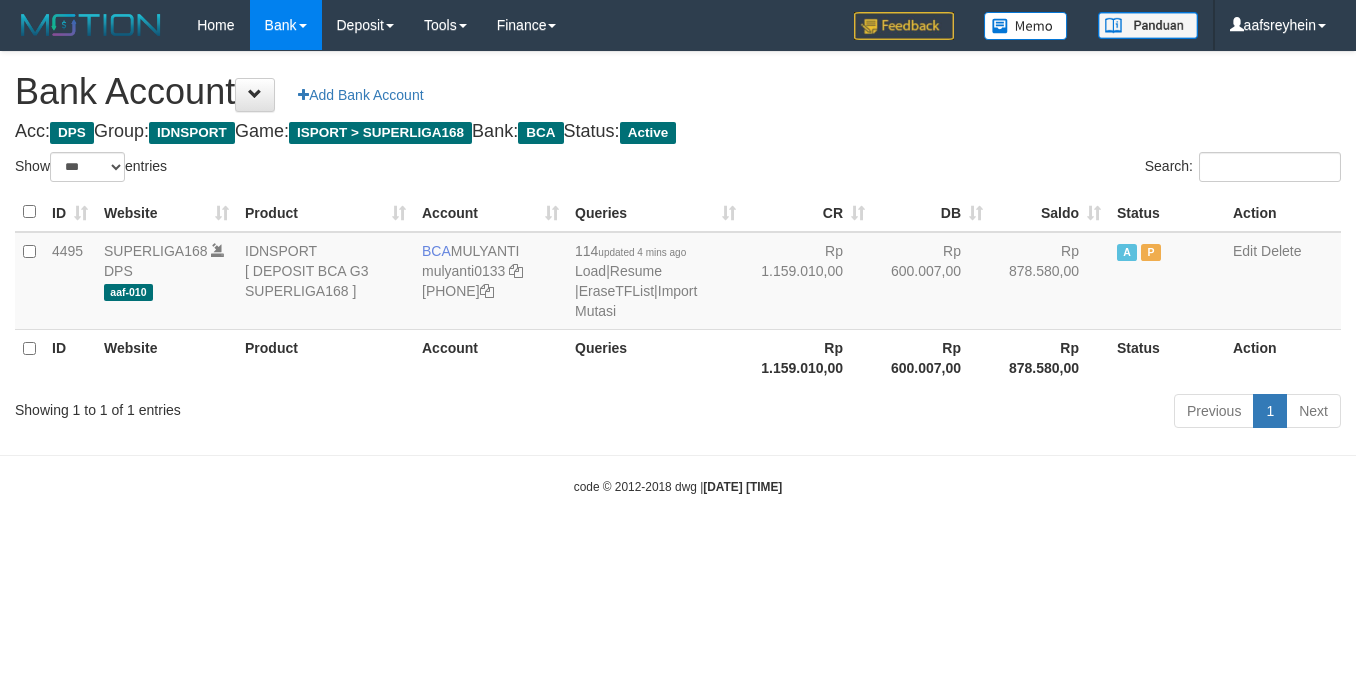 select on "***" 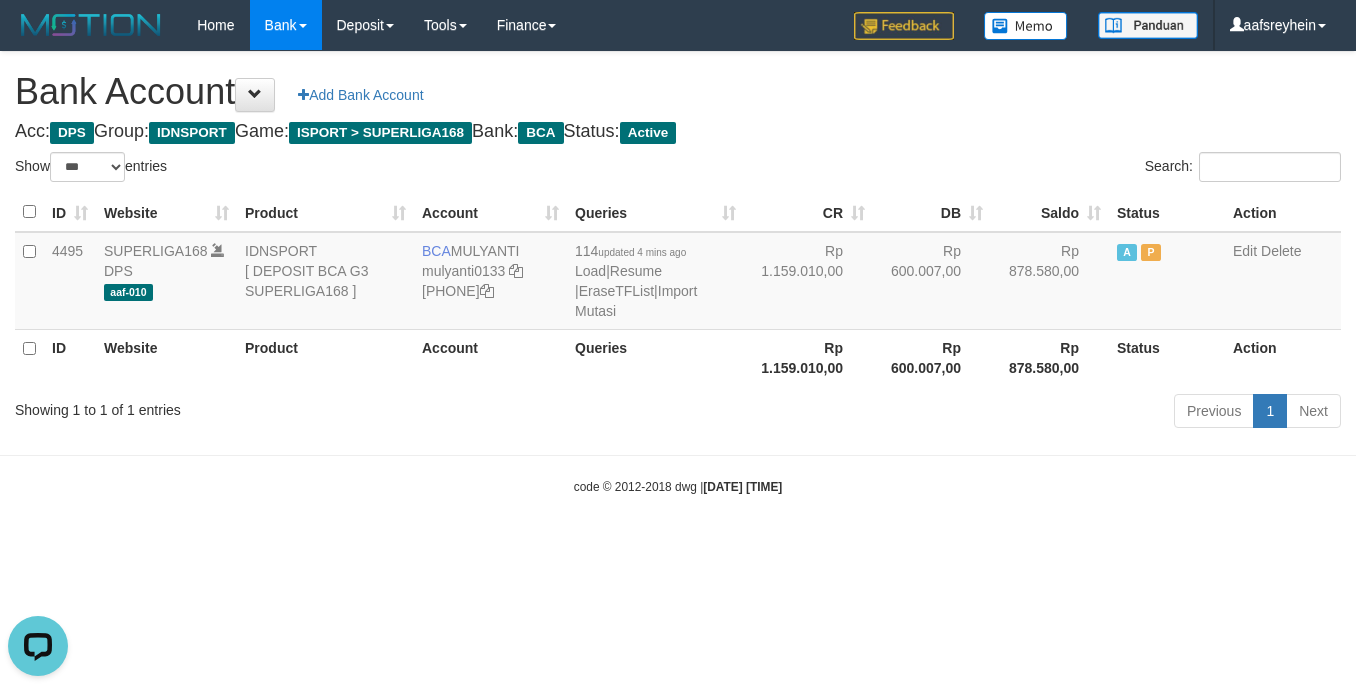 scroll, scrollTop: 0, scrollLeft: 0, axis: both 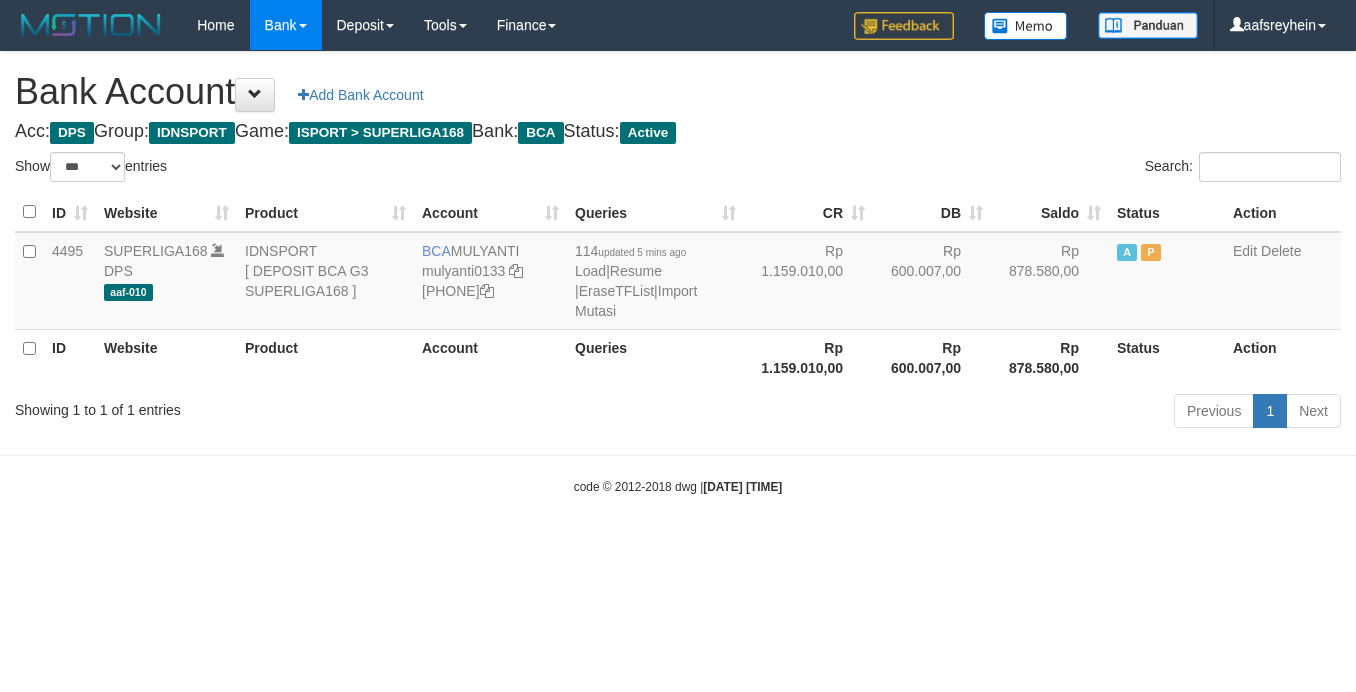 select on "***" 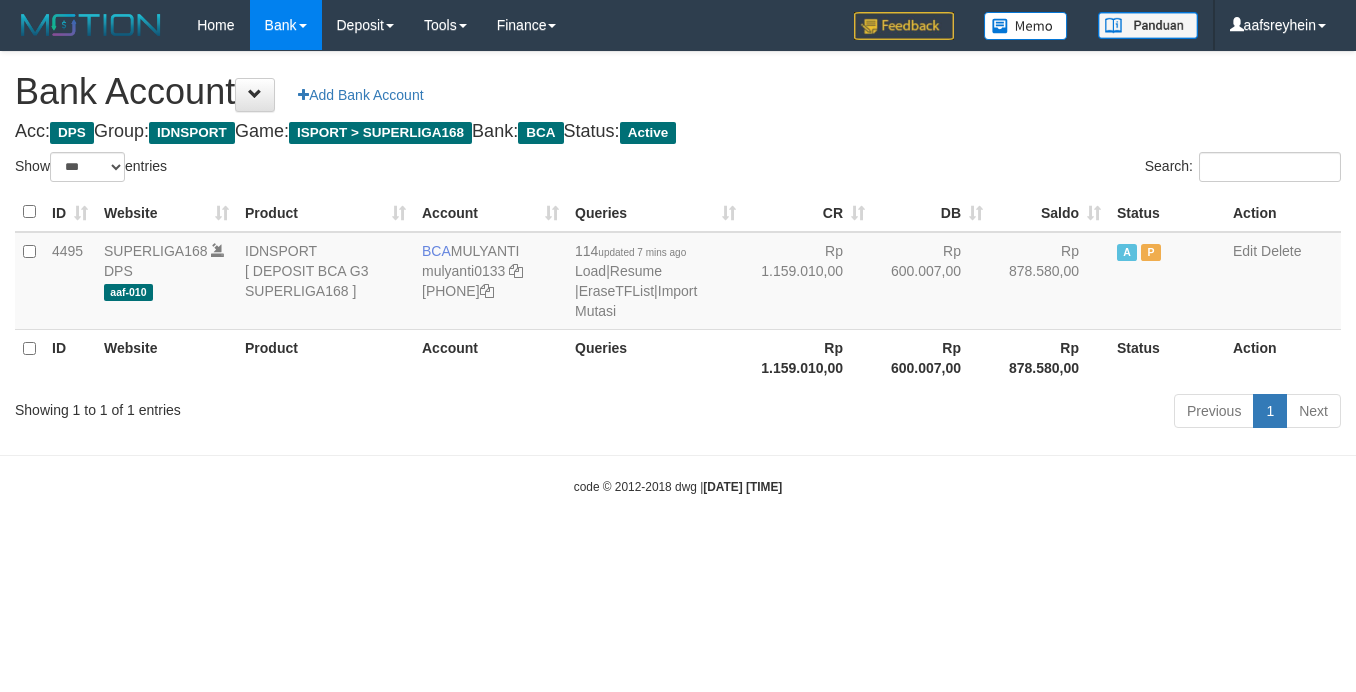 select on "***" 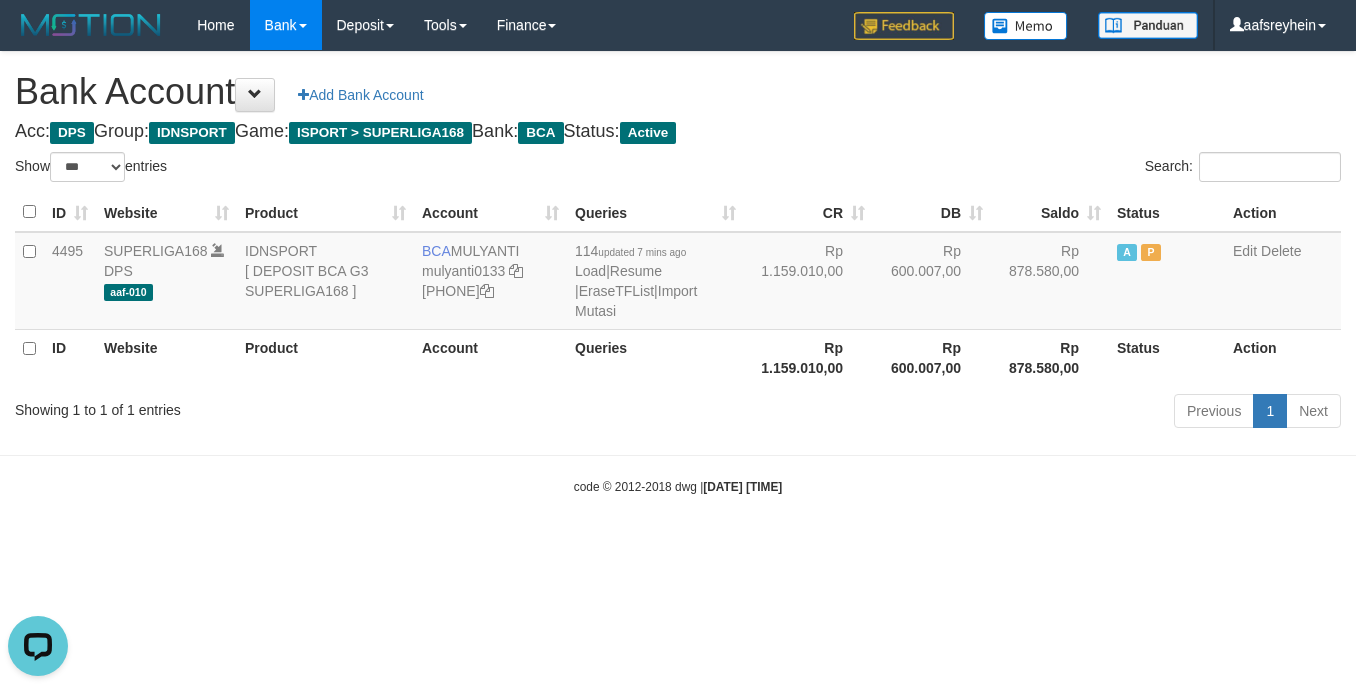 scroll, scrollTop: 0, scrollLeft: 0, axis: both 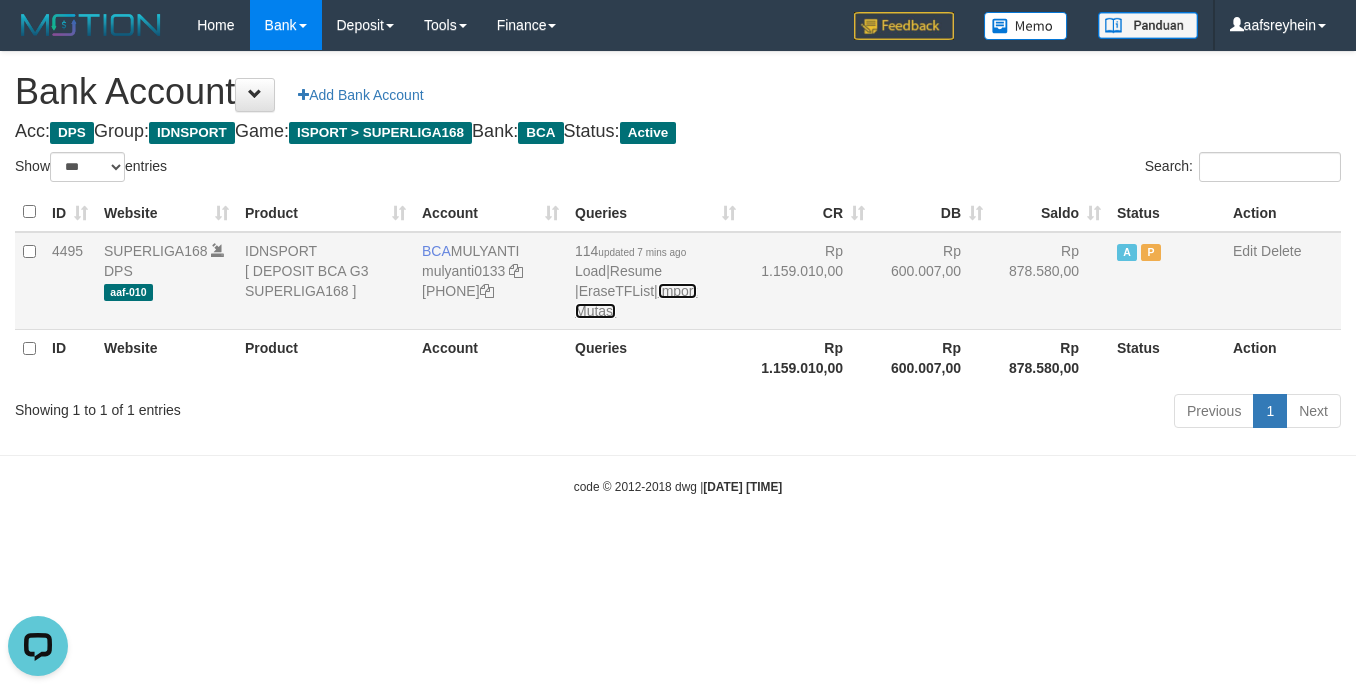 click on "Import Mutasi" at bounding box center [636, 301] 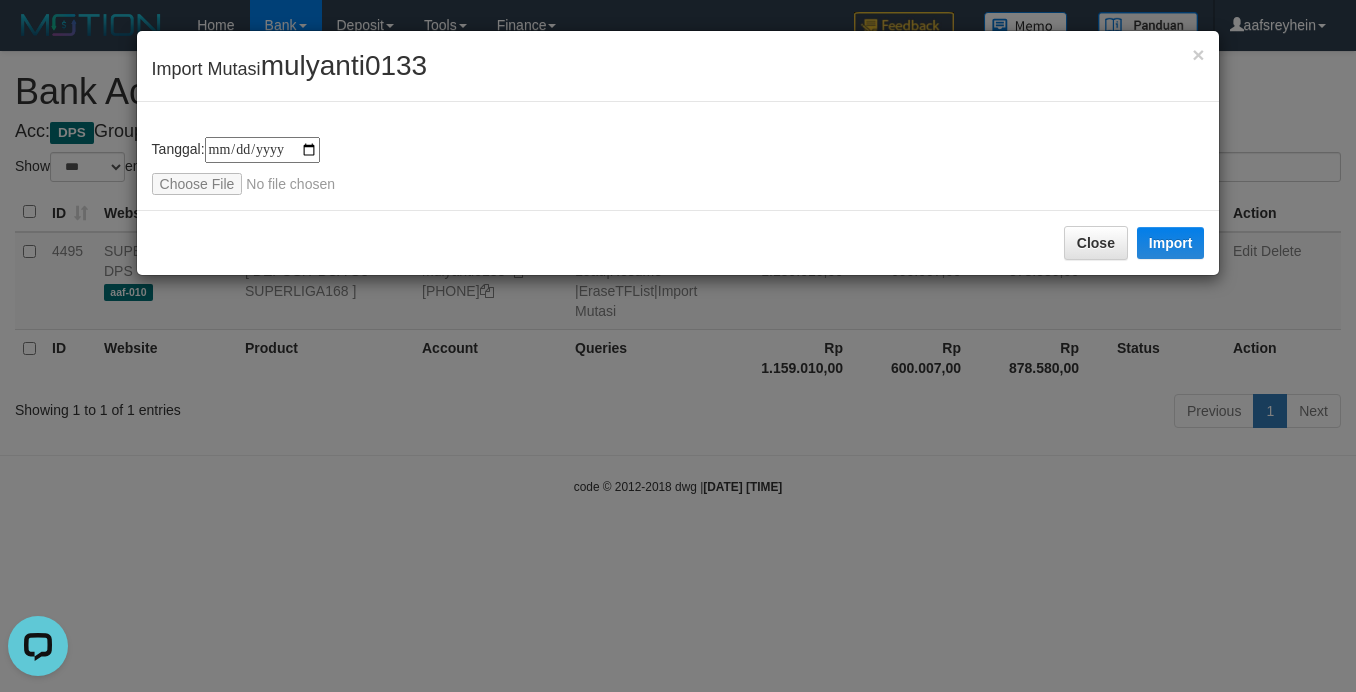 type on "**********" 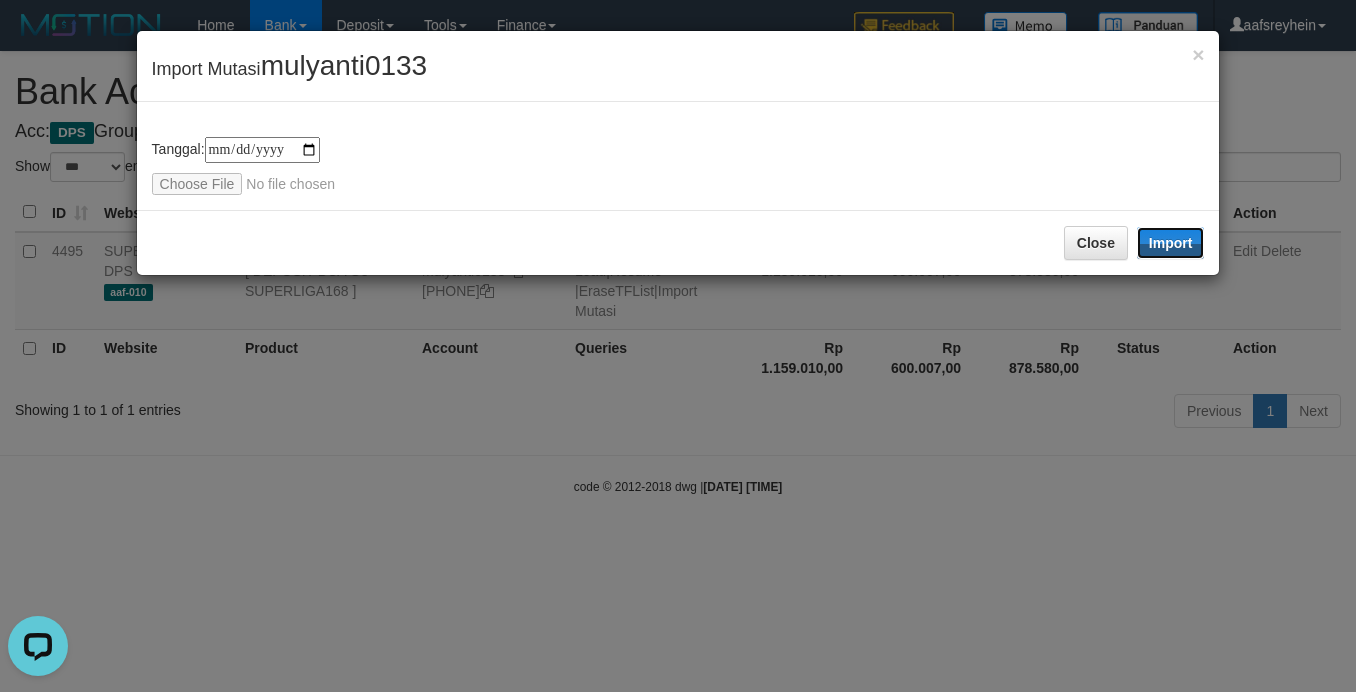drag, startPoint x: 1140, startPoint y: 232, endPoint x: 1014, endPoint y: 265, distance: 130.24976 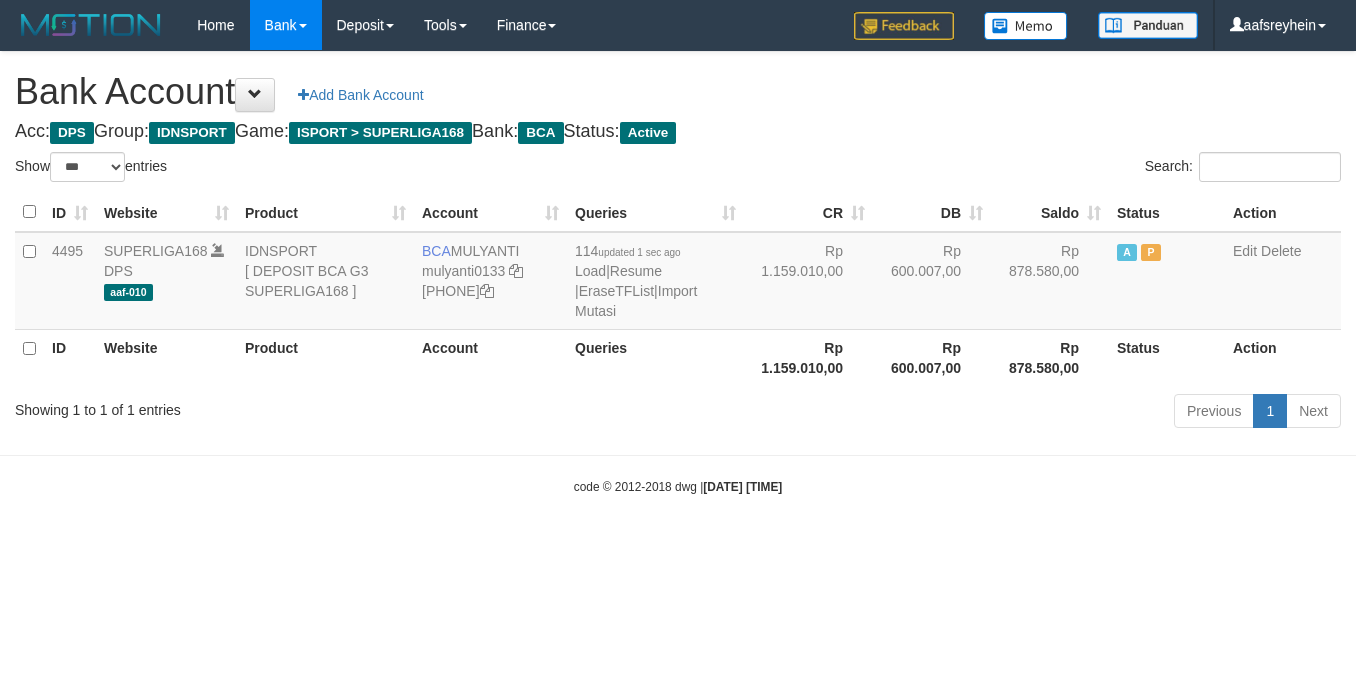 select on "***" 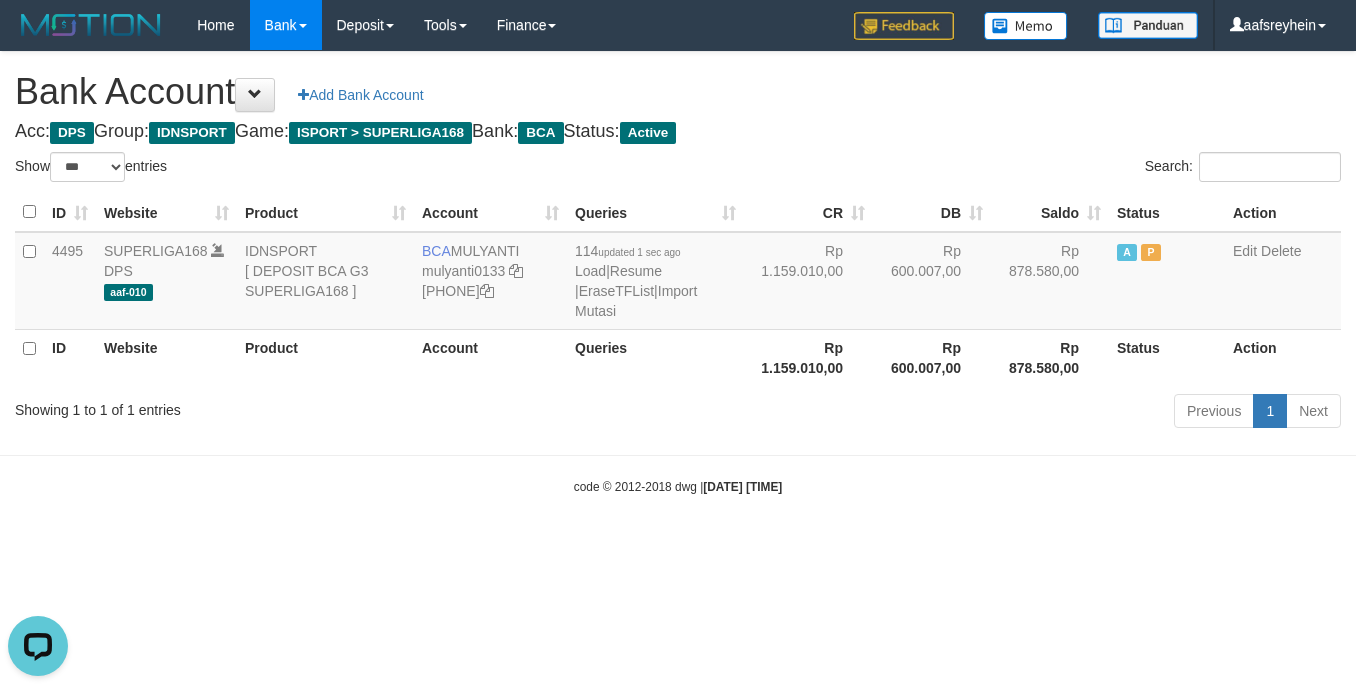 scroll, scrollTop: 0, scrollLeft: 0, axis: both 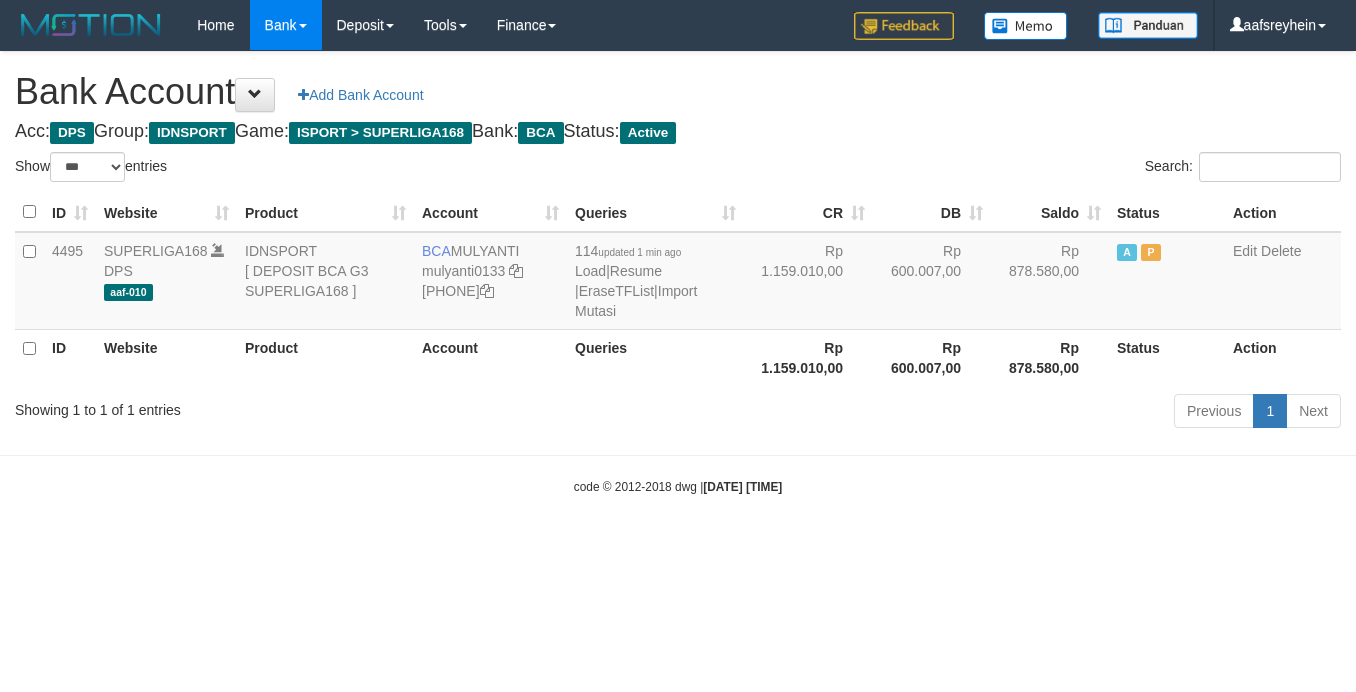select on "***" 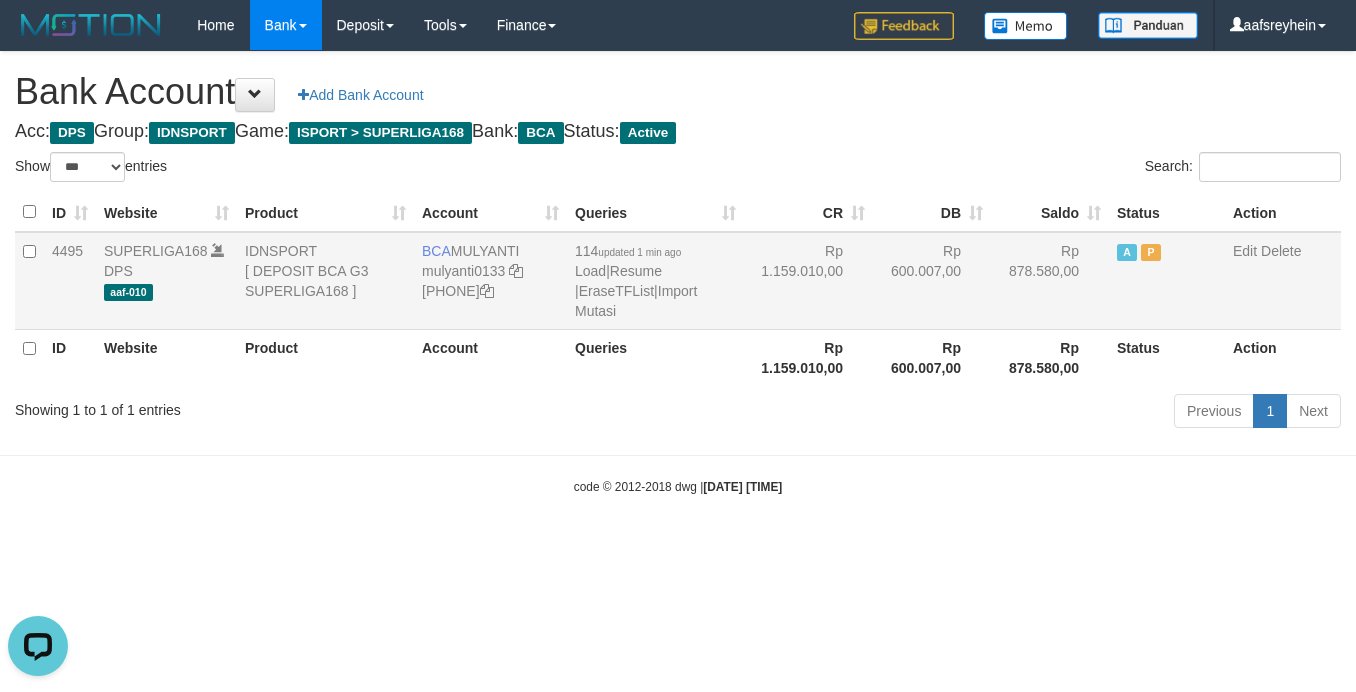 scroll, scrollTop: 0, scrollLeft: 0, axis: both 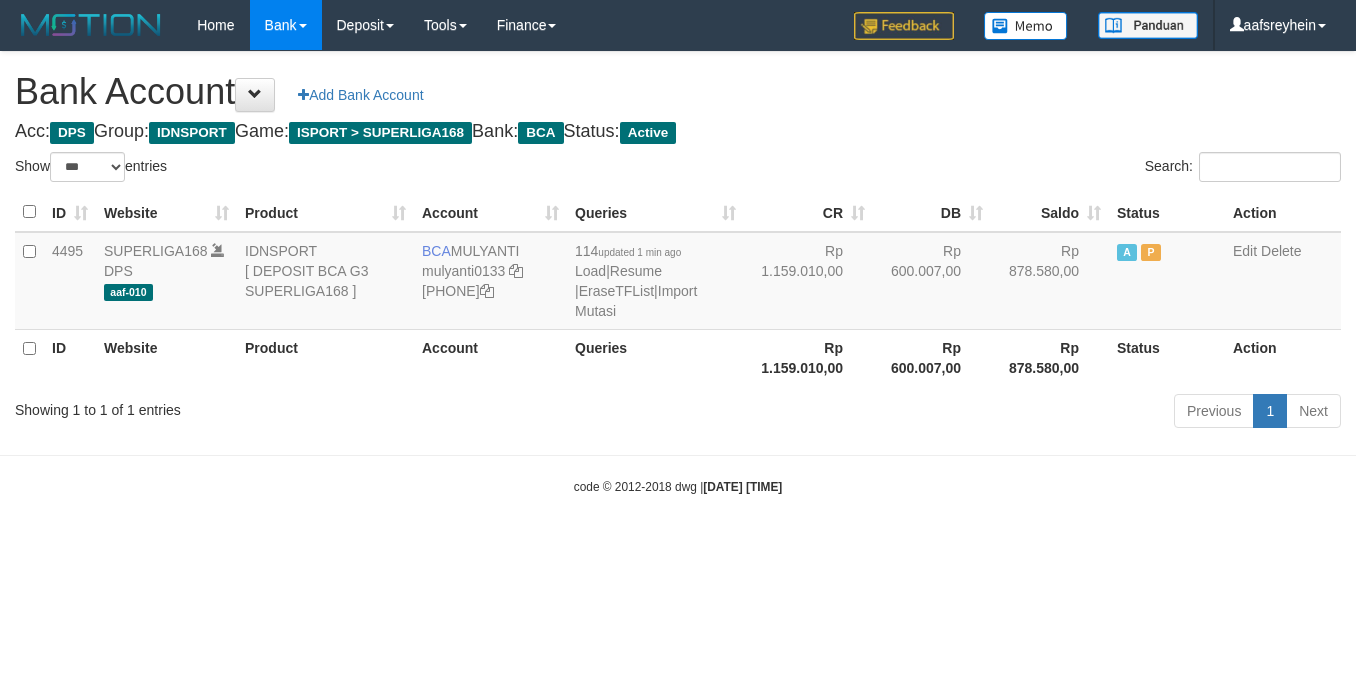 select on "***" 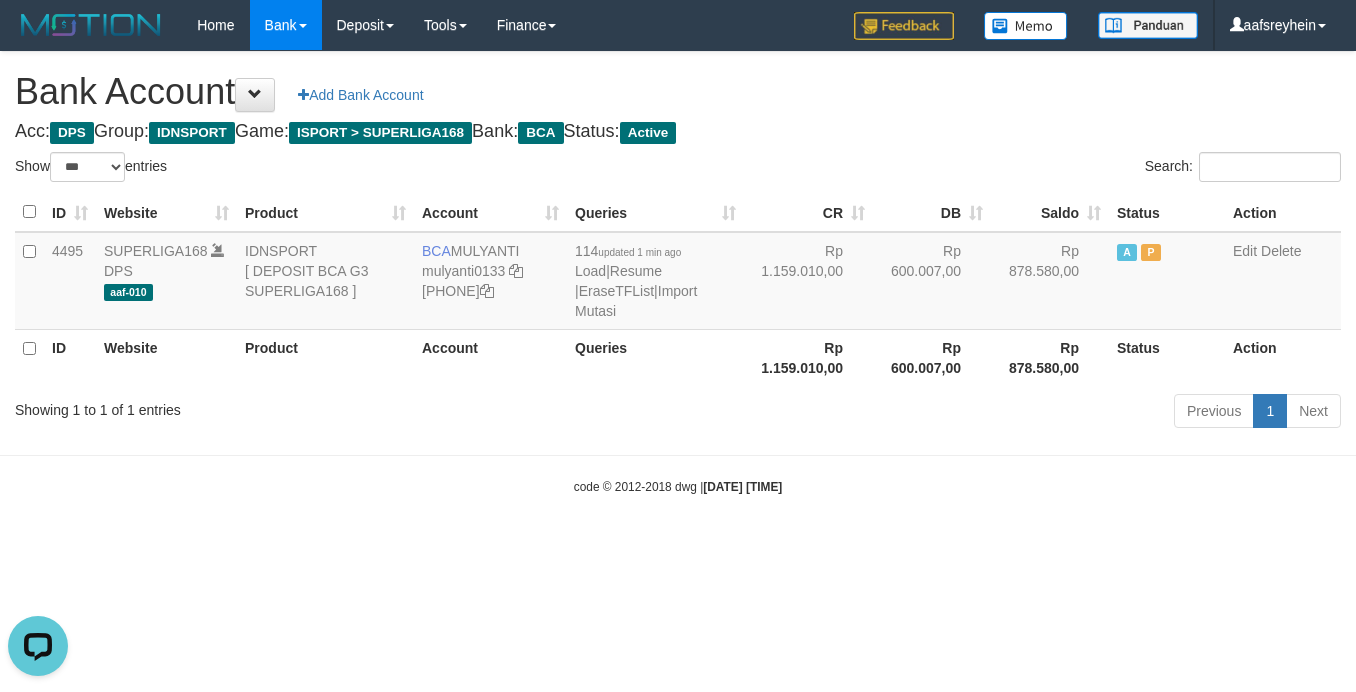 scroll, scrollTop: 0, scrollLeft: 0, axis: both 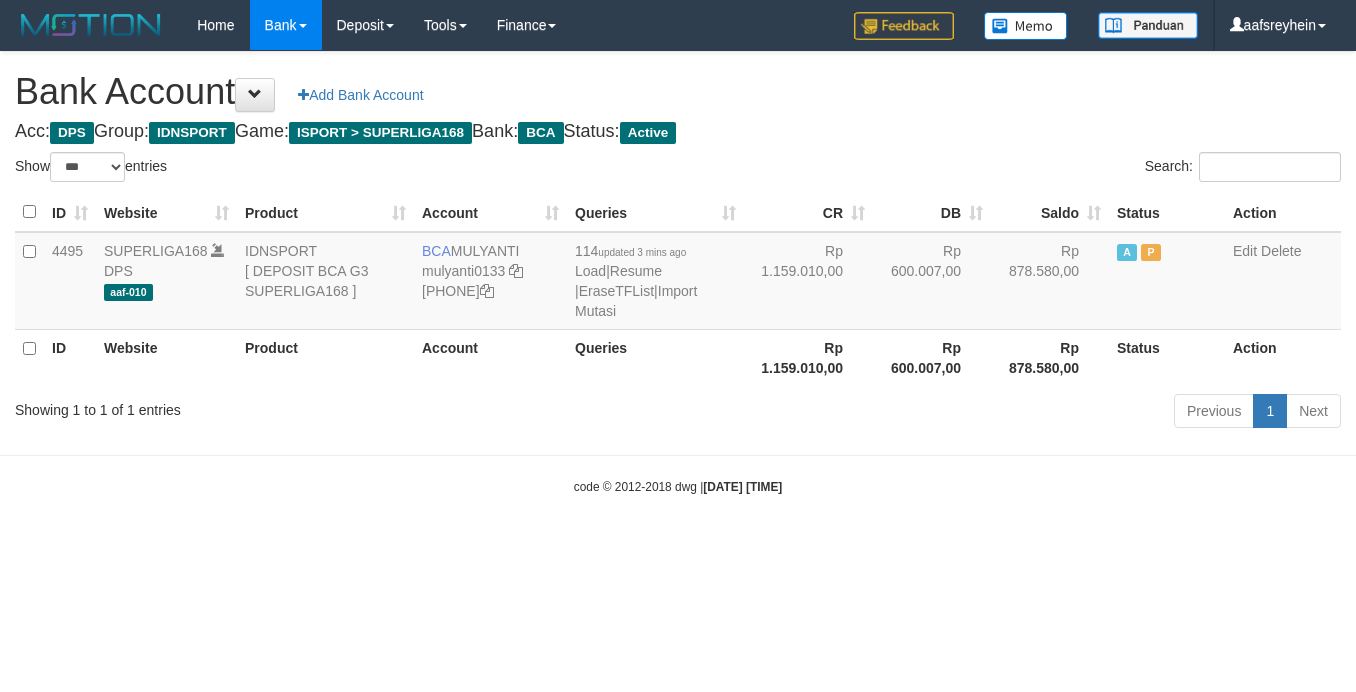 select on "***" 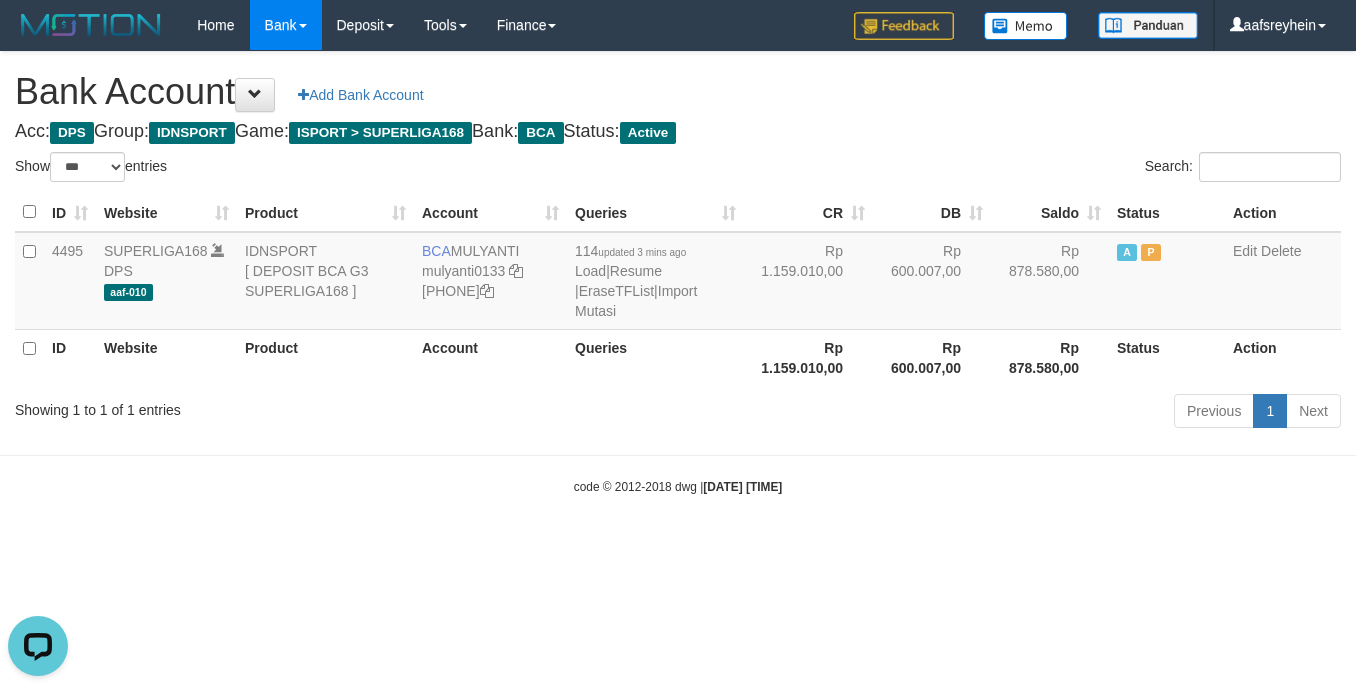 scroll, scrollTop: 0, scrollLeft: 0, axis: both 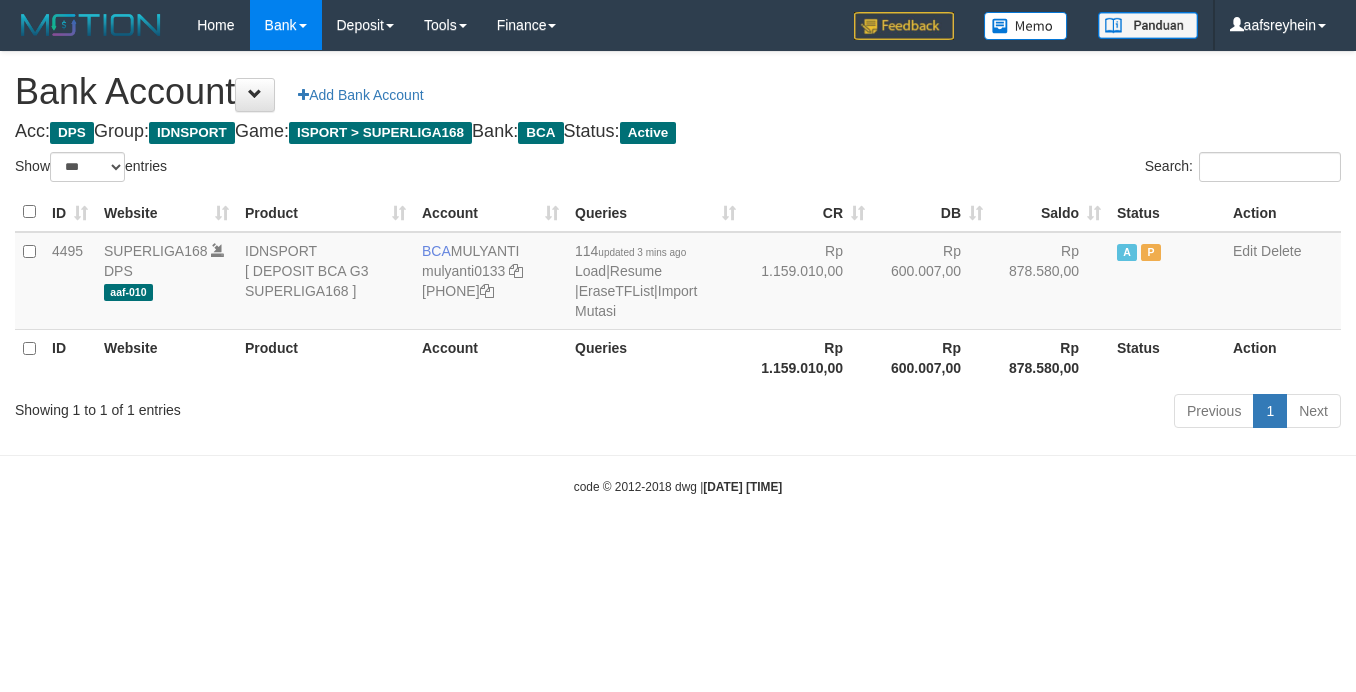 select on "***" 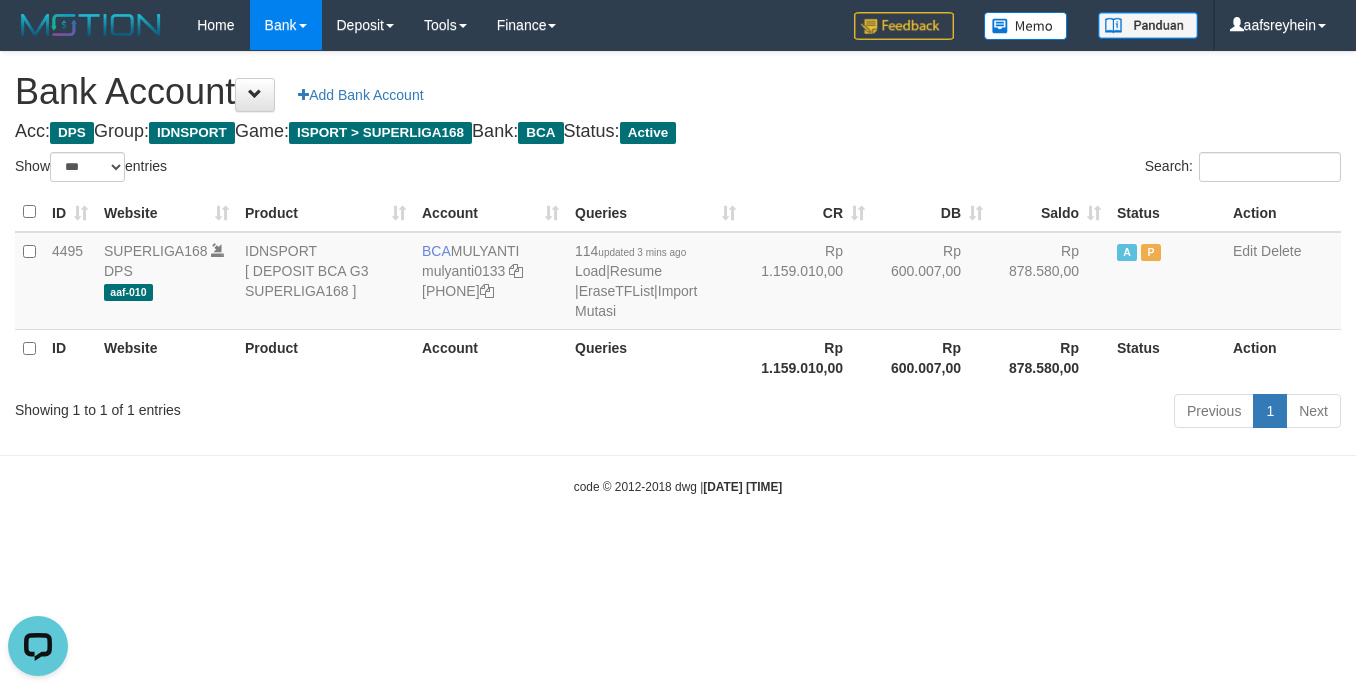scroll, scrollTop: 0, scrollLeft: 0, axis: both 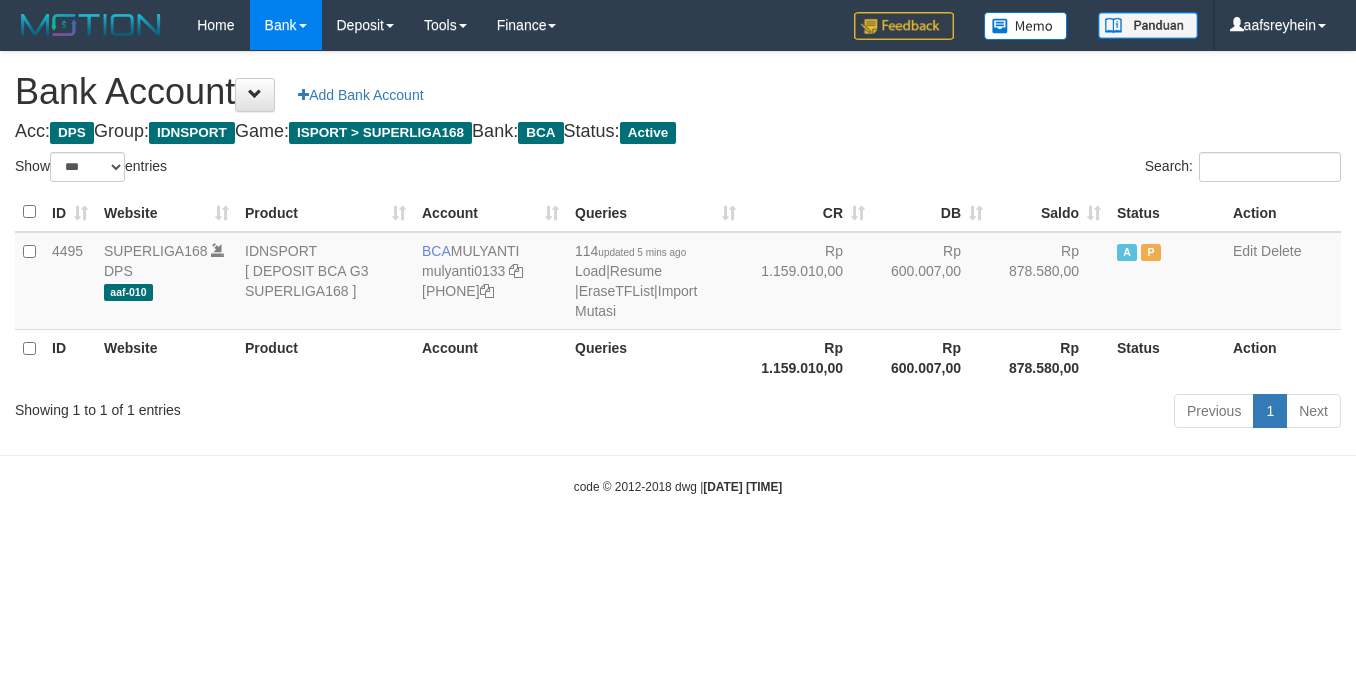 select on "***" 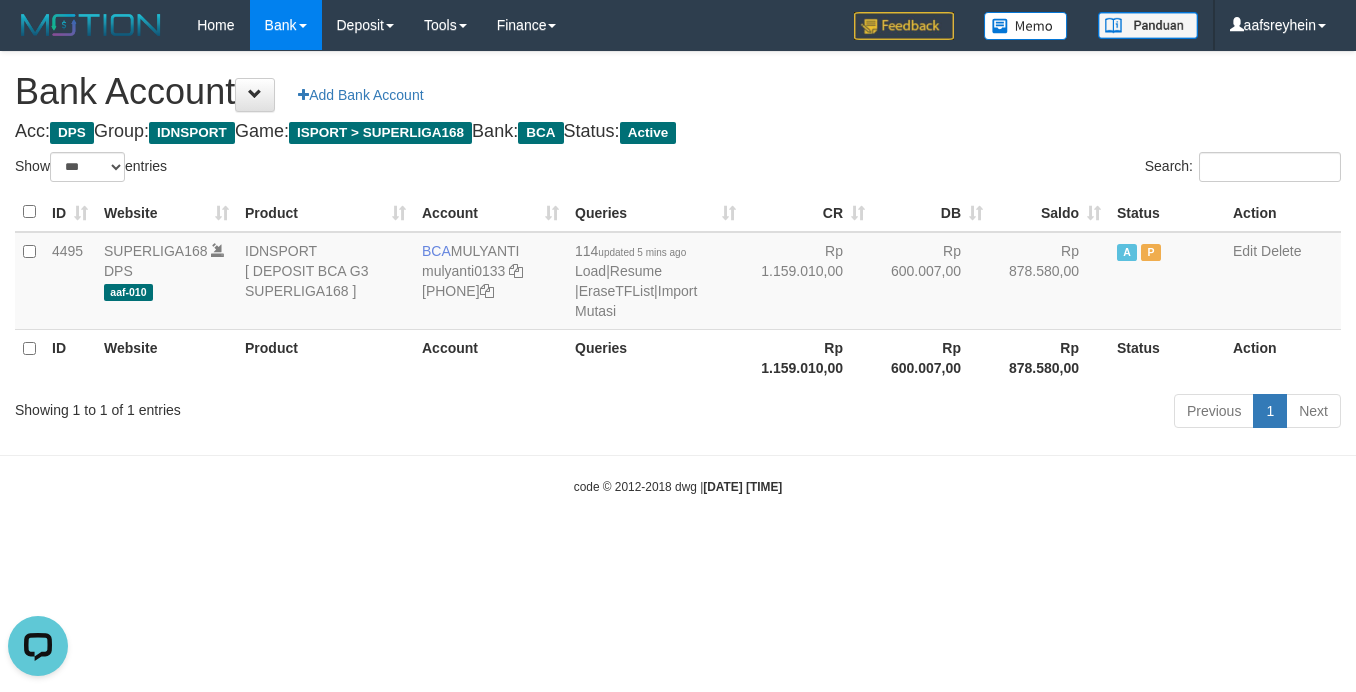 scroll, scrollTop: 0, scrollLeft: 0, axis: both 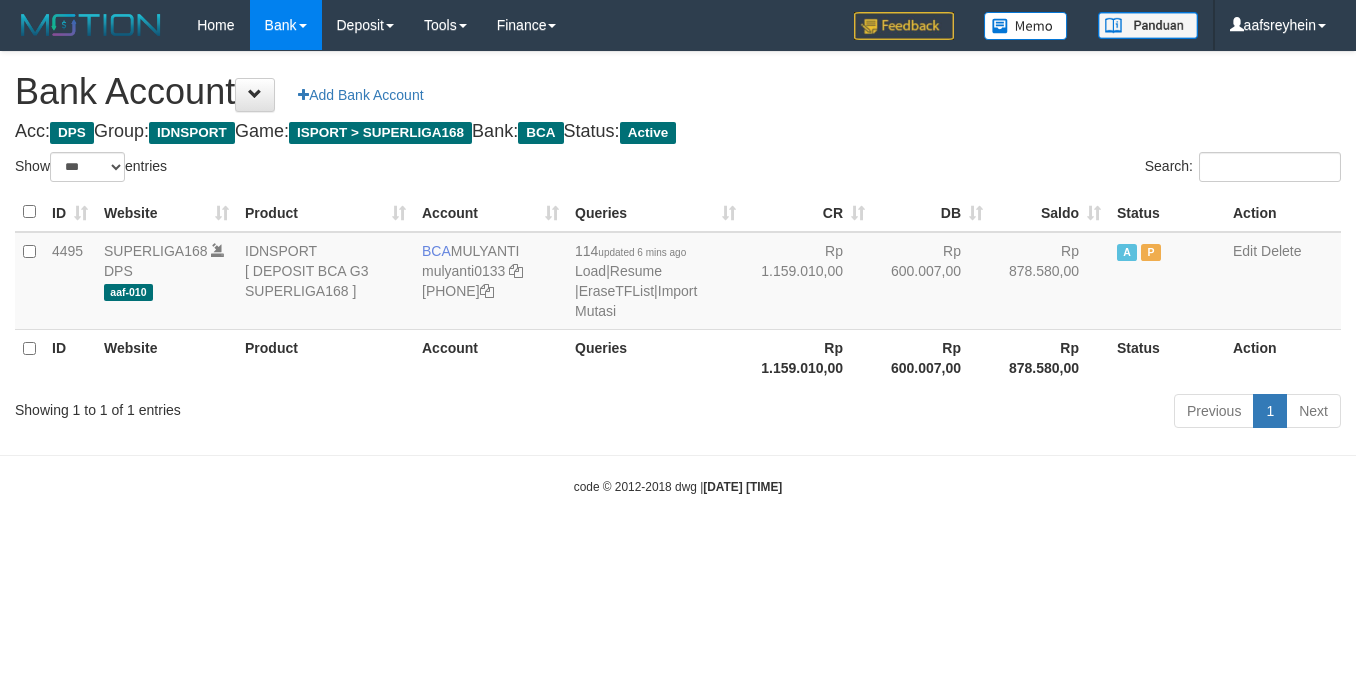 select on "***" 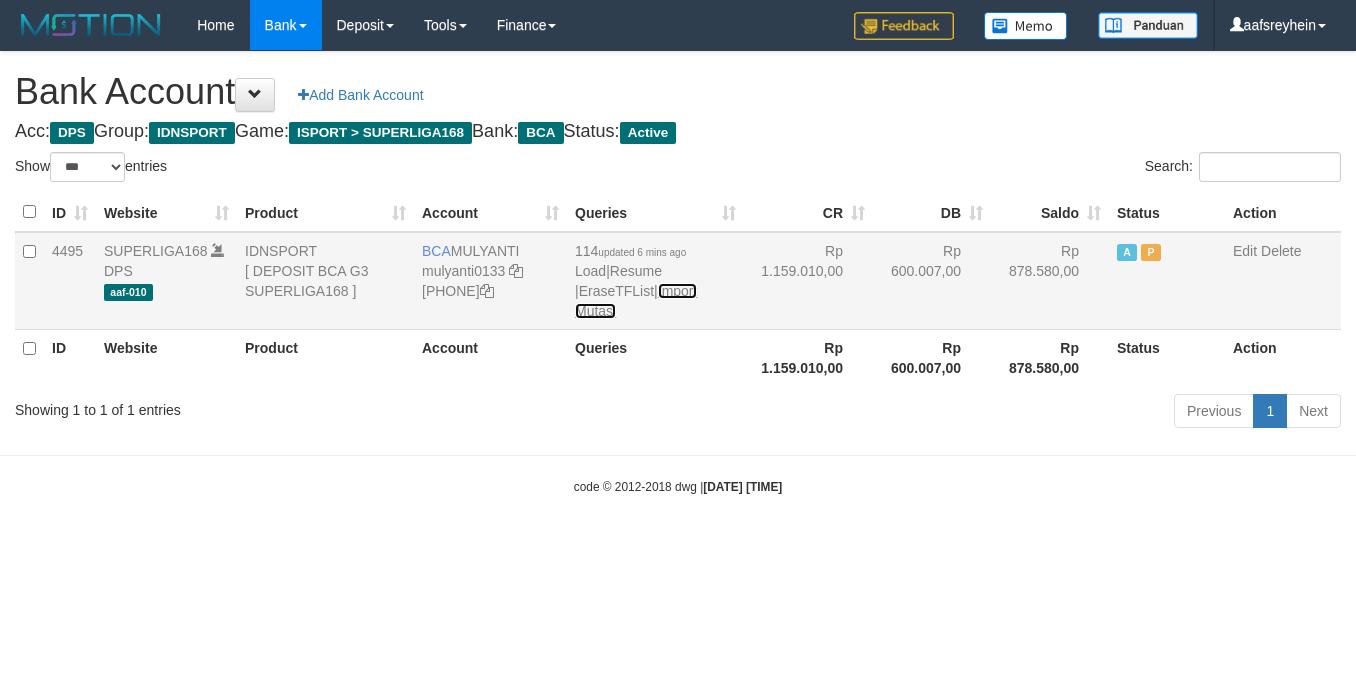 click on "Import Mutasi" at bounding box center [636, 301] 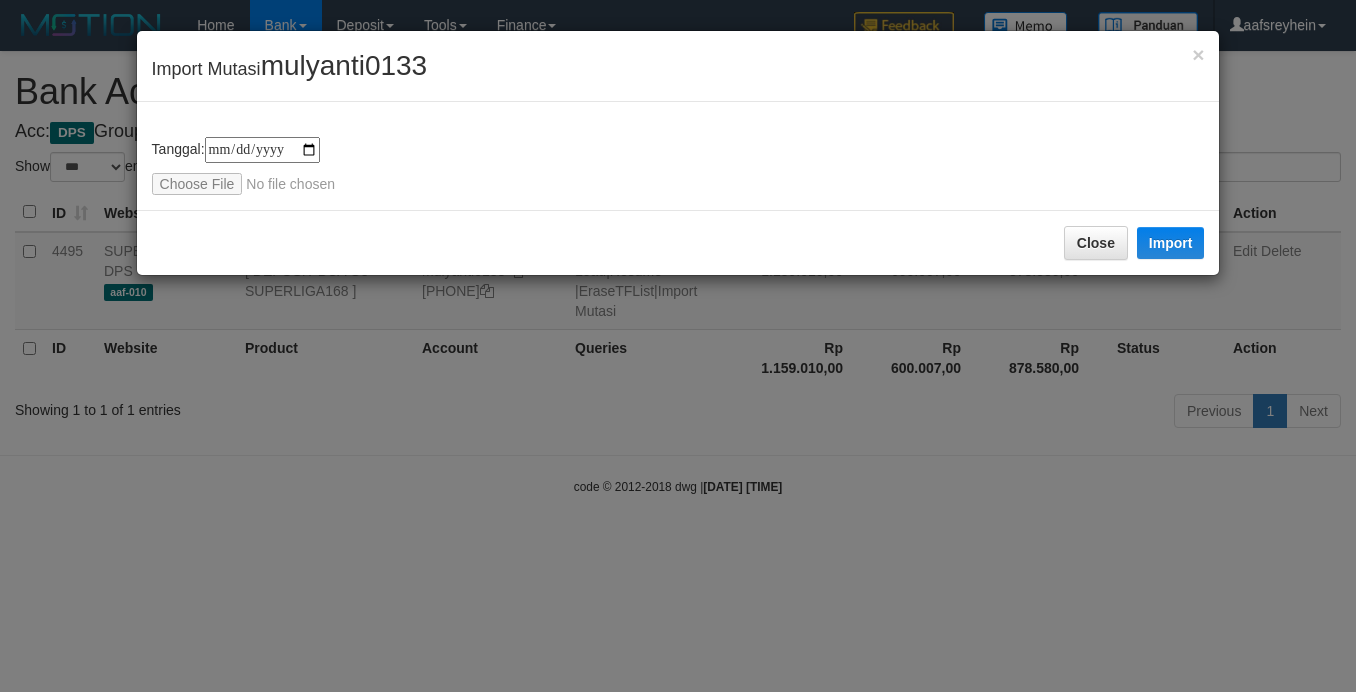 type on "**********" 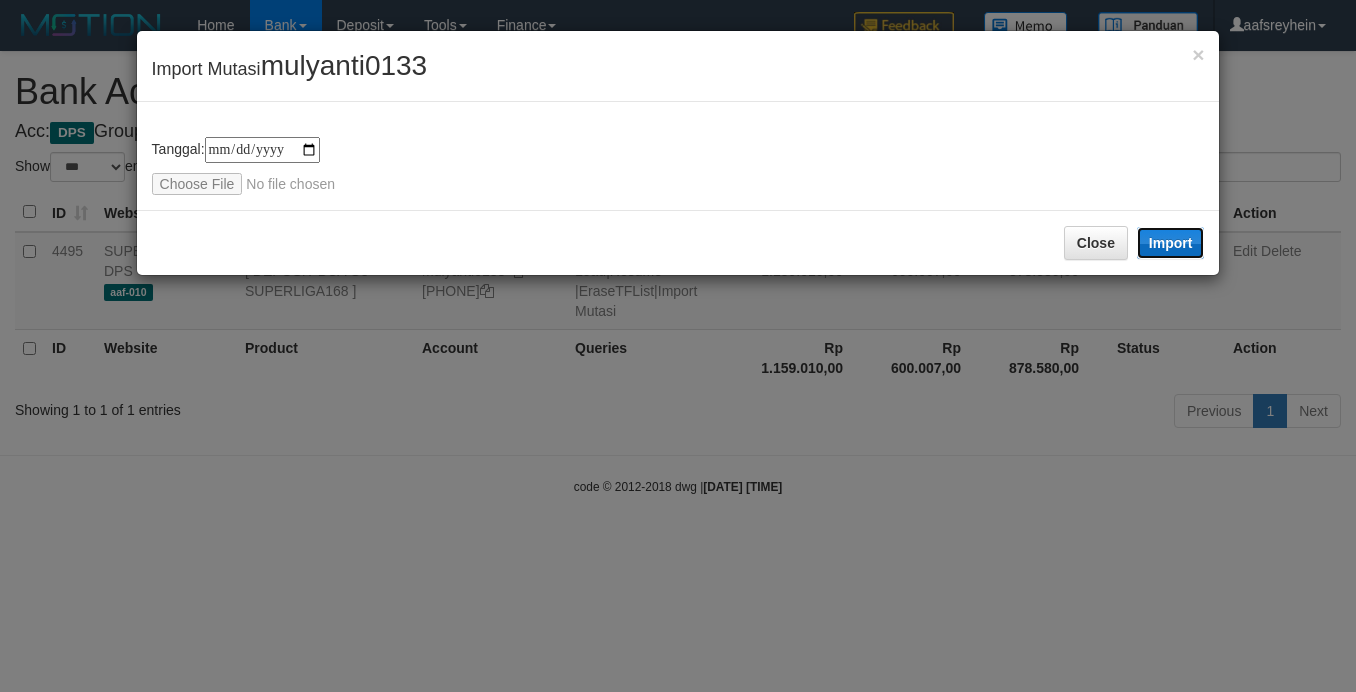 click on "Import" at bounding box center [1171, 243] 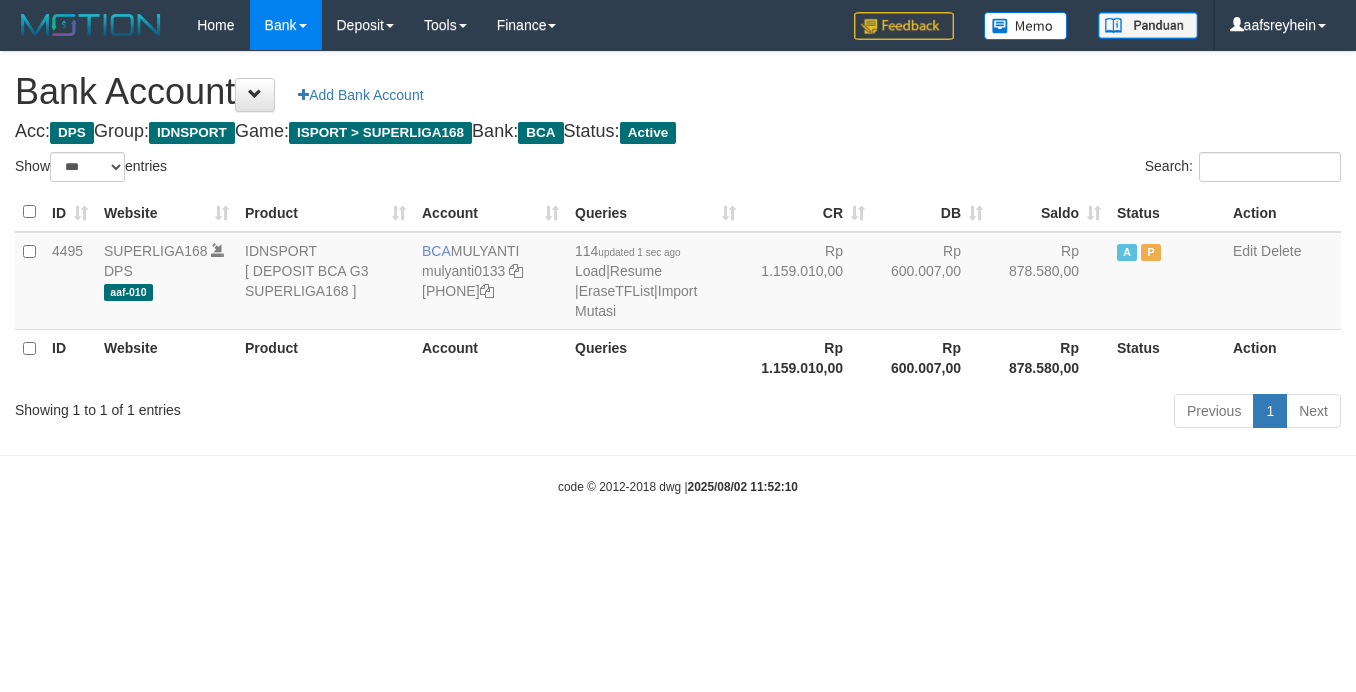 select on "***" 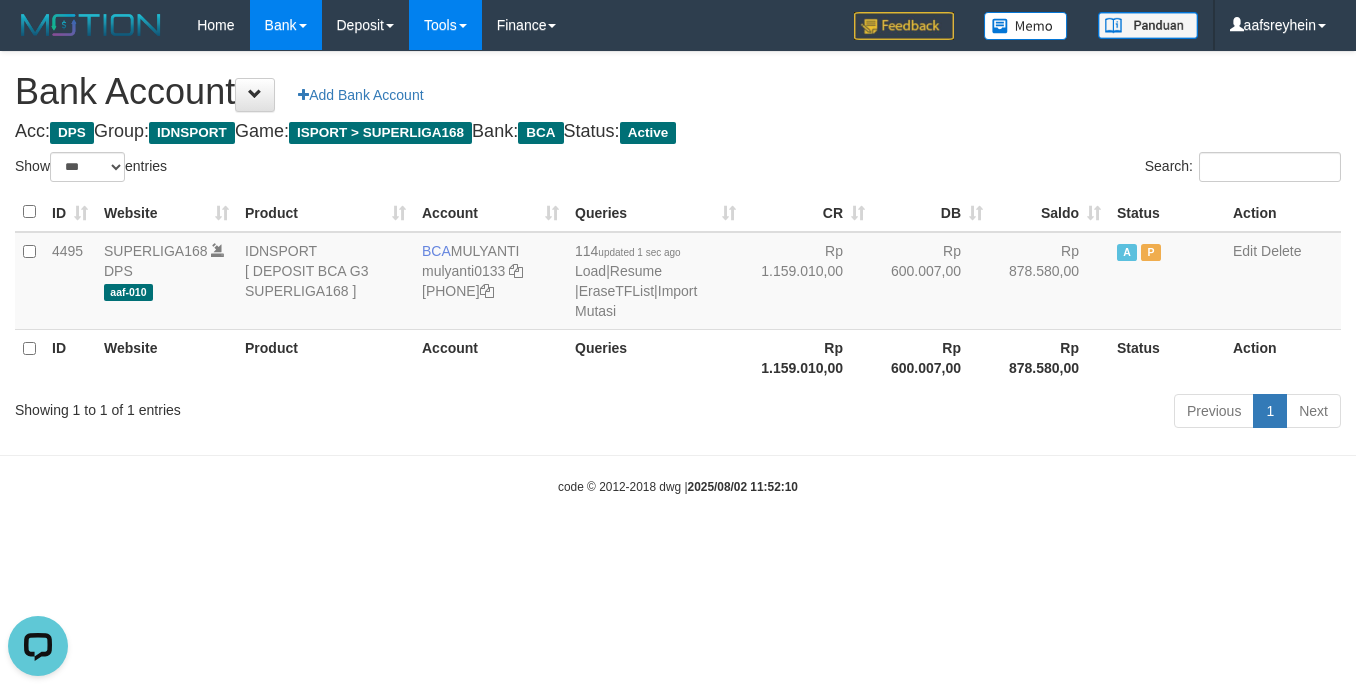 scroll, scrollTop: 0, scrollLeft: 0, axis: both 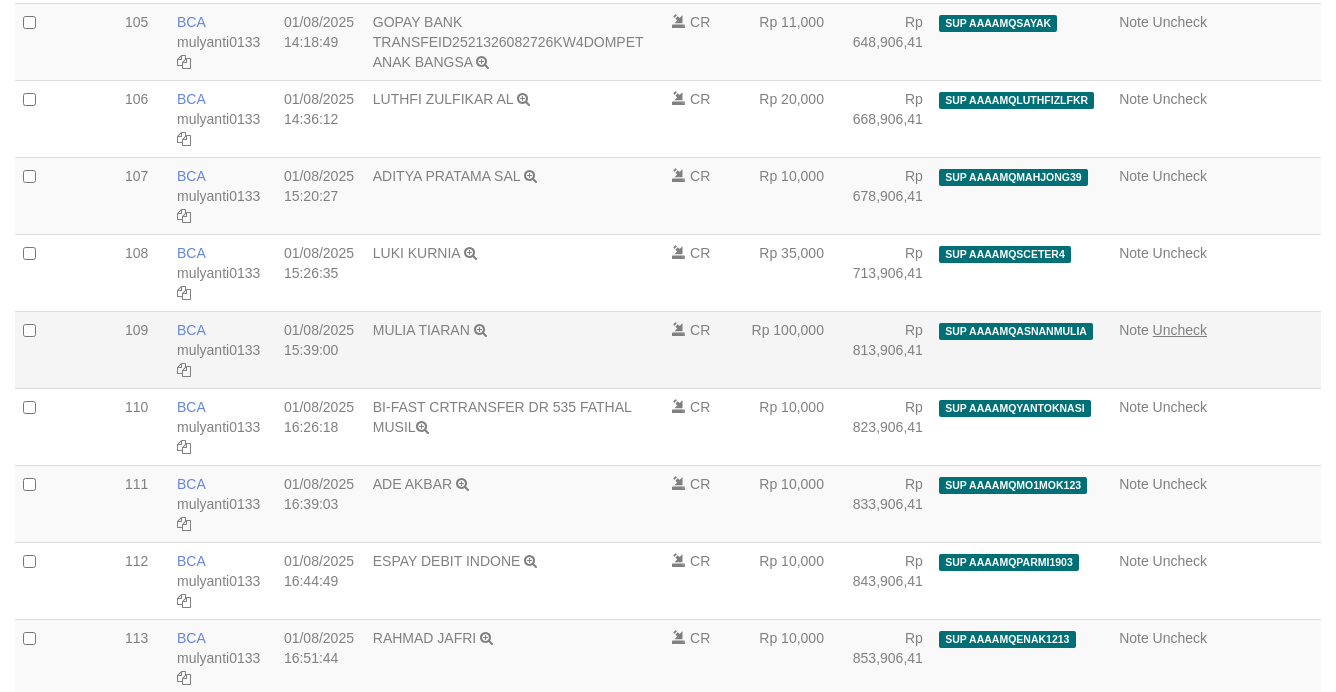 select on "****" 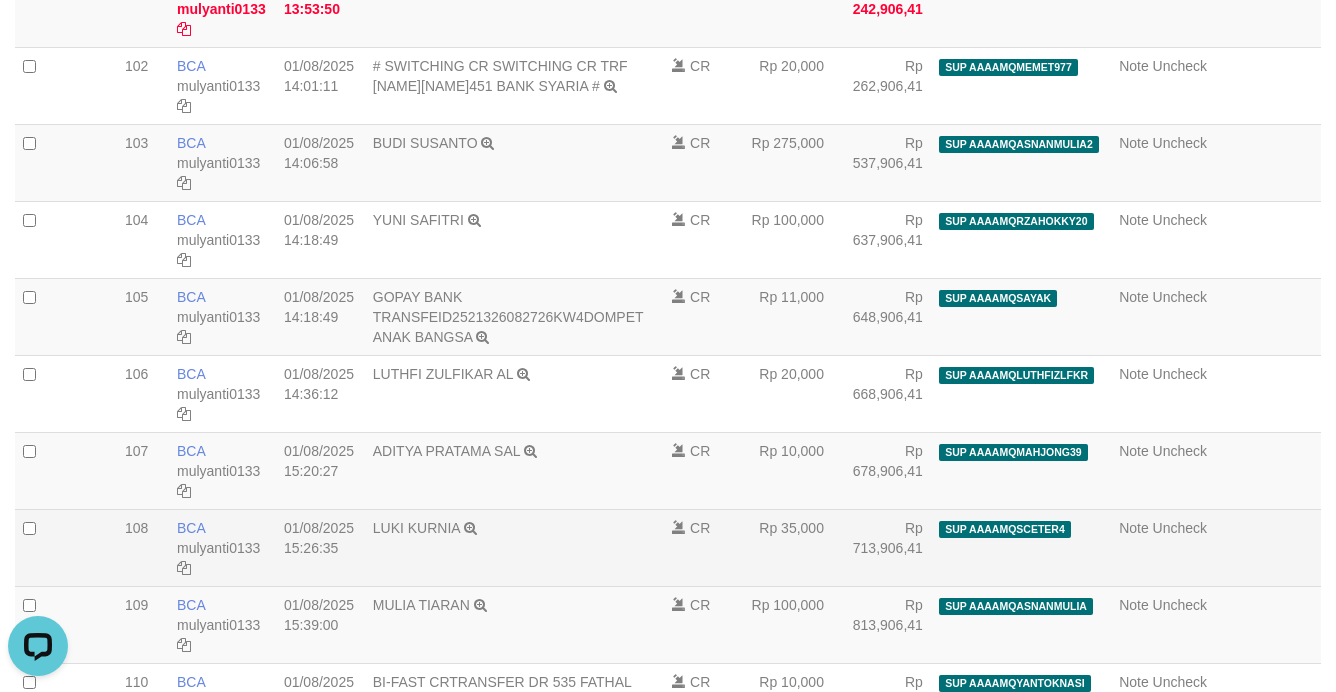 scroll, scrollTop: 0, scrollLeft: 0, axis: both 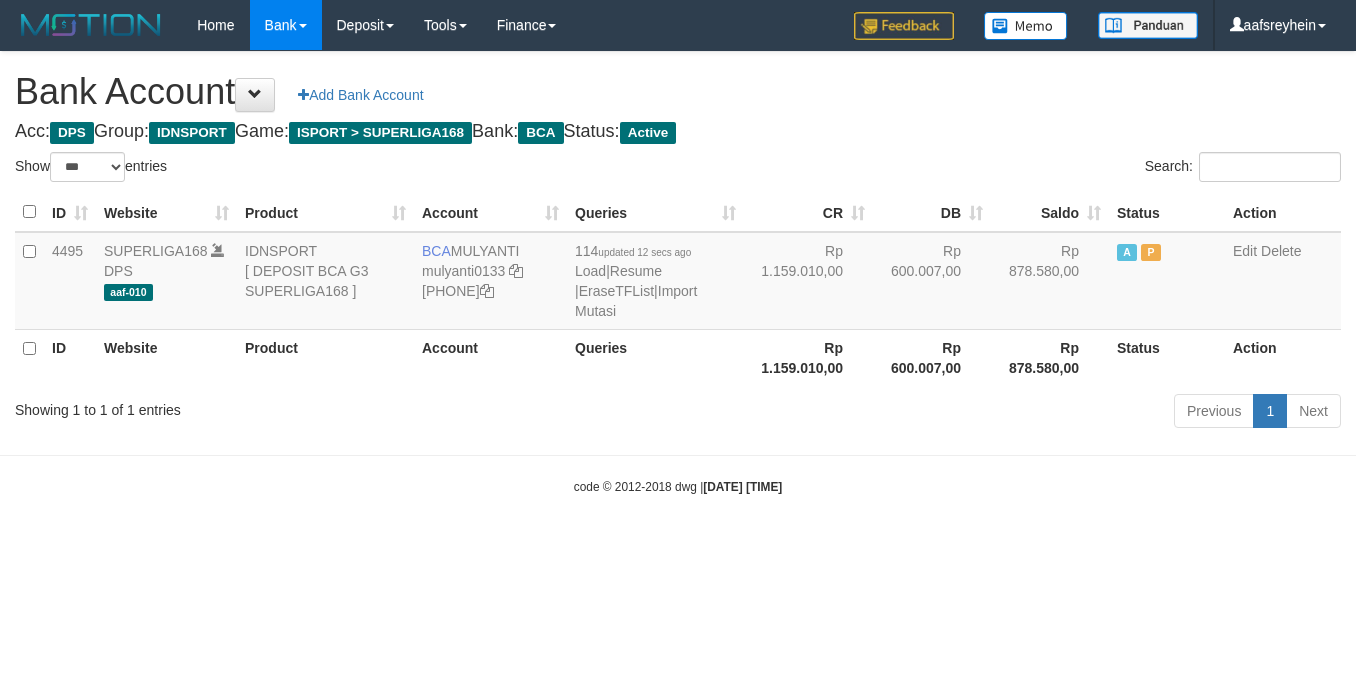 select on "***" 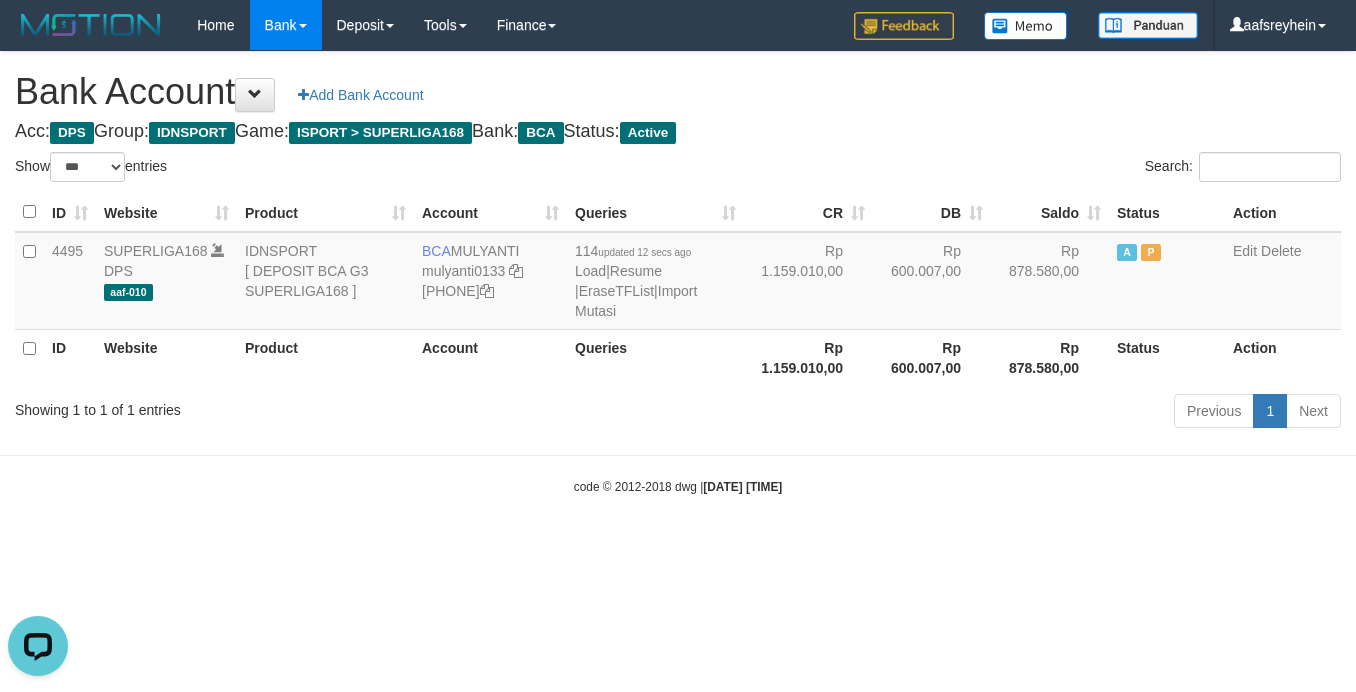 scroll, scrollTop: 0, scrollLeft: 0, axis: both 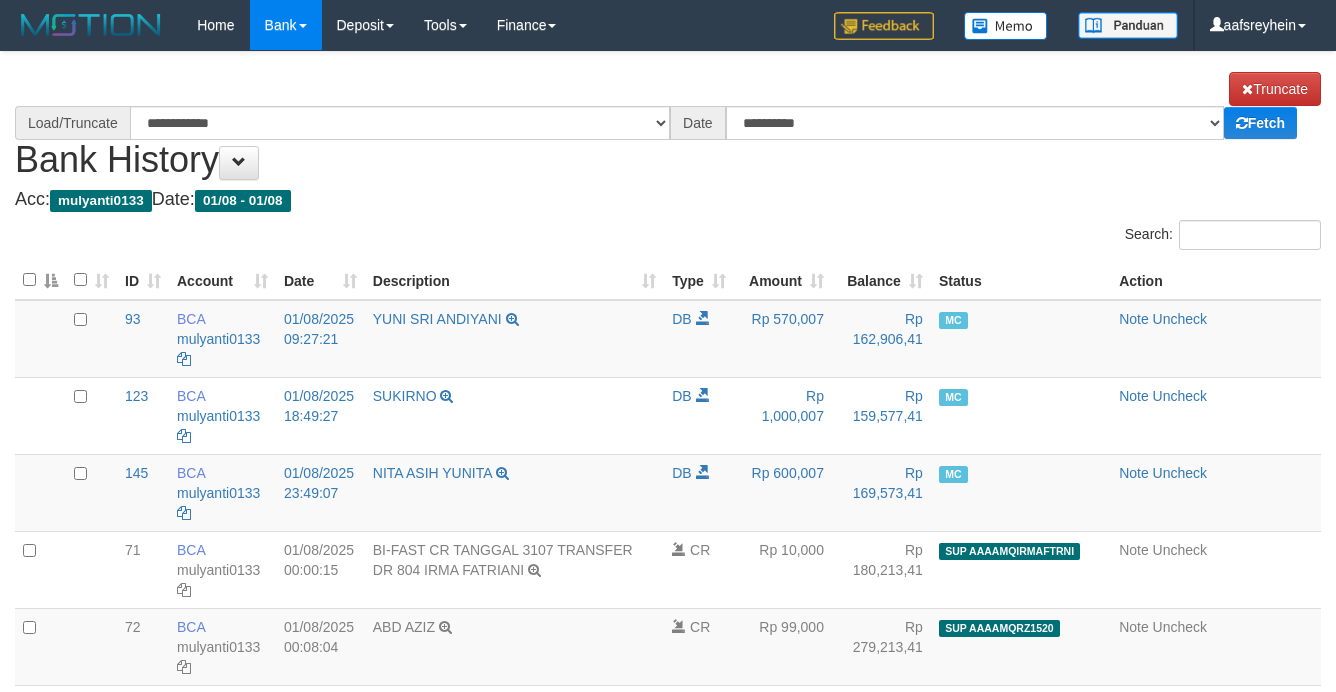 select on "****" 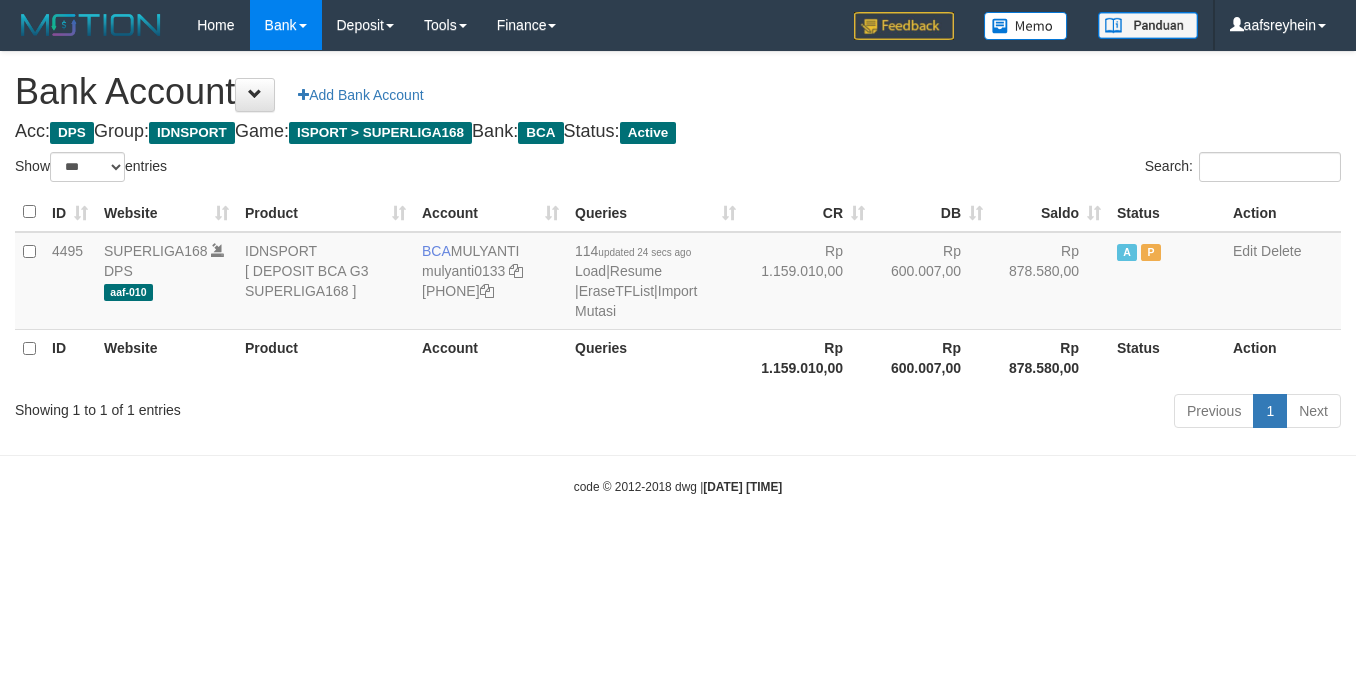 select on "***" 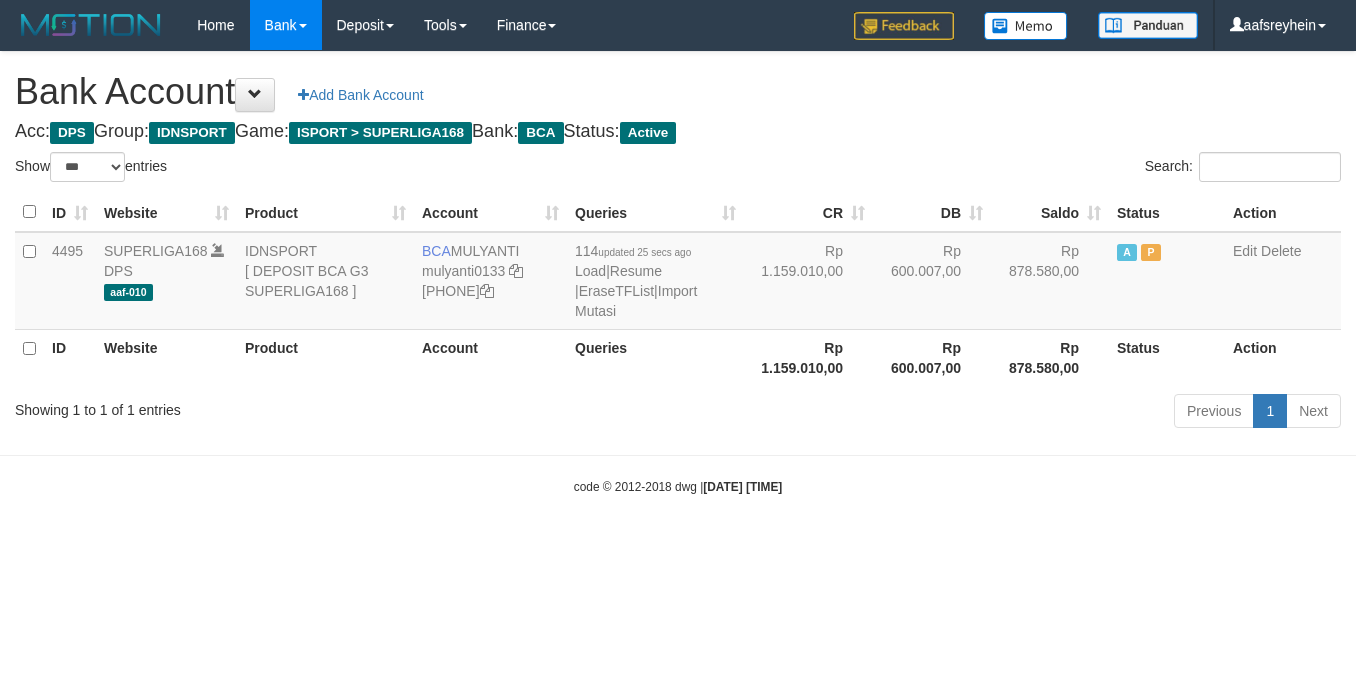 select on "***" 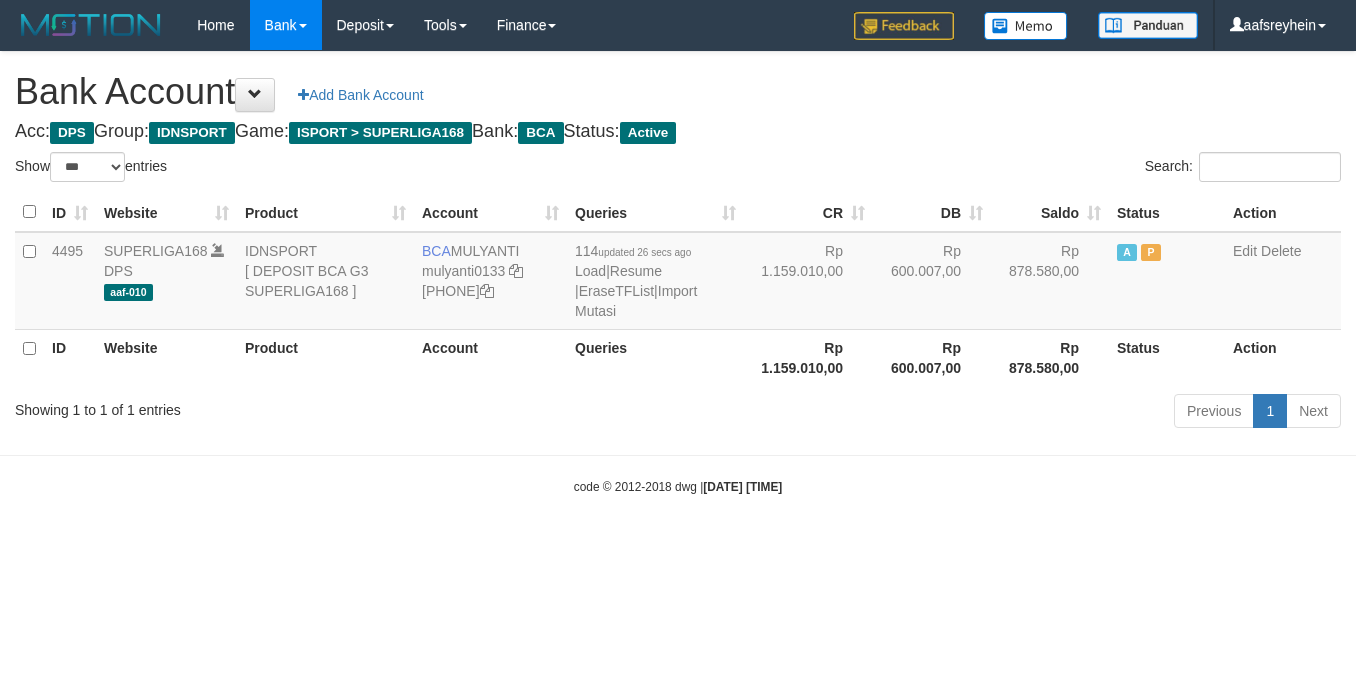 select on "***" 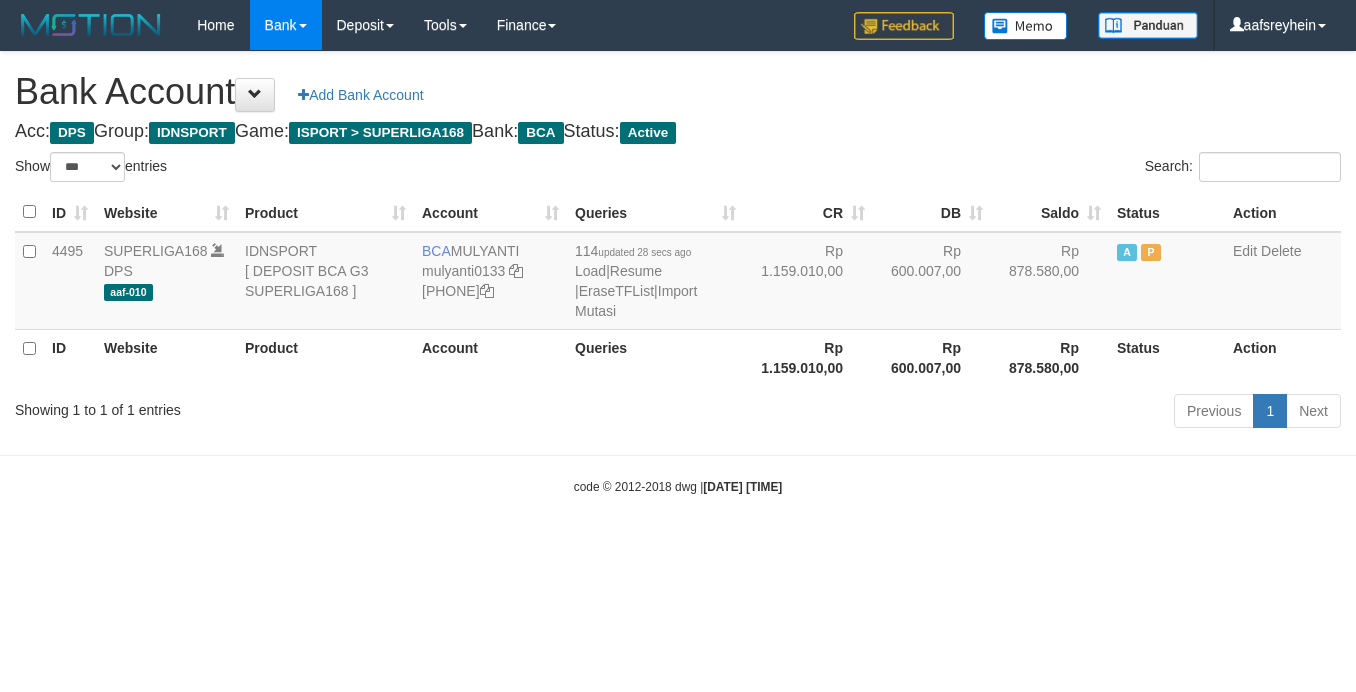 select on "***" 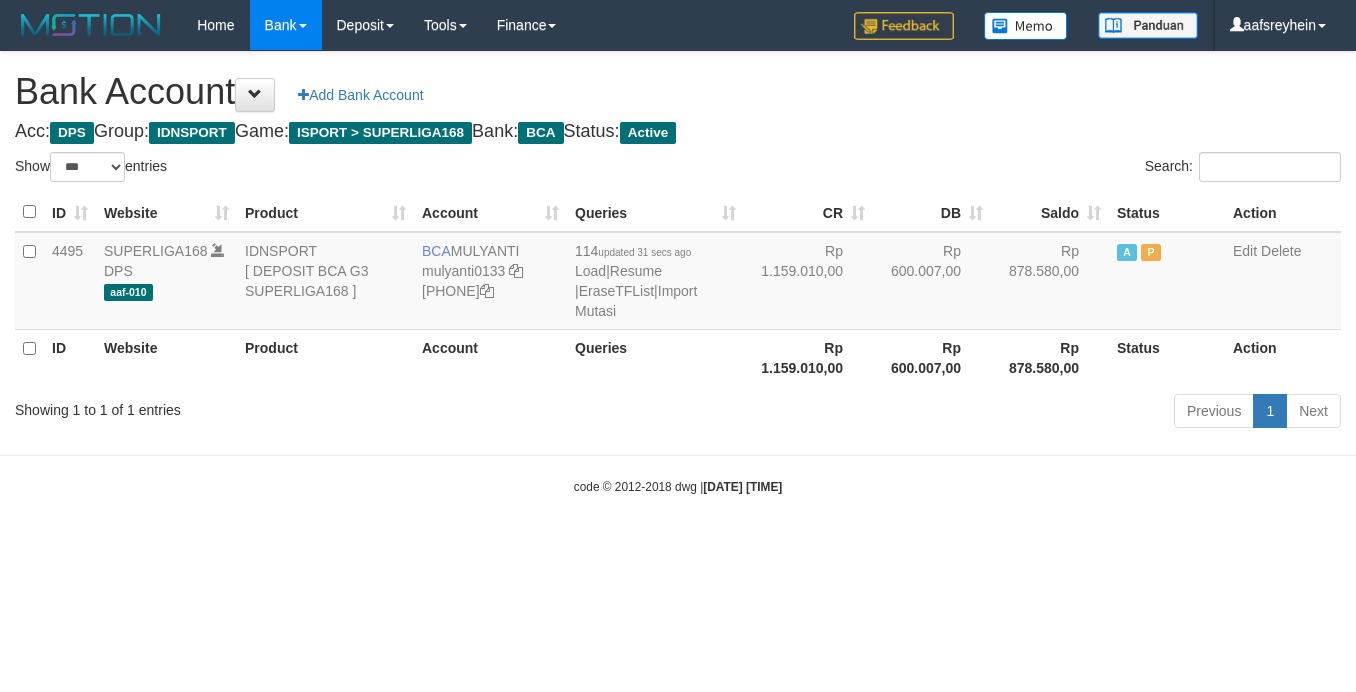 select on "***" 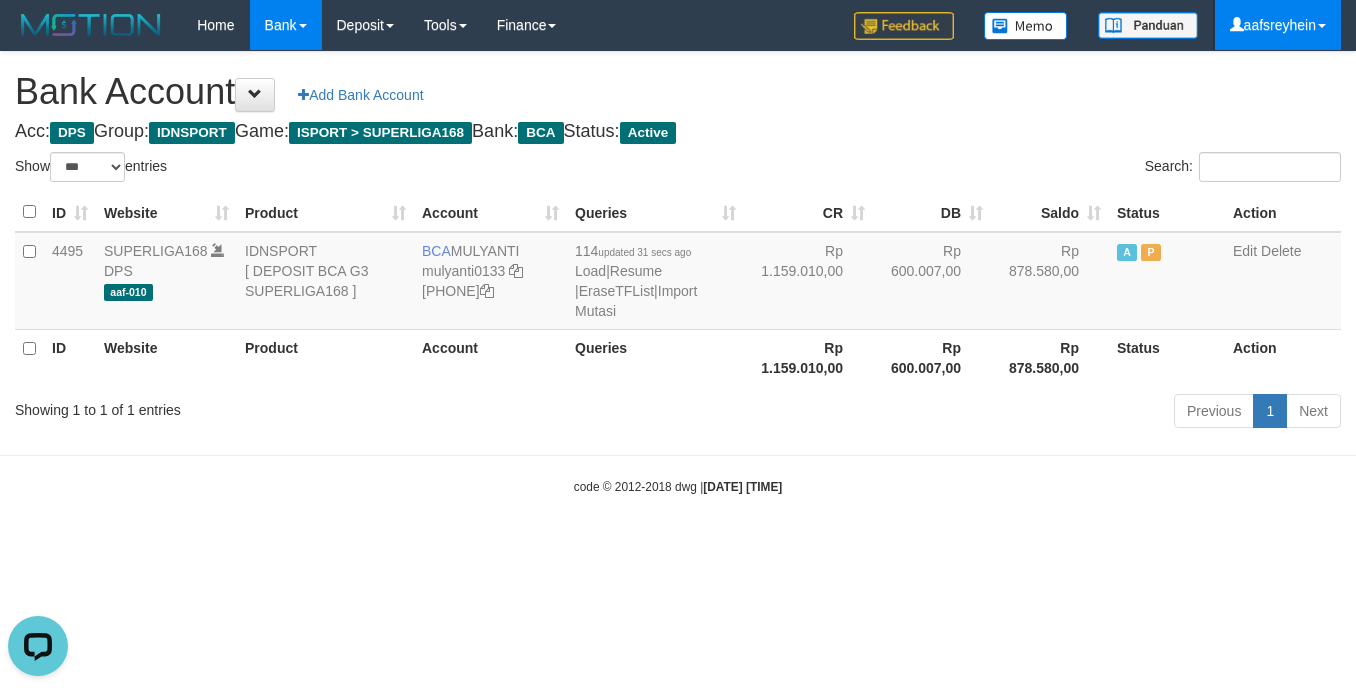 scroll, scrollTop: 0, scrollLeft: 0, axis: both 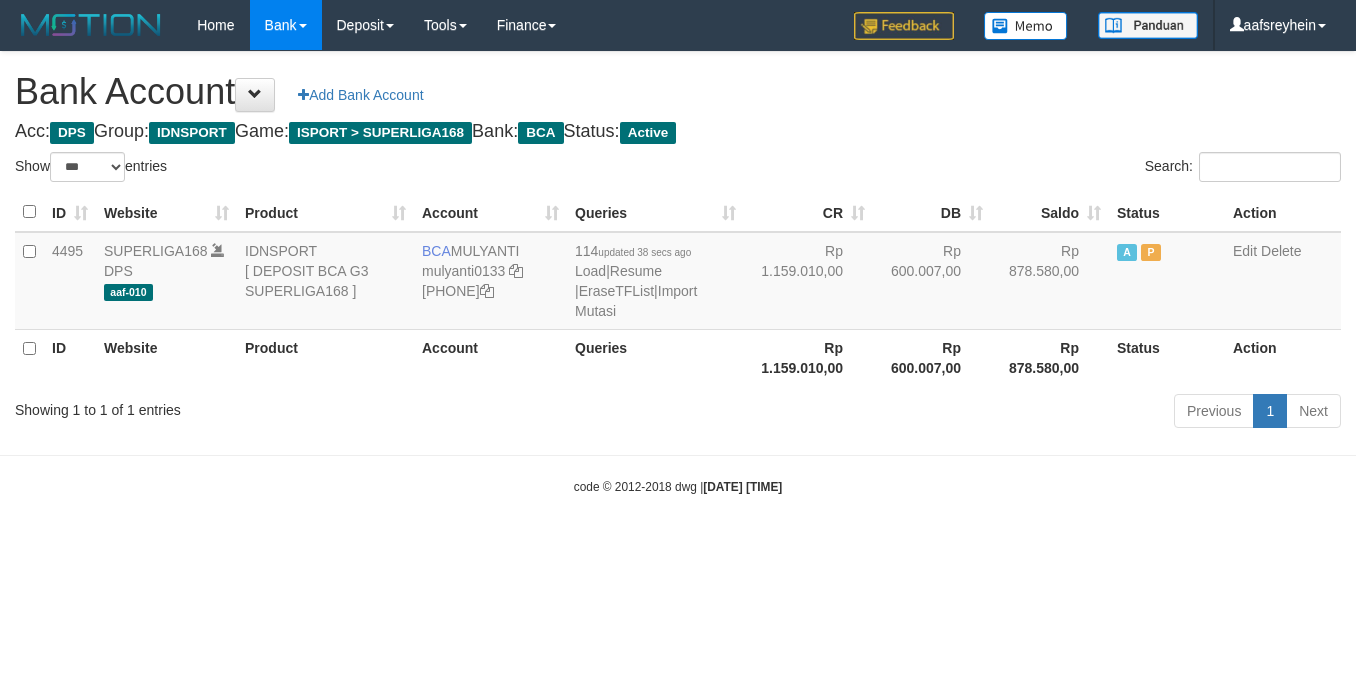 select on "***" 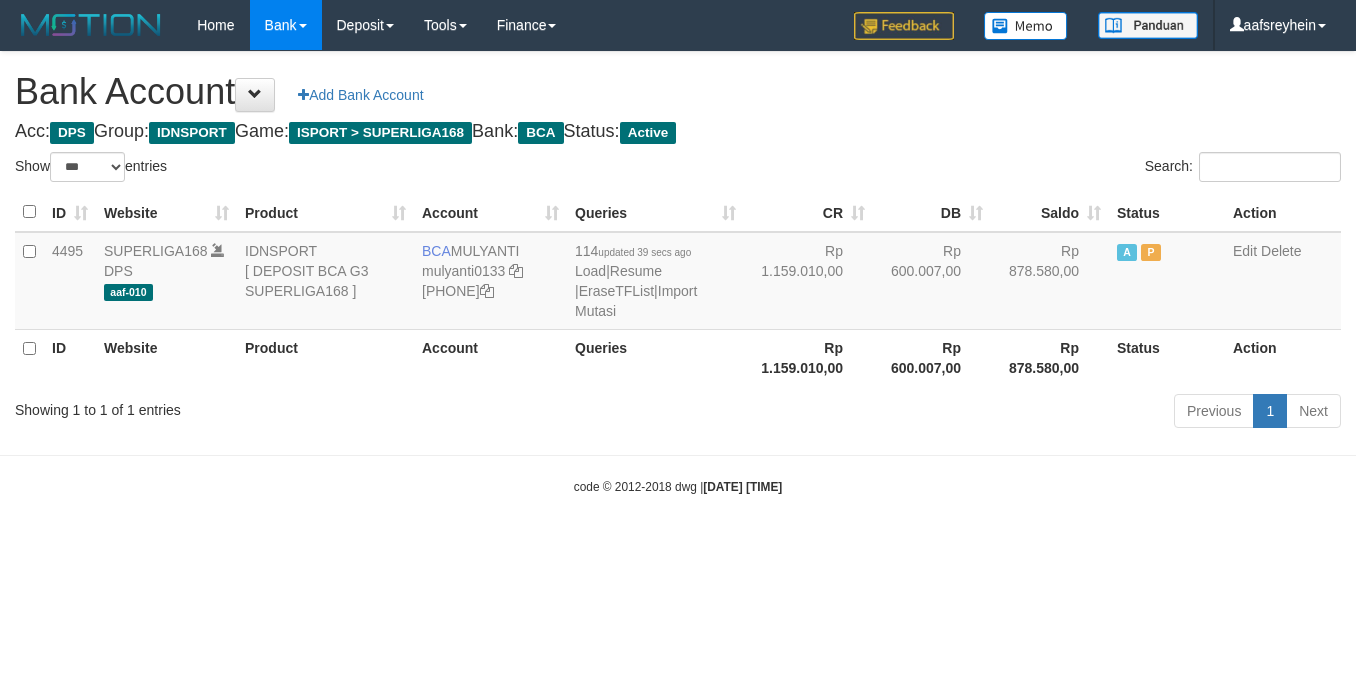 select on "***" 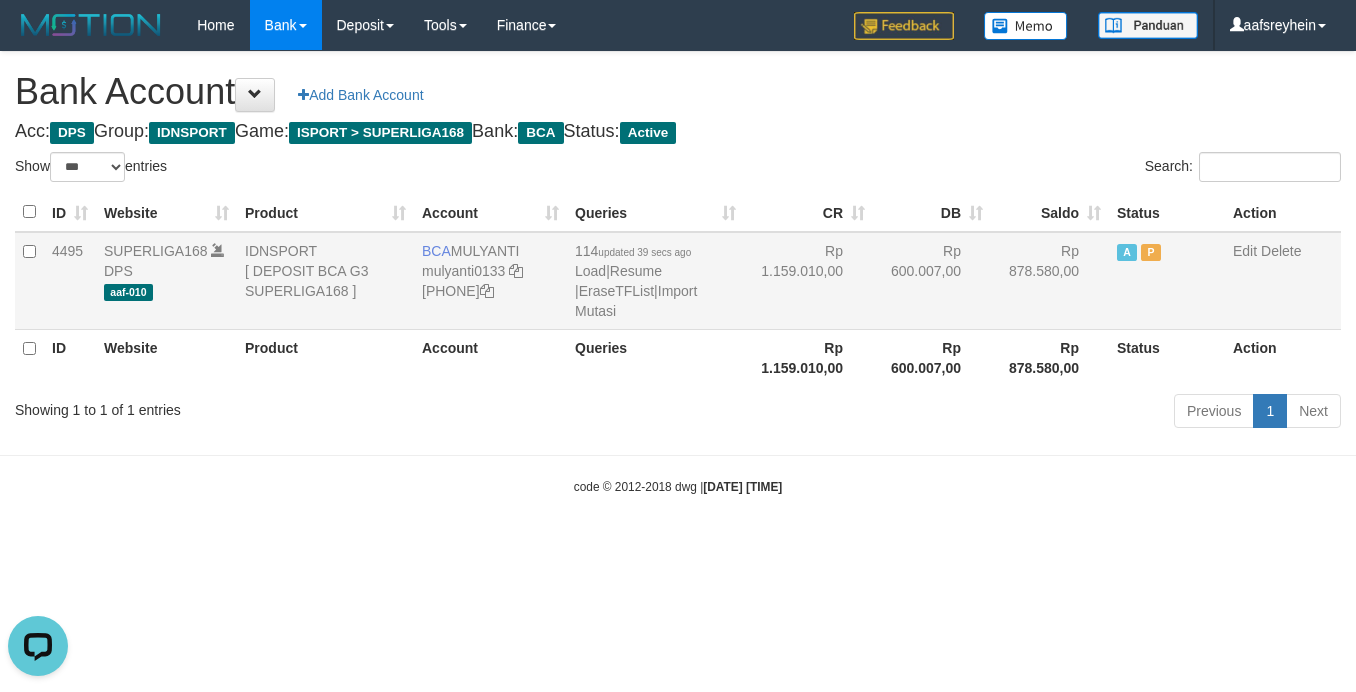 scroll, scrollTop: 0, scrollLeft: 0, axis: both 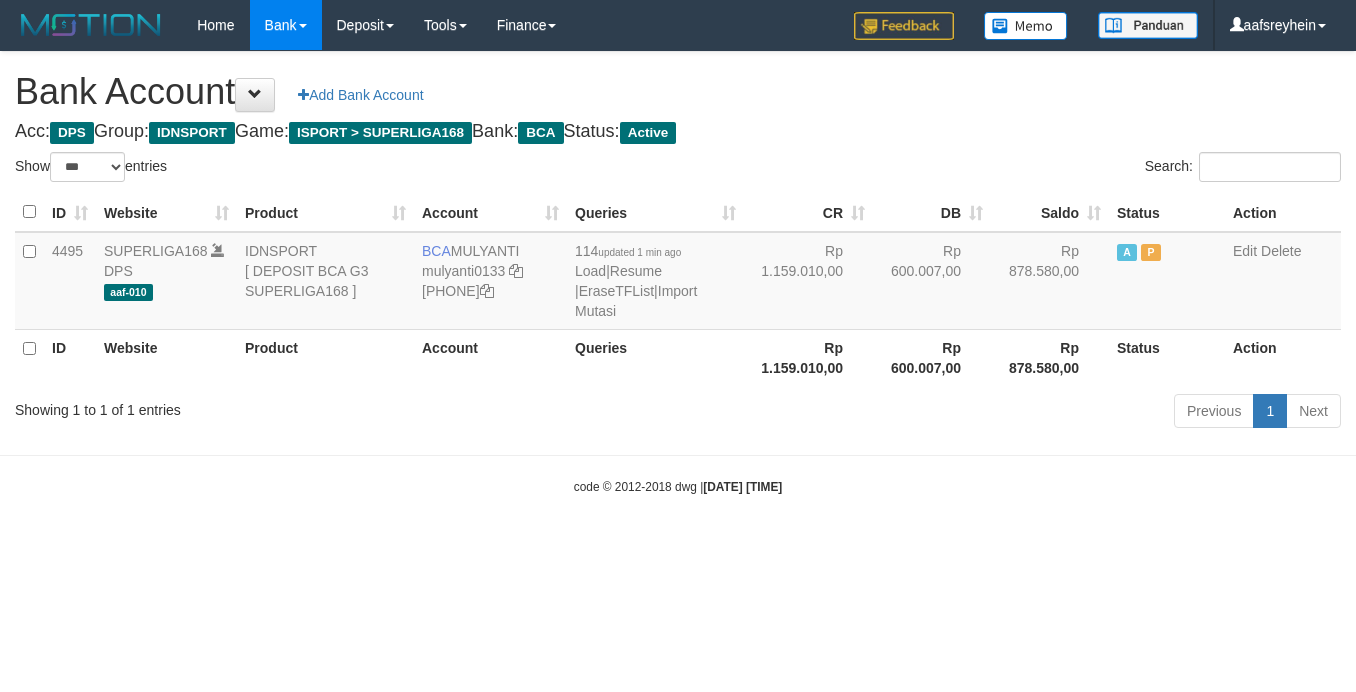 select on "***" 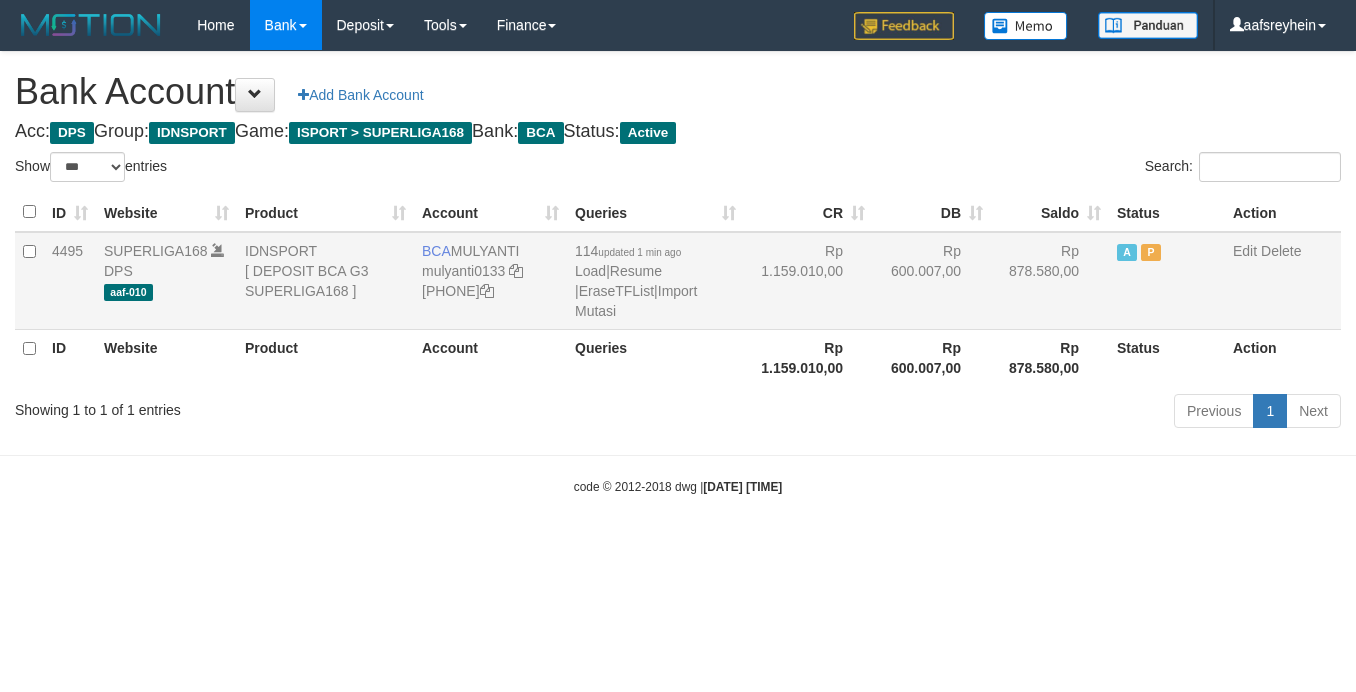 scroll, scrollTop: 0, scrollLeft: 0, axis: both 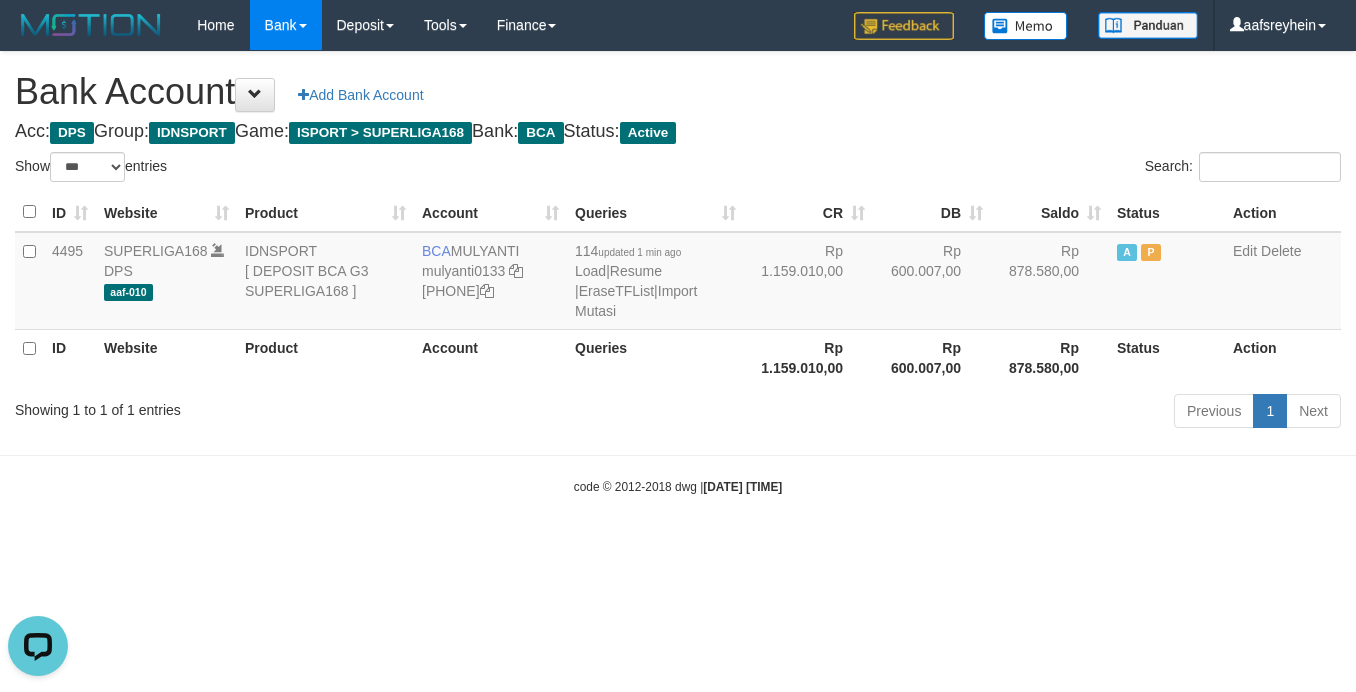 click on "2025/08/02 11:53:25" at bounding box center (742, 487) 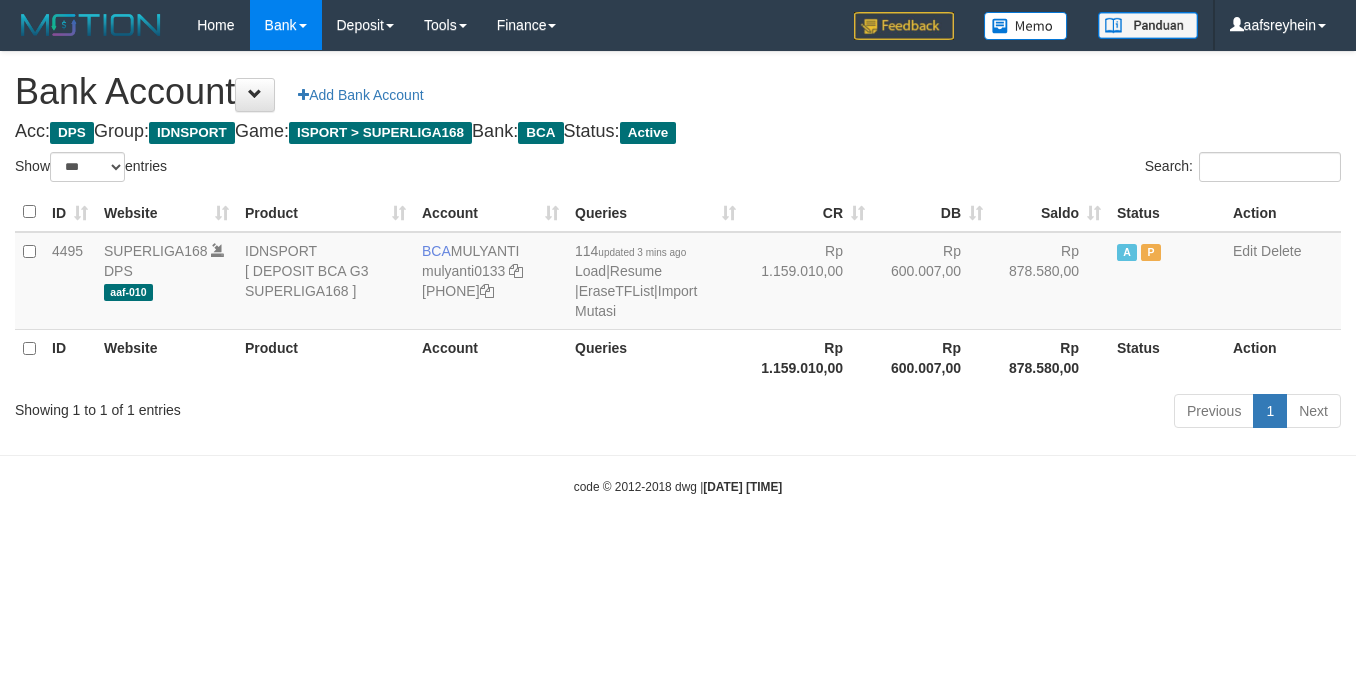 select on "***" 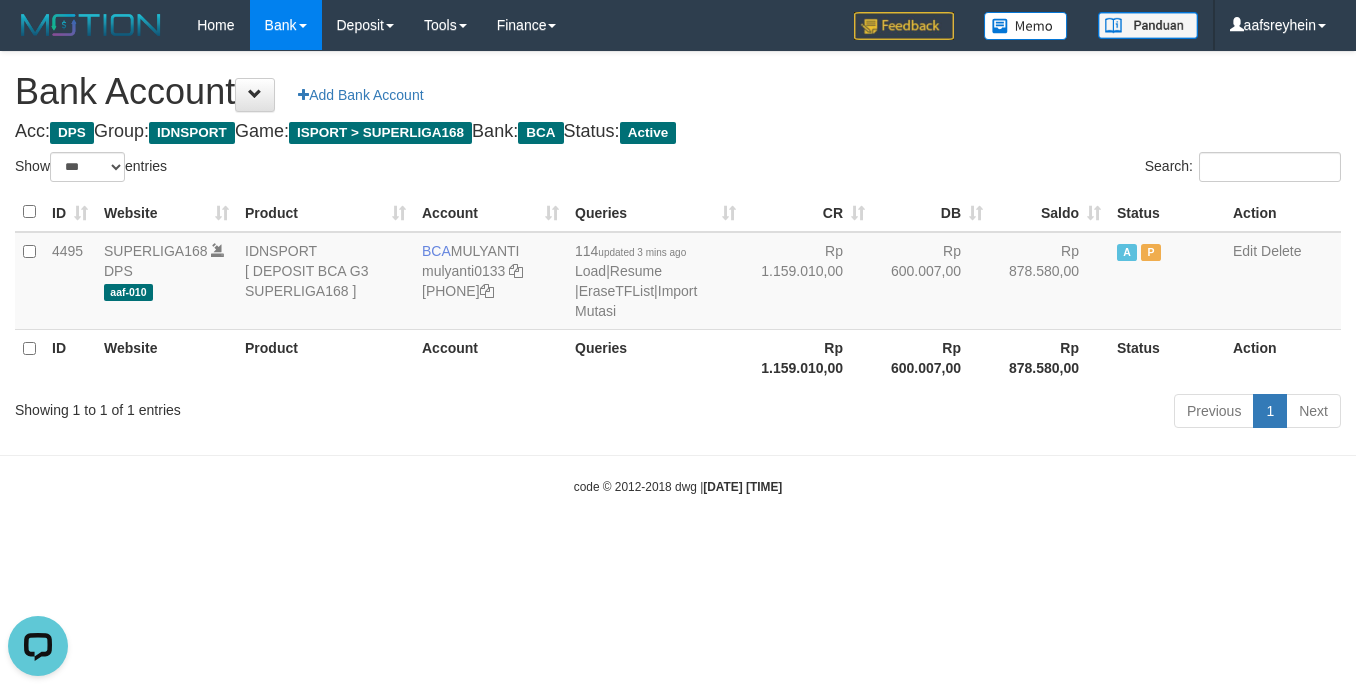 scroll, scrollTop: 0, scrollLeft: 0, axis: both 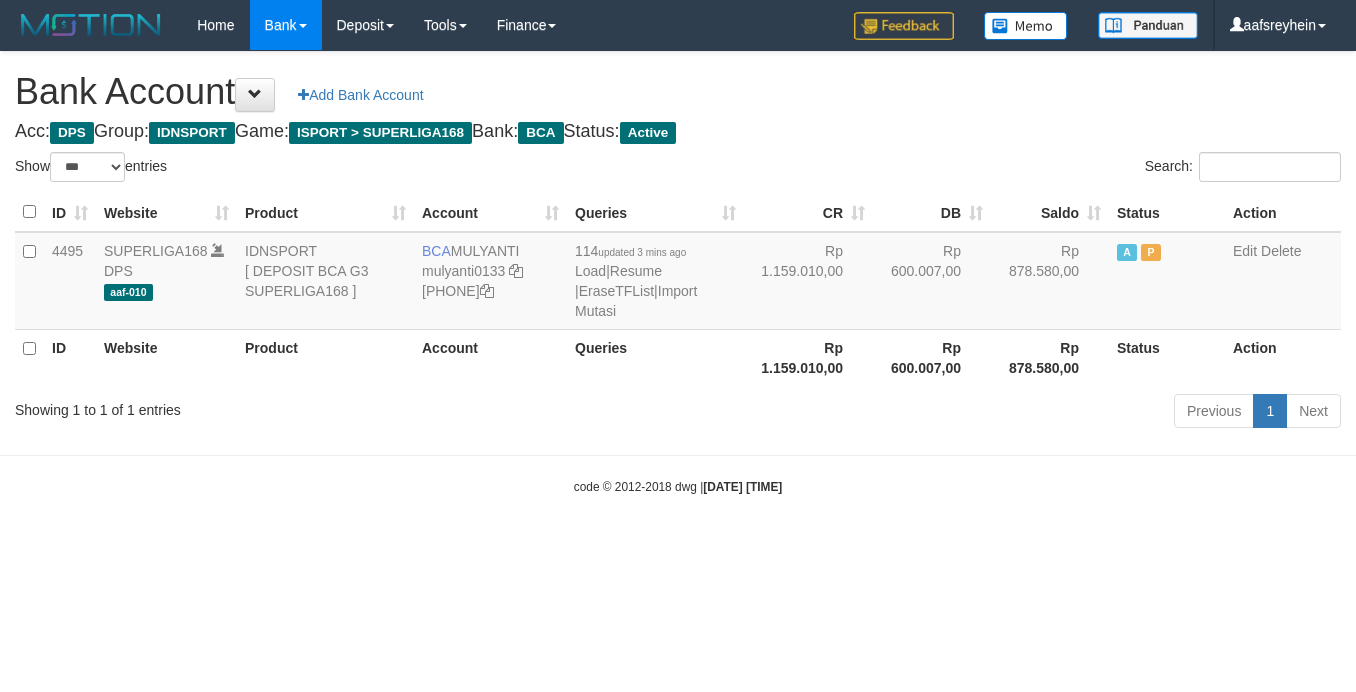 select on "***" 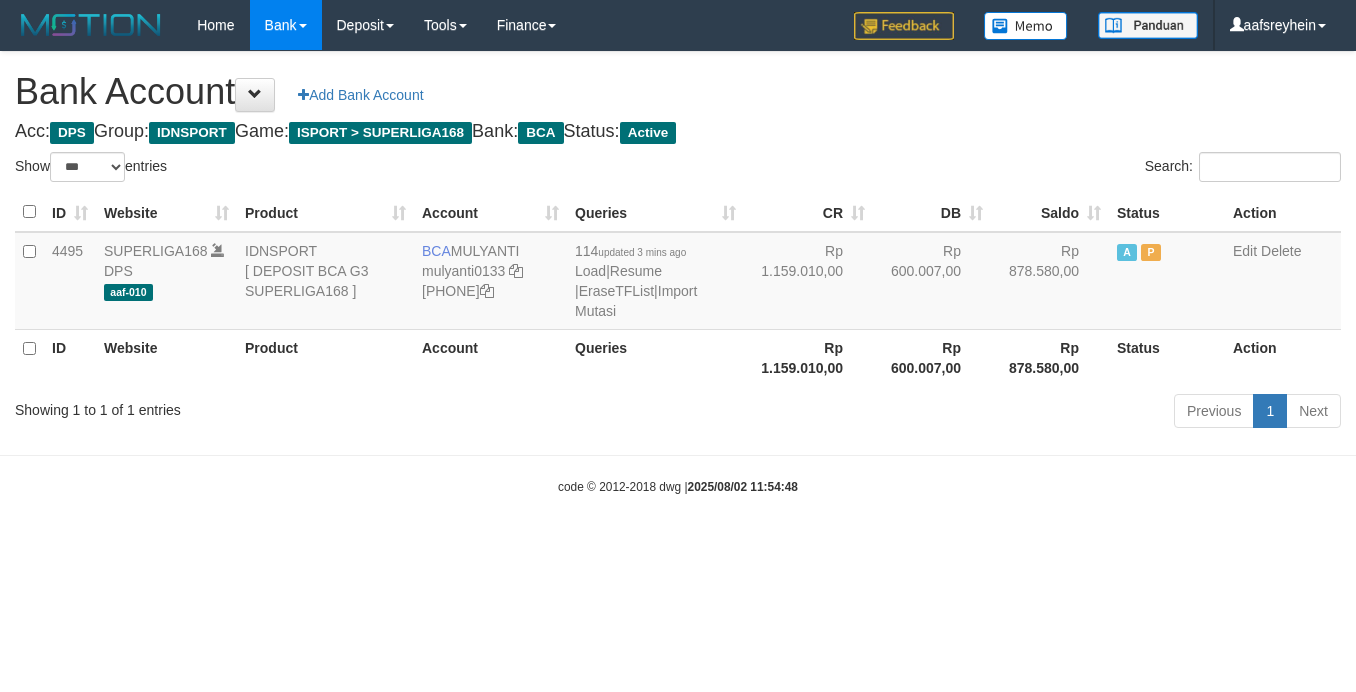 select on "***" 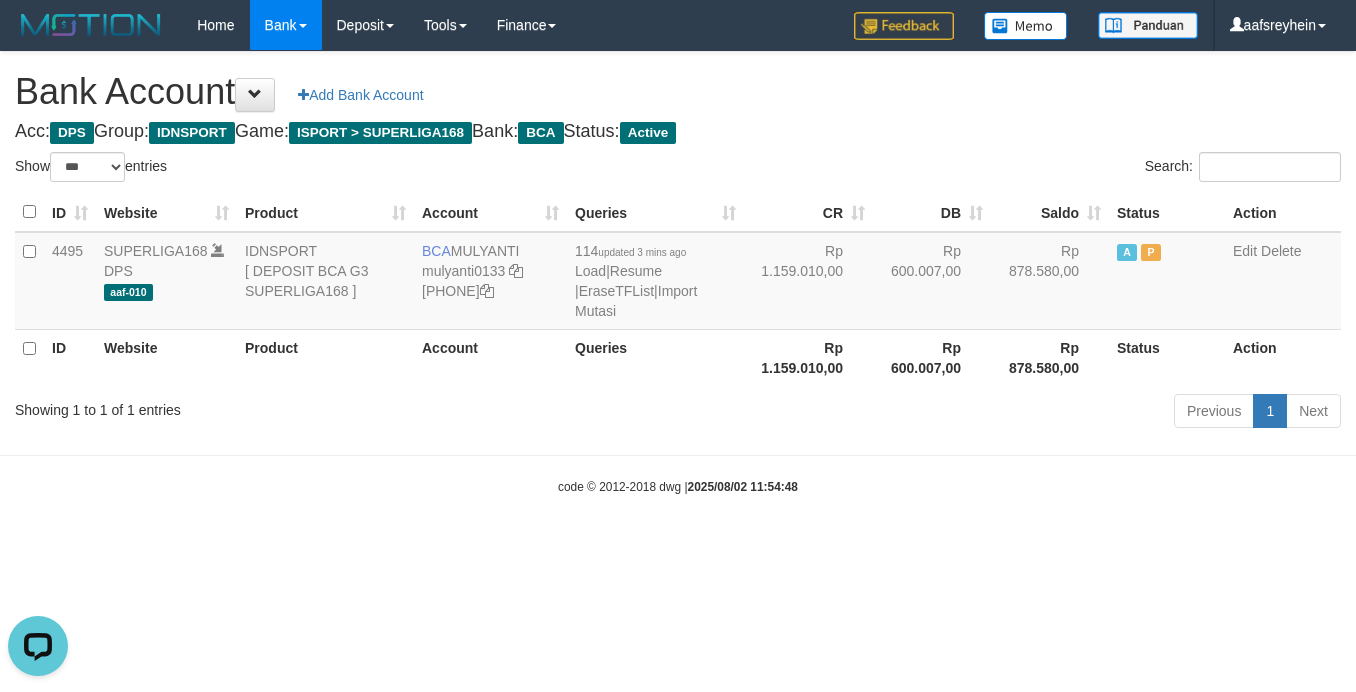 scroll, scrollTop: 0, scrollLeft: 0, axis: both 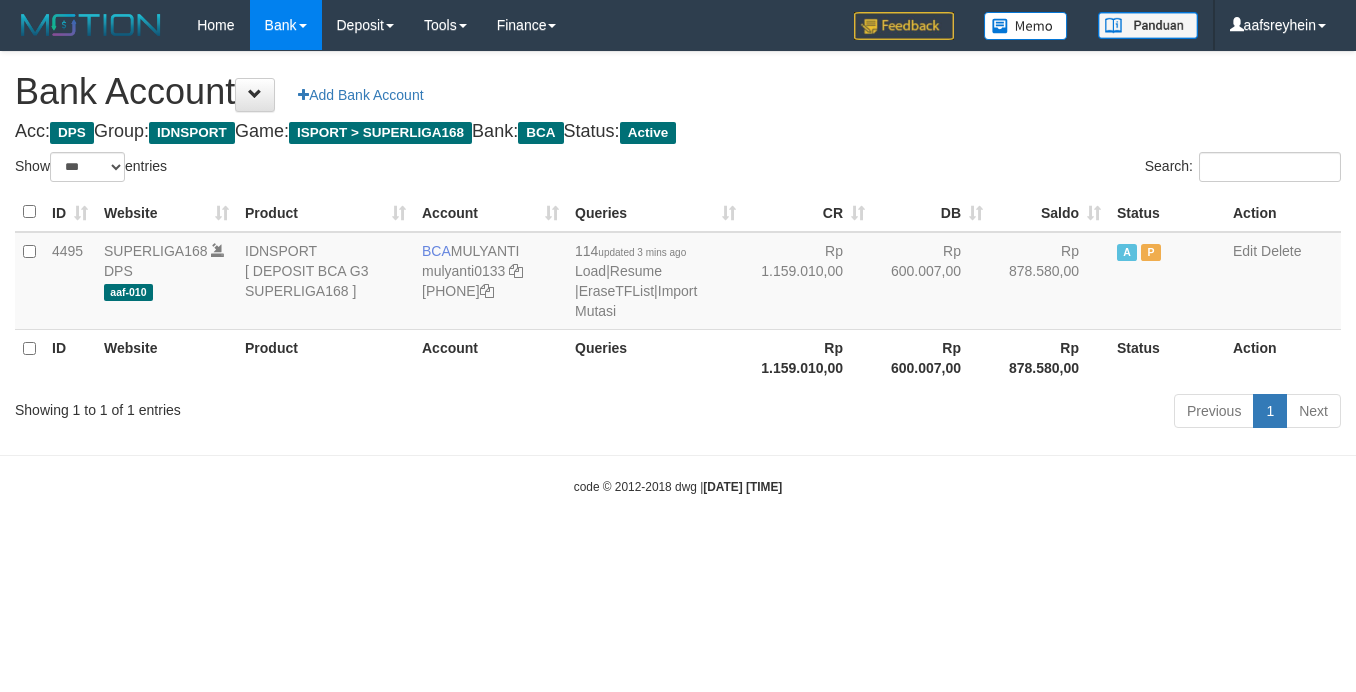 select on "***" 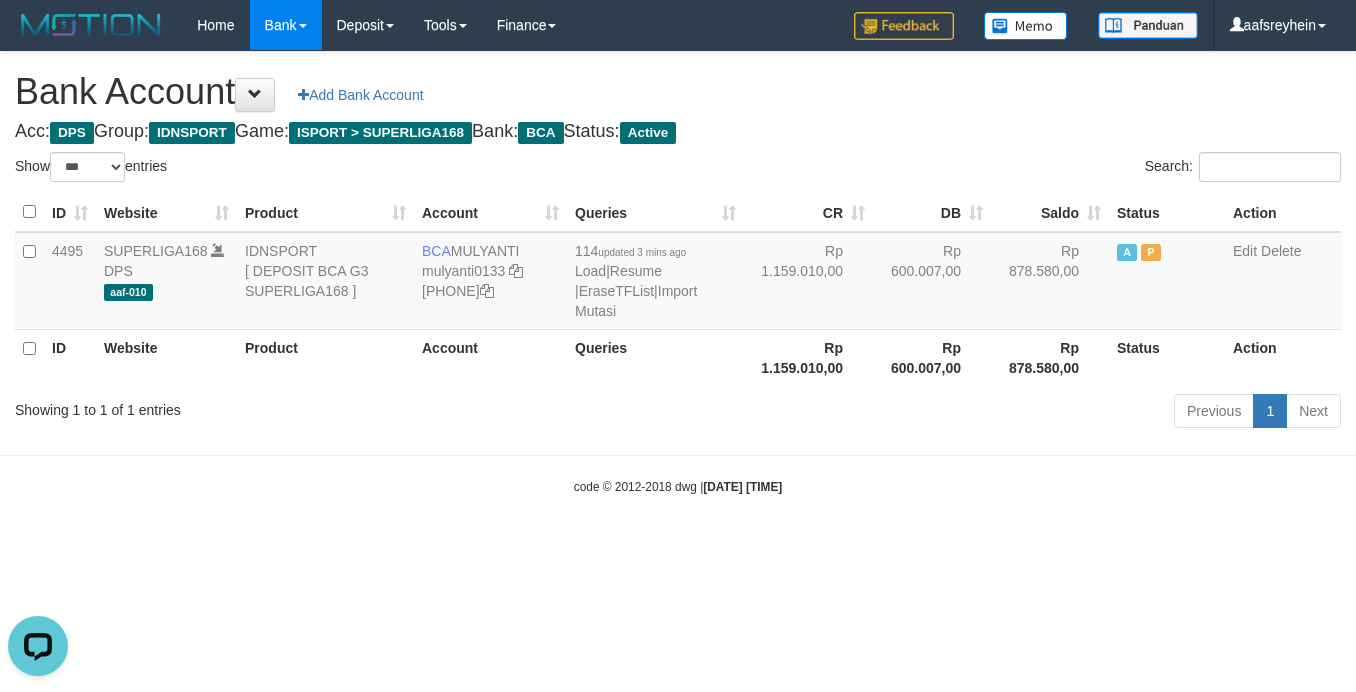 scroll, scrollTop: 0, scrollLeft: 0, axis: both 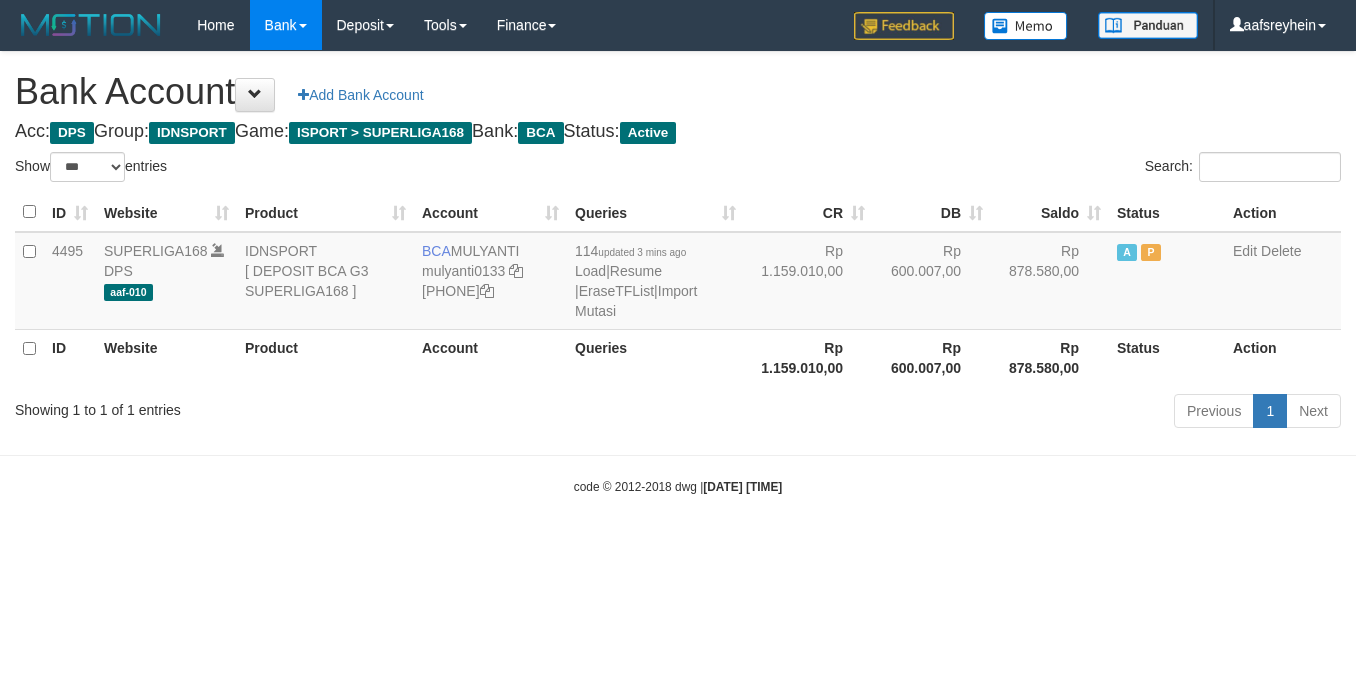 select on "***" 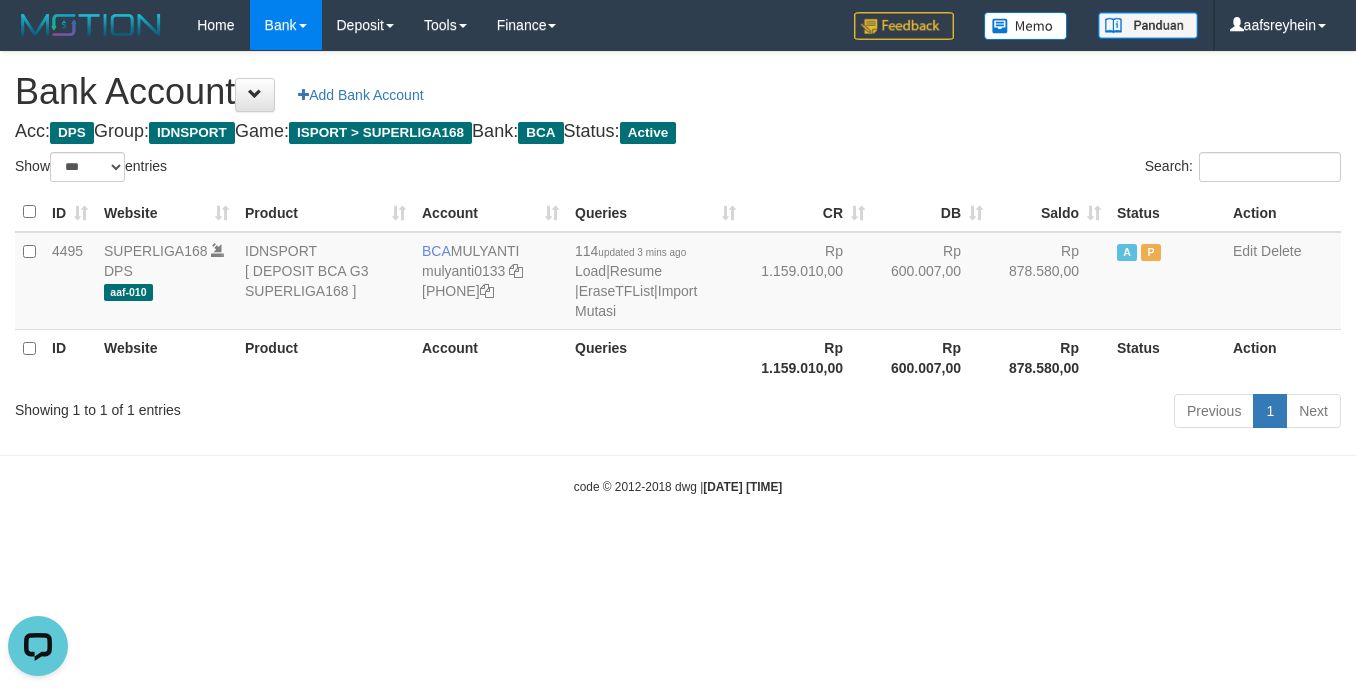 scroll, scrollTop: 0, scrollLeft: 0, axis: both 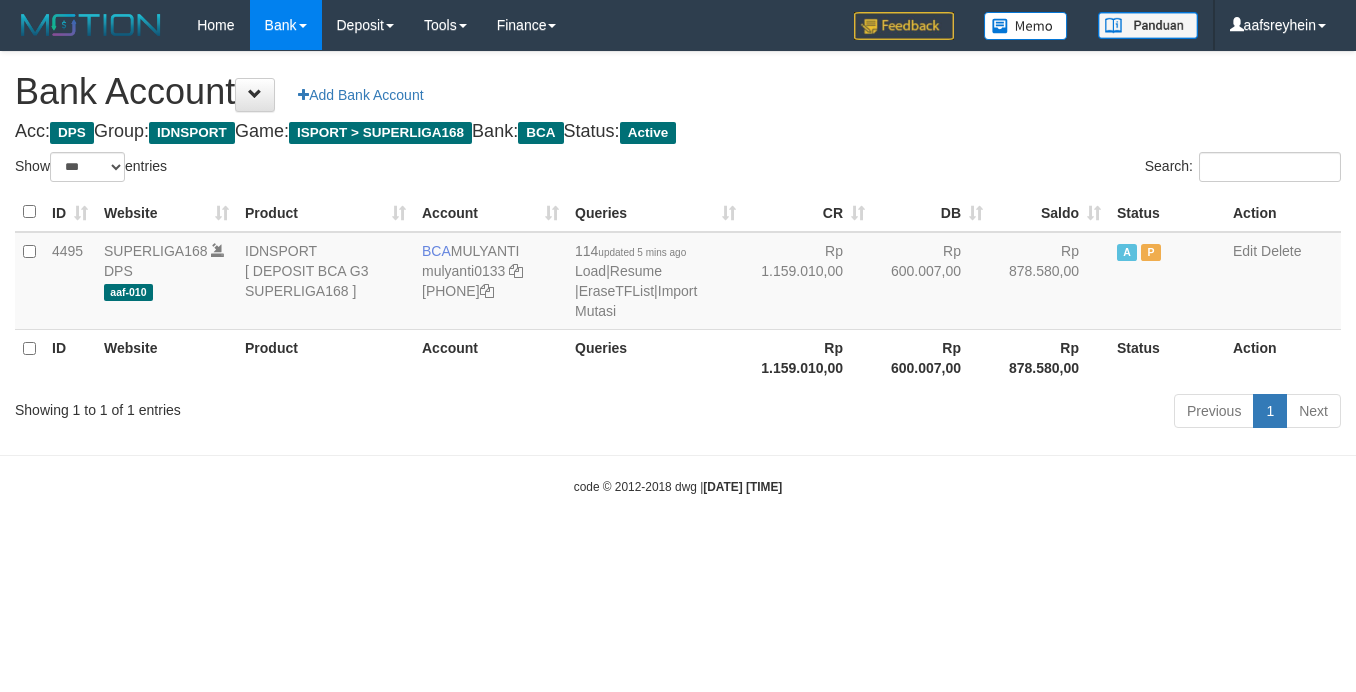 select on "***" 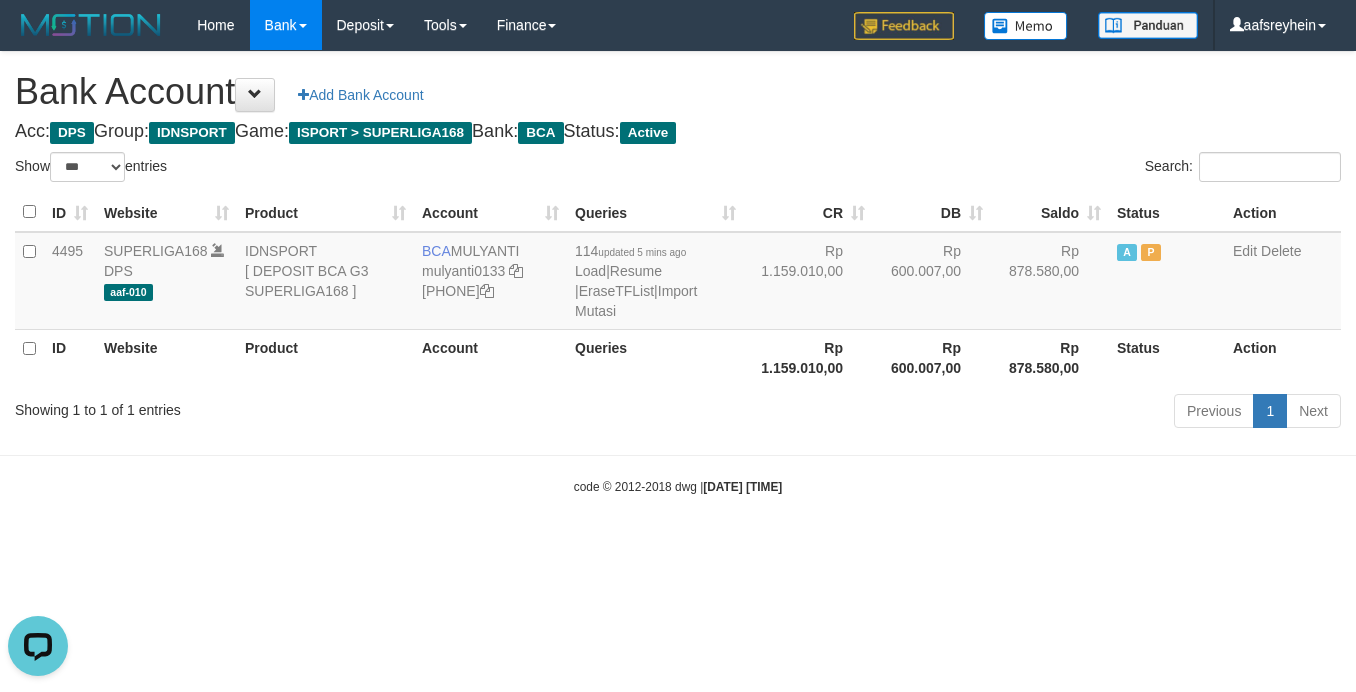 scroll, scrollTop: 0, scrollLeft: 0, axis: both 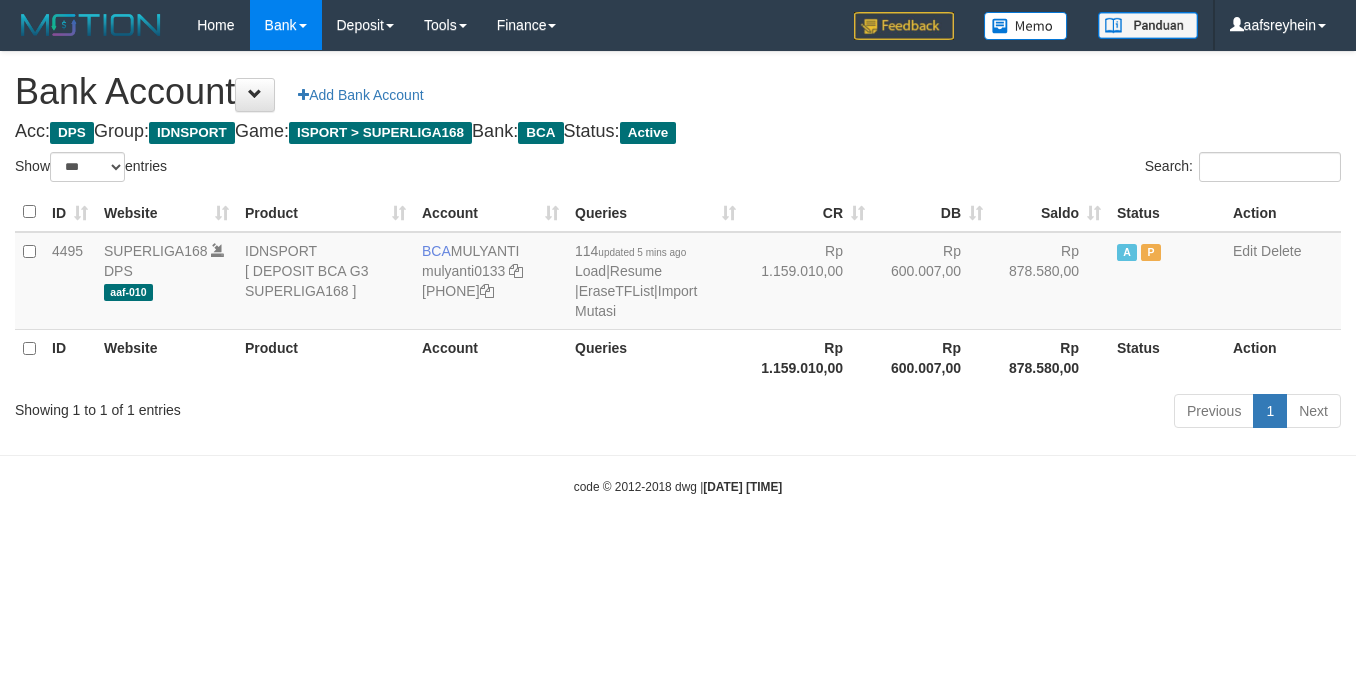 select on "***" 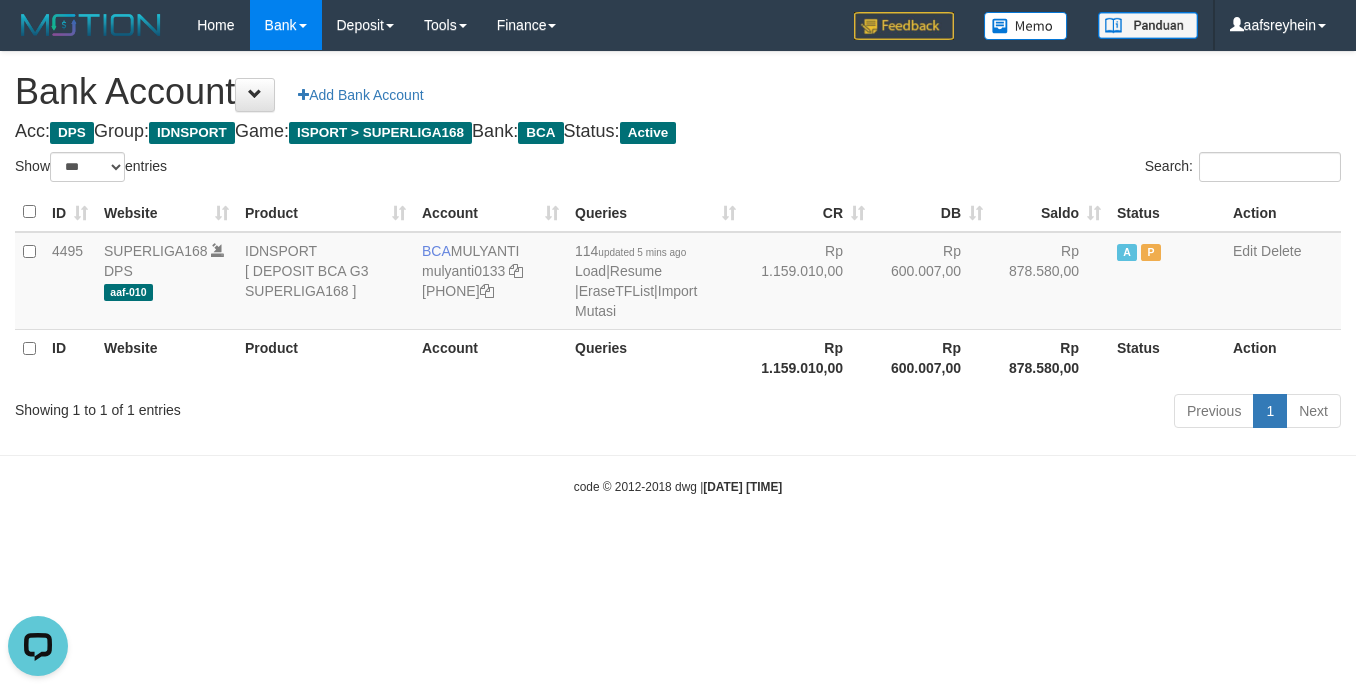 scroll, scrollTop: 0, scrollLeft: 0, axis: both 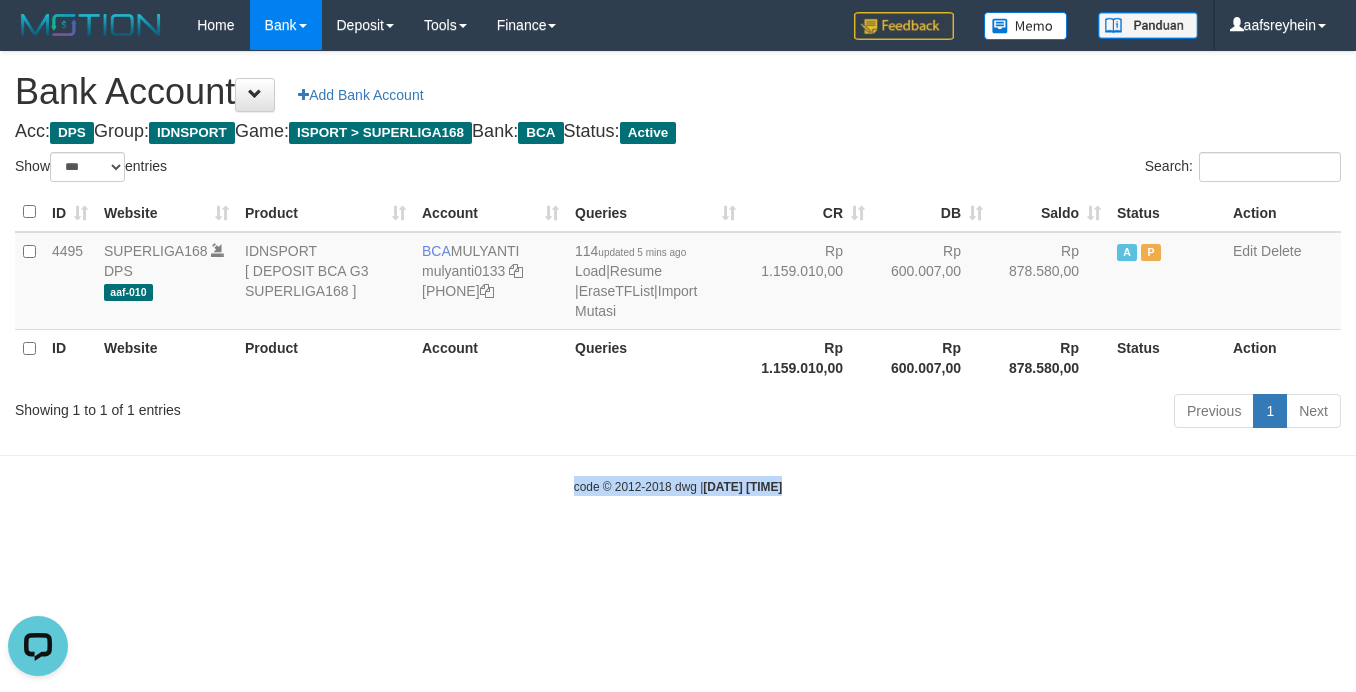 click on "Toggle navigation
Home
Bank
Account List
Load
By Website
Group
[ISPORT]													SUPERLIGA168
By Load Group (DPS)" at bounding box center [678, 273] 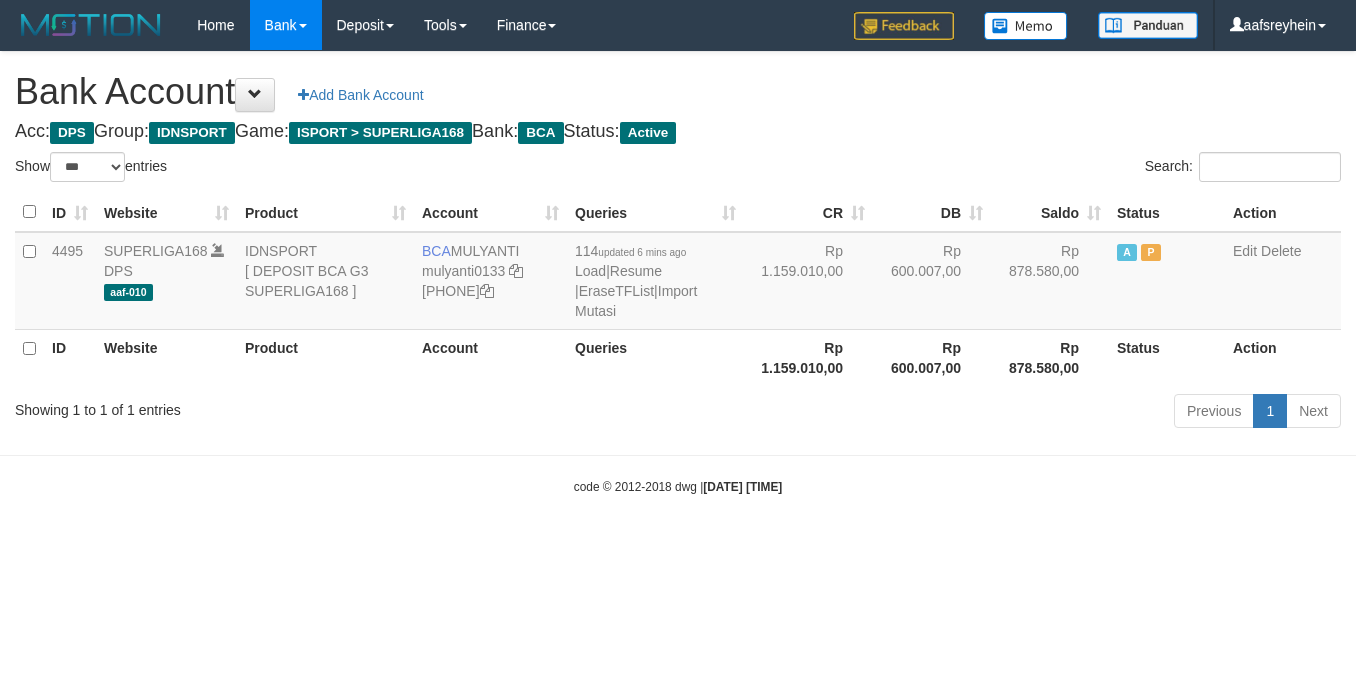 select on "***" 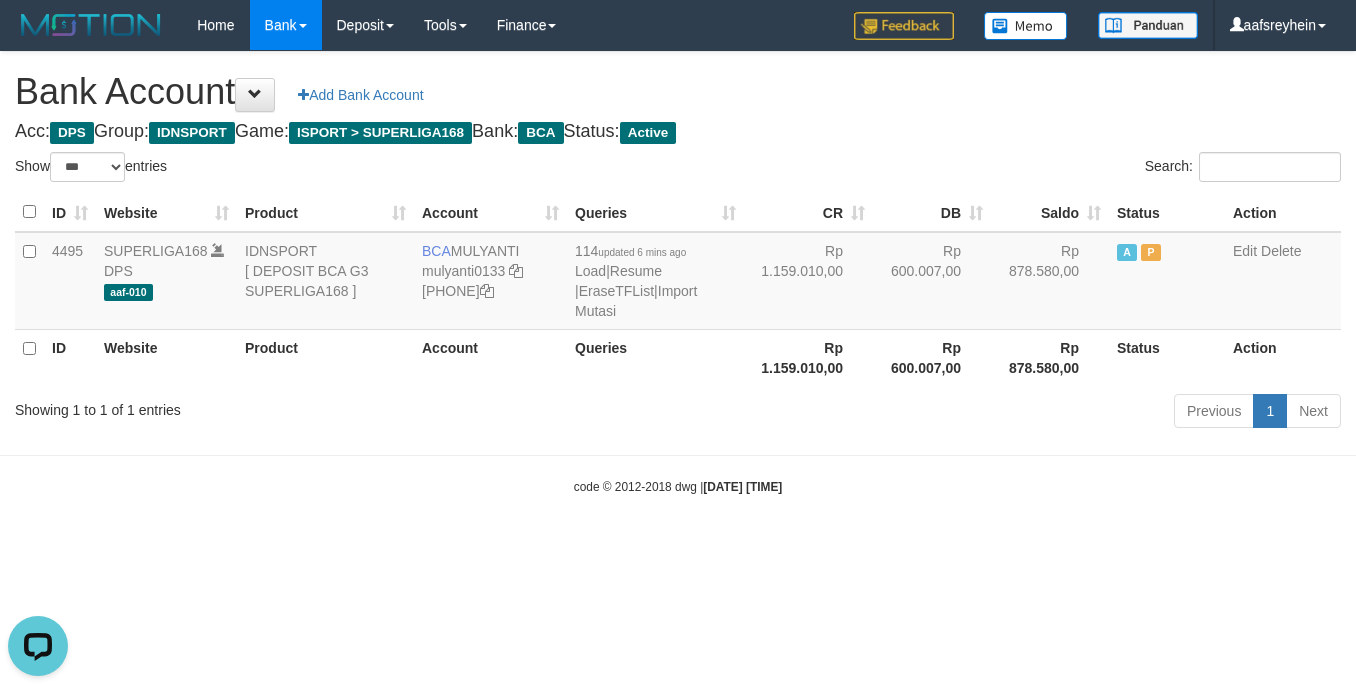 scroll, scrollTop: 0, scrollLeft: 0, axis: both 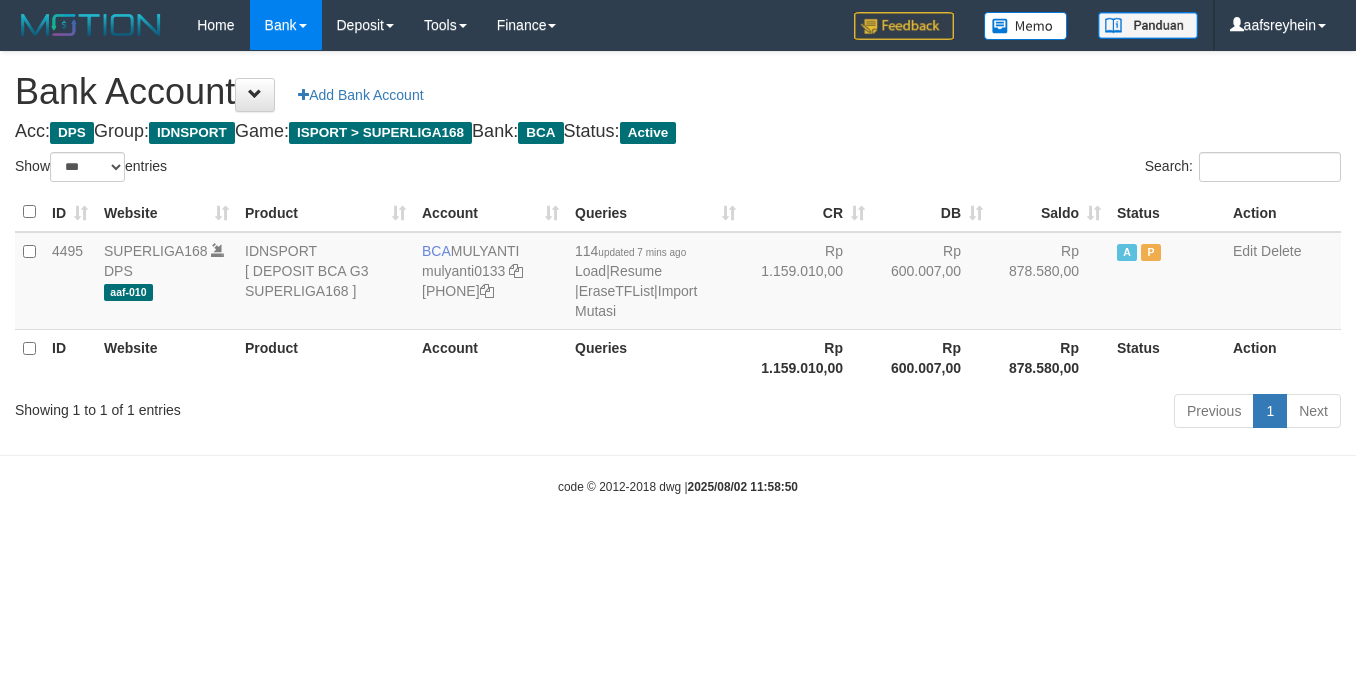 select on "***" 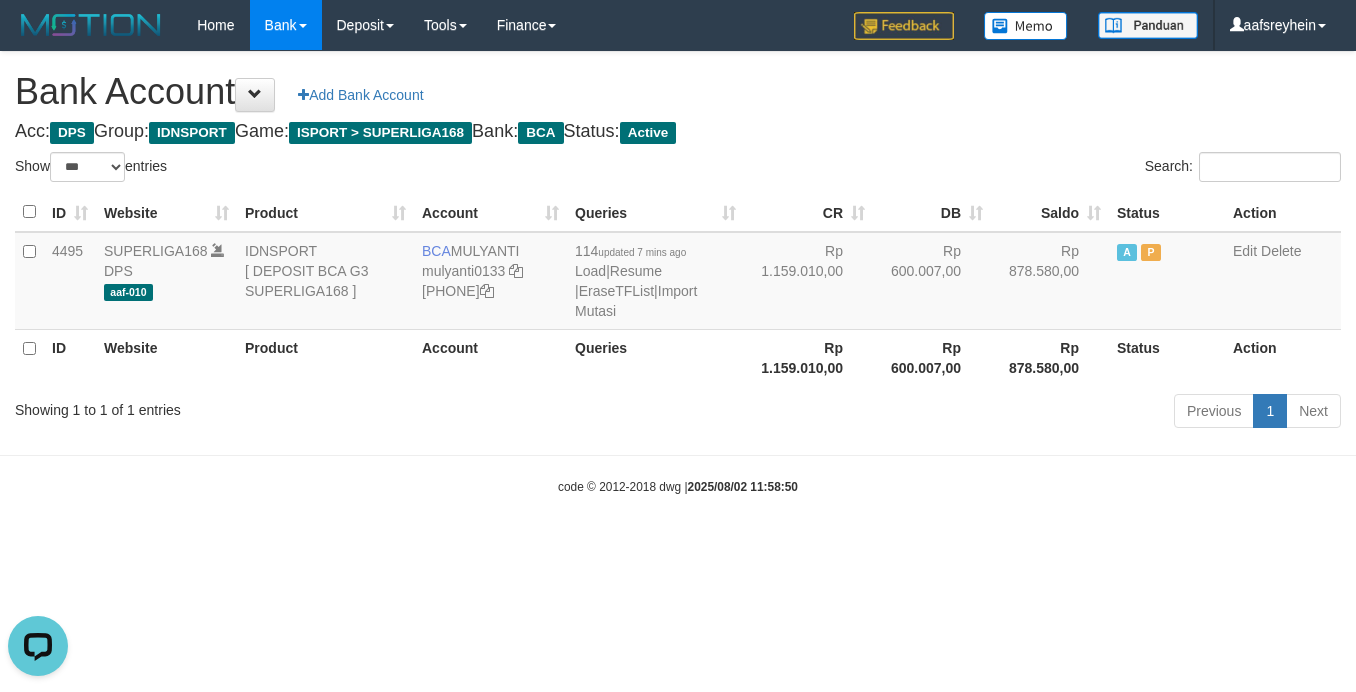 scroll, scrollTop: 0, scrollLeft: 0, axis: both 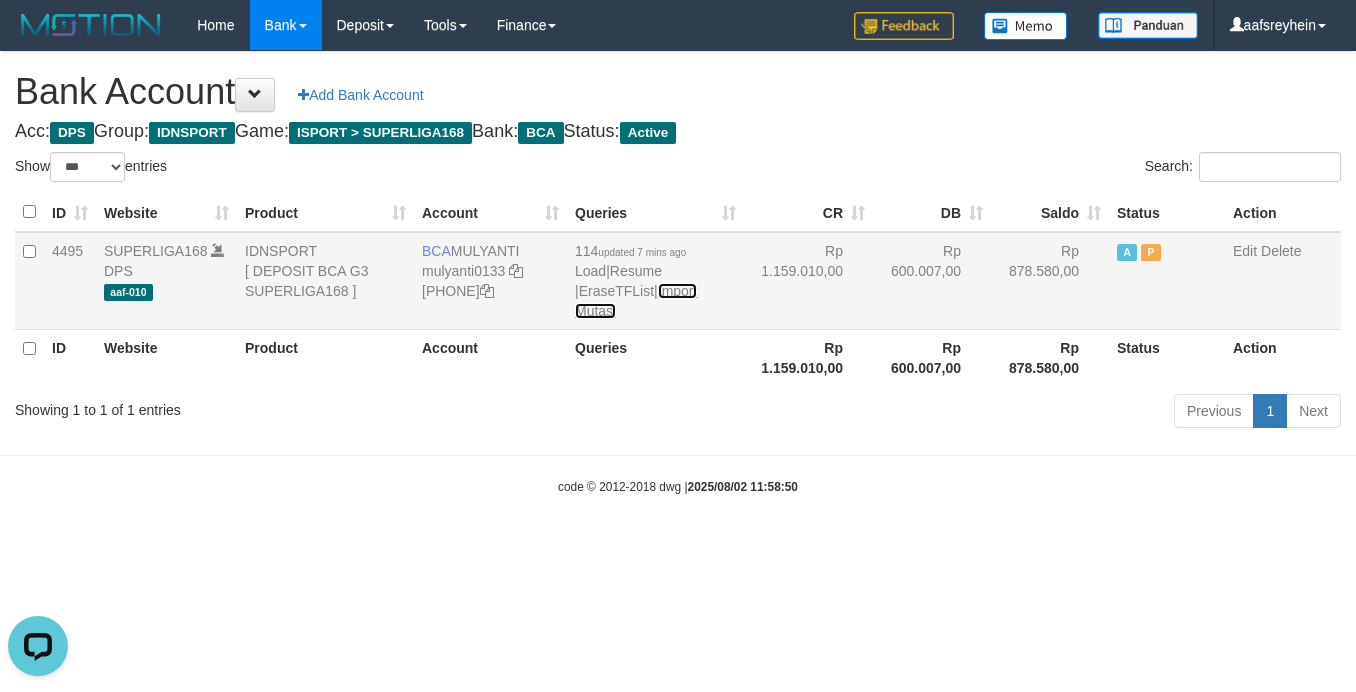 click on "Import Mutasi" at bounding box center (636, 301) 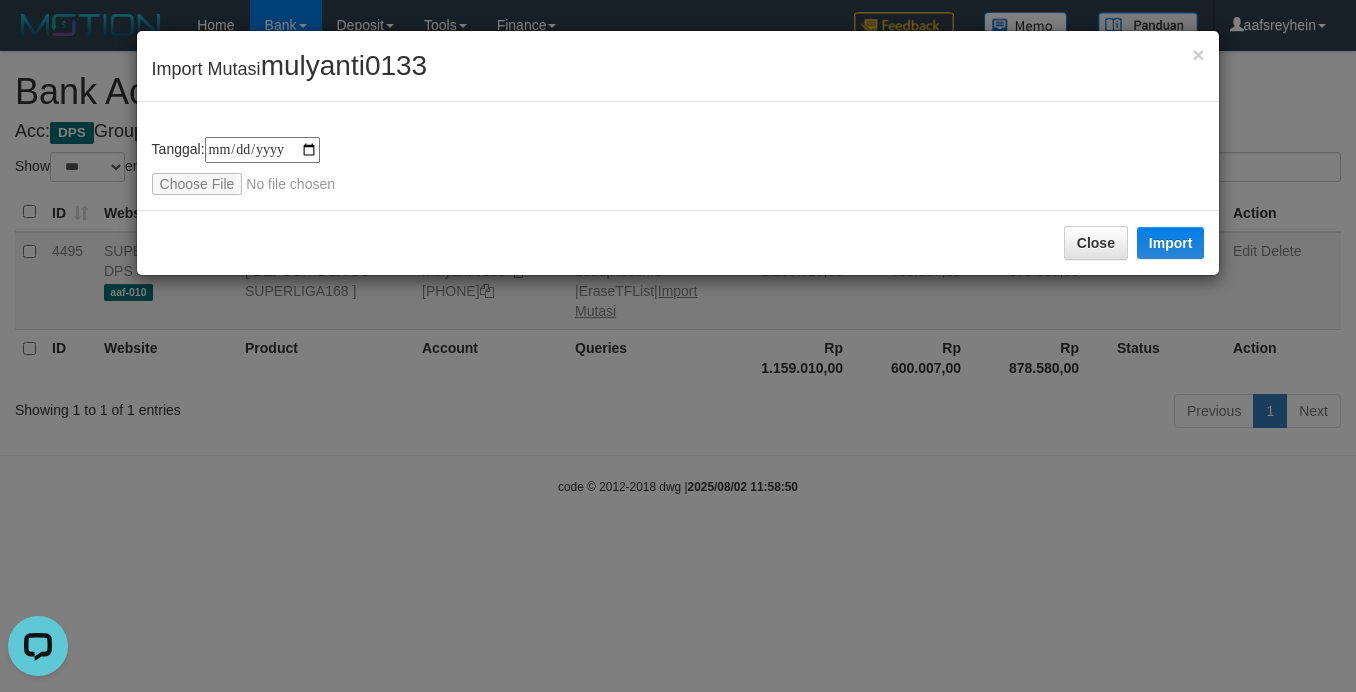 type on "**********" 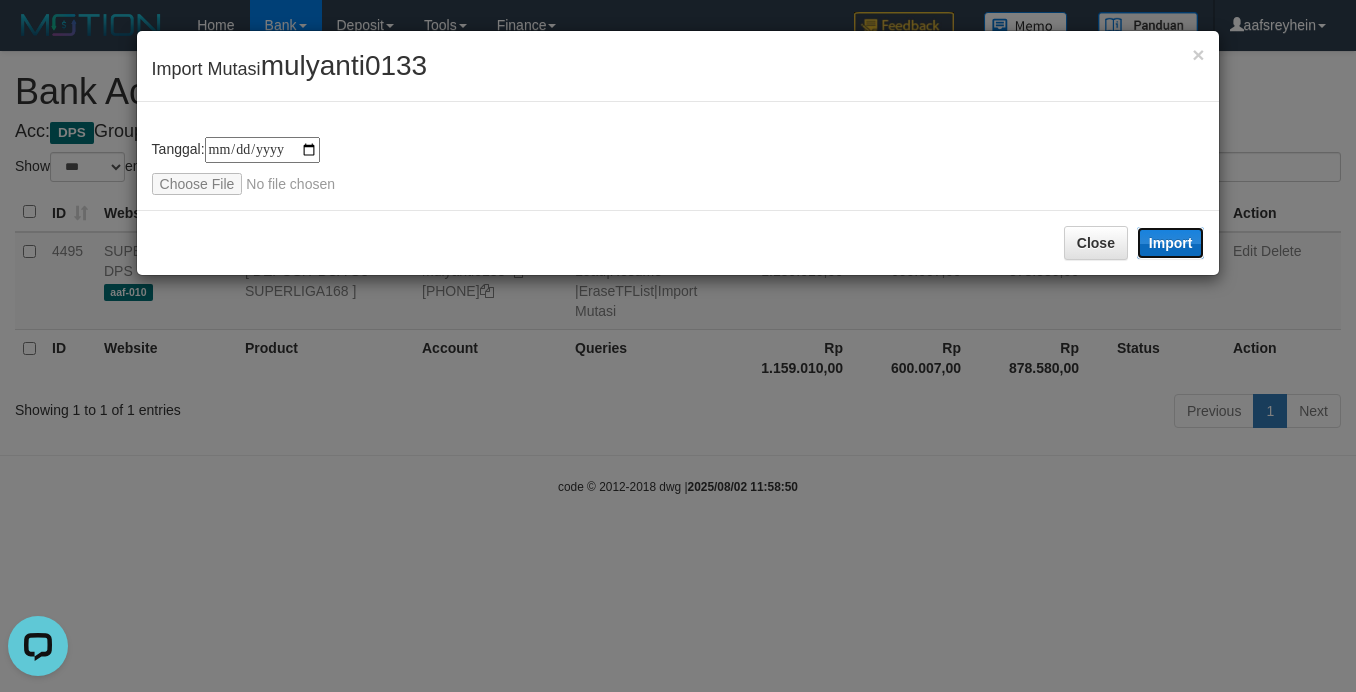 click on "Import" at bounding box center [1171, 243] 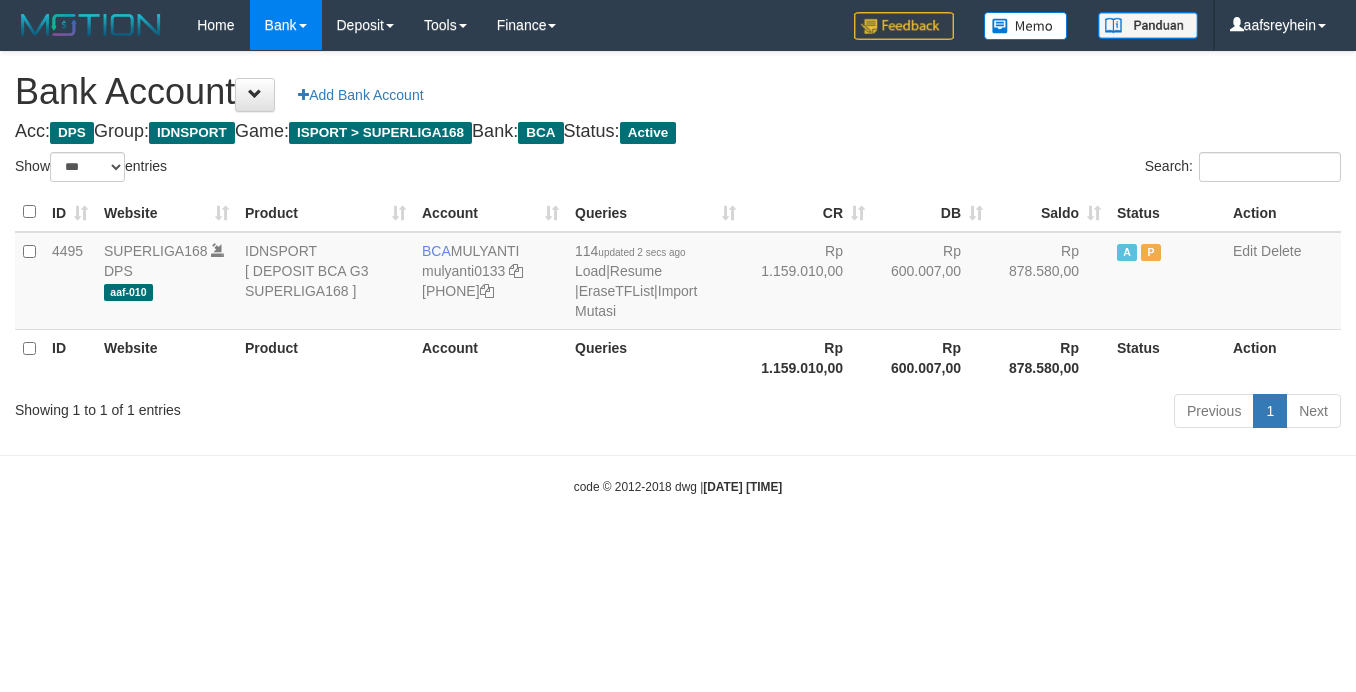 select on "***" 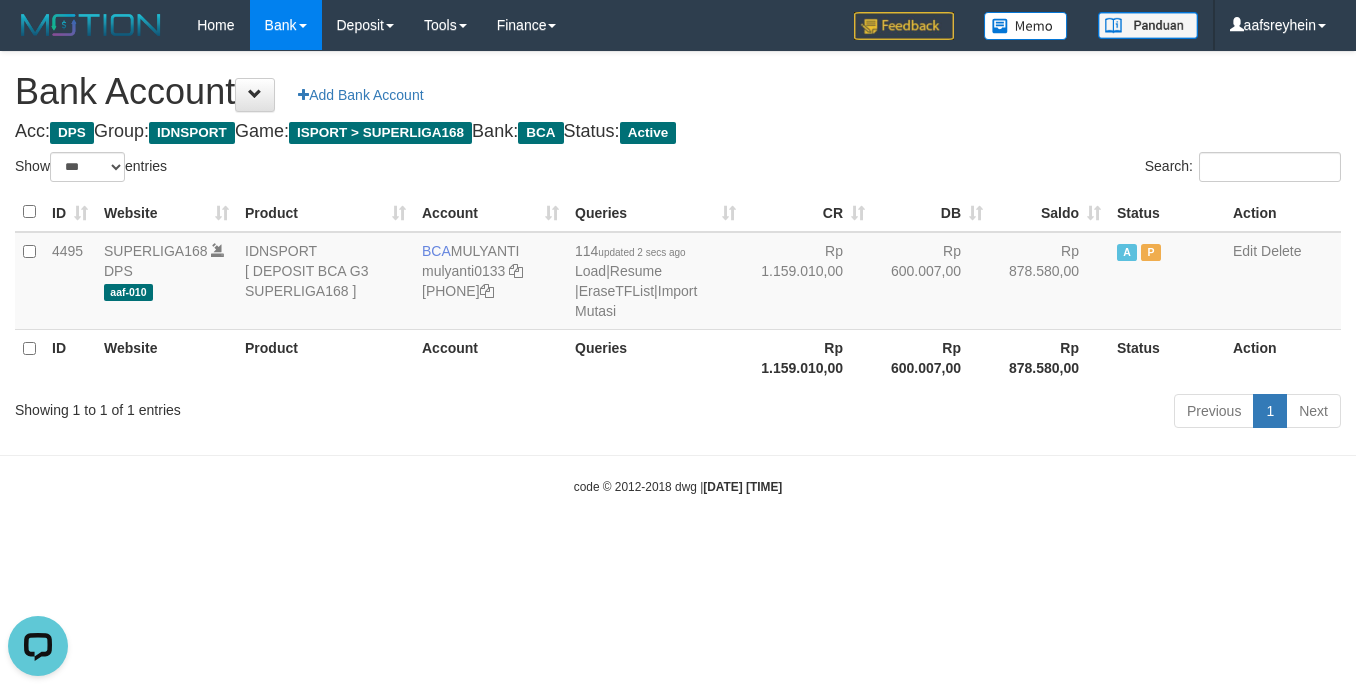 scroll, scrollTop: 0, scrollLeft: 0, axis: both 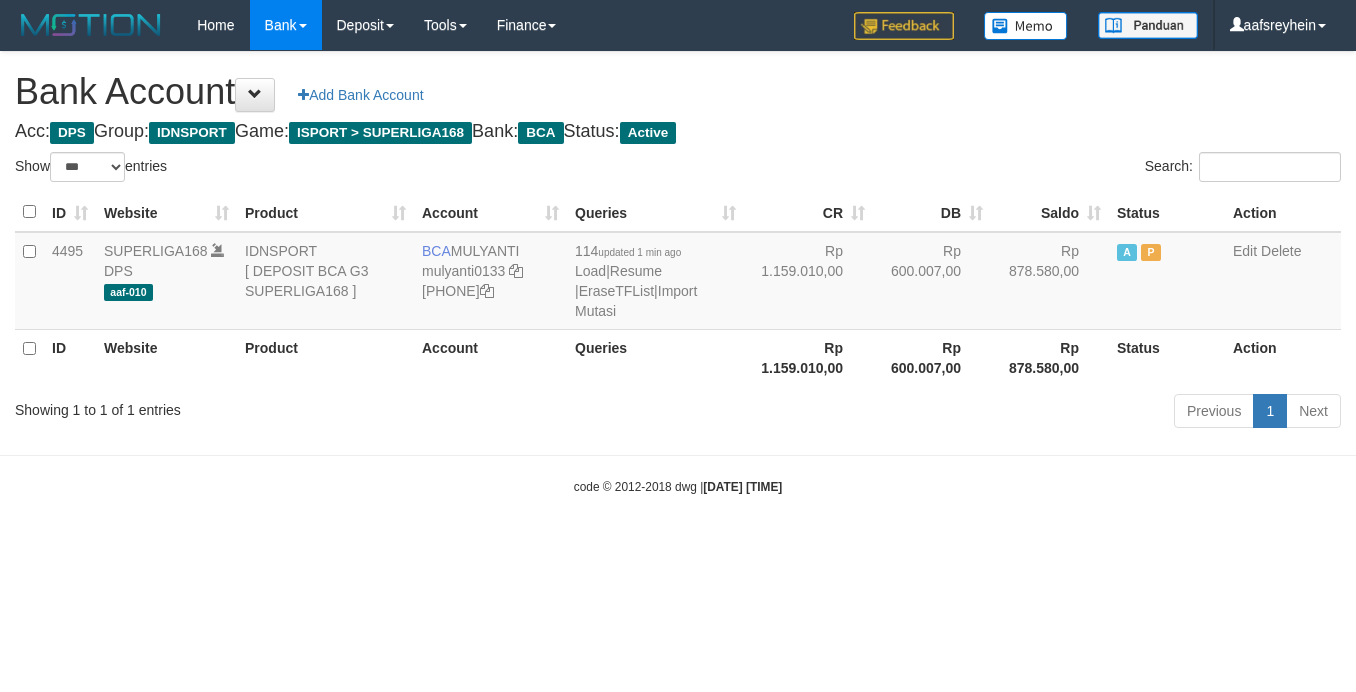 select on "***" 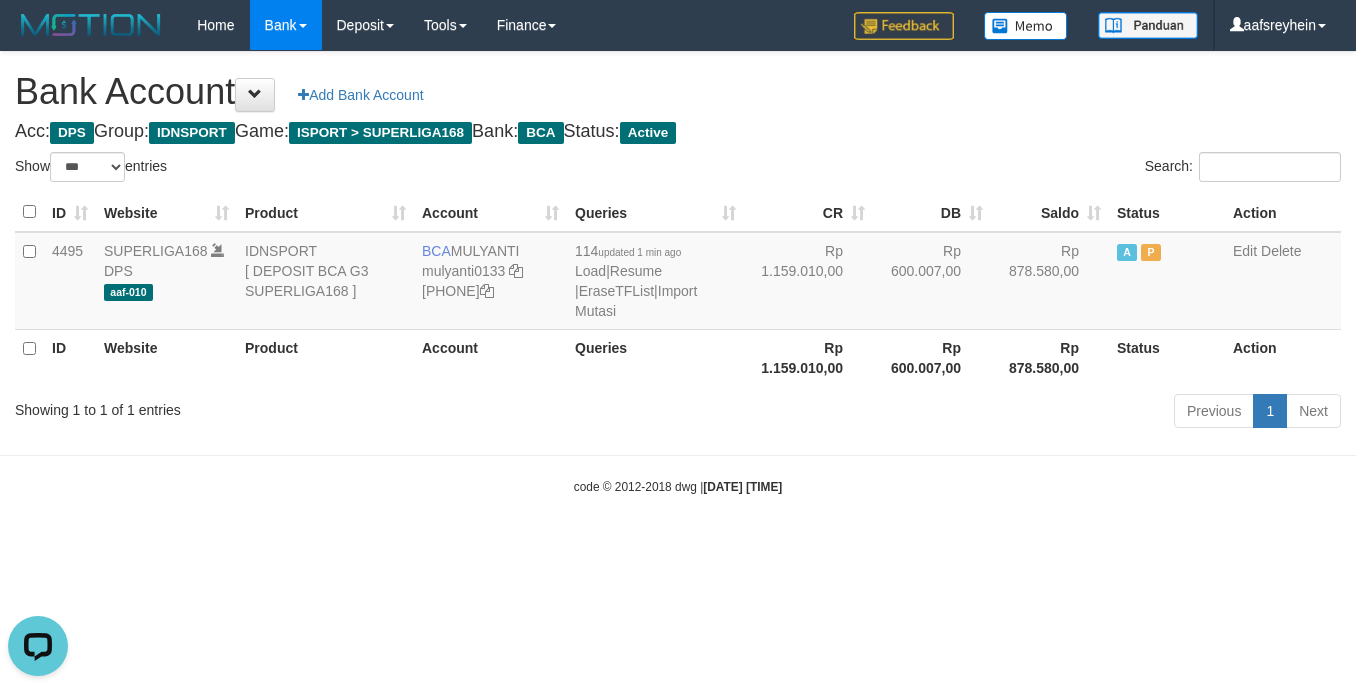 scroll, scrollTop: 0, scrollLeft: 0, axis: both 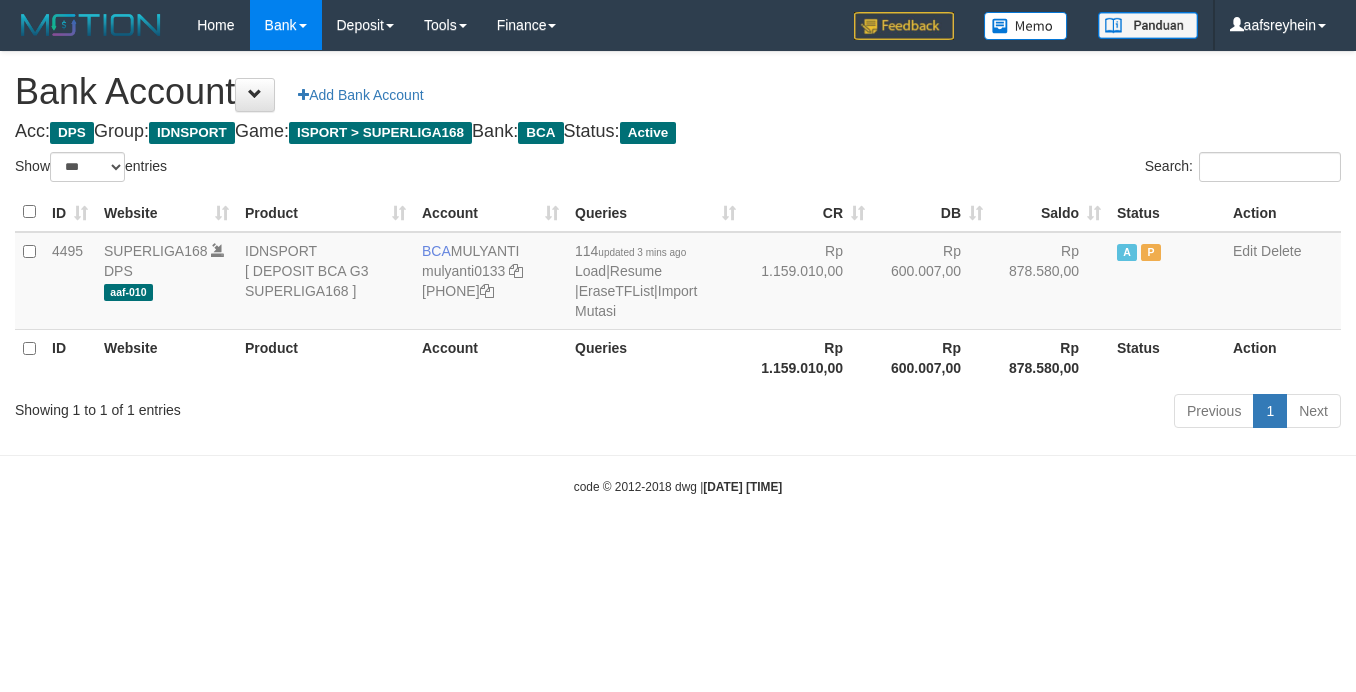 select on "***" 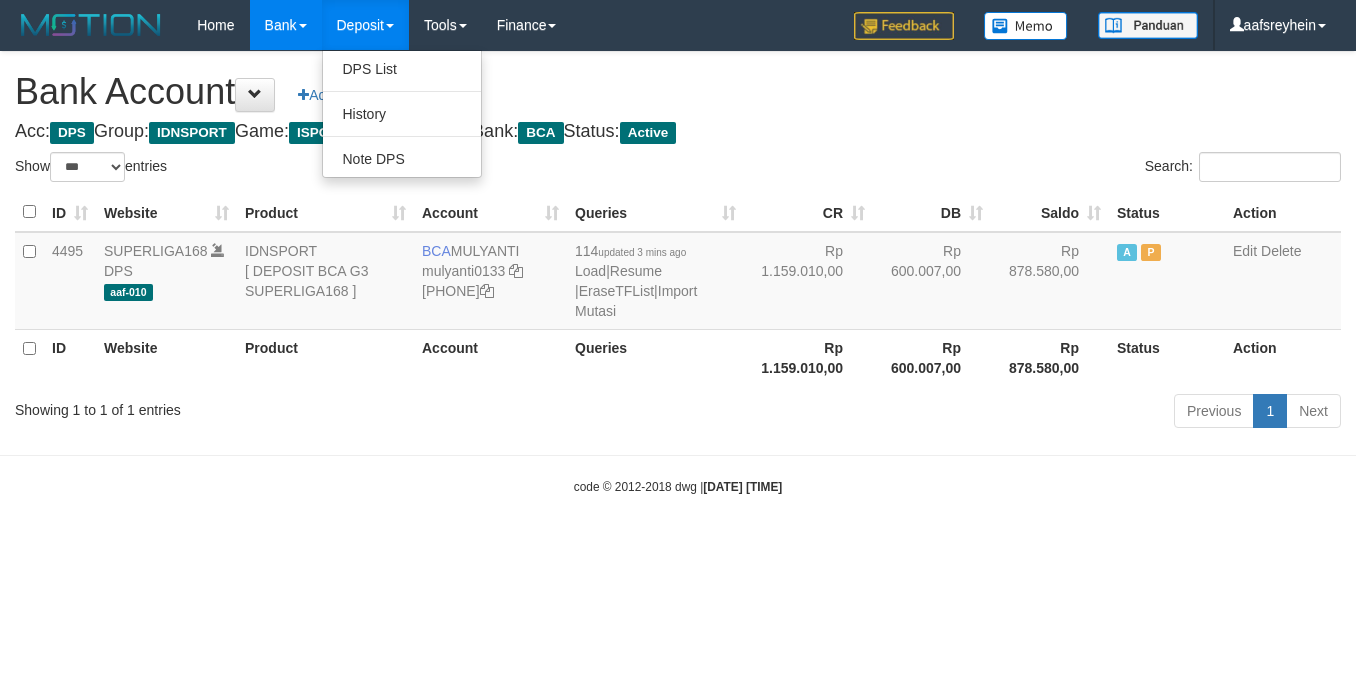 select on "***" 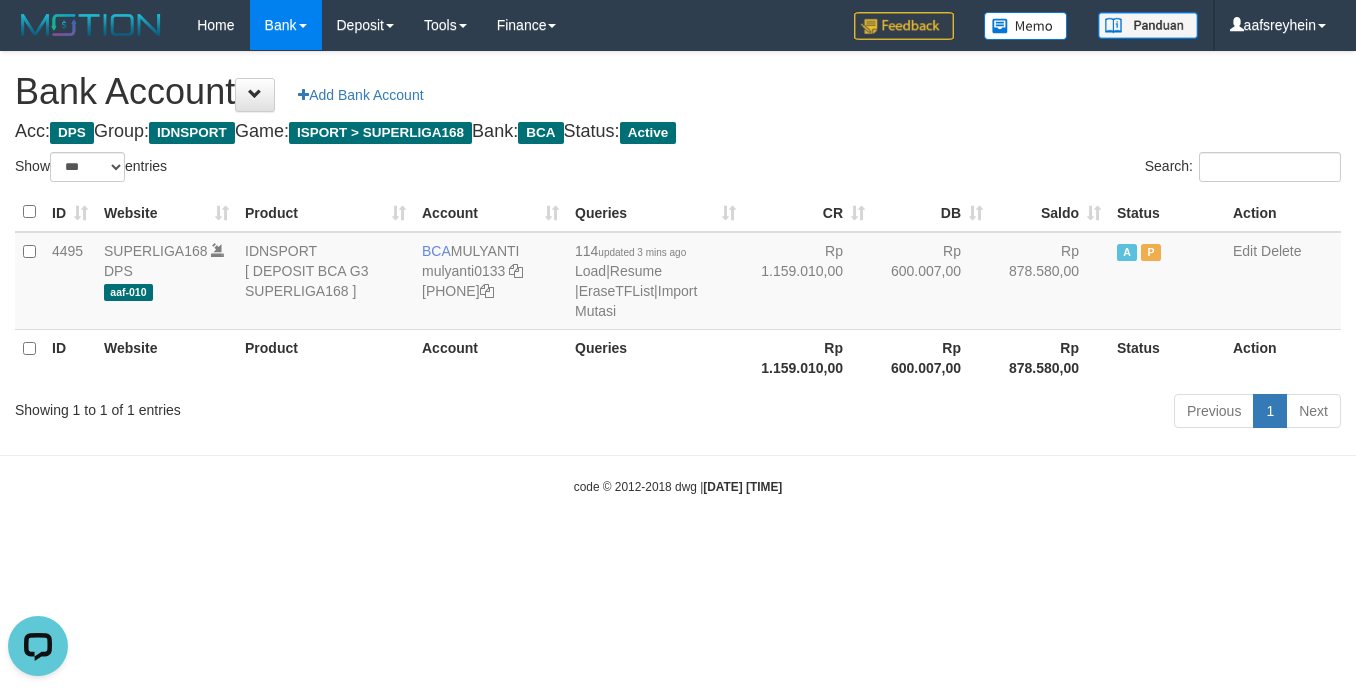 scroll, scrollTop: 0, scrollLeft: 0, axis: both 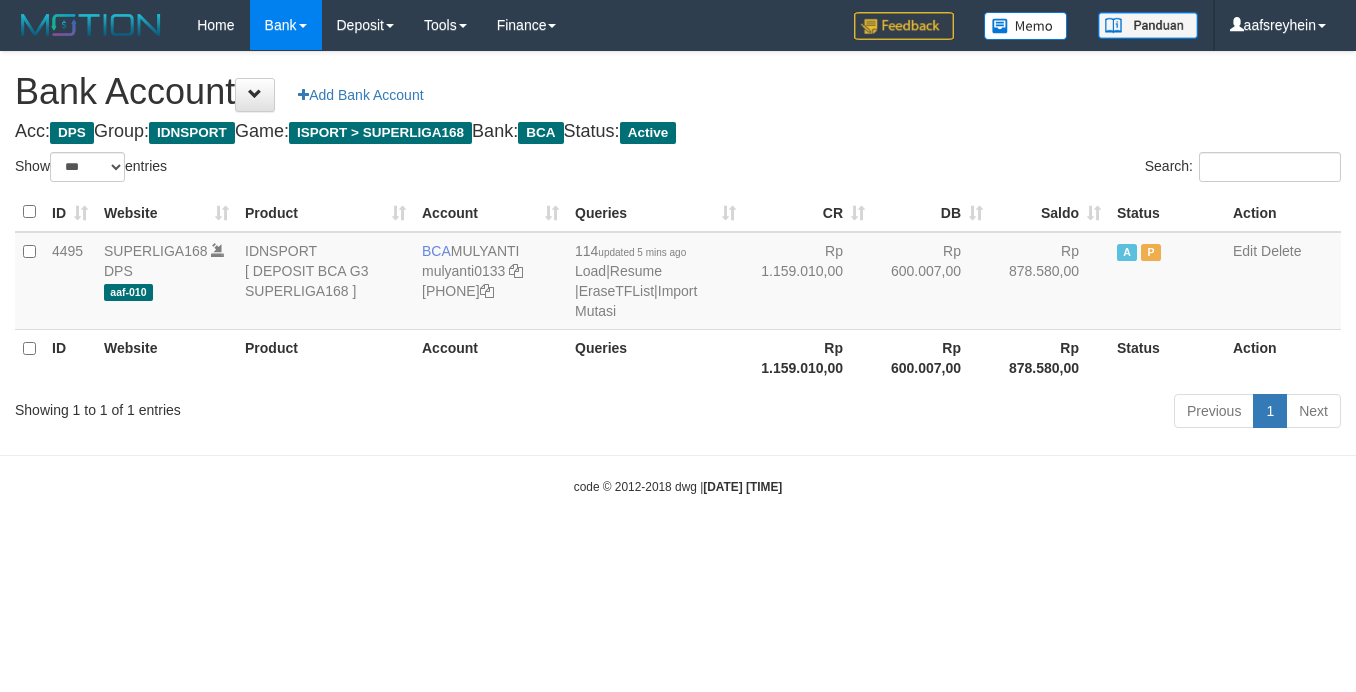 select on "***" 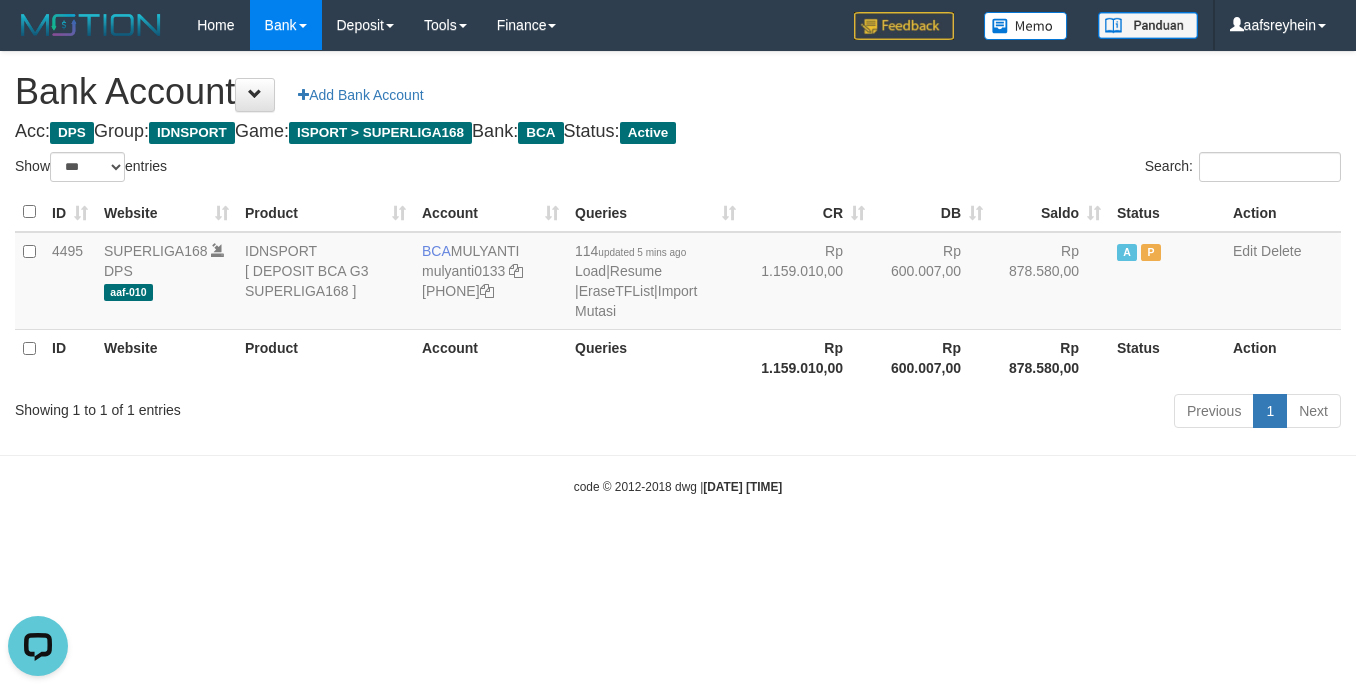 scroll, scrollTop: 0, scrollLeft: 0, axis: both 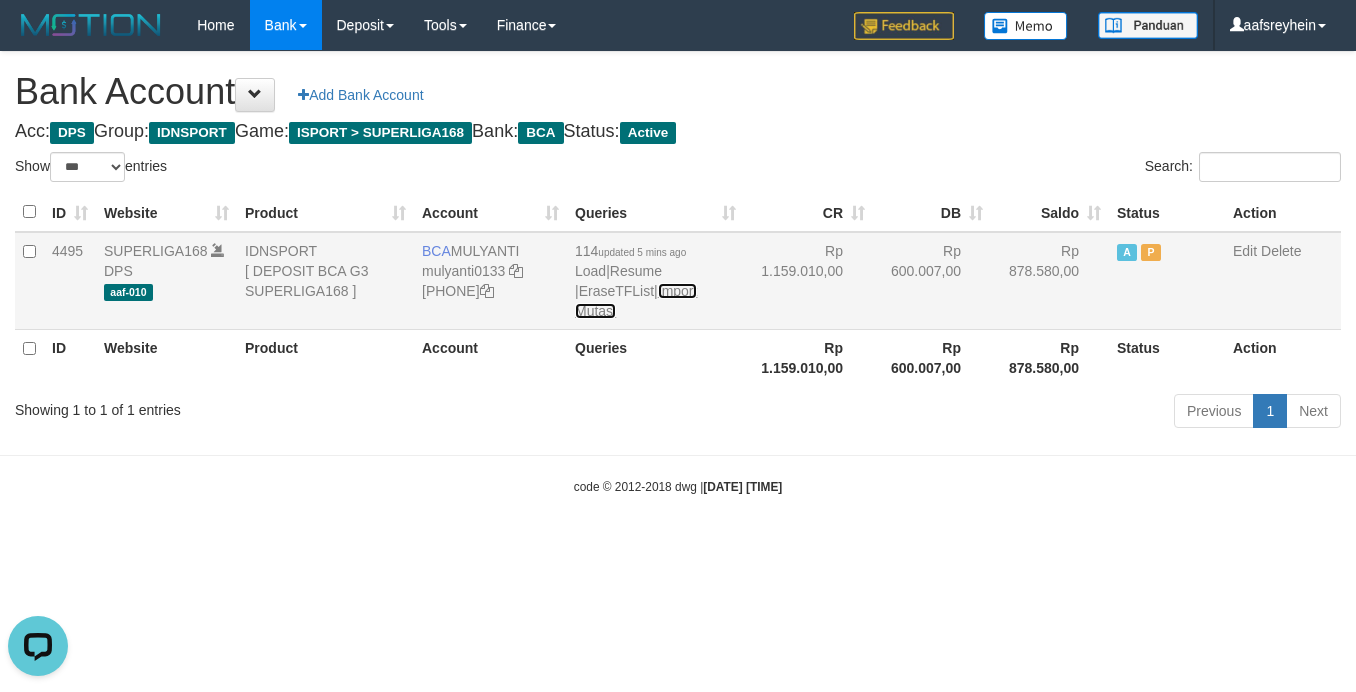 click on "Import Mutasi" at bounding box center (636, 301) 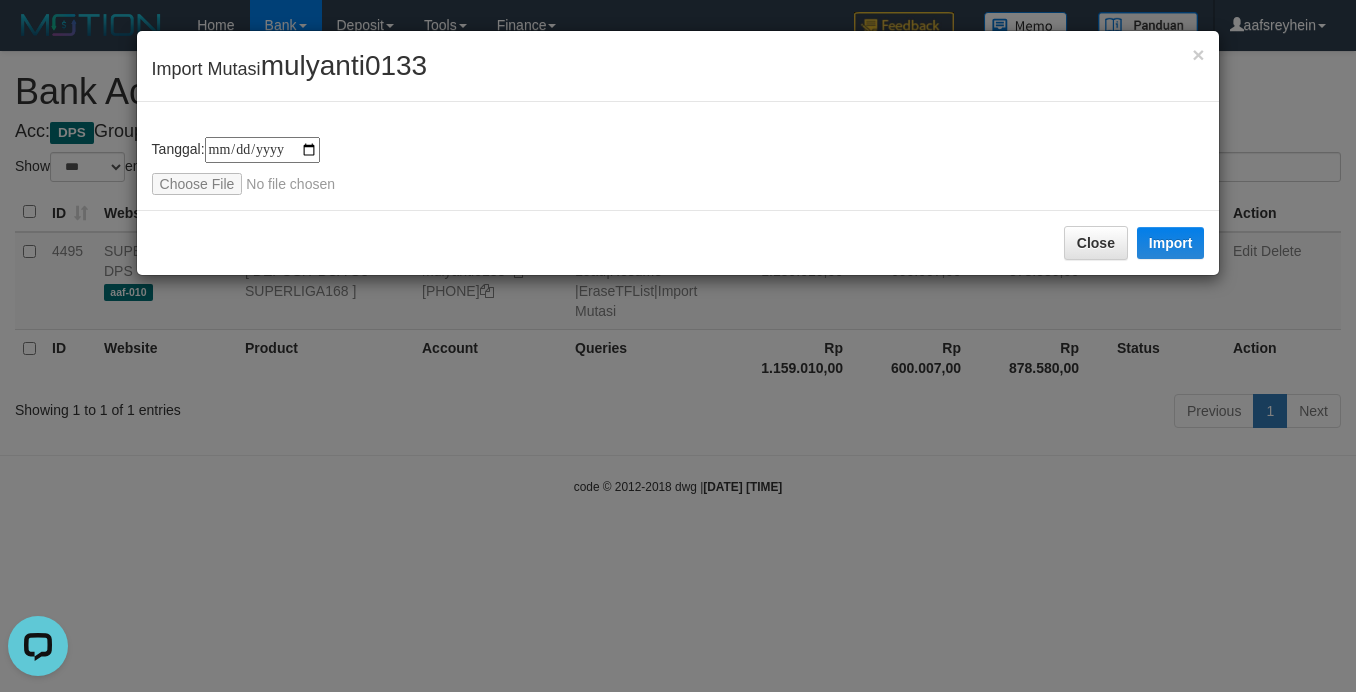 type on "**********" 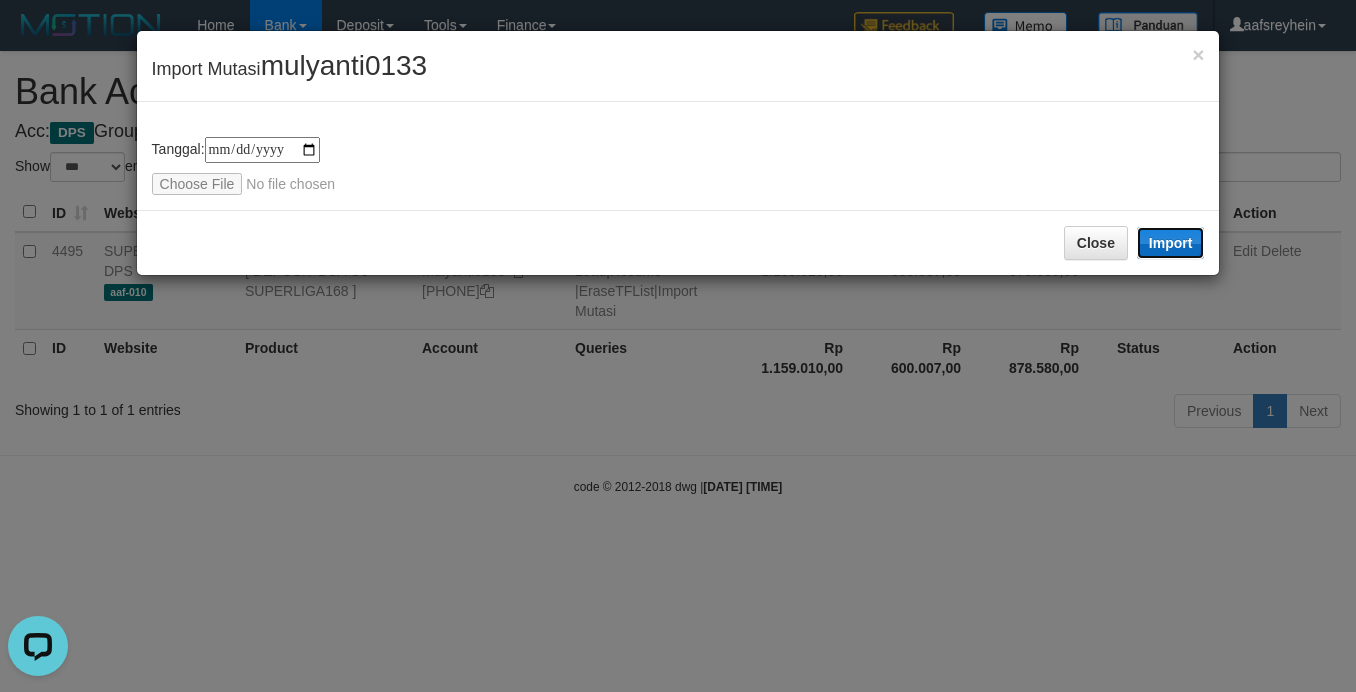 click on "Import" at bounding box center [1171, 243] 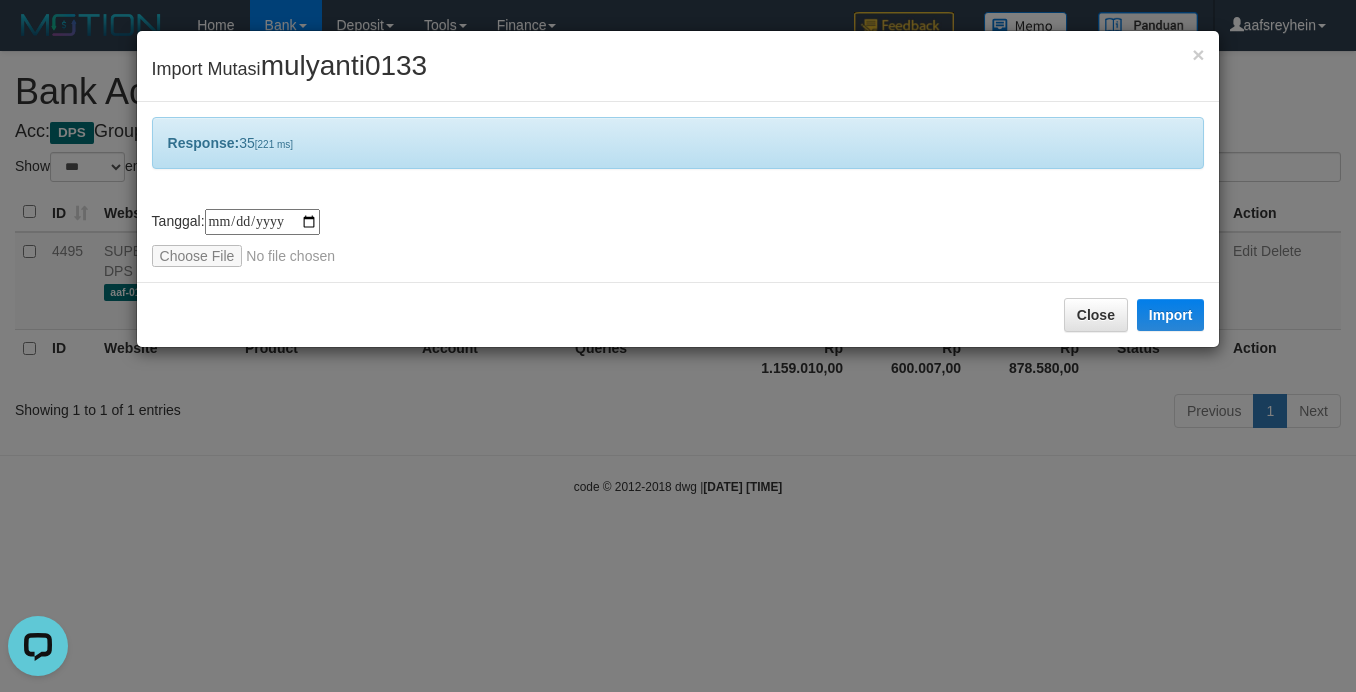 click on "**********" at bounding box center [678, 346] 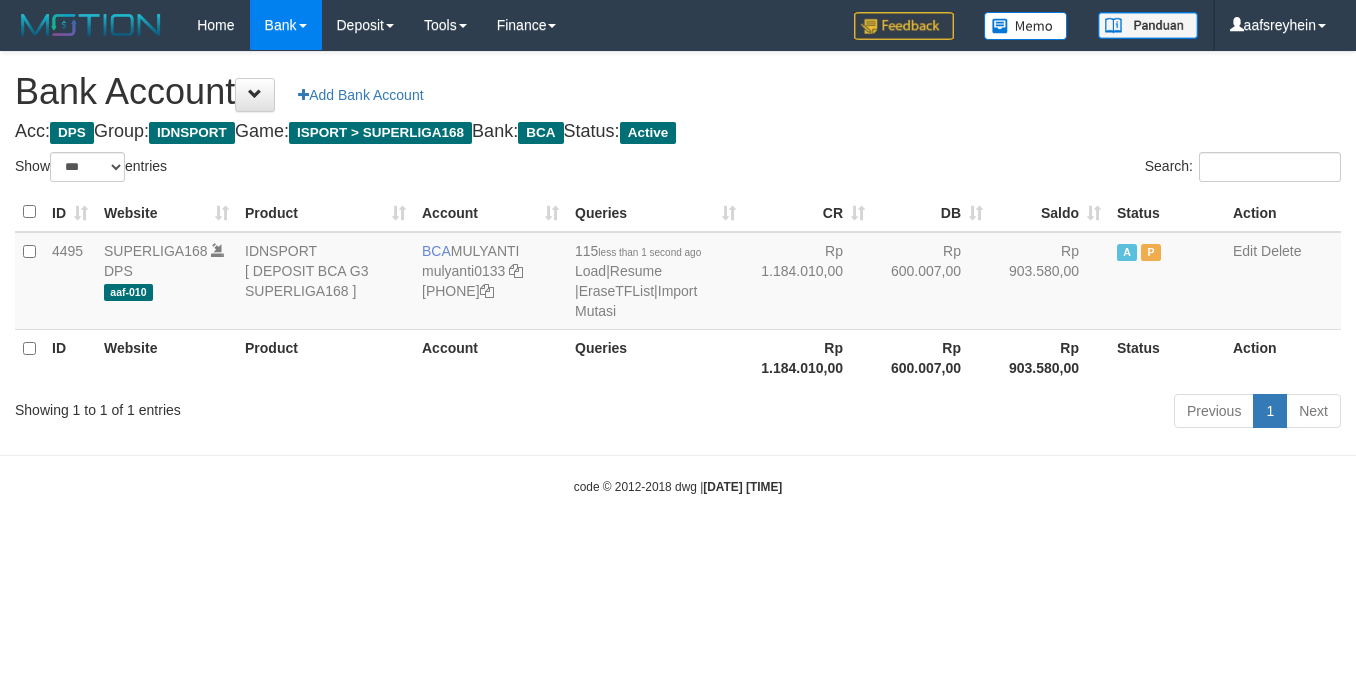 select on "***" 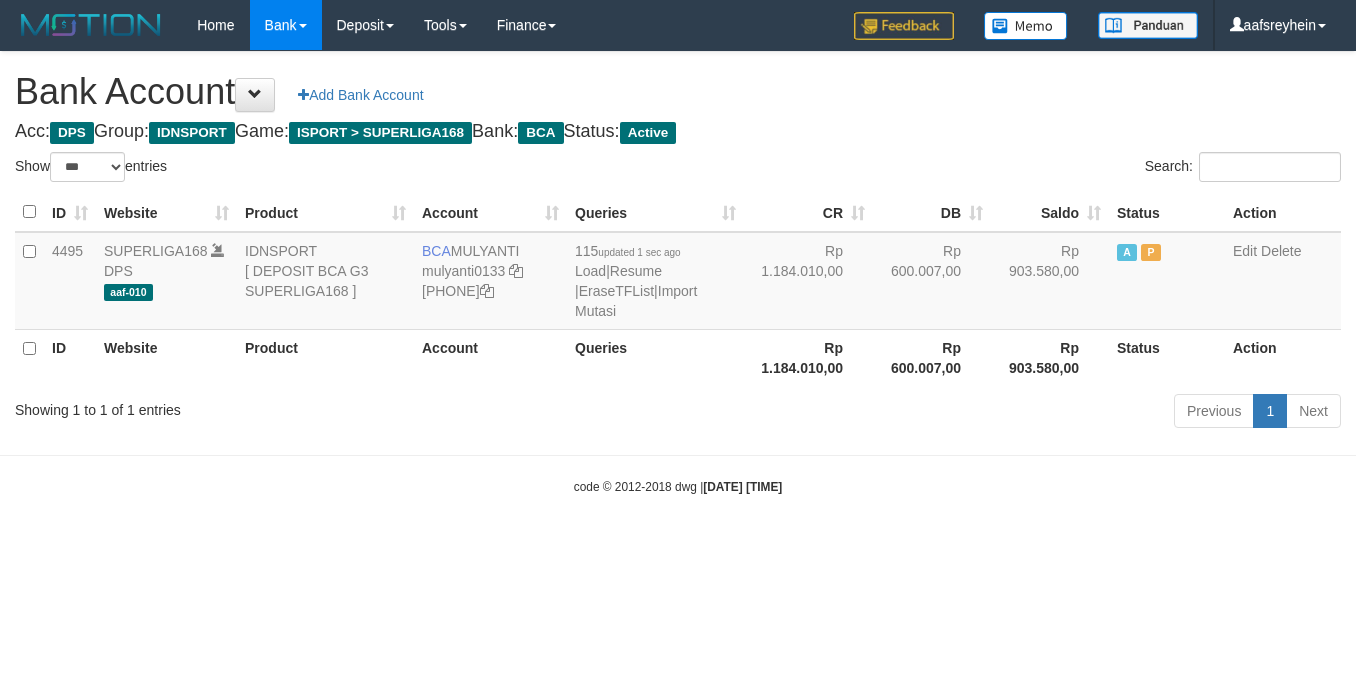 select on "***" 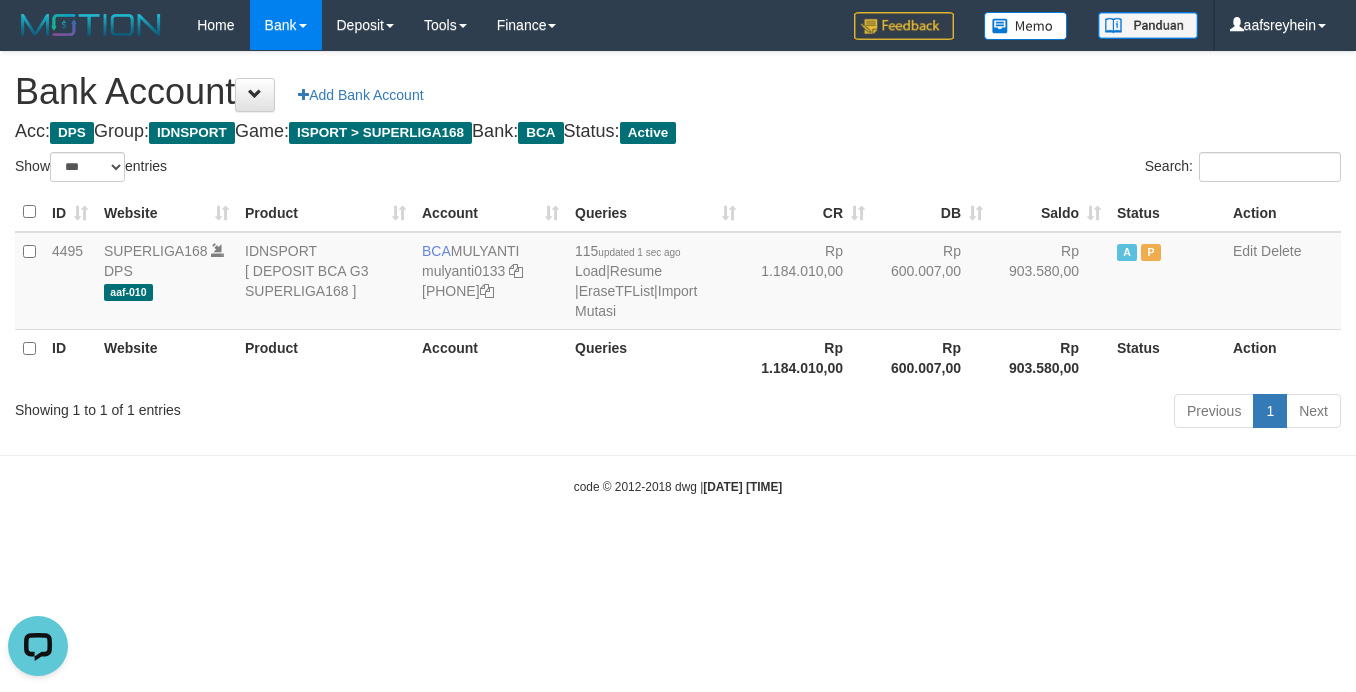 scroll, scrollTop: 0, scrollLeft: 0, axis: both 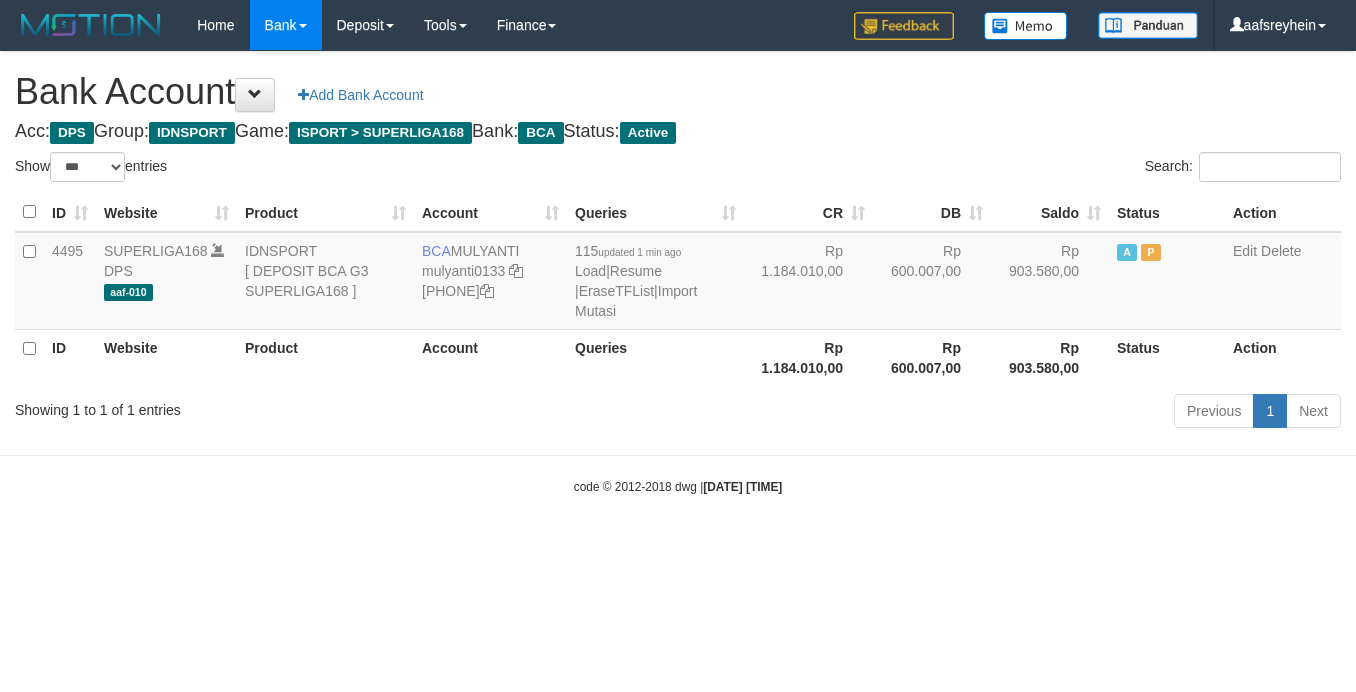 select on "***" 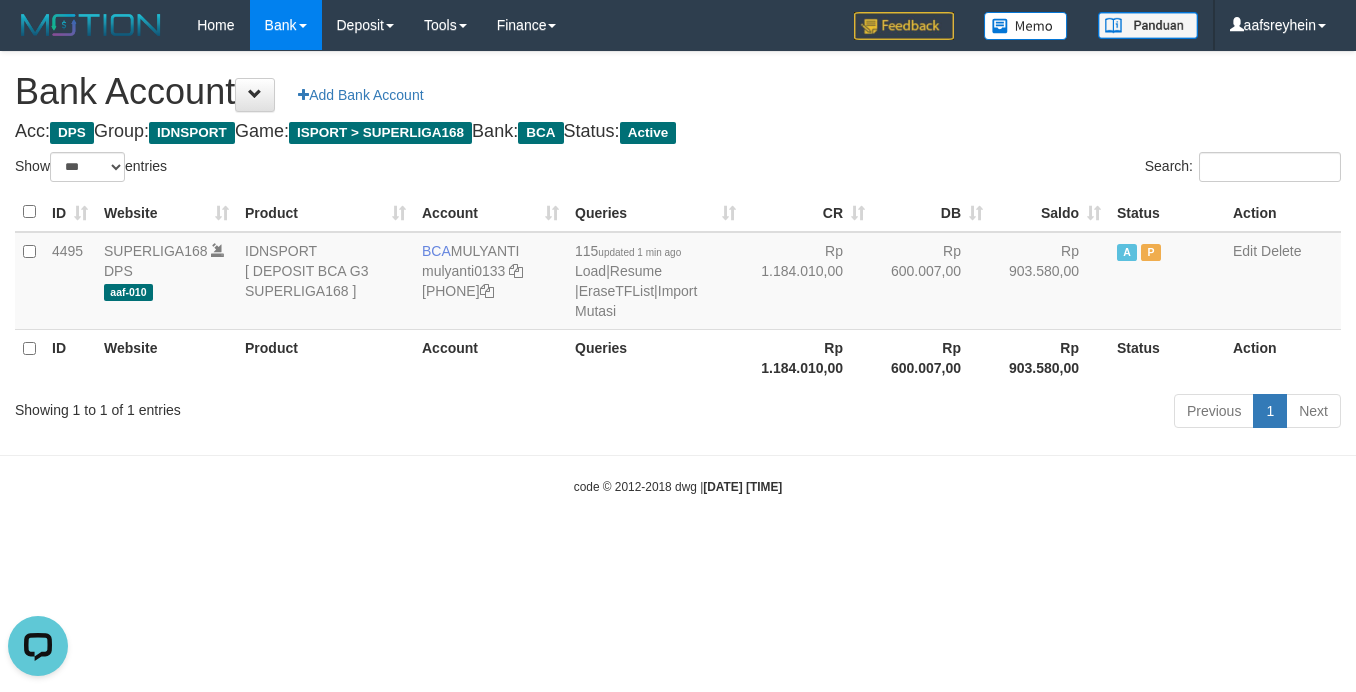 scroll, scrollTop: 0, scrollLeft: 0, axis: both 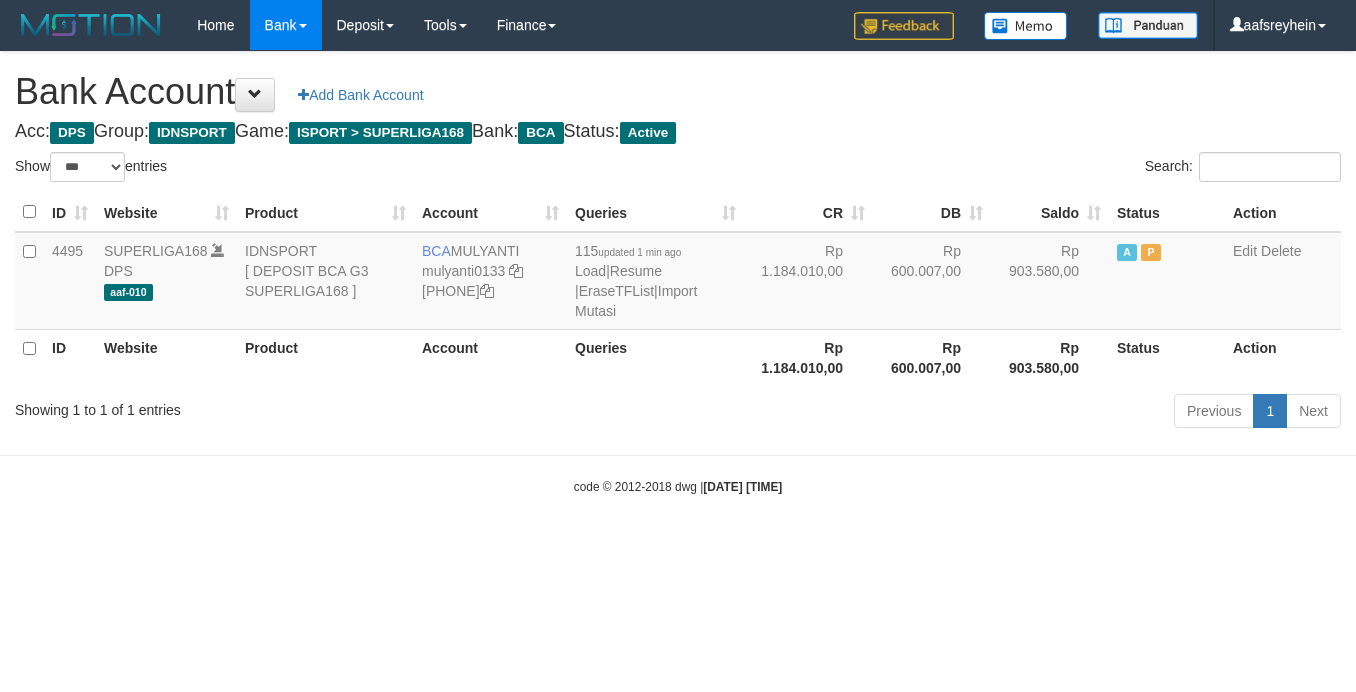 select on "***" 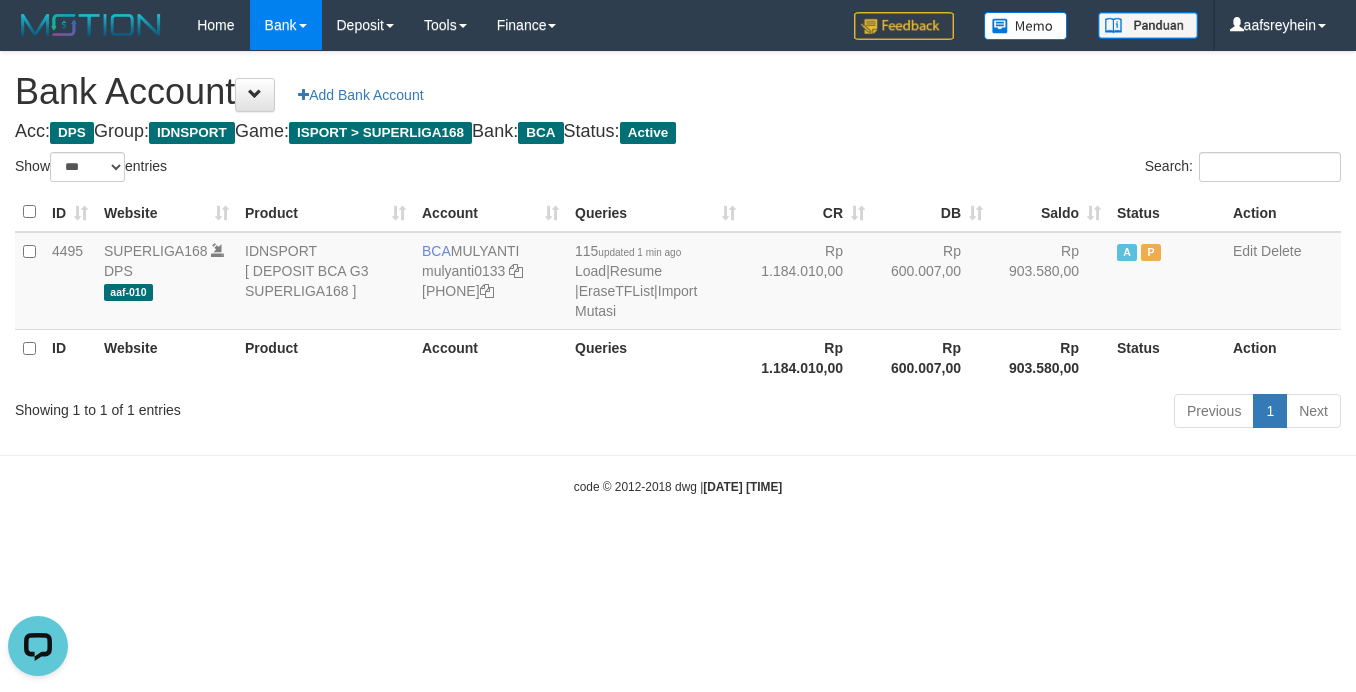 scroll, scrollTop: 0, scrollLeft: 0, axis: both 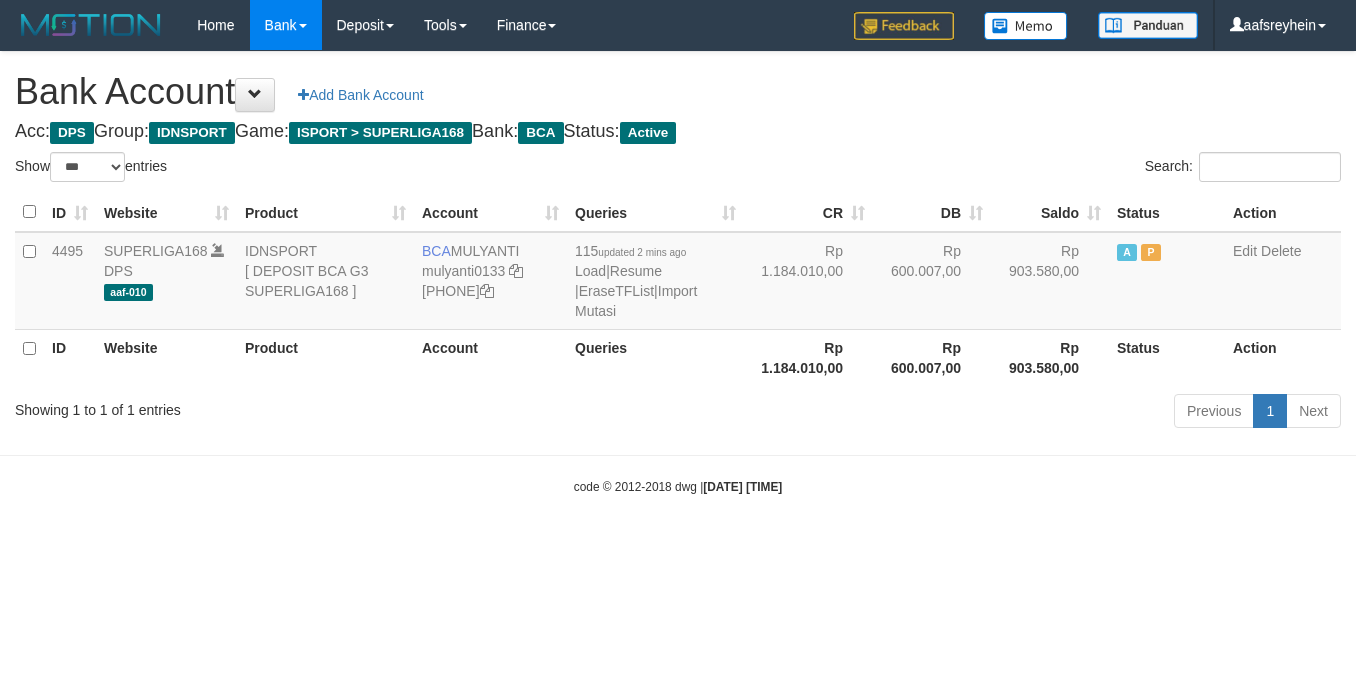 select on "***" 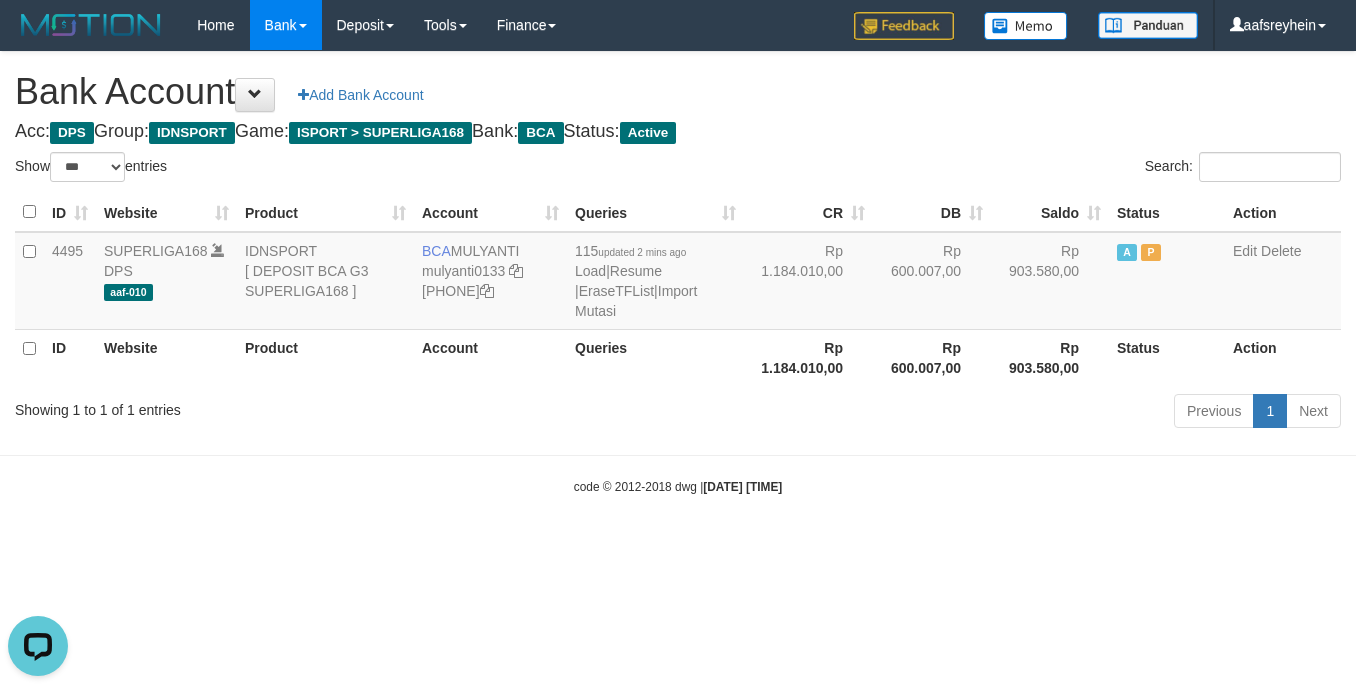 scroll, scrollTop: 0, scrollLeft: 0, axis: both 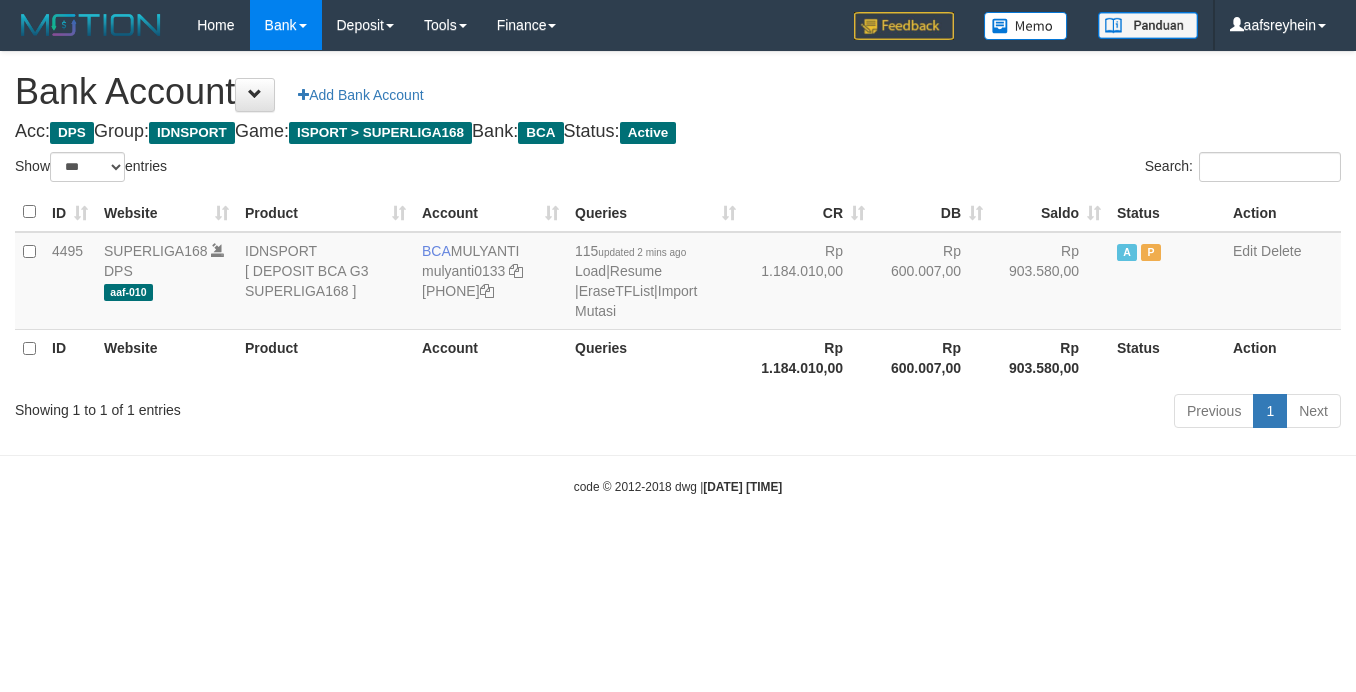 select on "***" 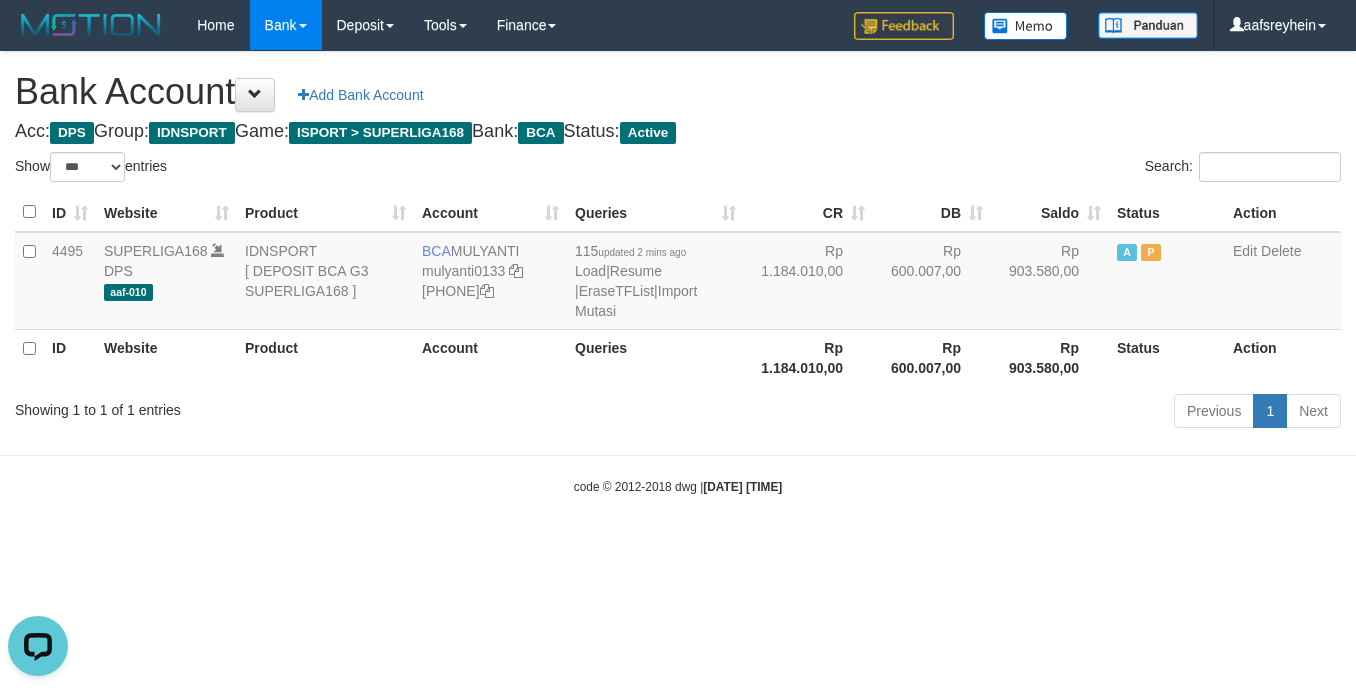 scroll, scrollTop: 0, scrollLeft: 0, axis: both 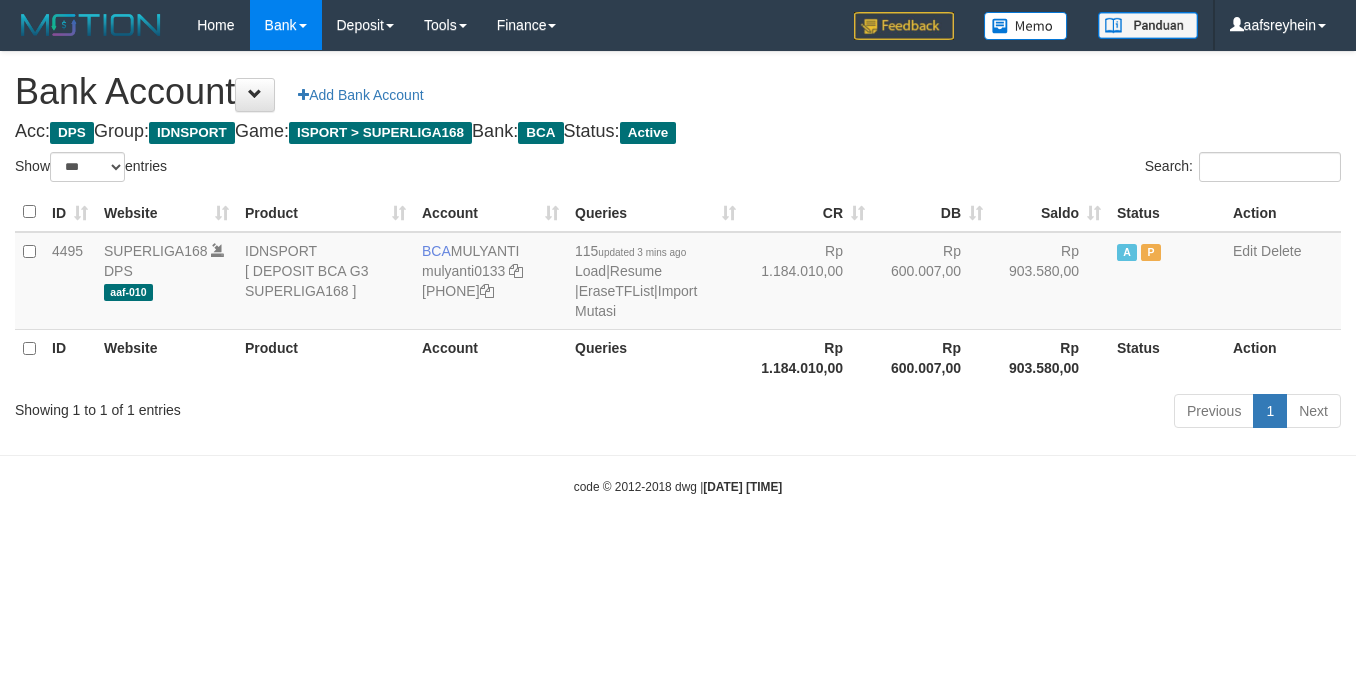 select on "***" 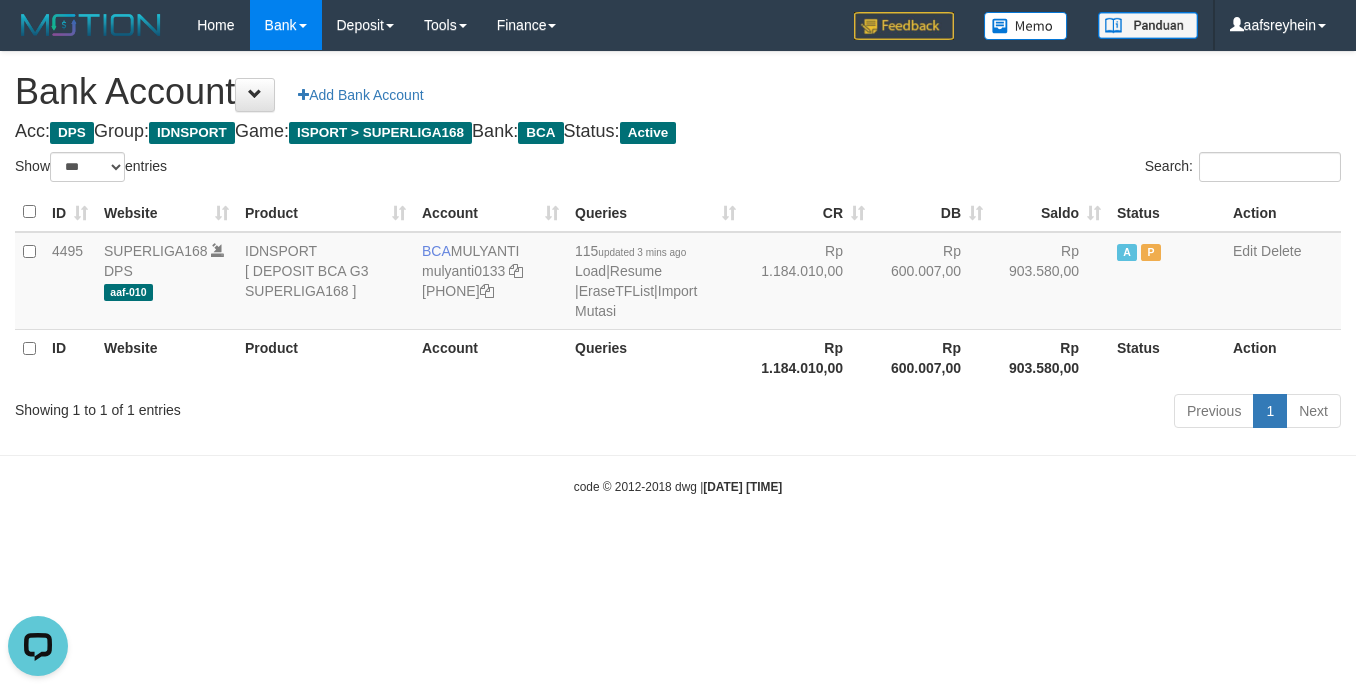 scroll, scrollTop: 0, scrollLeft: 0, axis: both 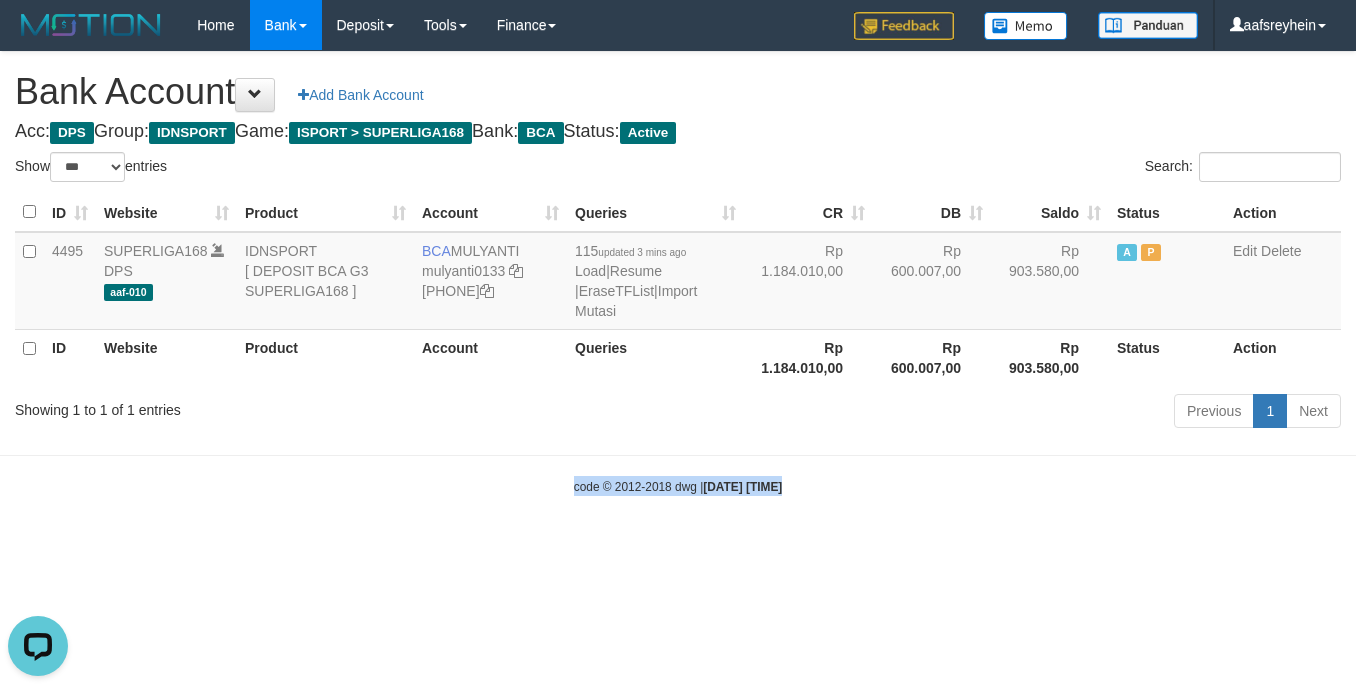 click on "Toggle navigation
Home
Bank
Account List
Load
By Website
Group
[ISPORT]													SUPERLIGA168
By Load Group (DPS)" at bounding box center (678, 273) 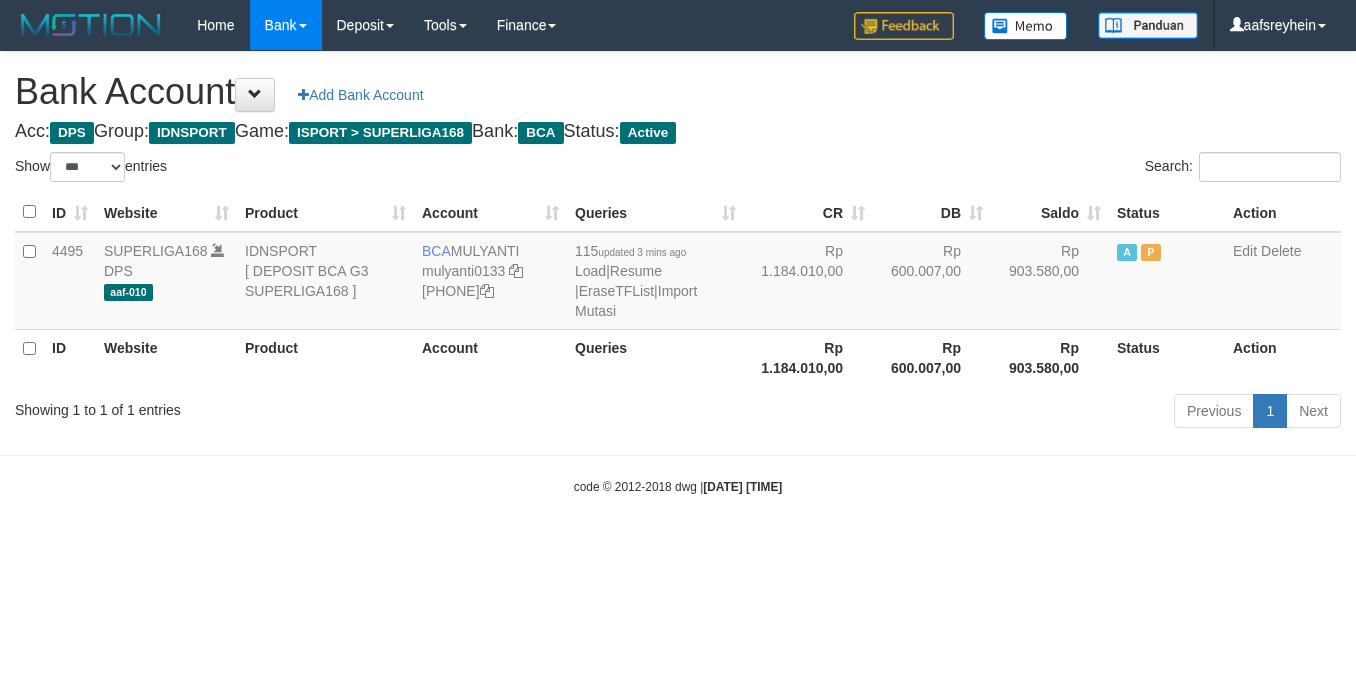select on "***" 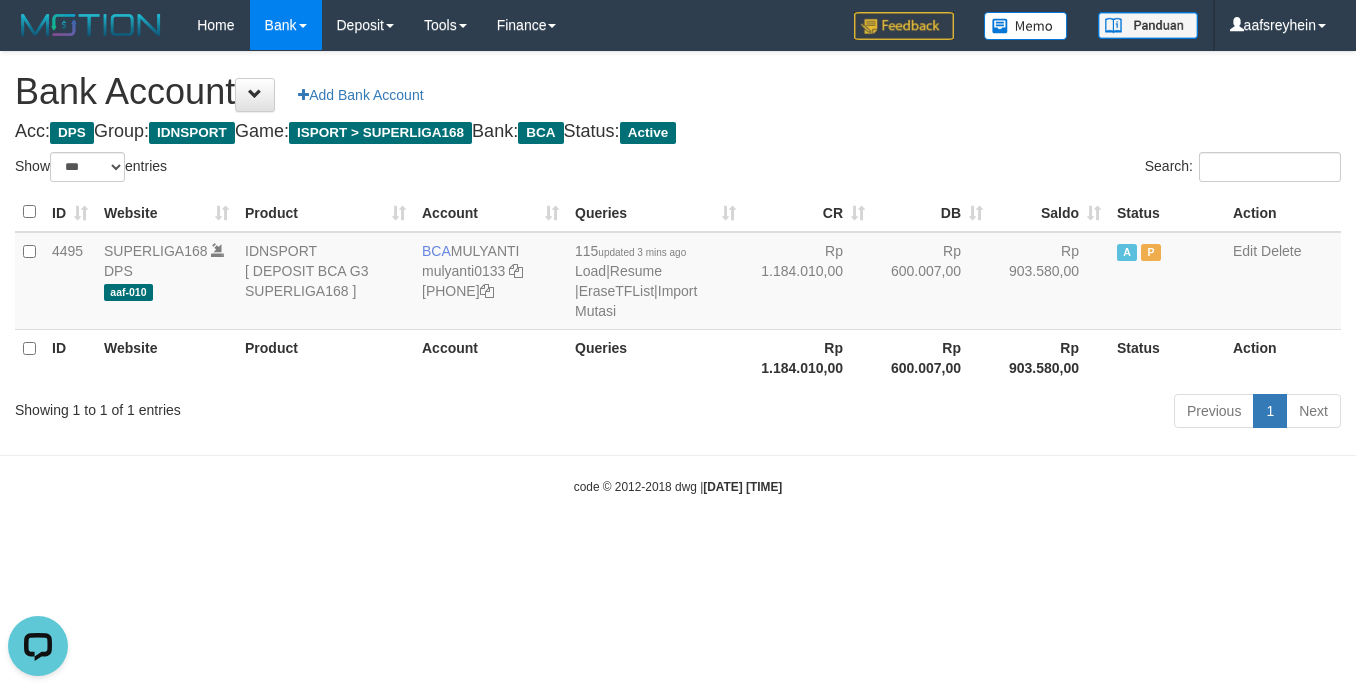 scroll, scrollTop: 0, scrollLeft: 0, axis: both 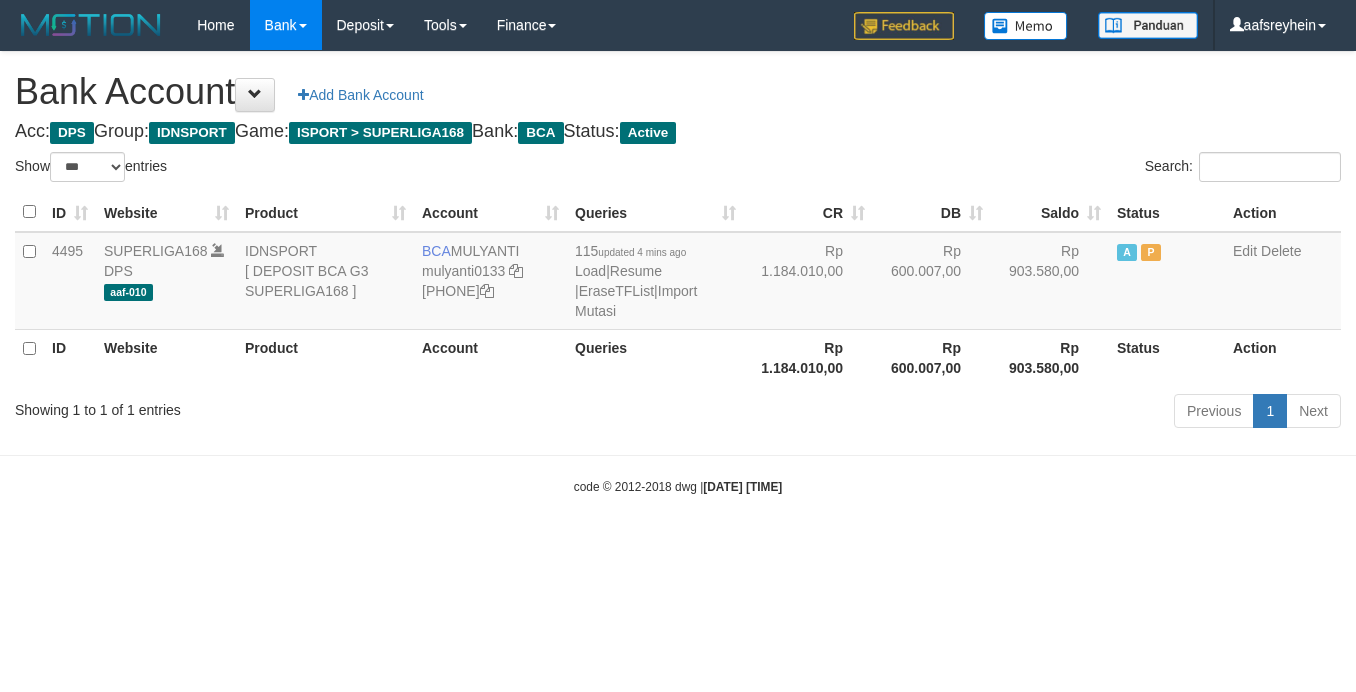 select on "***" 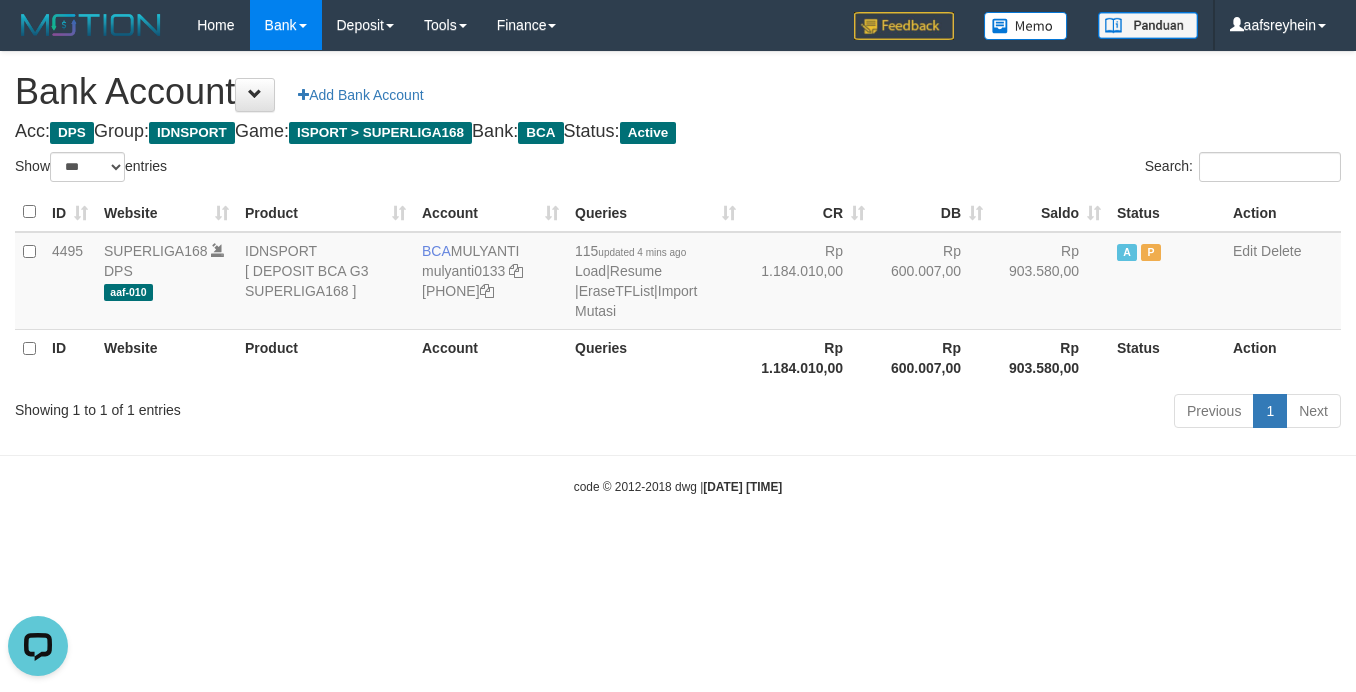 scroll, scrollTop: 0, scrollLeft: 0, axis: both 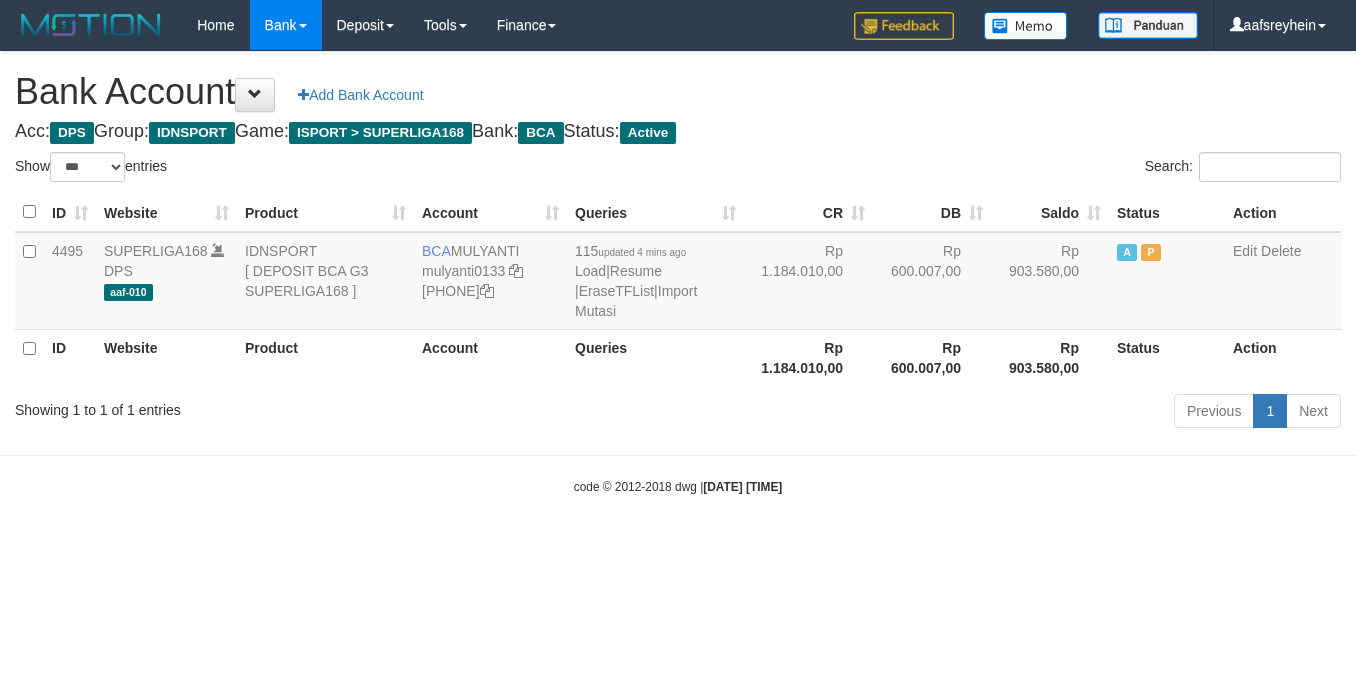 select on "***" 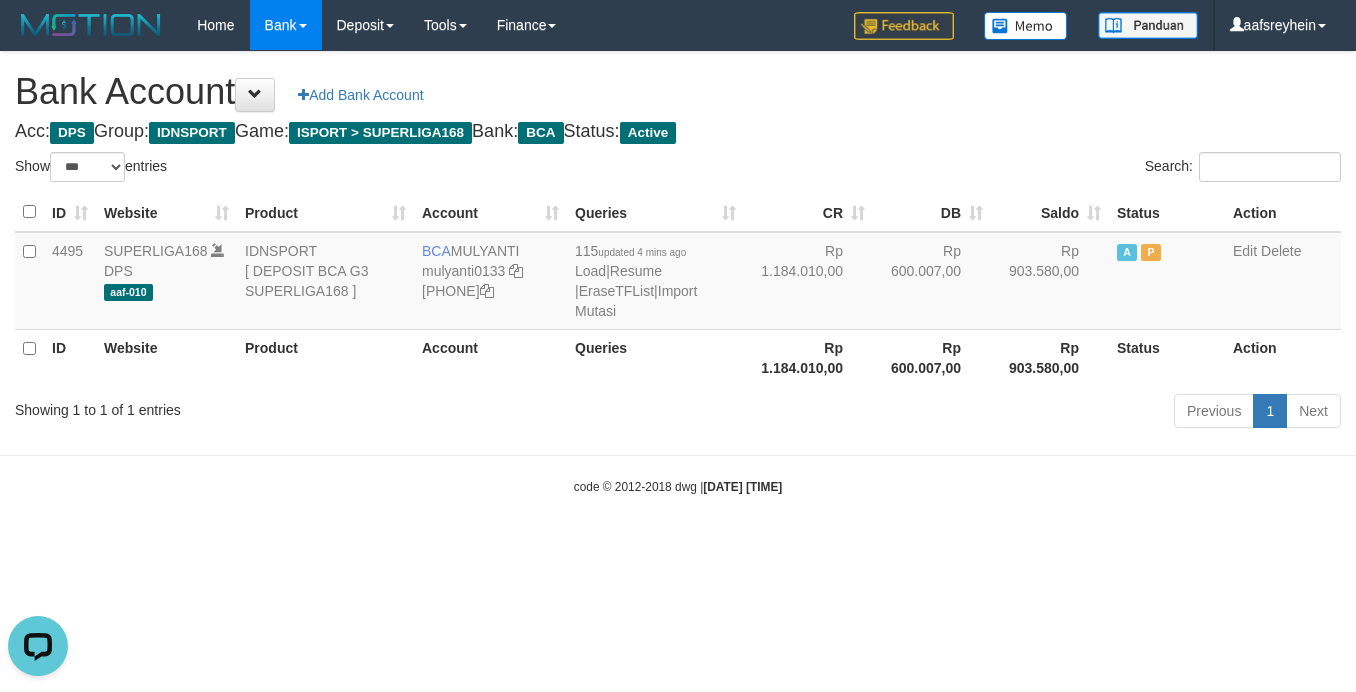 scroll, scrollTop: 0, scrollLeft: 0, axis: both 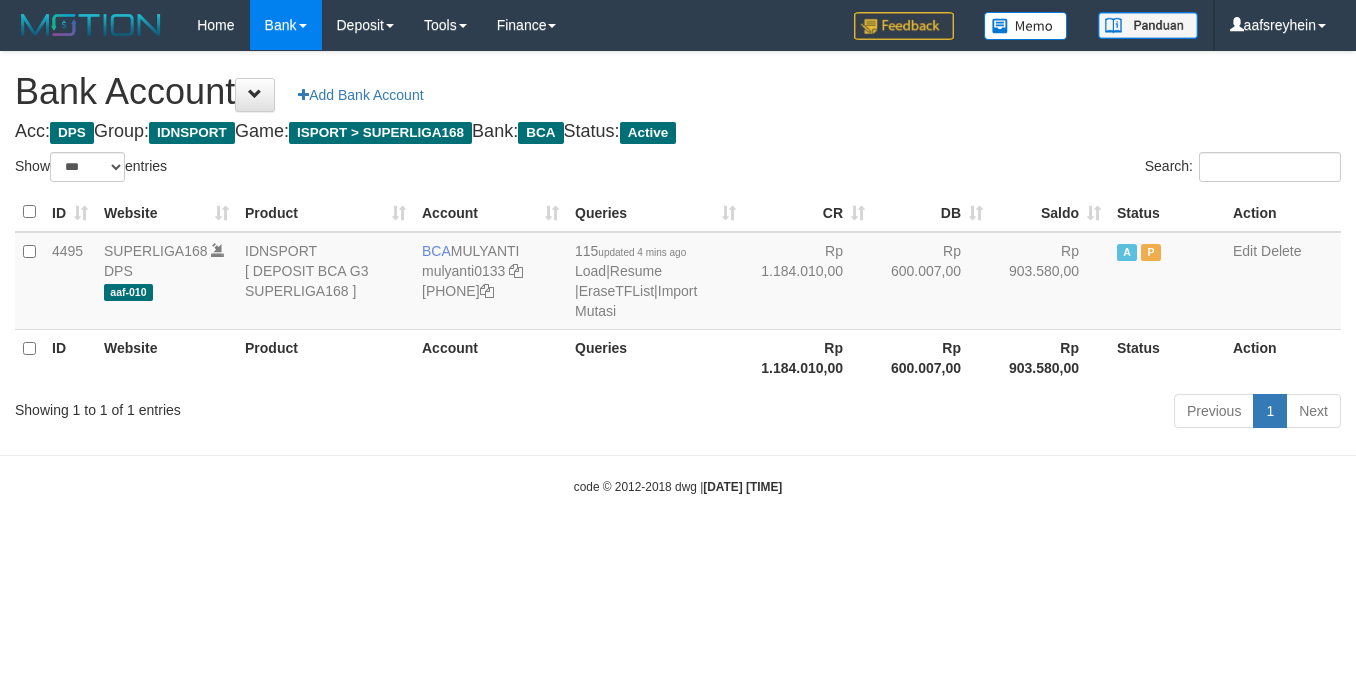 select on "***" 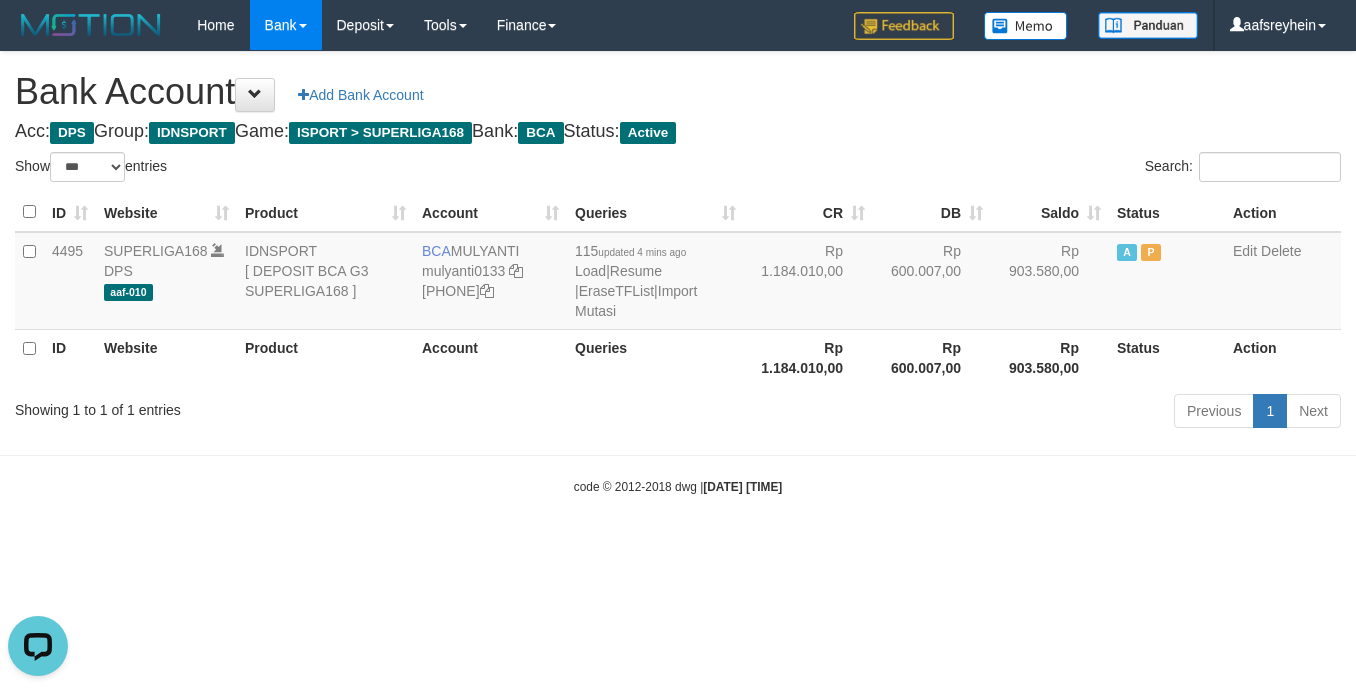 scroll, scrollTop: 0, scrollLeft: 0, axis: both 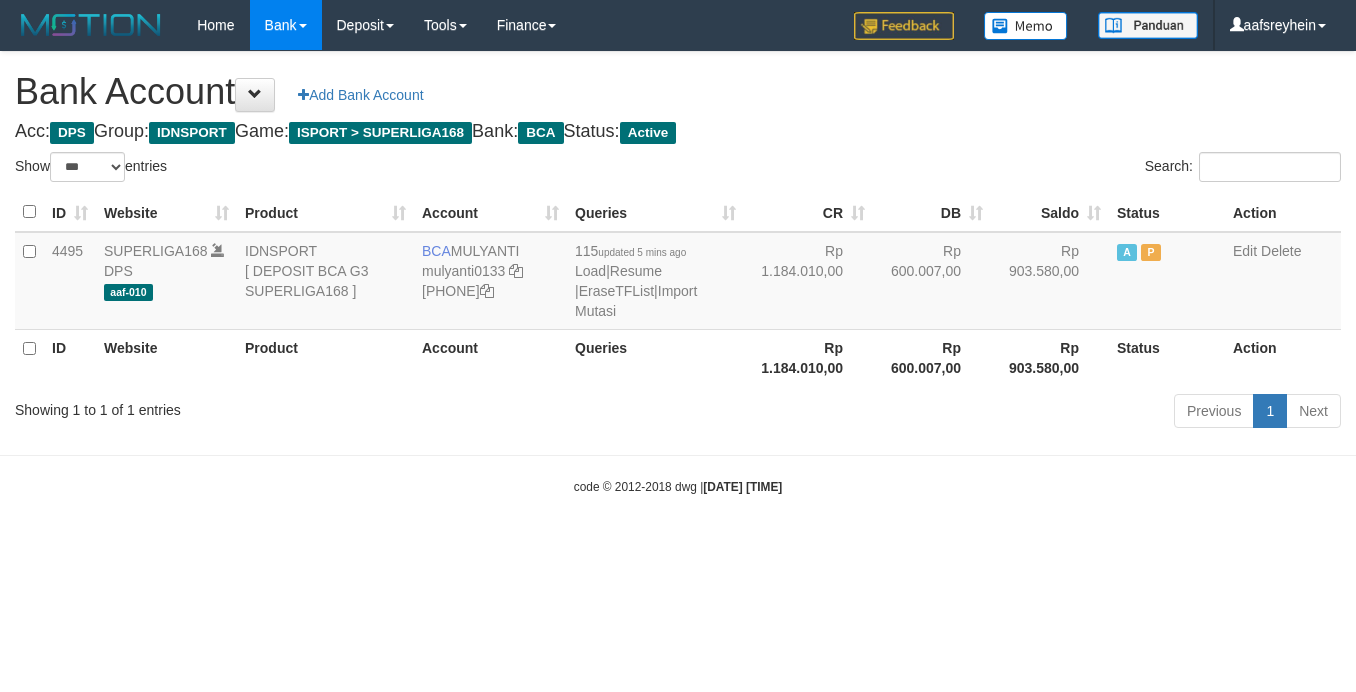 select on "***" 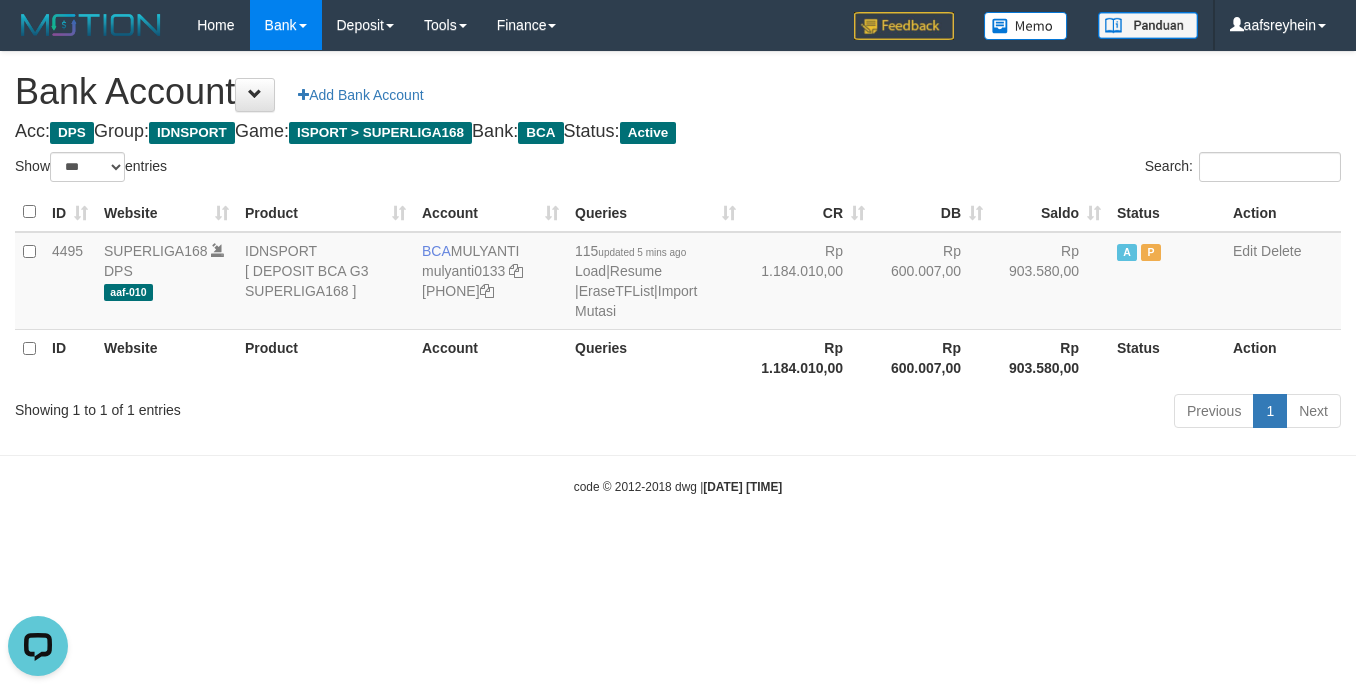 scroll, scrollTop: 0, scrollLeft: 0, axis: both 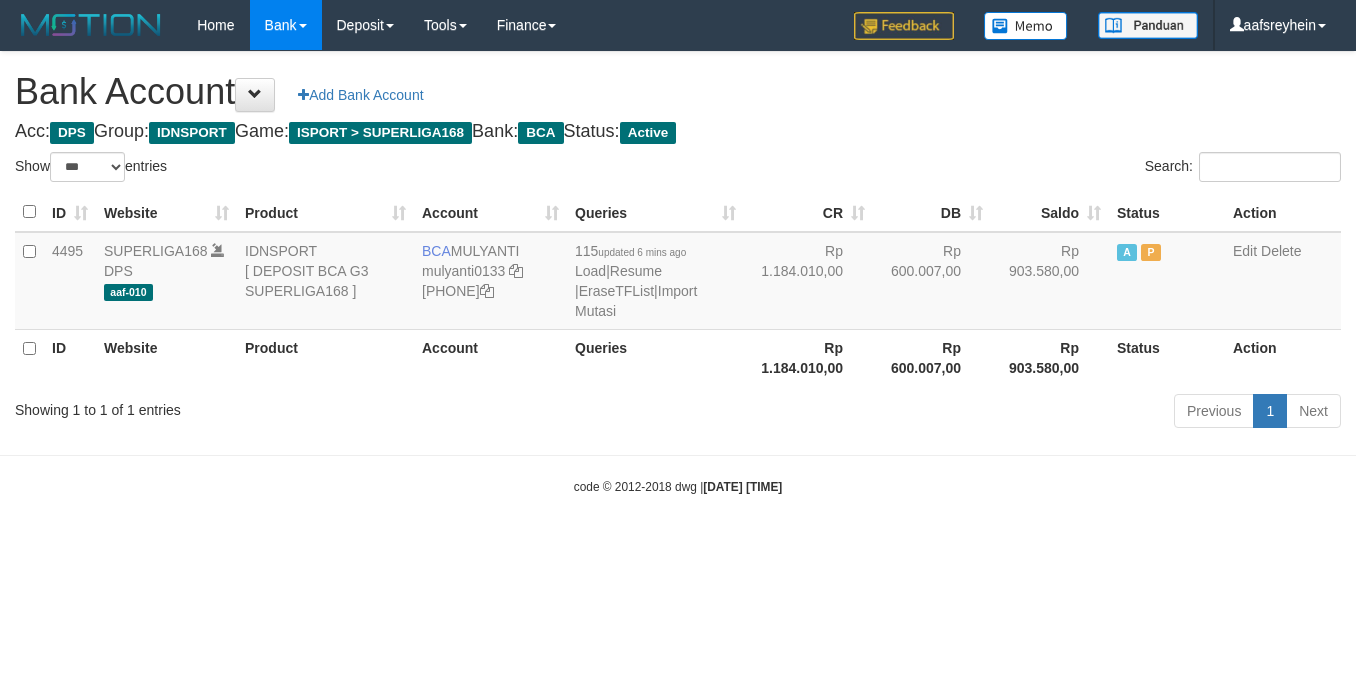 select on "***" 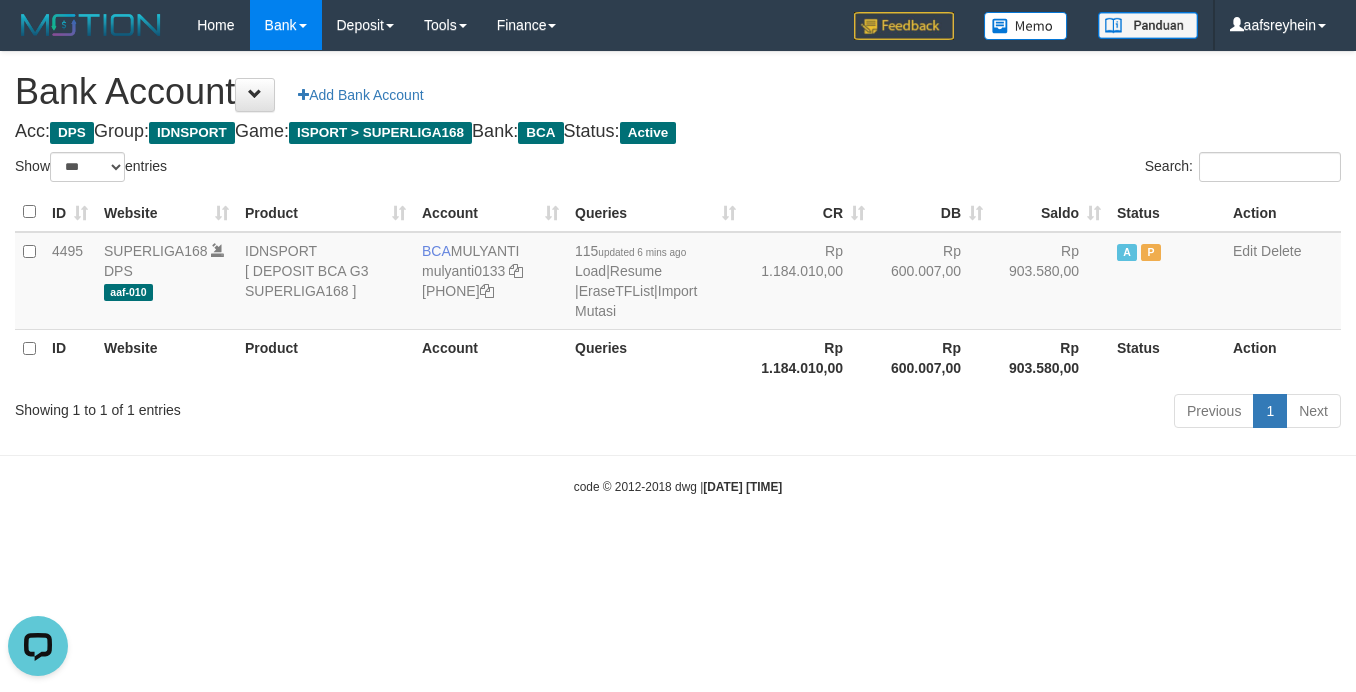 scroll, scrollTop: 0, scrollLeft: 0, axis: both 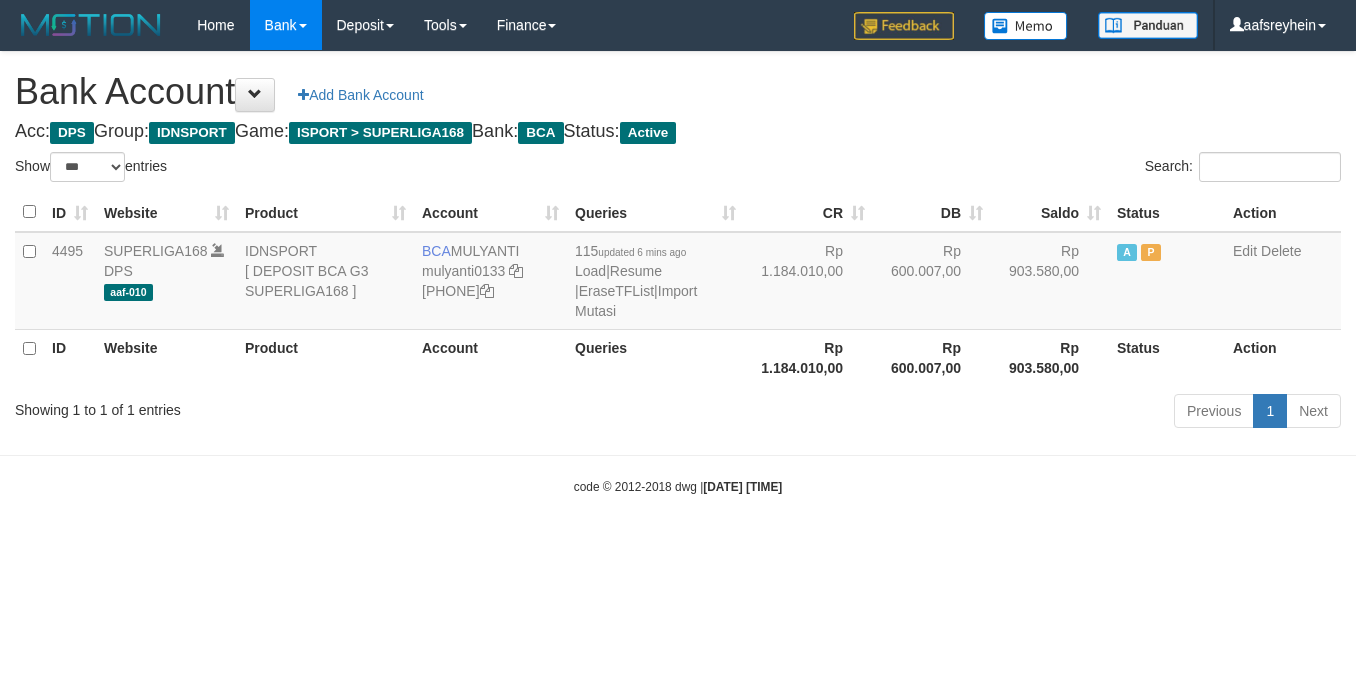 select on "***" 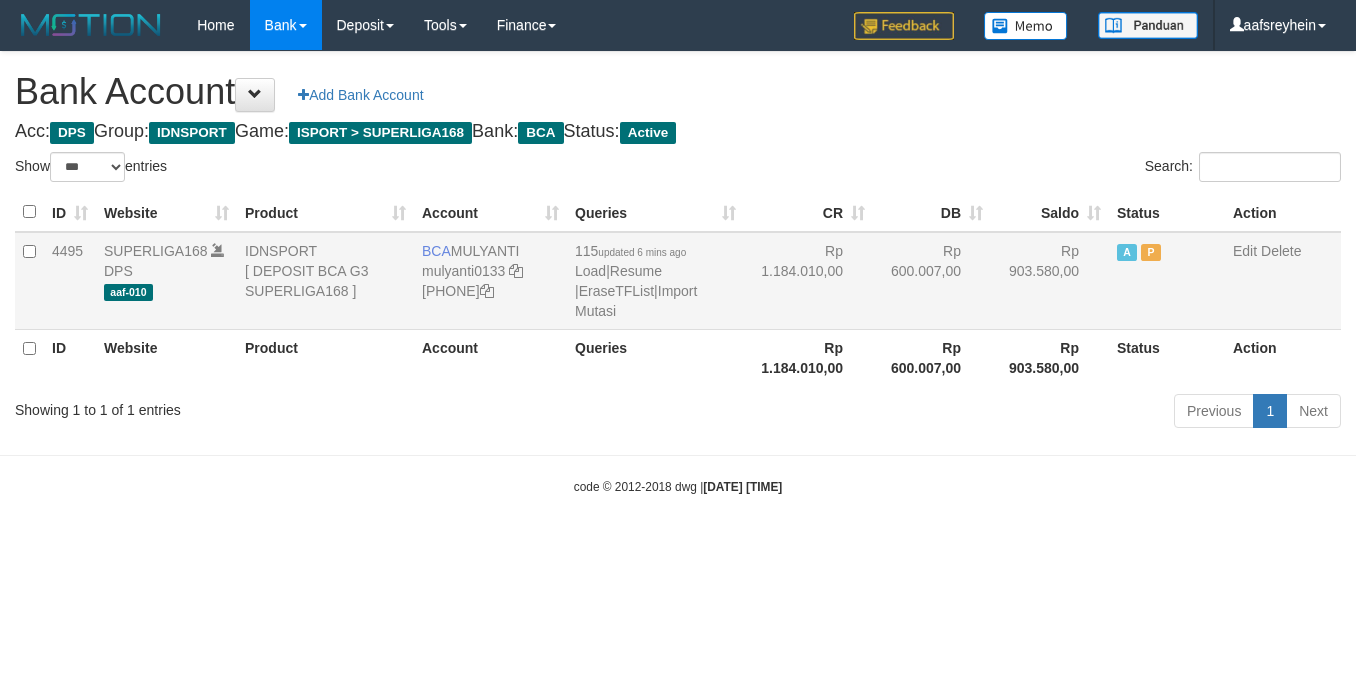 scroll, scrollTop: 0, scrollLeft: 0, axis: both 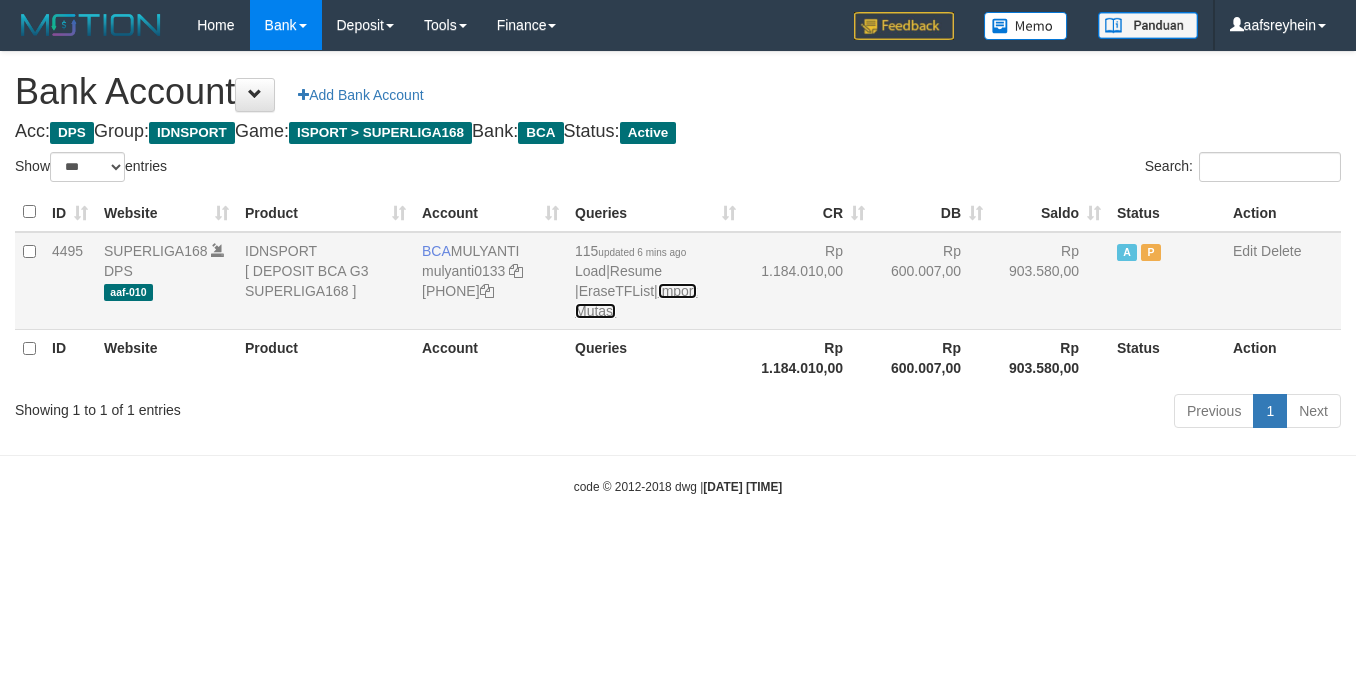 click on "Import Mutasi" at bounding box center (636, 301) 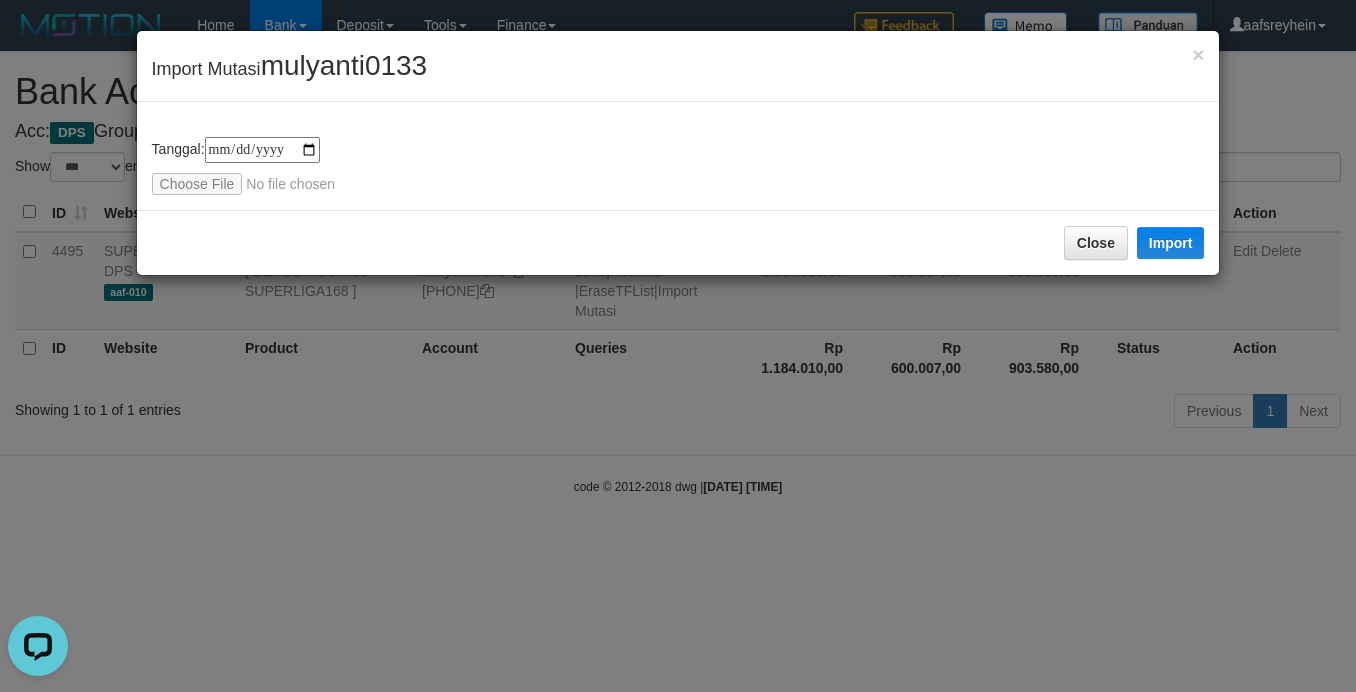 scroll, scrollTop: 0, scrollLeft: 0, axis: both 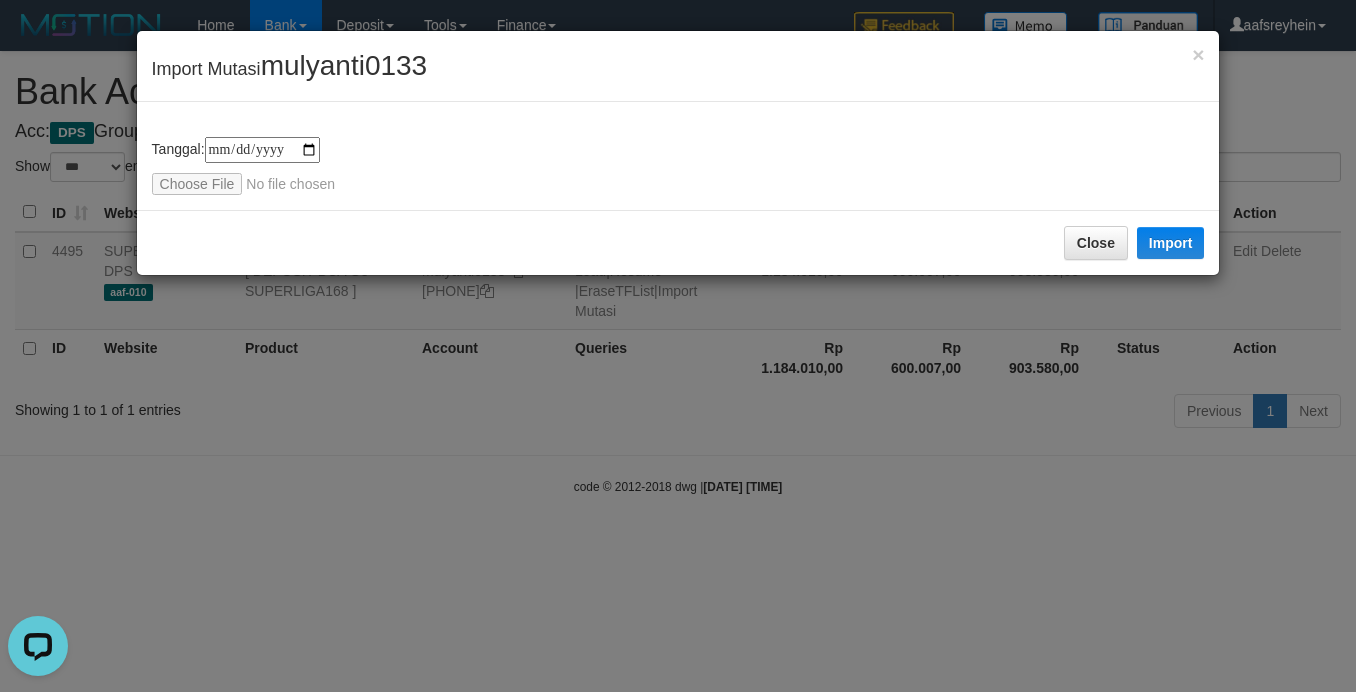 type on "**********" 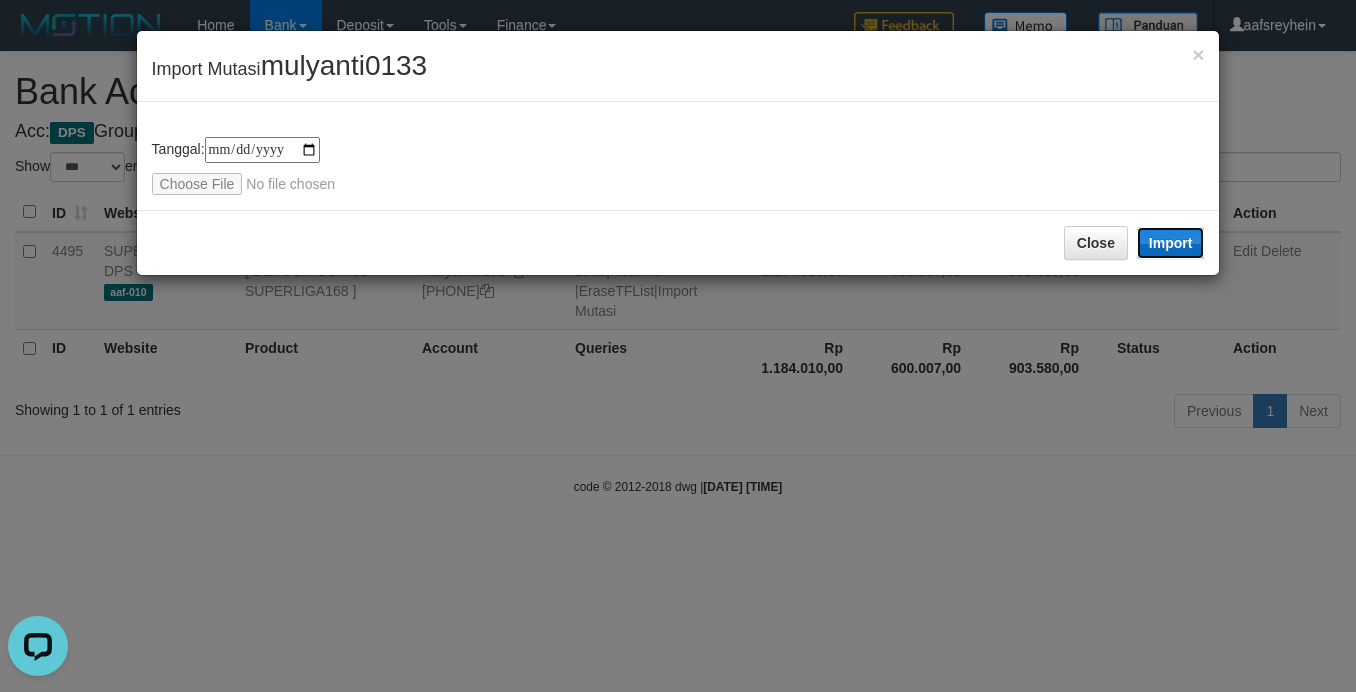 drag, startPoint x: 1158, startPoint y: 240, endPoint x: 1109, endPoint y: 321, distance: 94.66784 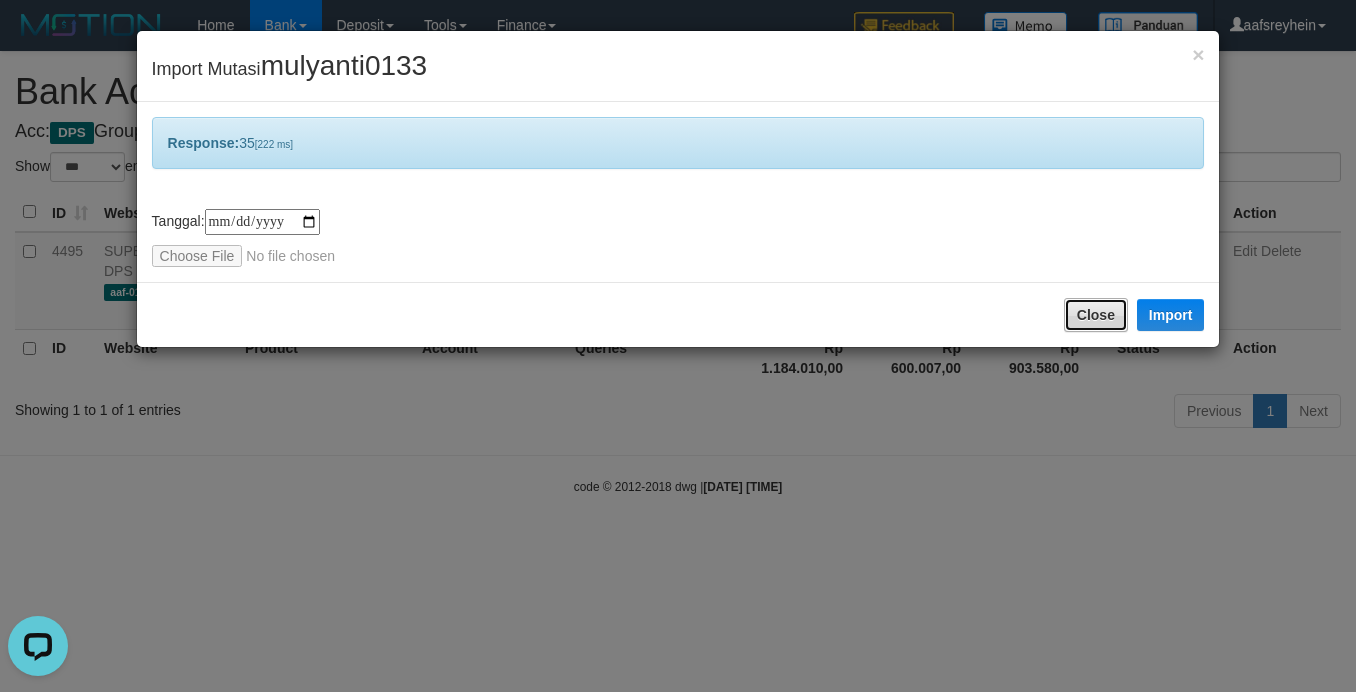click on "Close" at bounding box center [1096, 315] 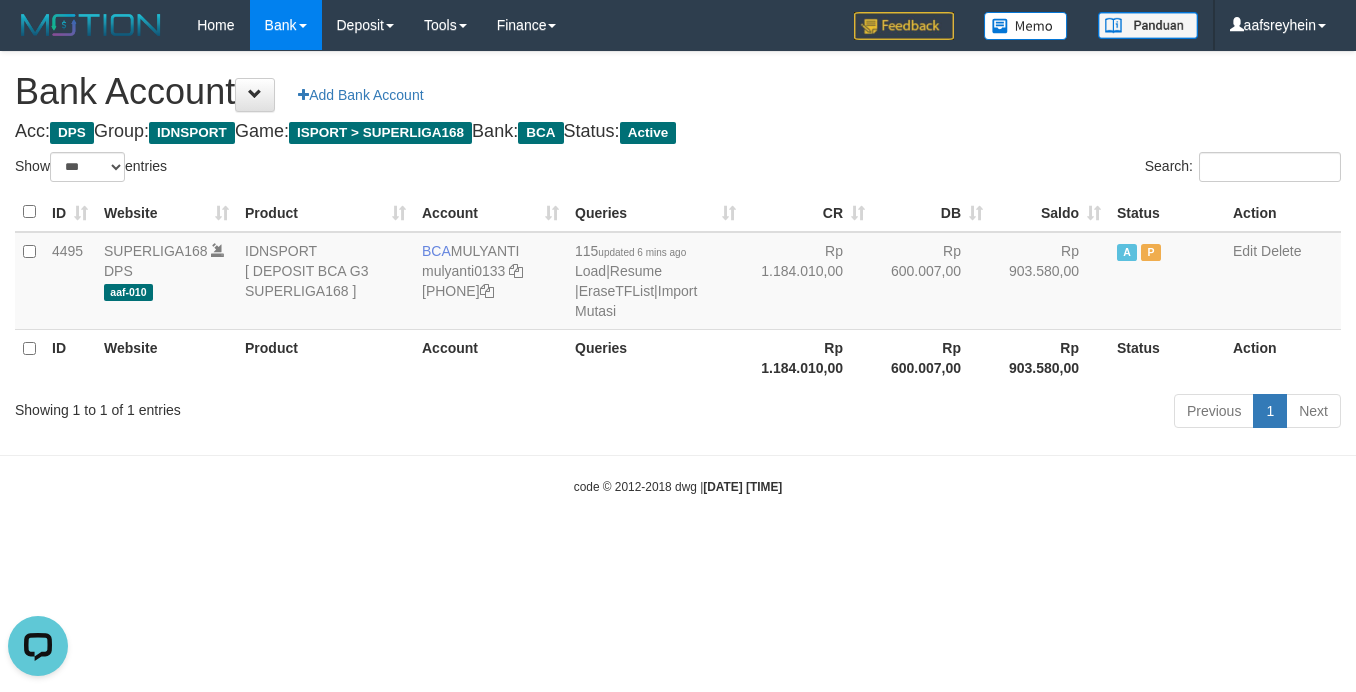 click on "Search:" at bounding box center [1017, 169] 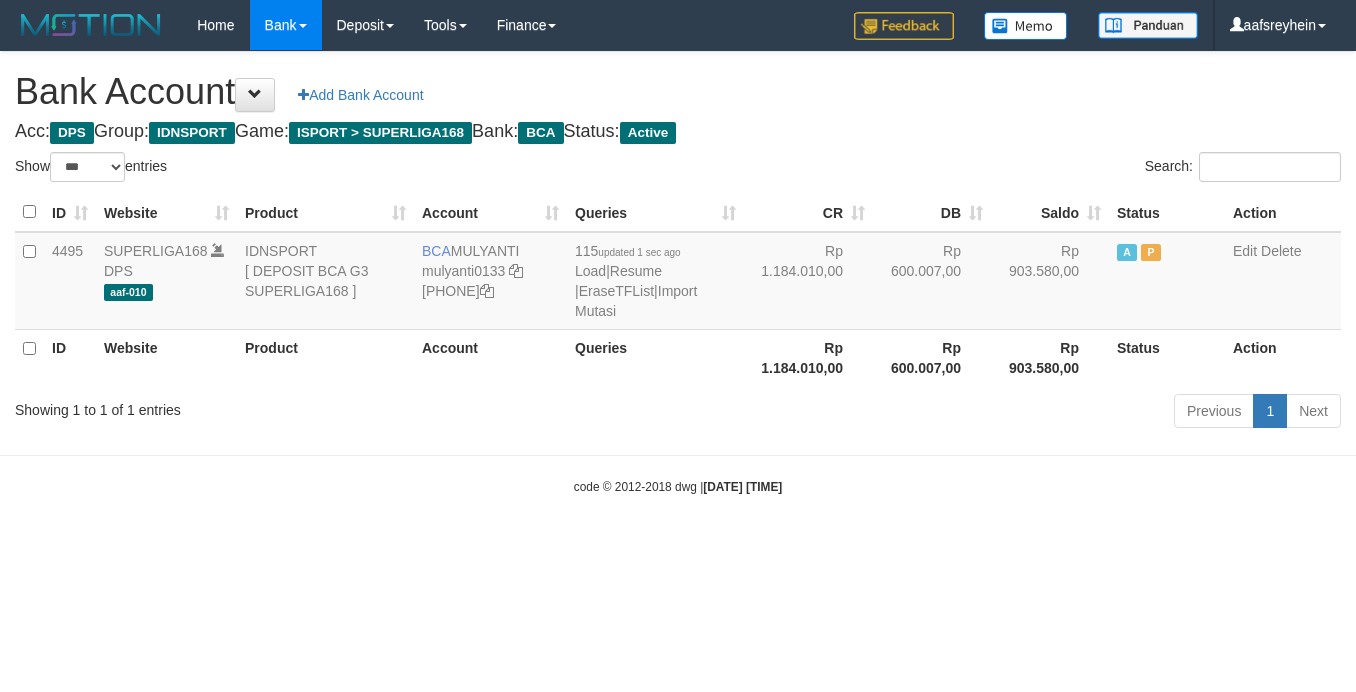 select on "***" 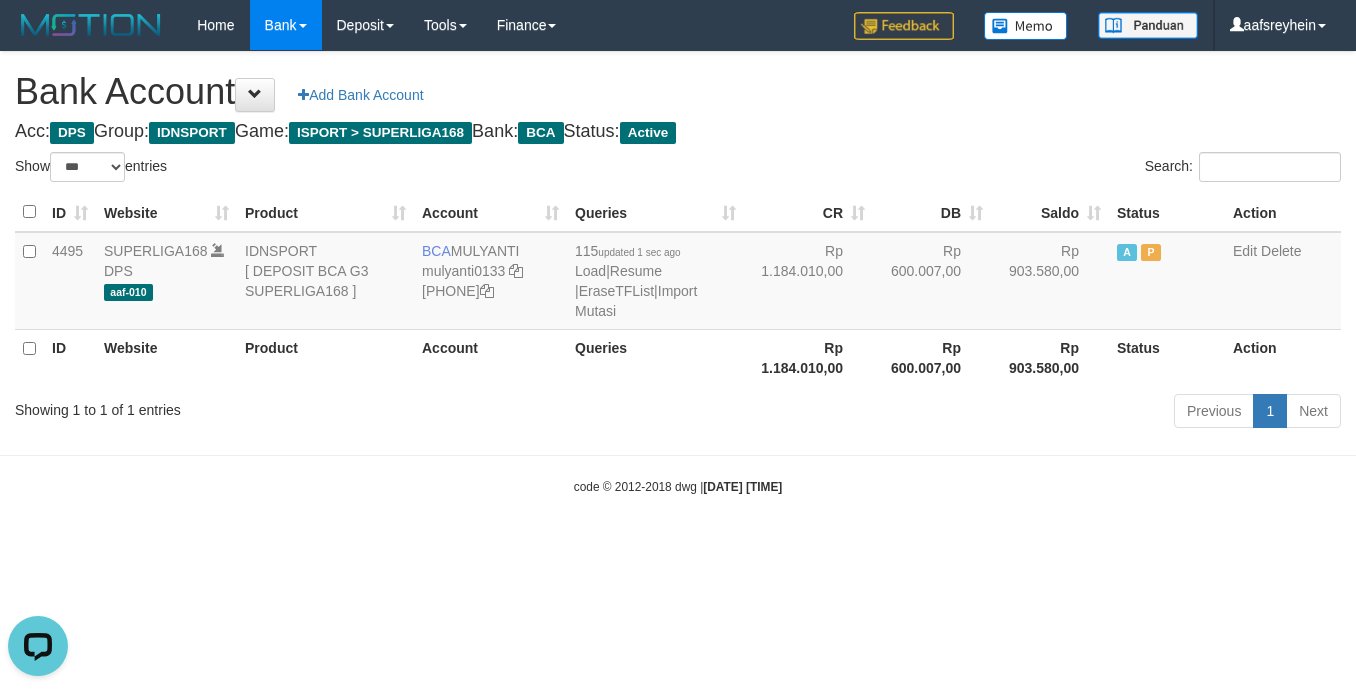 scroll, scrollTop: 0, scrollLeft: 0, axis: both 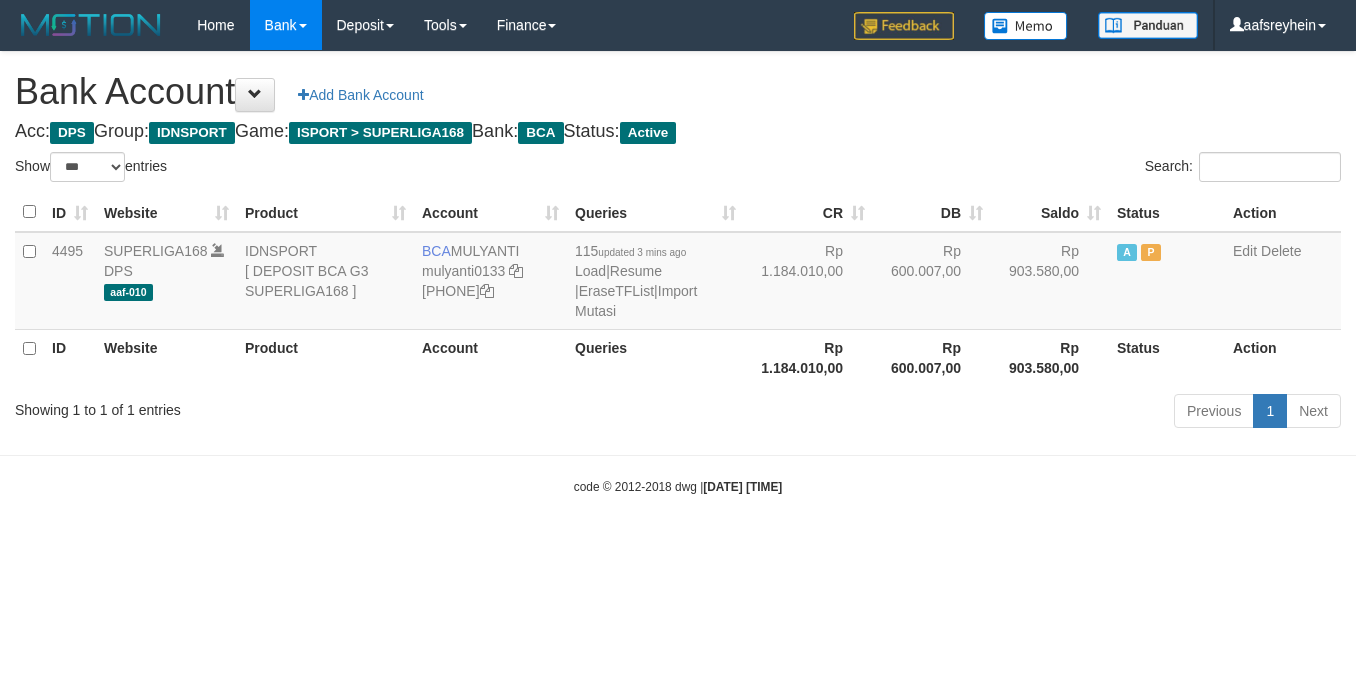 select on "***" 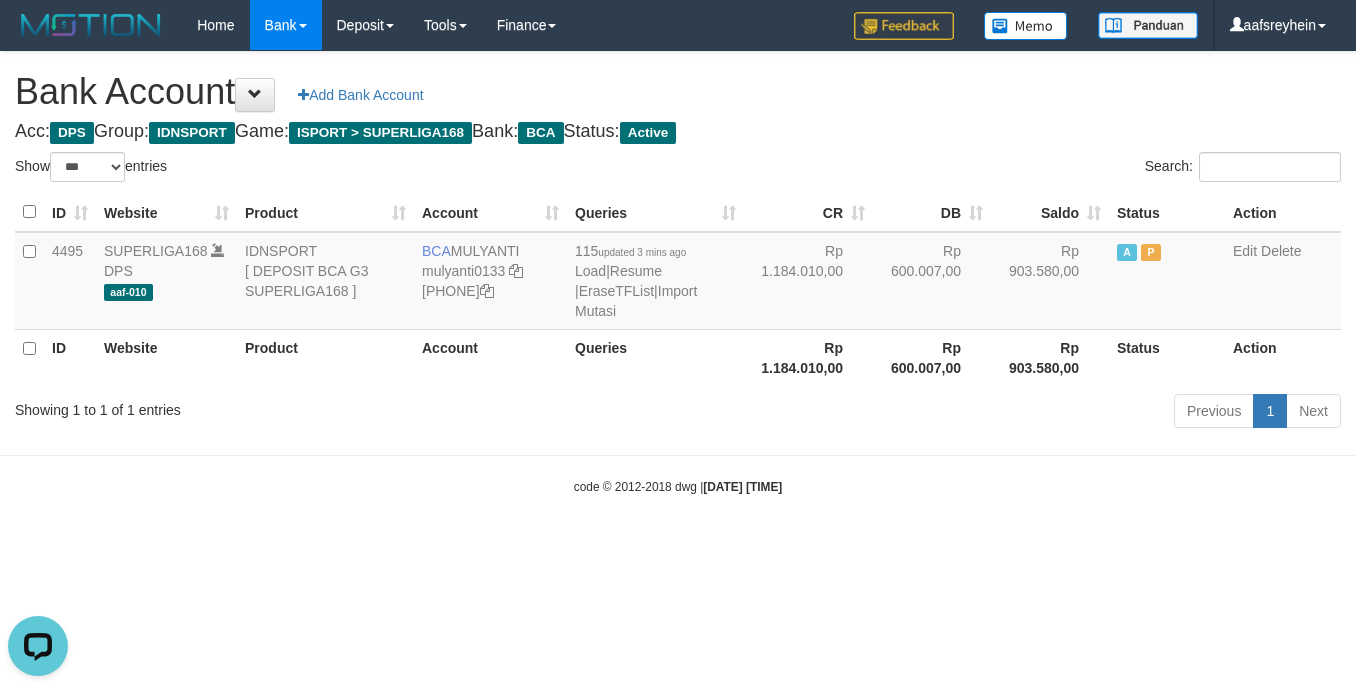 scroll, scrollTop: 0, scrollLeft: 0, axis: both 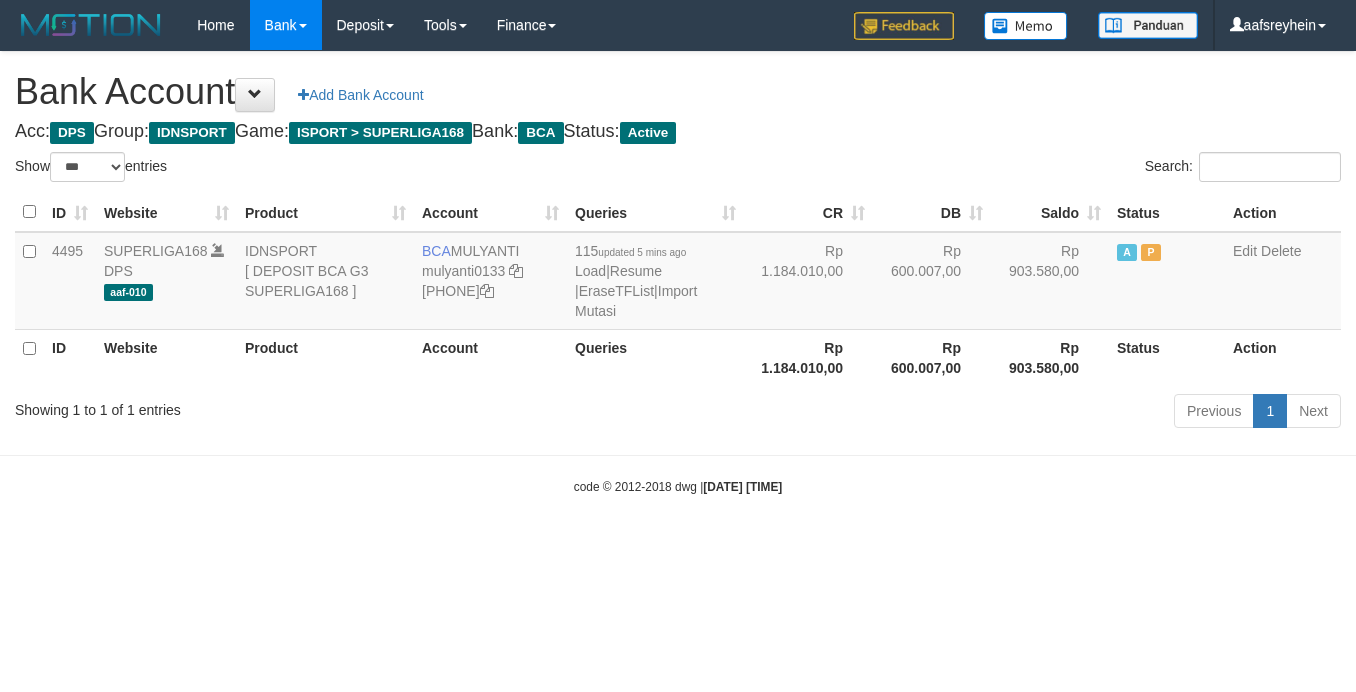select on "***" 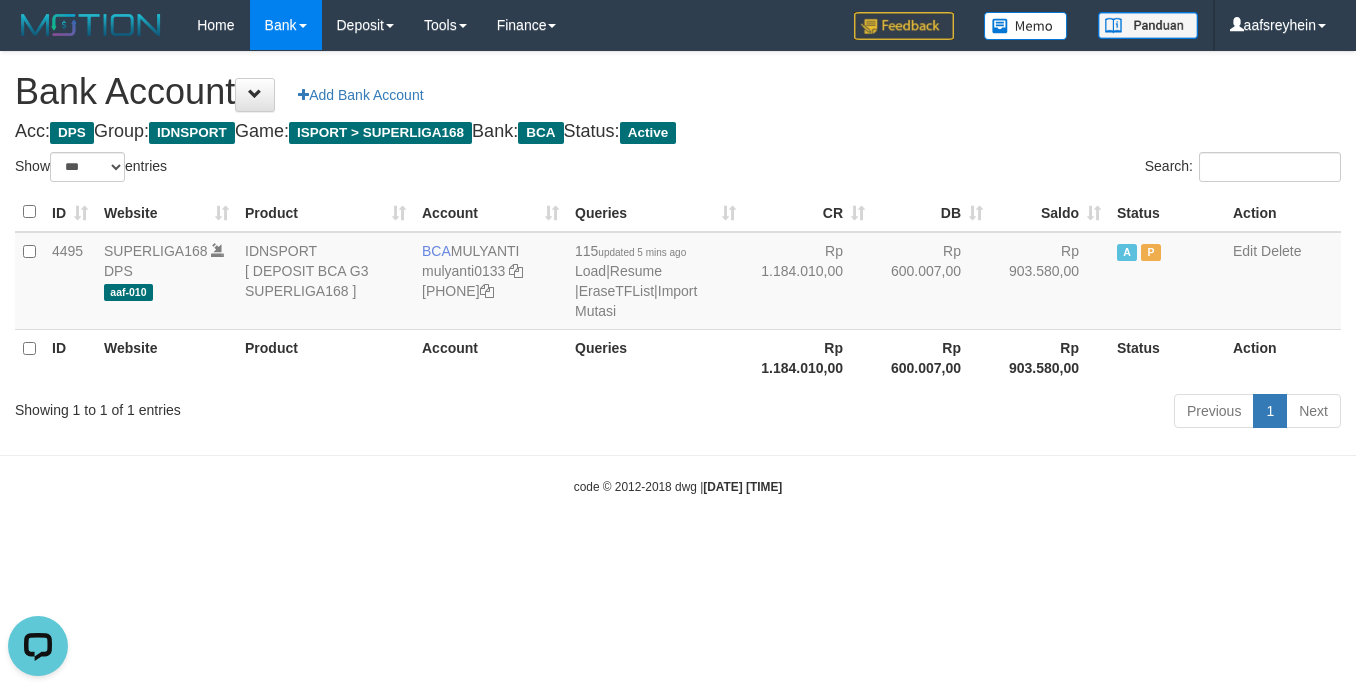 scroll, scrollTop: 0, scrollLeft: 0, axis: both 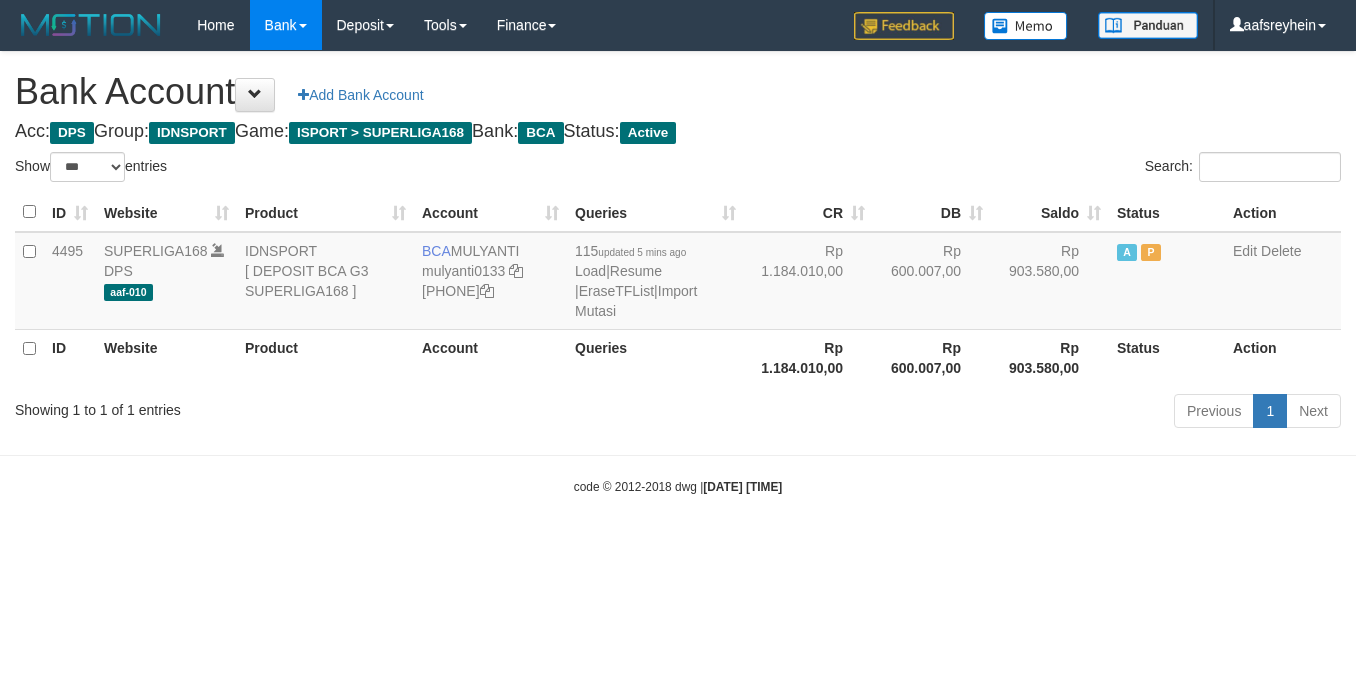 select on "***" 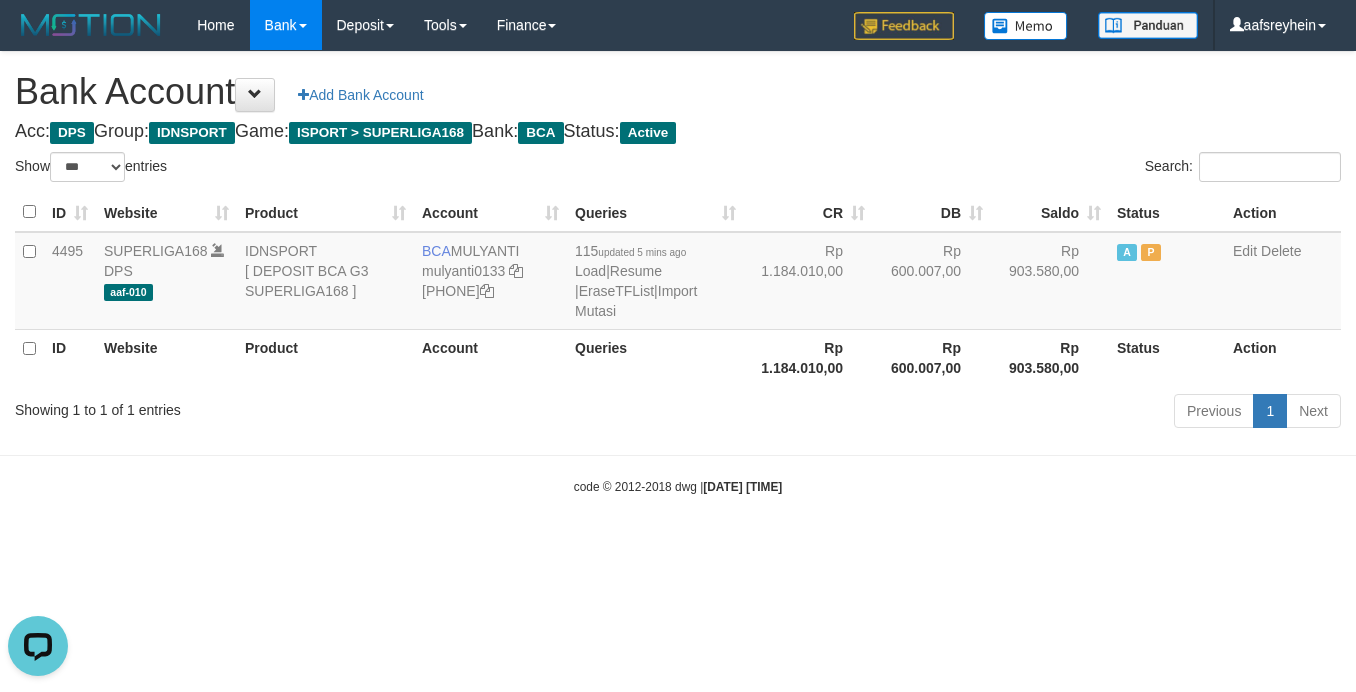 scroll, scrollTop: 0, scrollLeft: 0, axis: both 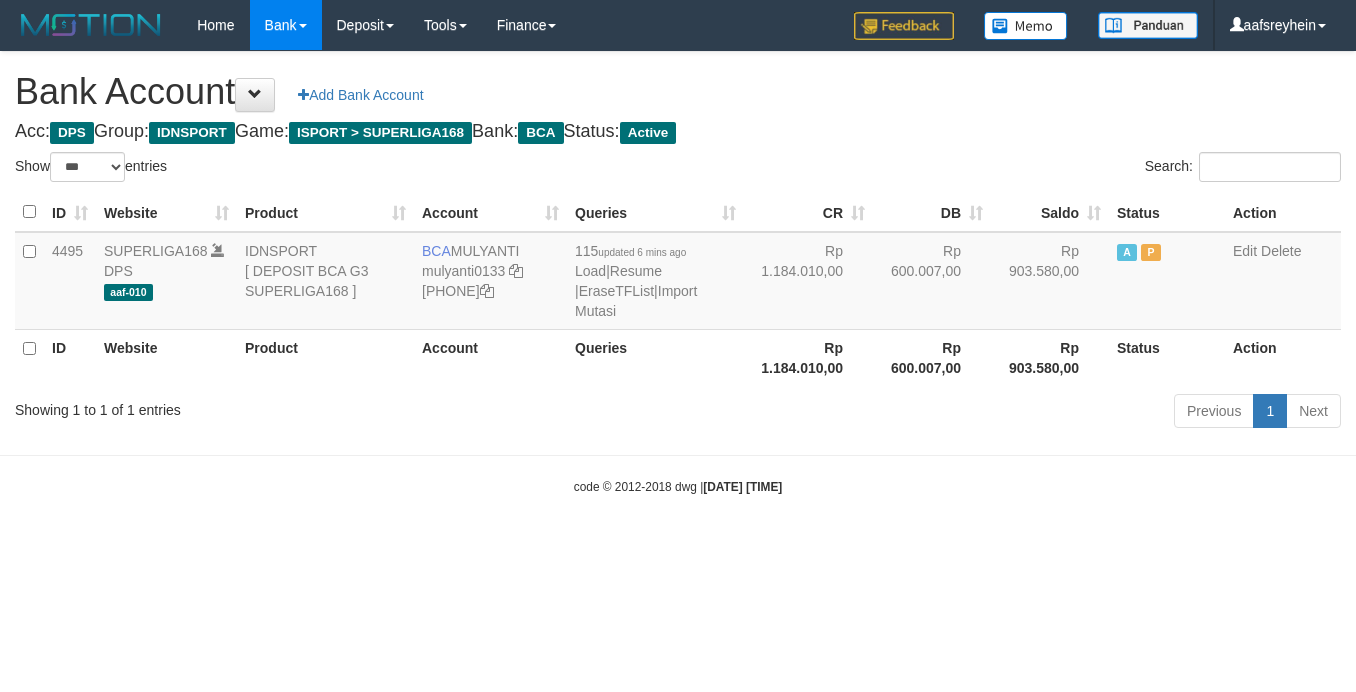 select on "***" 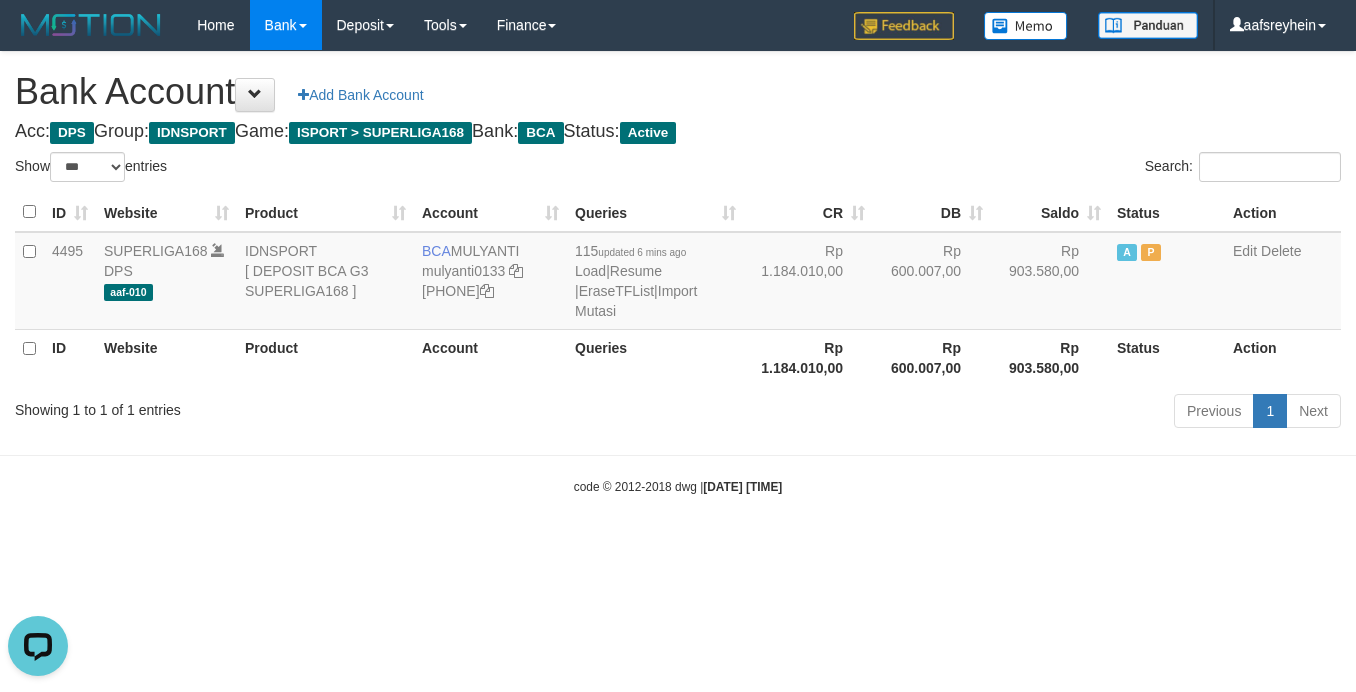 scroll, scrollTop: 0, scrollLeft: 0, axis: both 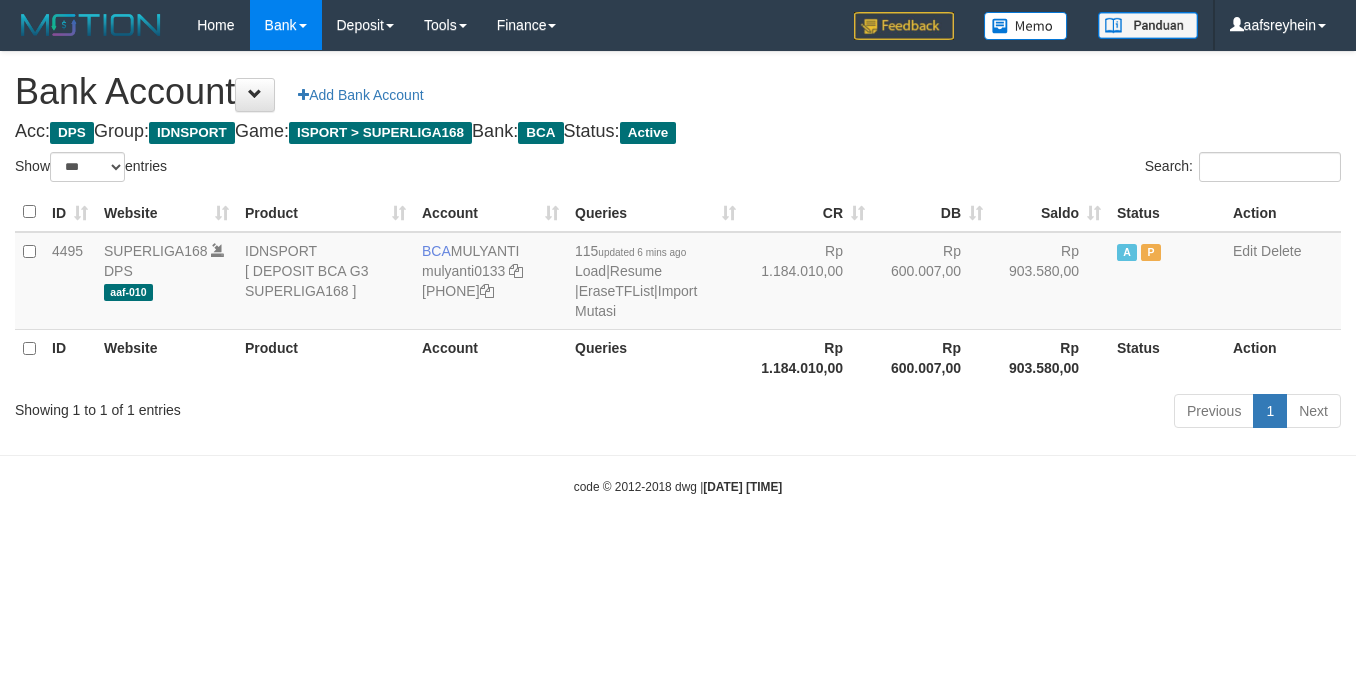 select on "***" 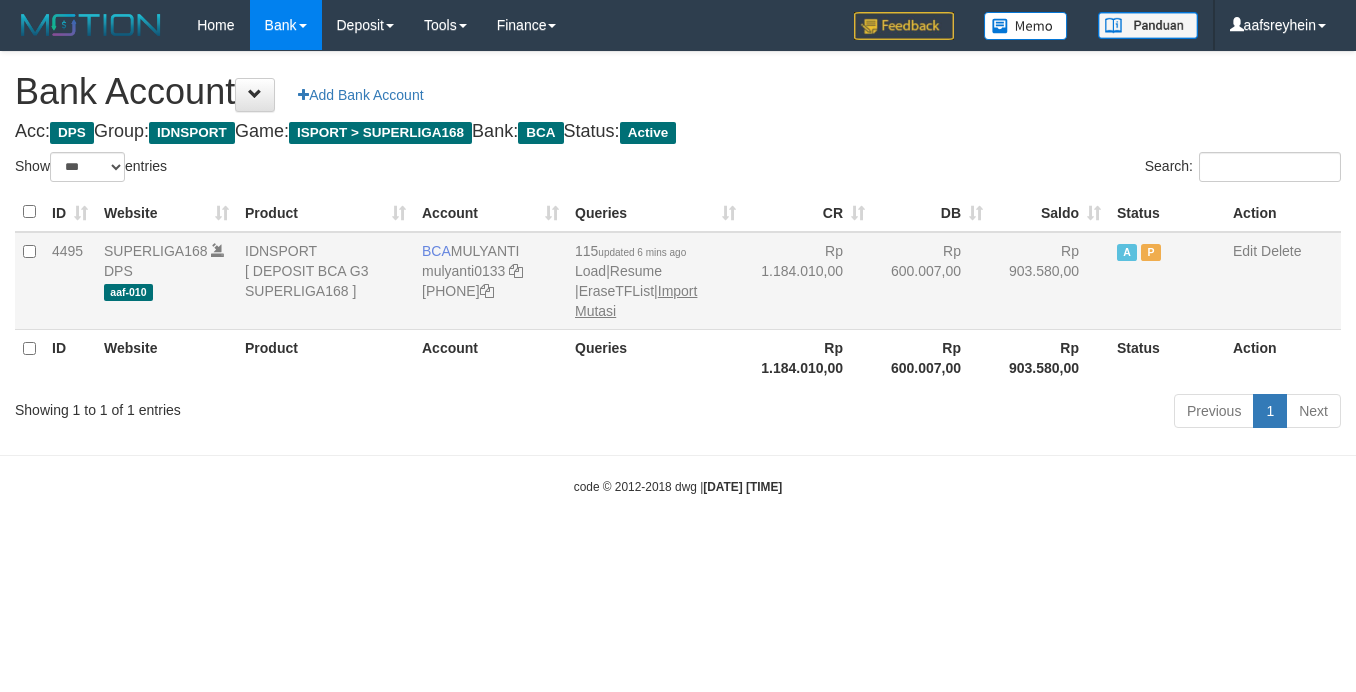 scroll, scrollTop: 0, scrollLeft: 0, axis: both 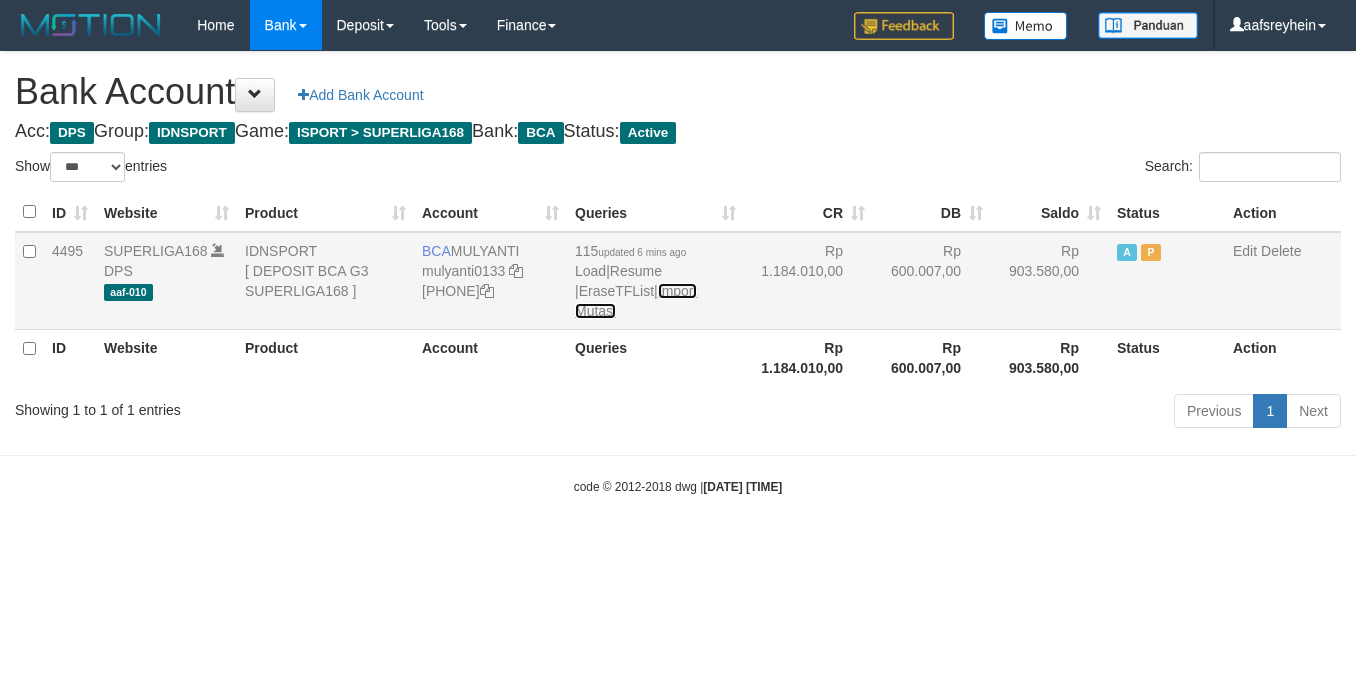 click on "Import Mutasi" at bounding box center [636, 301] 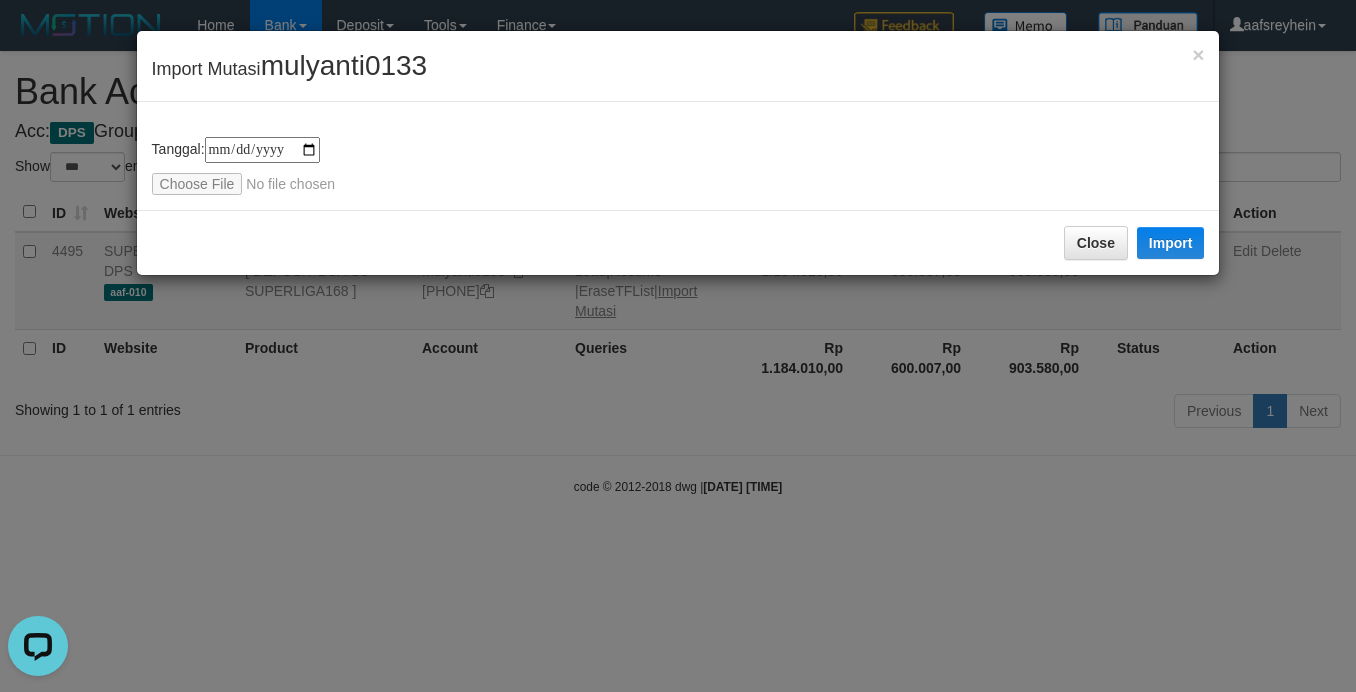 scroll, scrollTop: 0, scrollLeft: 0, axis: both 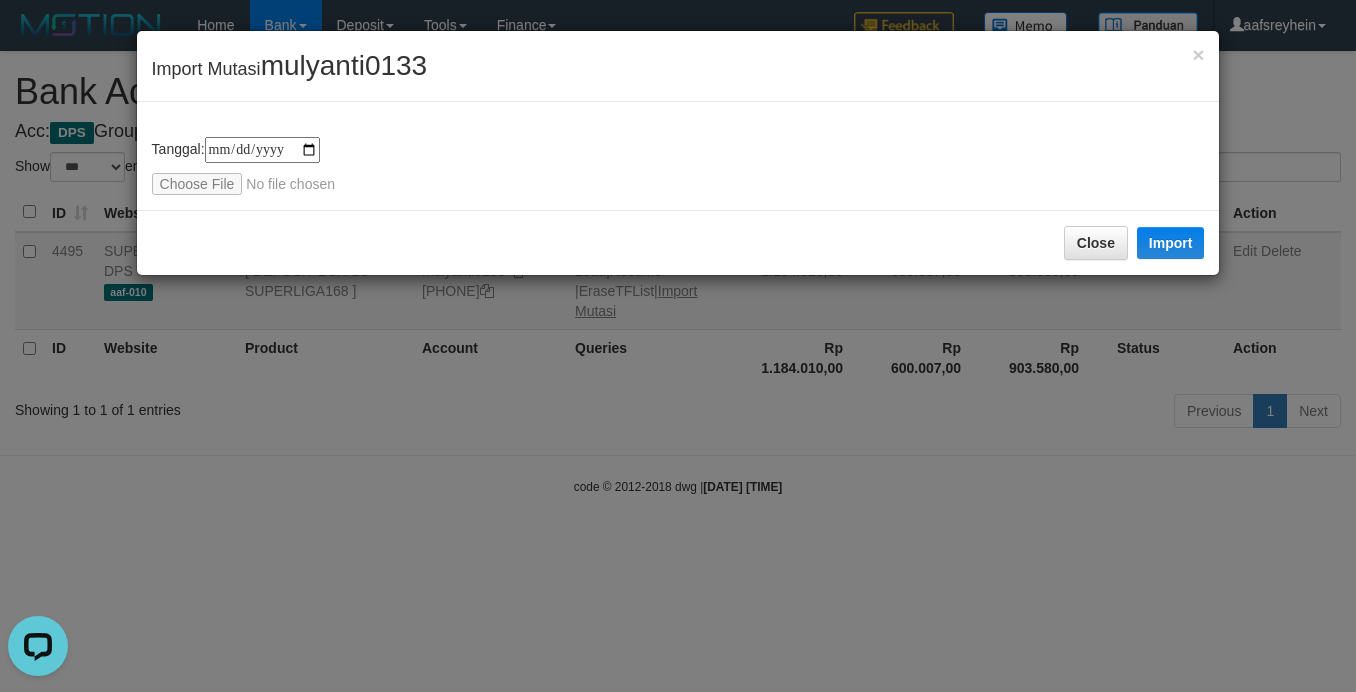 type on "**********" 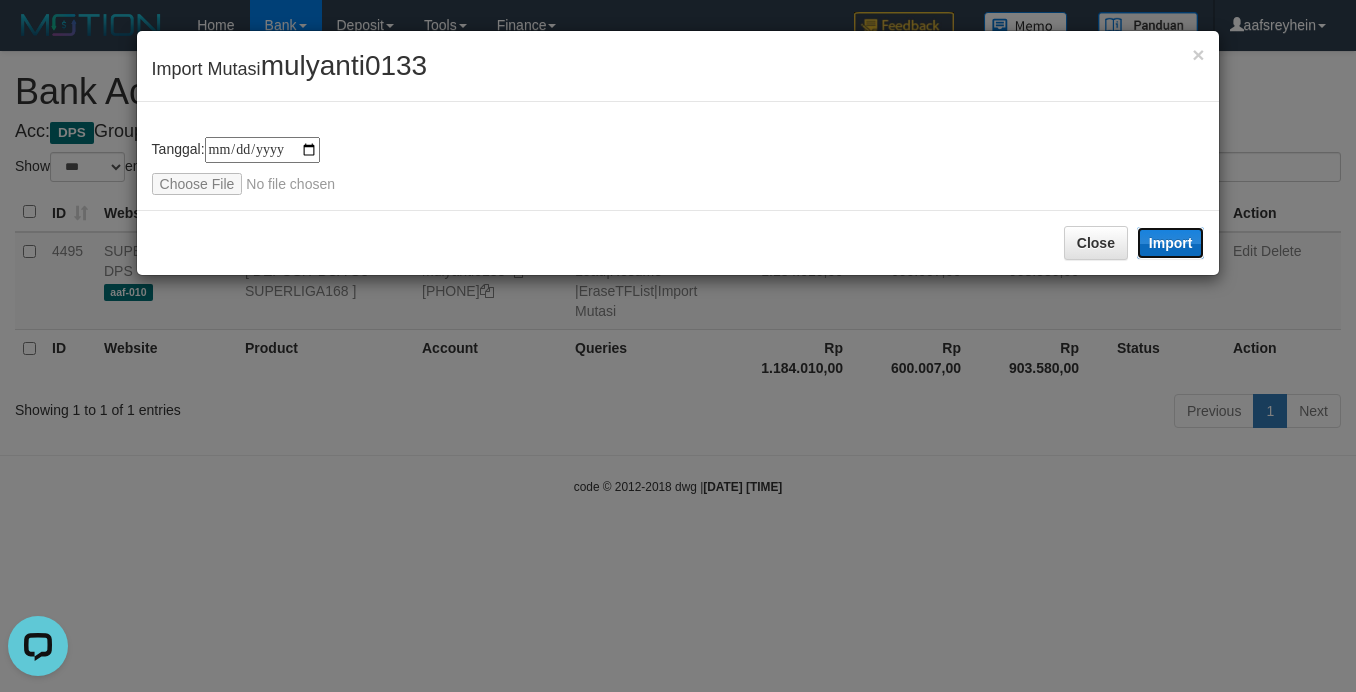 click on "Import" at bounding box center (1171, 243) 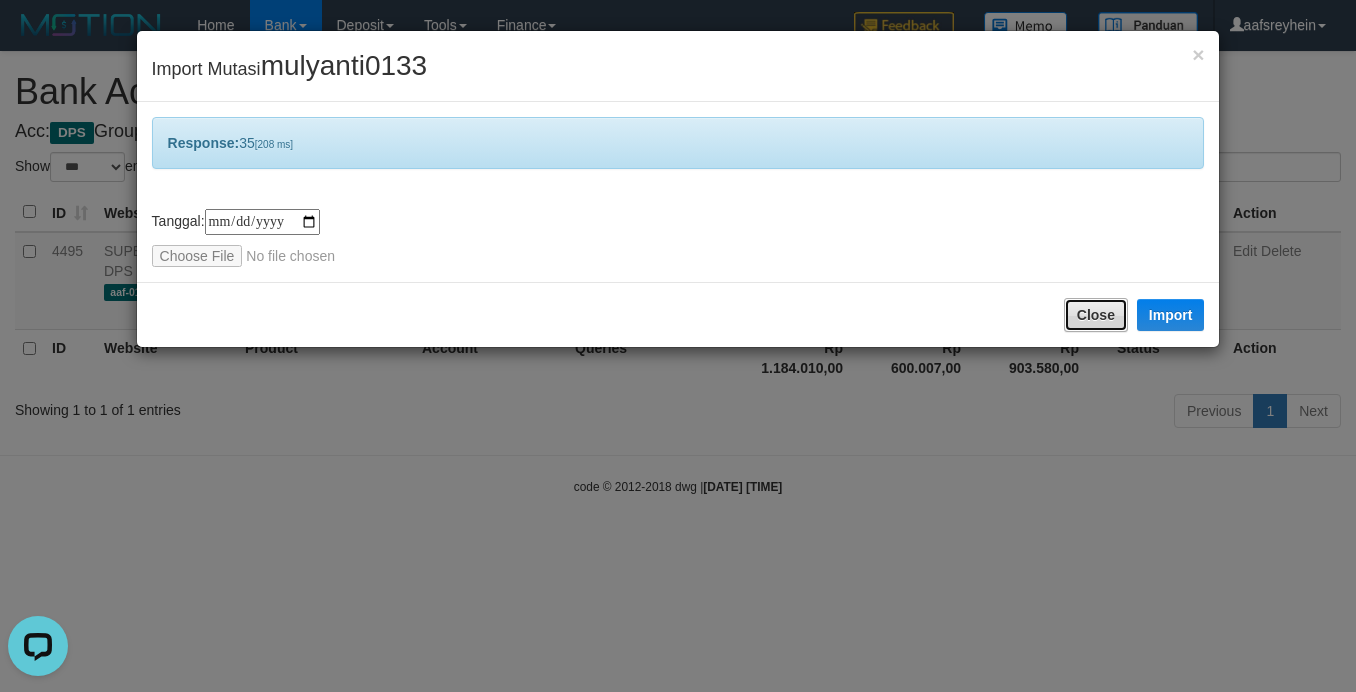 click on "Close" at bounding box center [1096, 315] 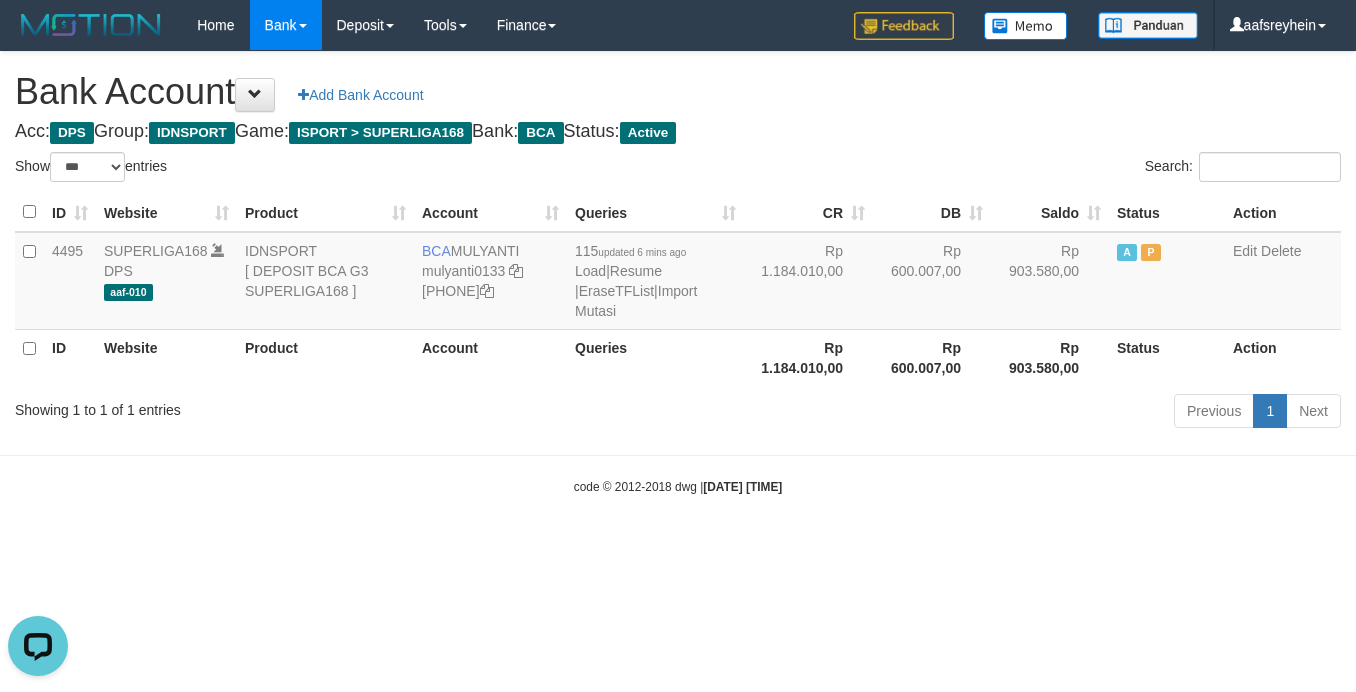 click on "Bank Account
Add Bank Account
Acc: 										 DPS
Group:   IDNSPORT    		Game:   ISPORT > SUPERLIGA168    		Bank:   BCA    		Status:  Active
Filter Account Type
*******
***
**
***
DPS
SELECT ALL  SELECT TYPE  - ALL -
DPS
WD
TMP
Filter Product
*******
******
********
********
*******
********
IDNSPORT
SELECT ALL  SELECT GROUP  - ALL -
BETHUB
IDNPOKER
IDNSPORT
IDNTOTO
LOADONLY
Filter Website
*******" at bounding box center (678, 243) 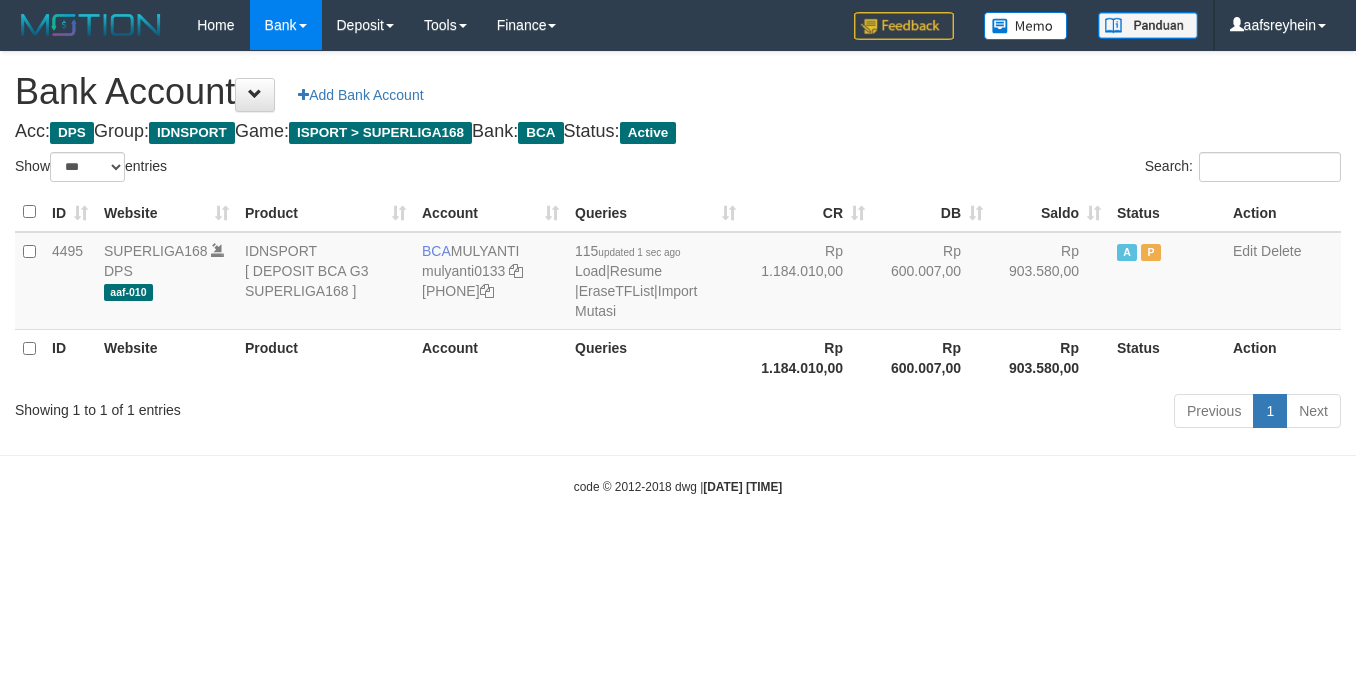 select on "***" 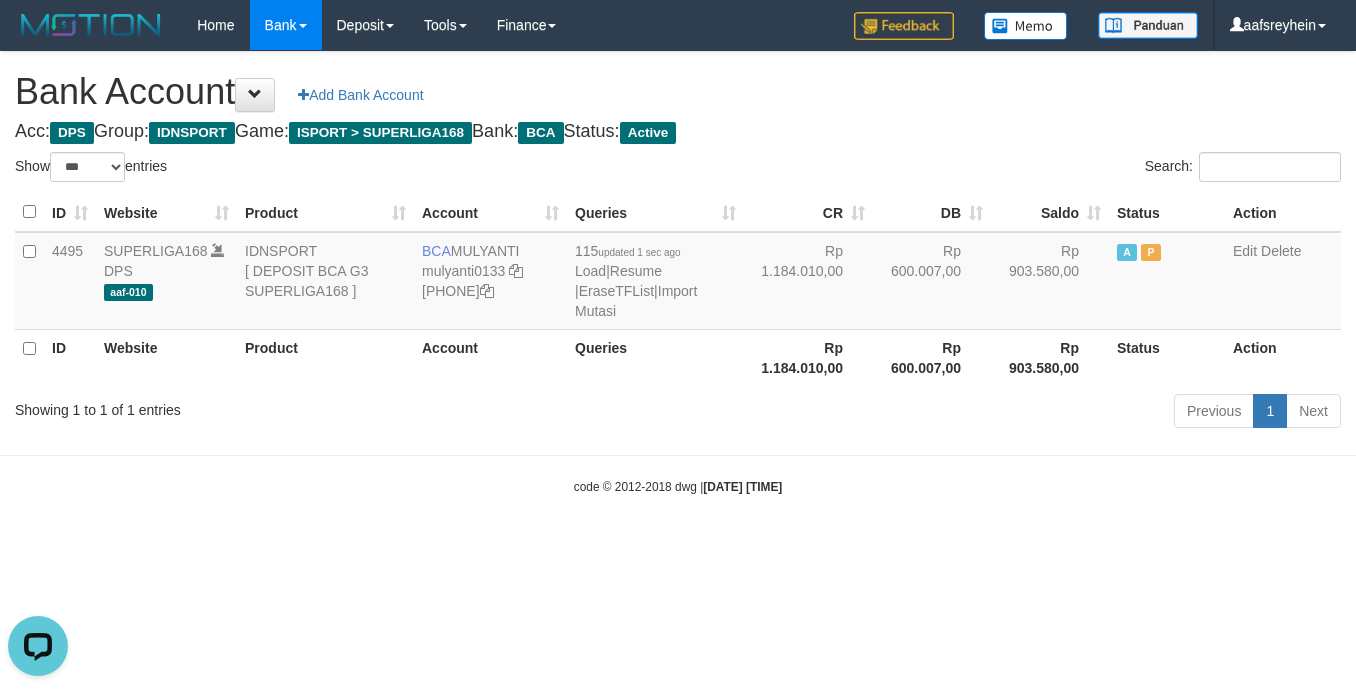 scroll, scrollTop: 0, scrollLeft: 0, axis: both 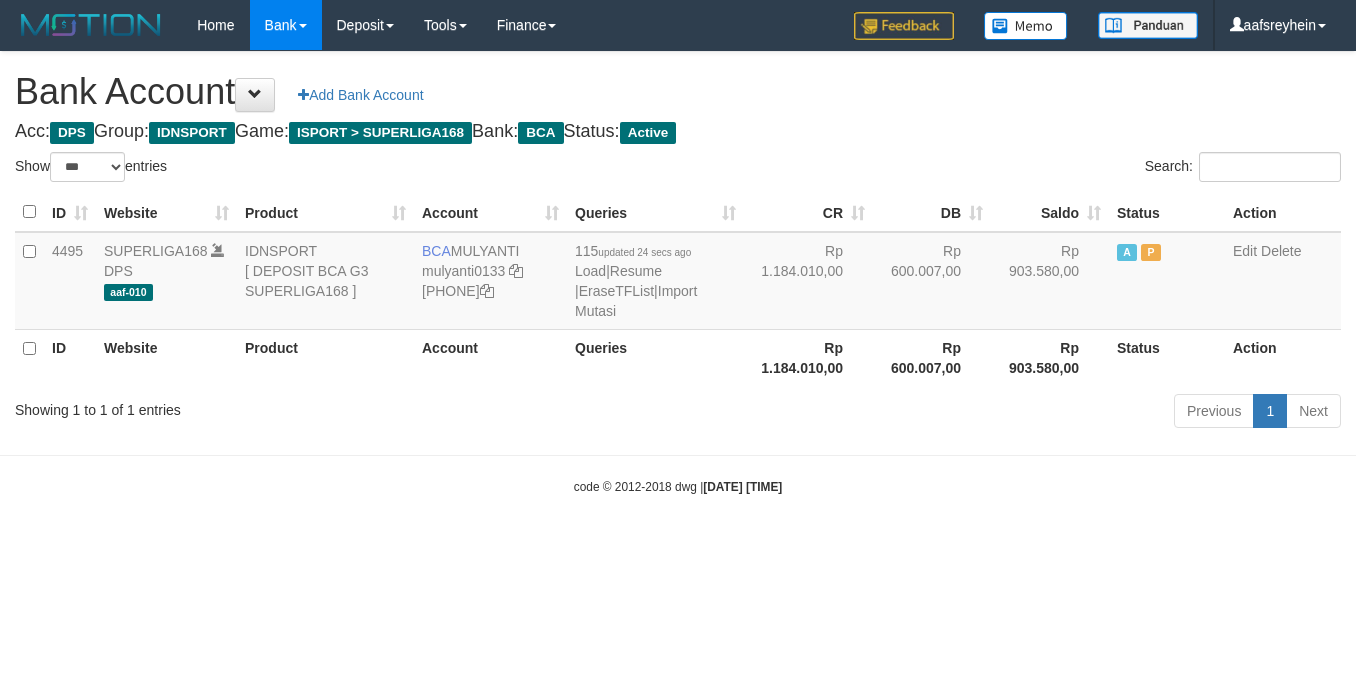 select on "***" 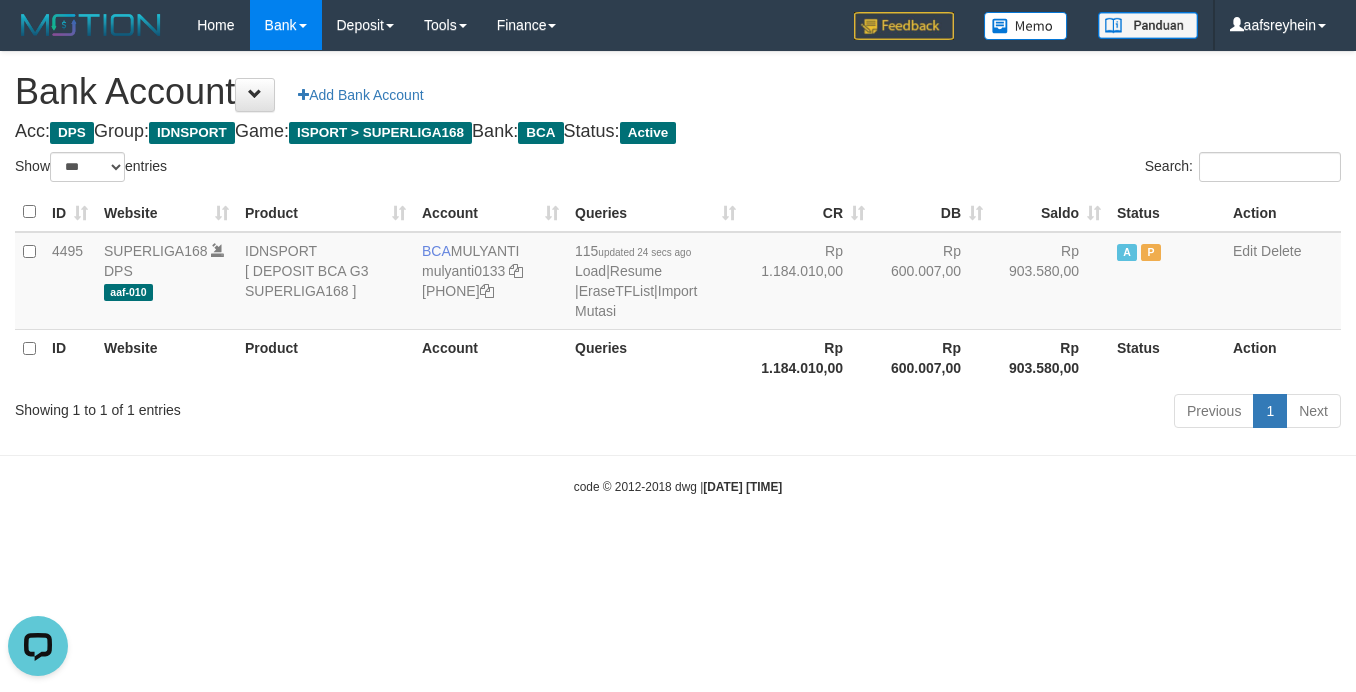 scroll, scrollTop: 0, scrollLeft: 0, axis: both 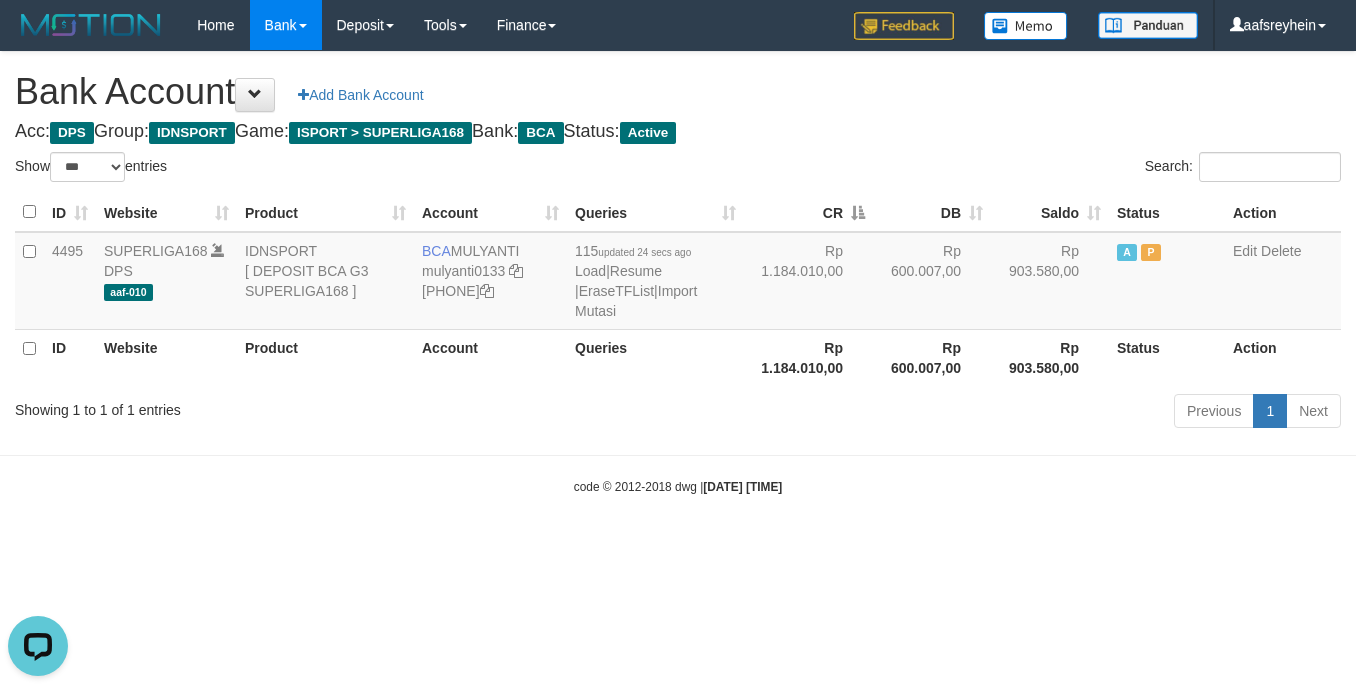 click on "Bank Account
Add Bank Account" at bounding box center (678, 92) 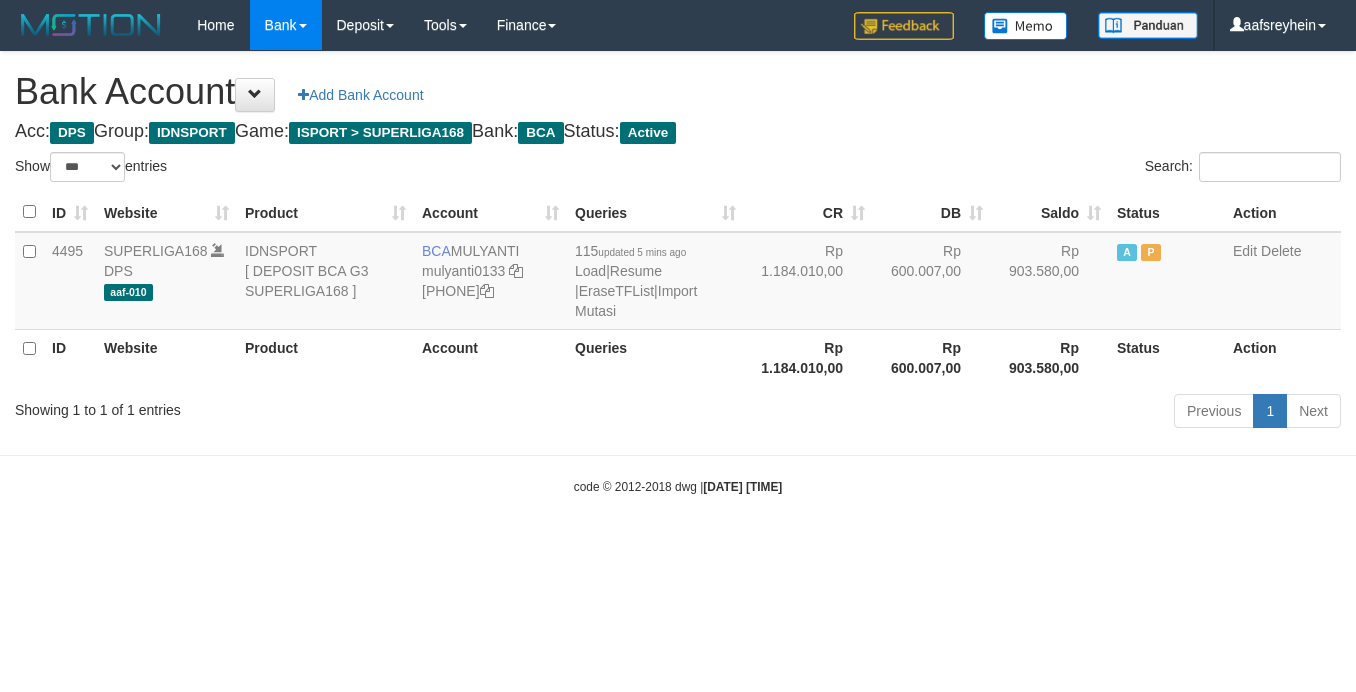select on "***" 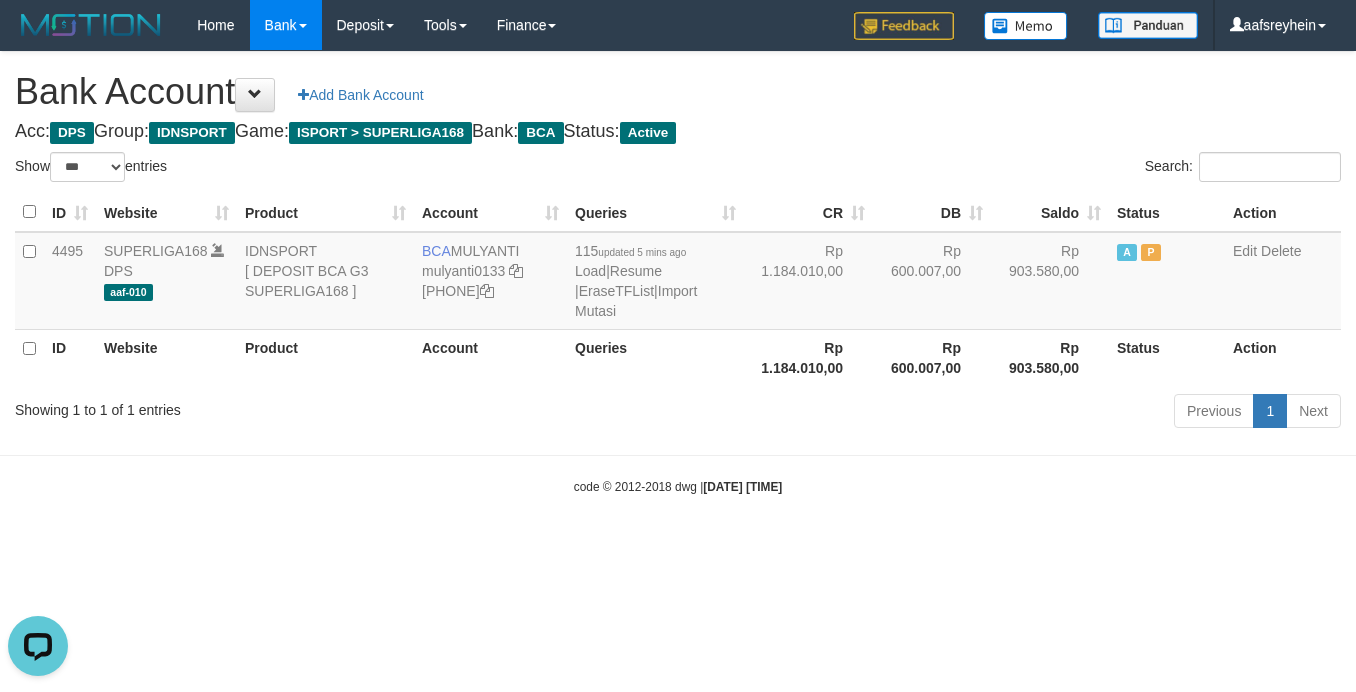 scroll, scrollTop: 0, scrollLeft: 0, axis: both 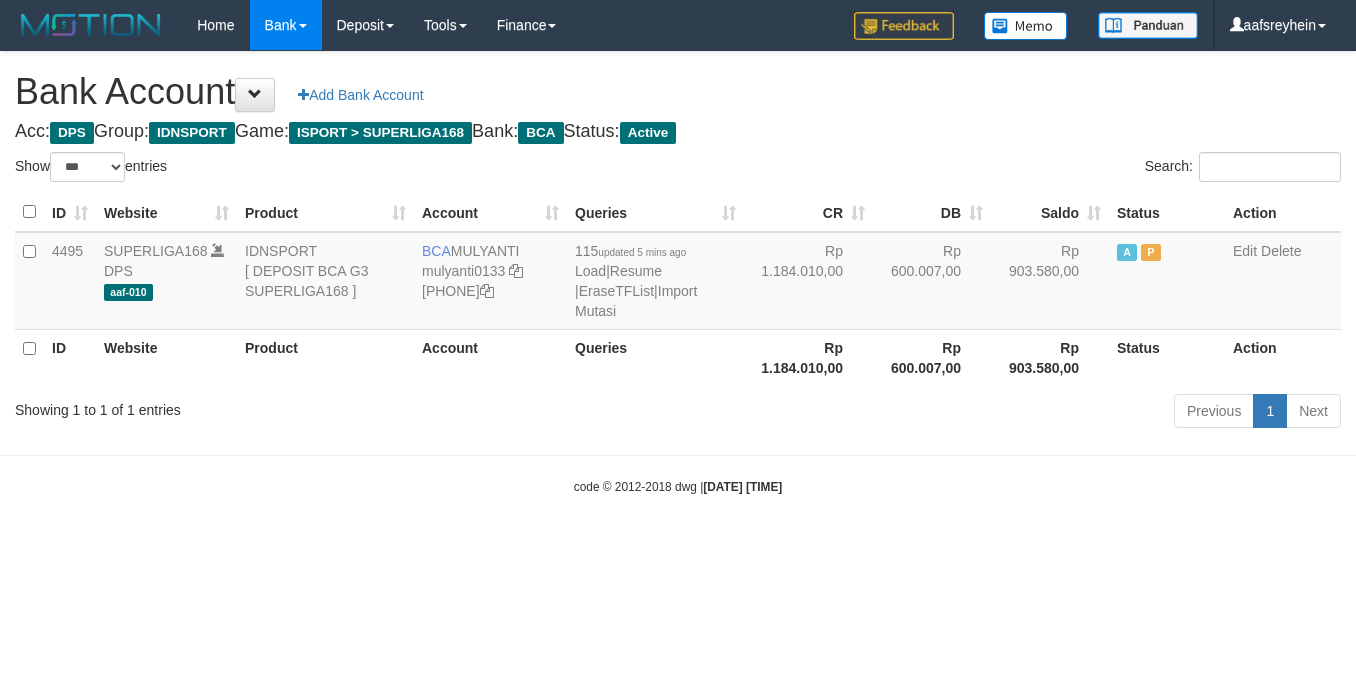 select on "***" 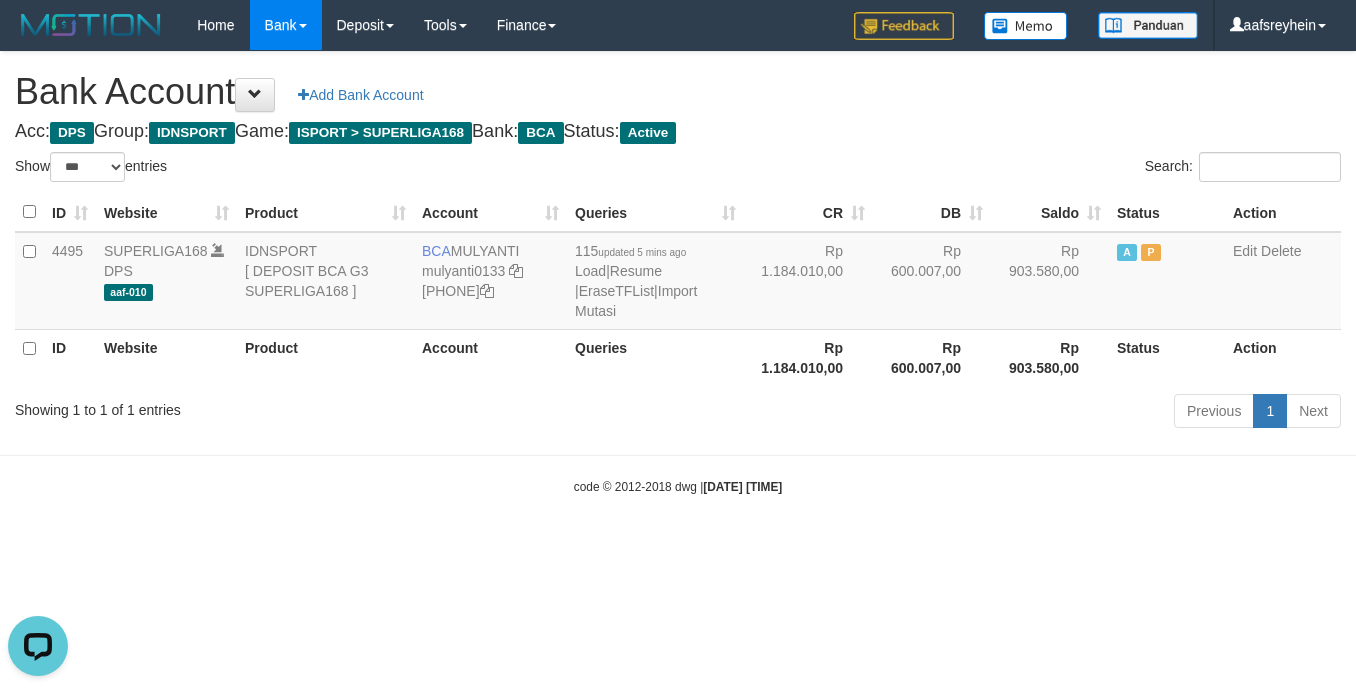 scroll, scrollTop: 0, scrollLeft: 0, axis: both 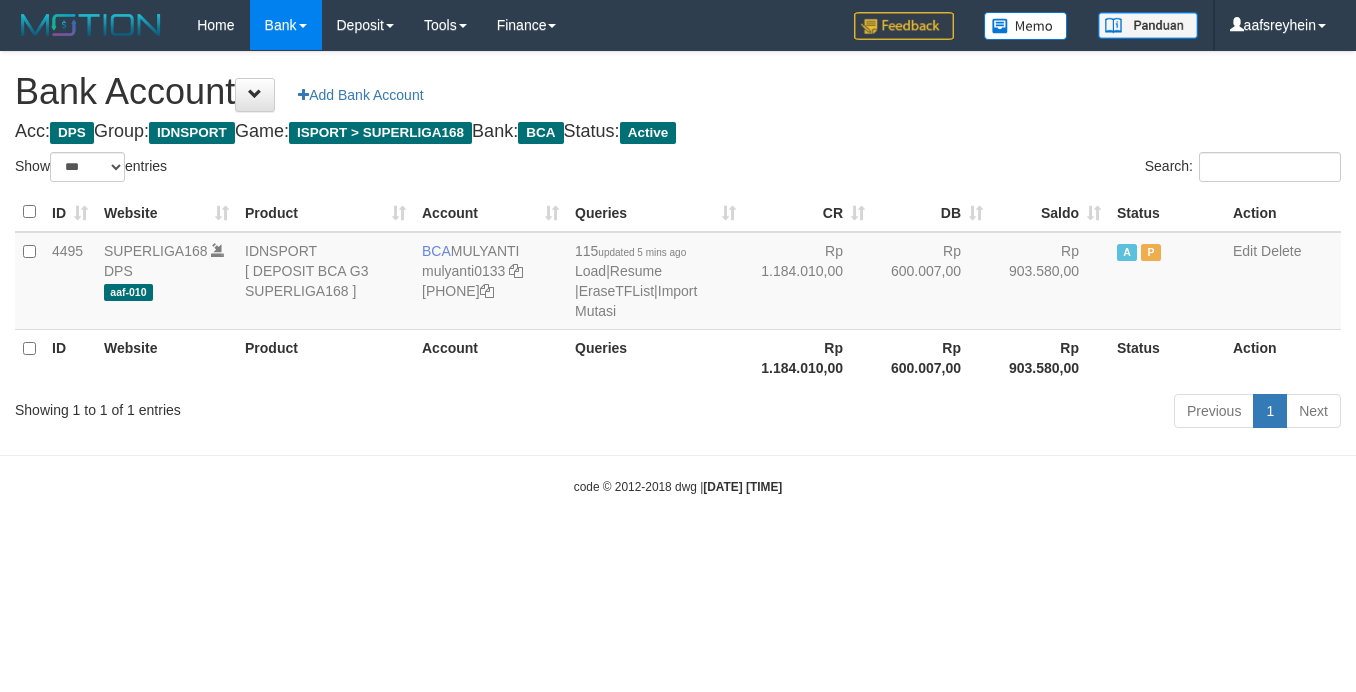 select on "***" 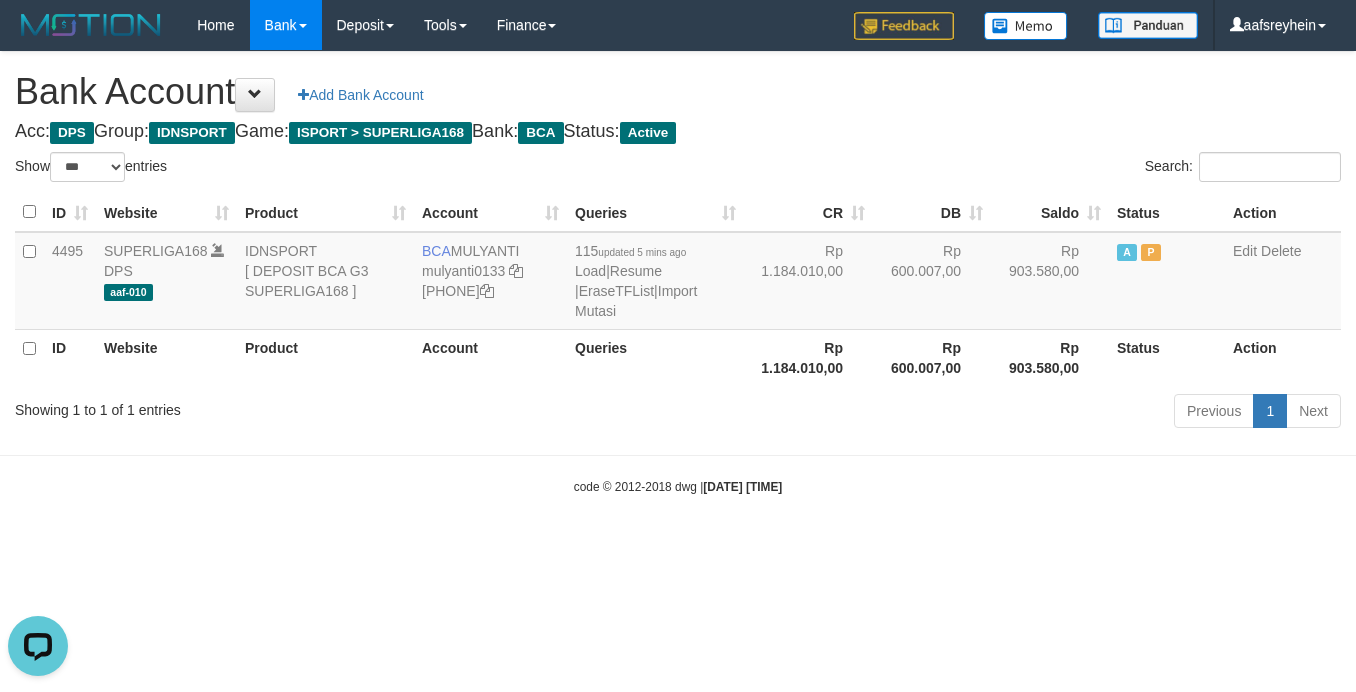 scroll, scrollTop: 0, scrollLeft: 0, axis: both 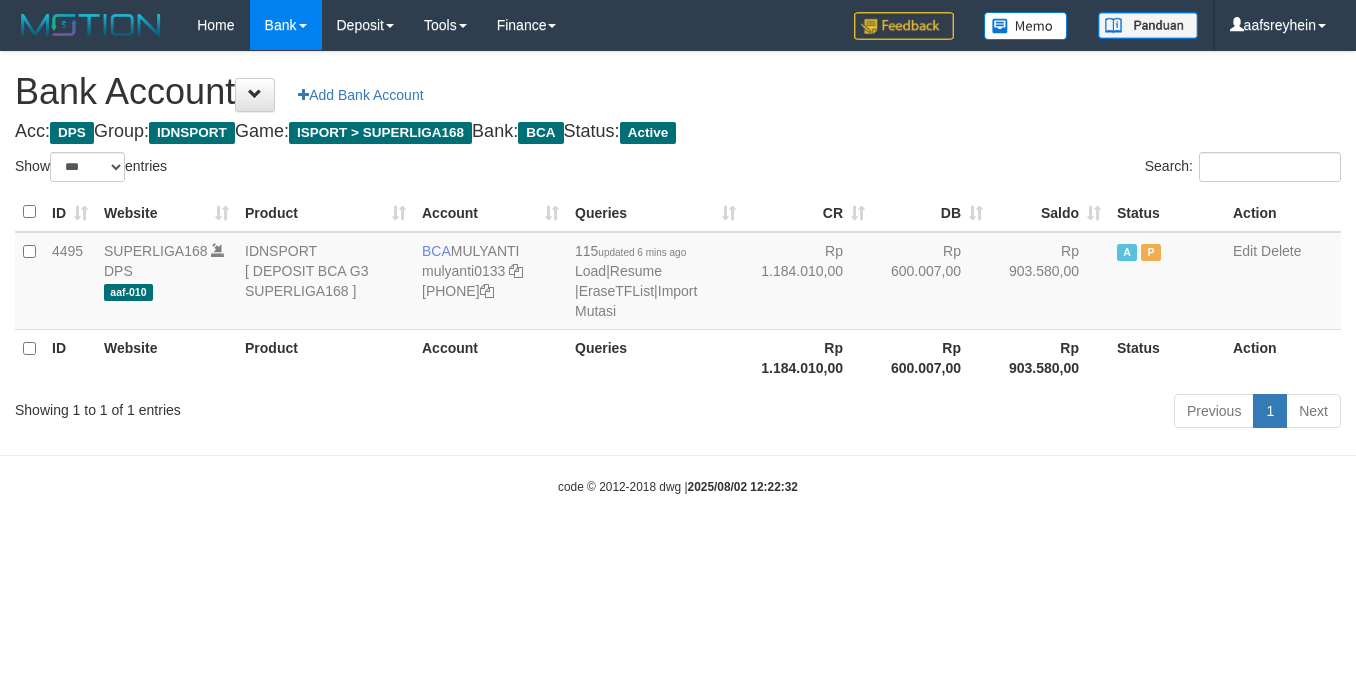 select on "***" 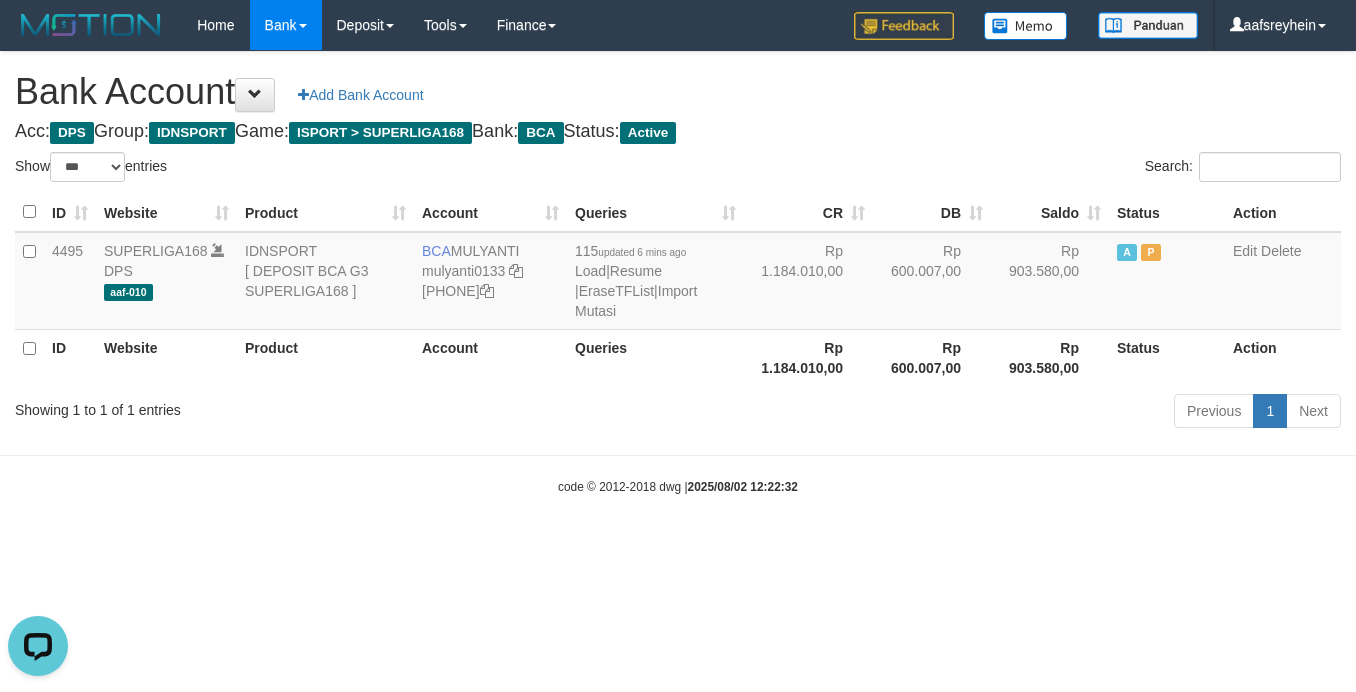scroll, scrollTop: 0, scrollLeft: 0, axis: both 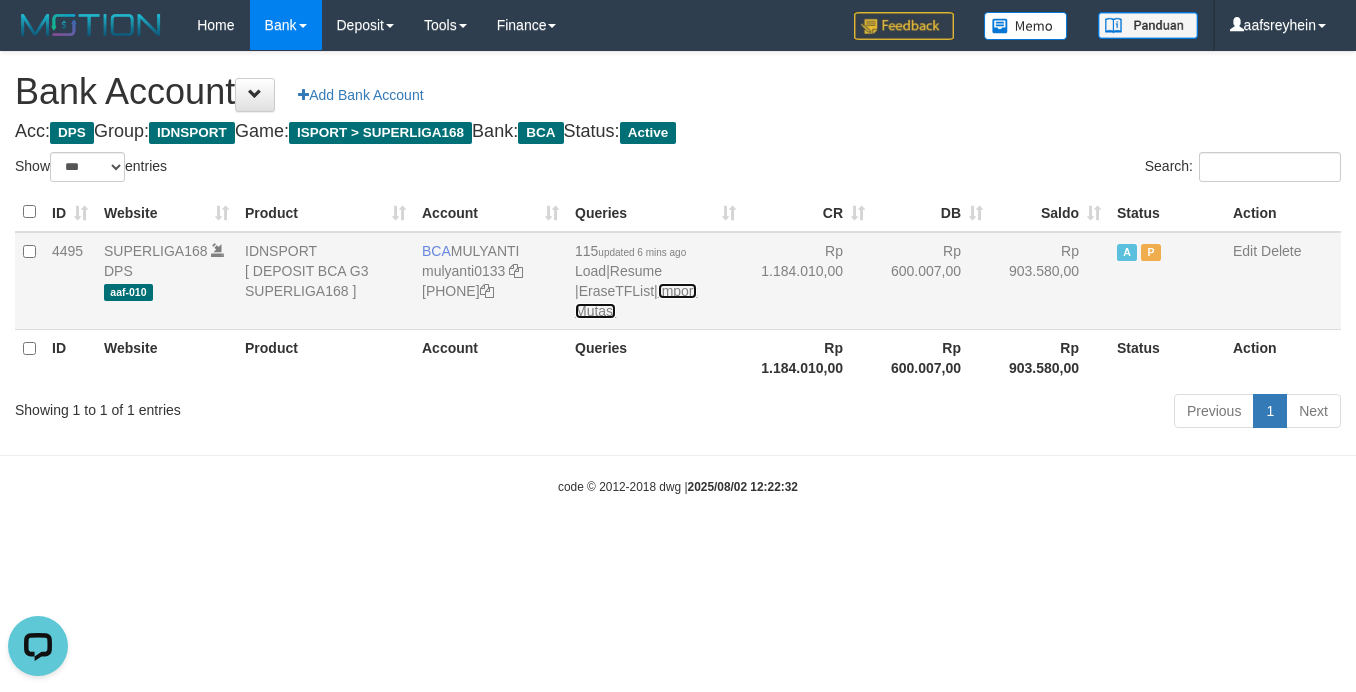 click on "Import Mutasi" at bounding box center [636, 301] 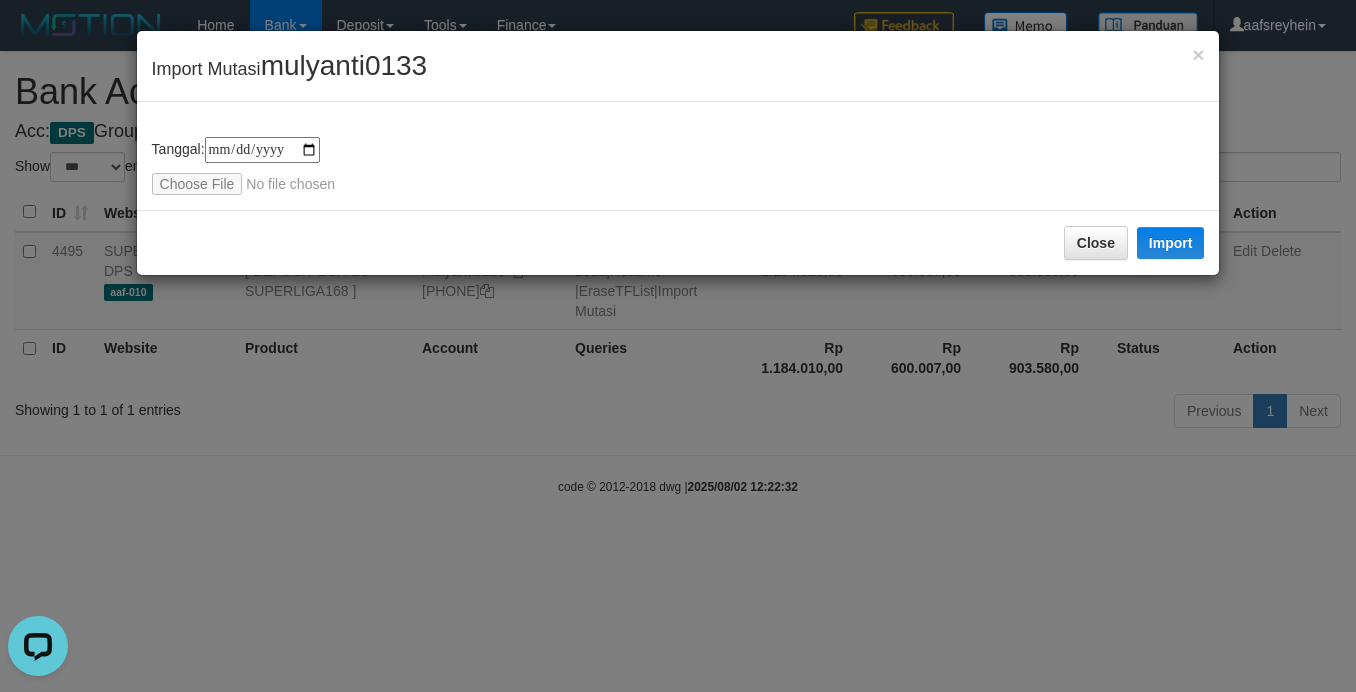 type on "**********" 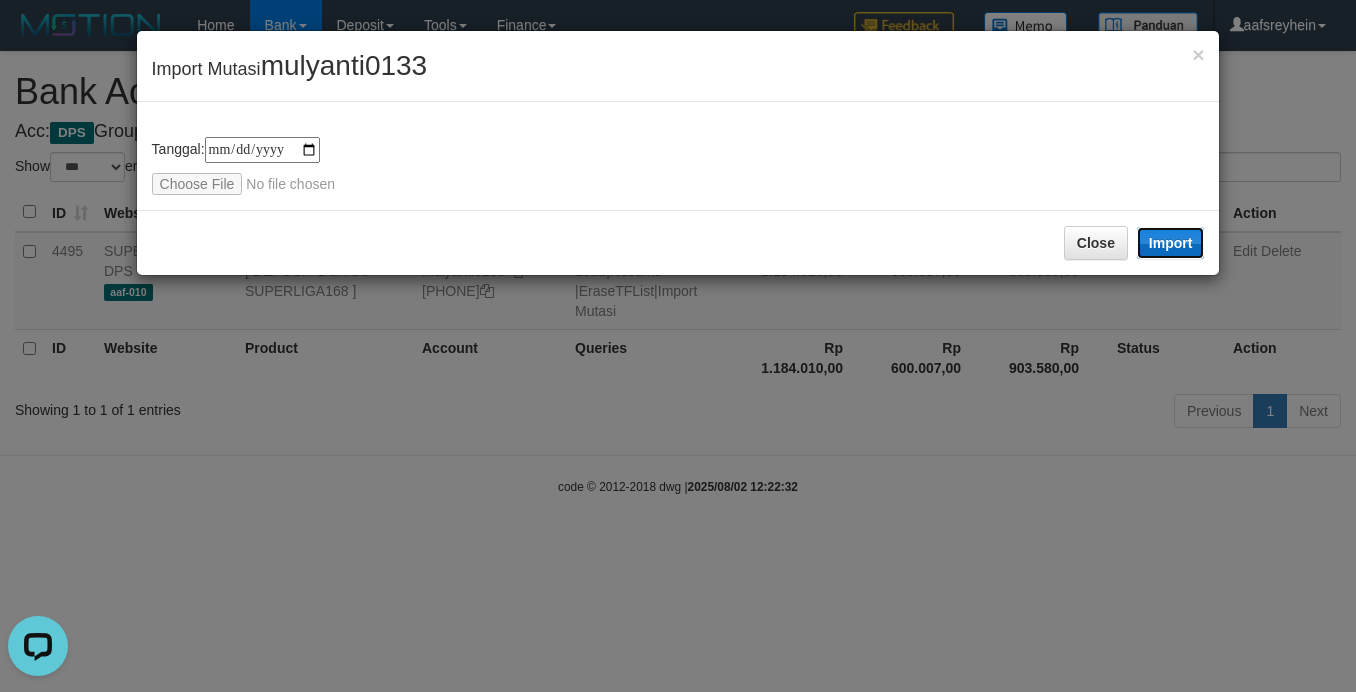 click on "Import" at bounding box center (1171, 243) 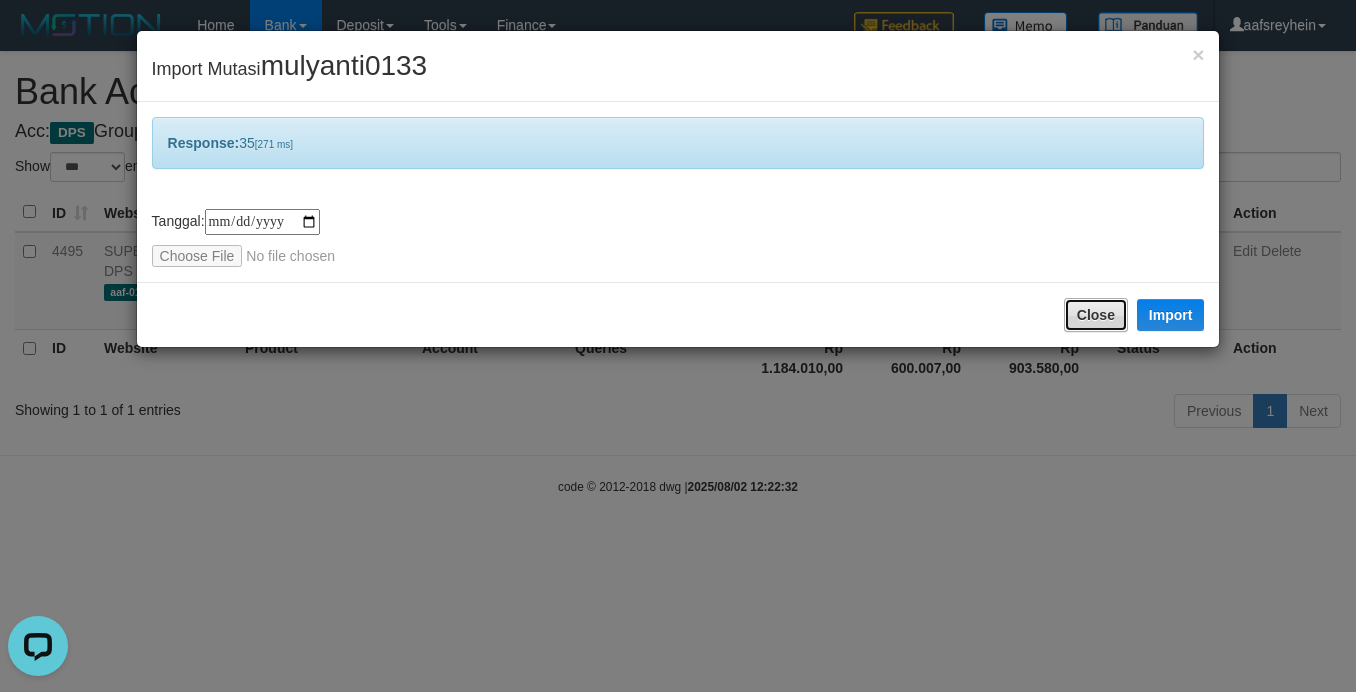 click on "Close" at bounding box center [1096, 315] 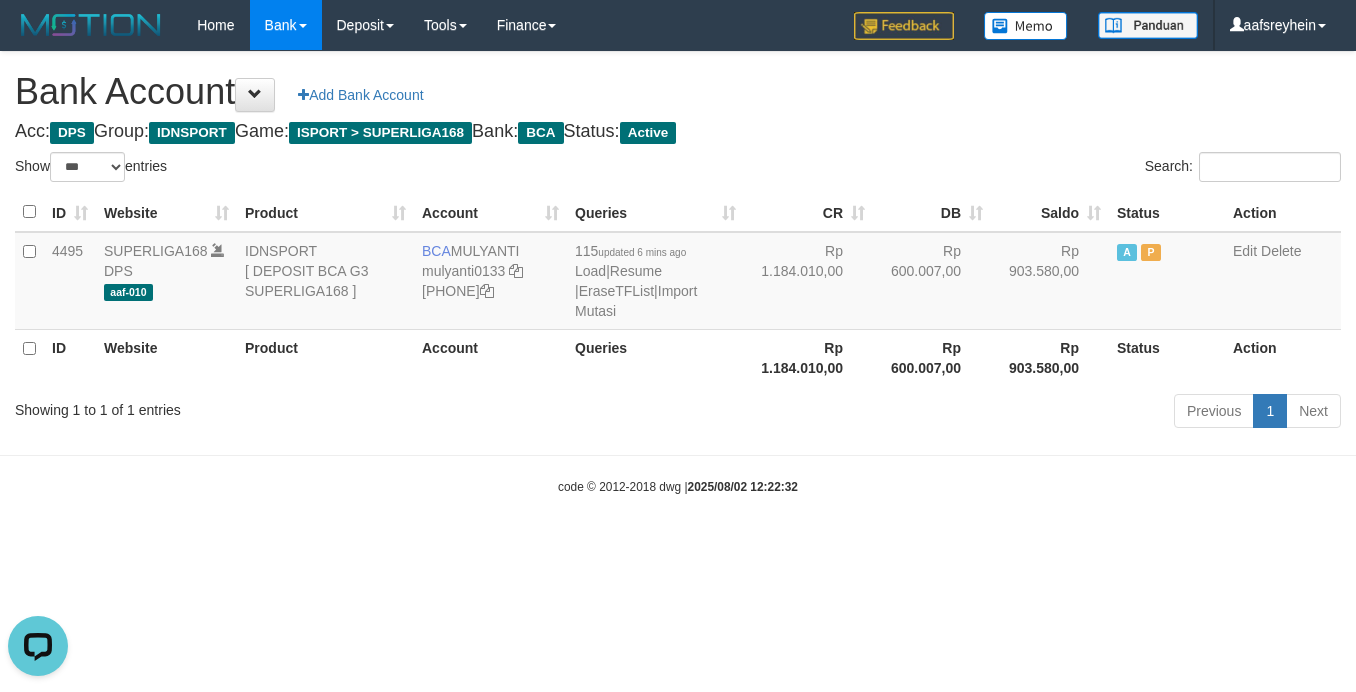 click on "Acc: 										 DPS
Group:   IDNSPORT    		Game:   ISPORT > SUPERLIGA168    		Bank:   BCA    		Status:  Active" at bounding box center (678, 132) 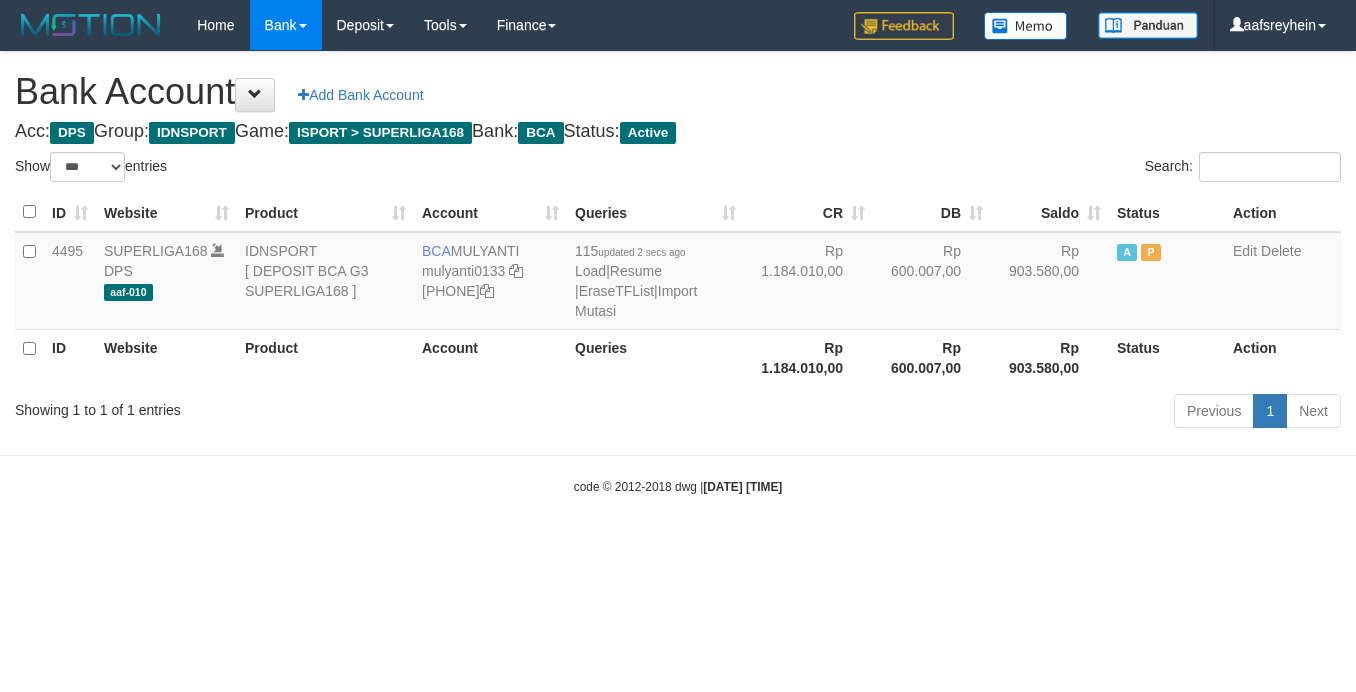 select on "***" 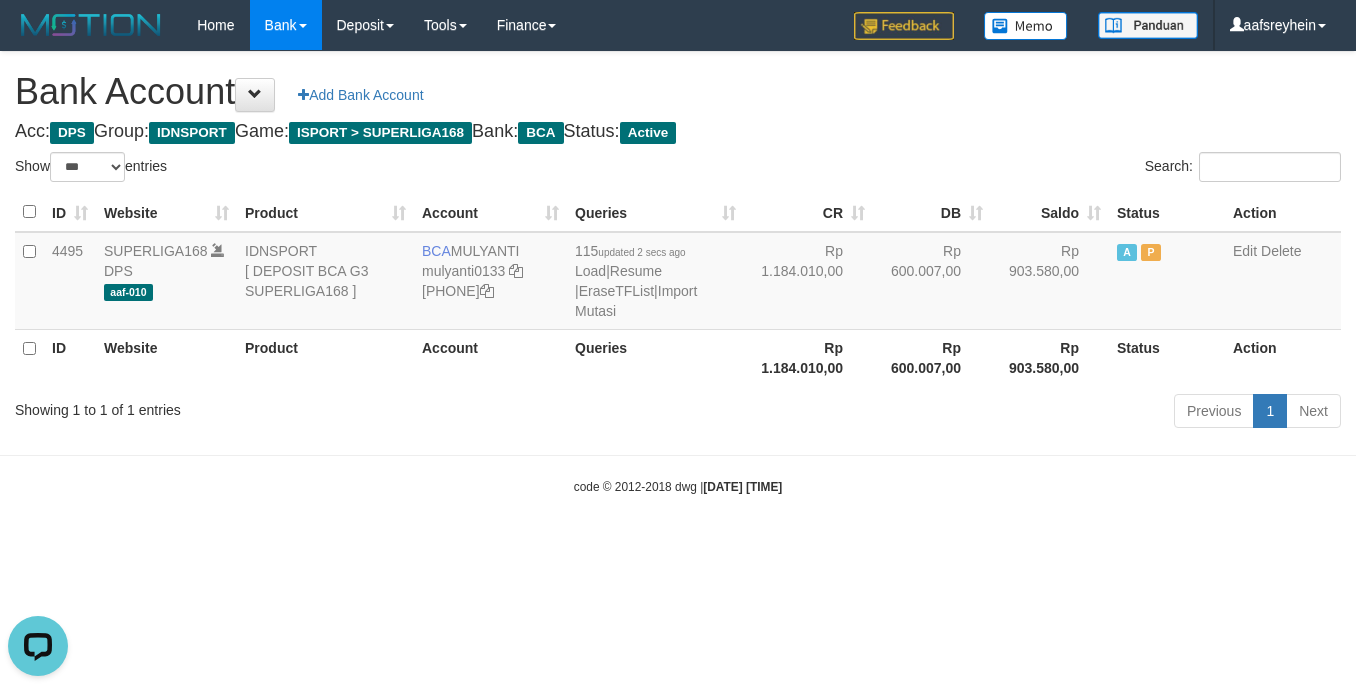 scroll, scrollTop: 0, scrollLeft: 0, axis: both 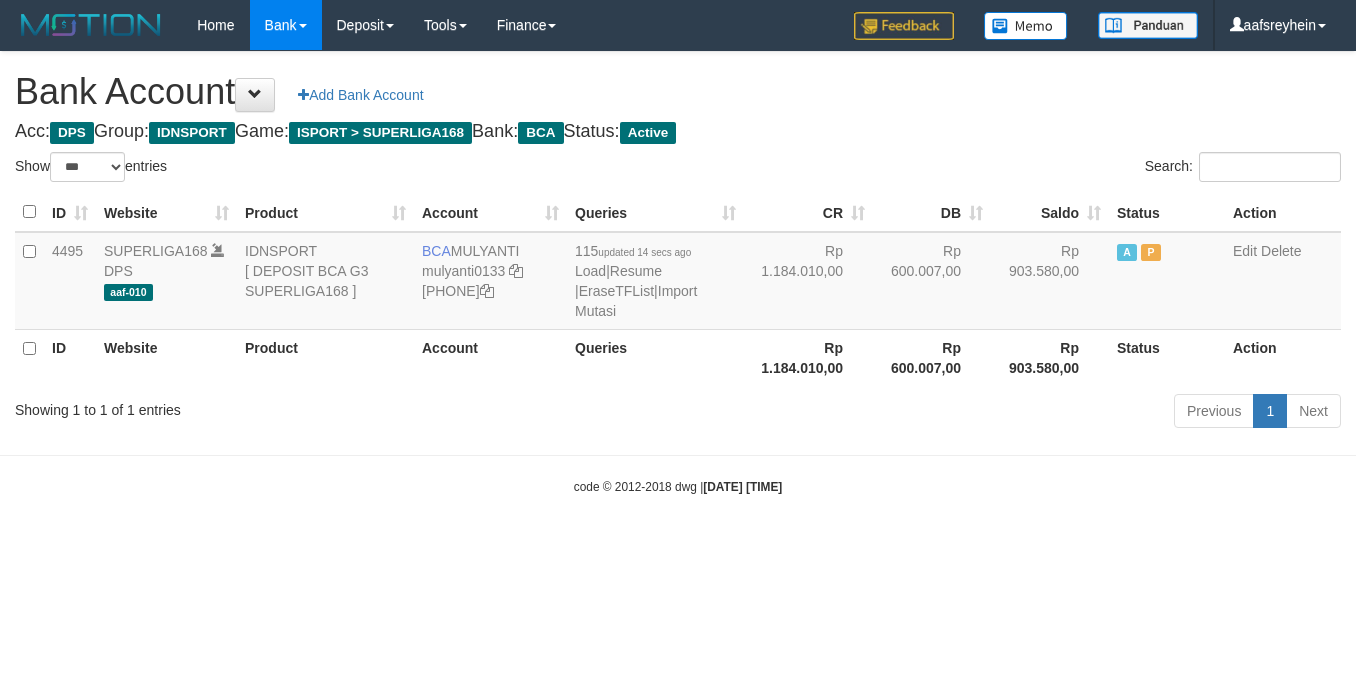 select on "***" 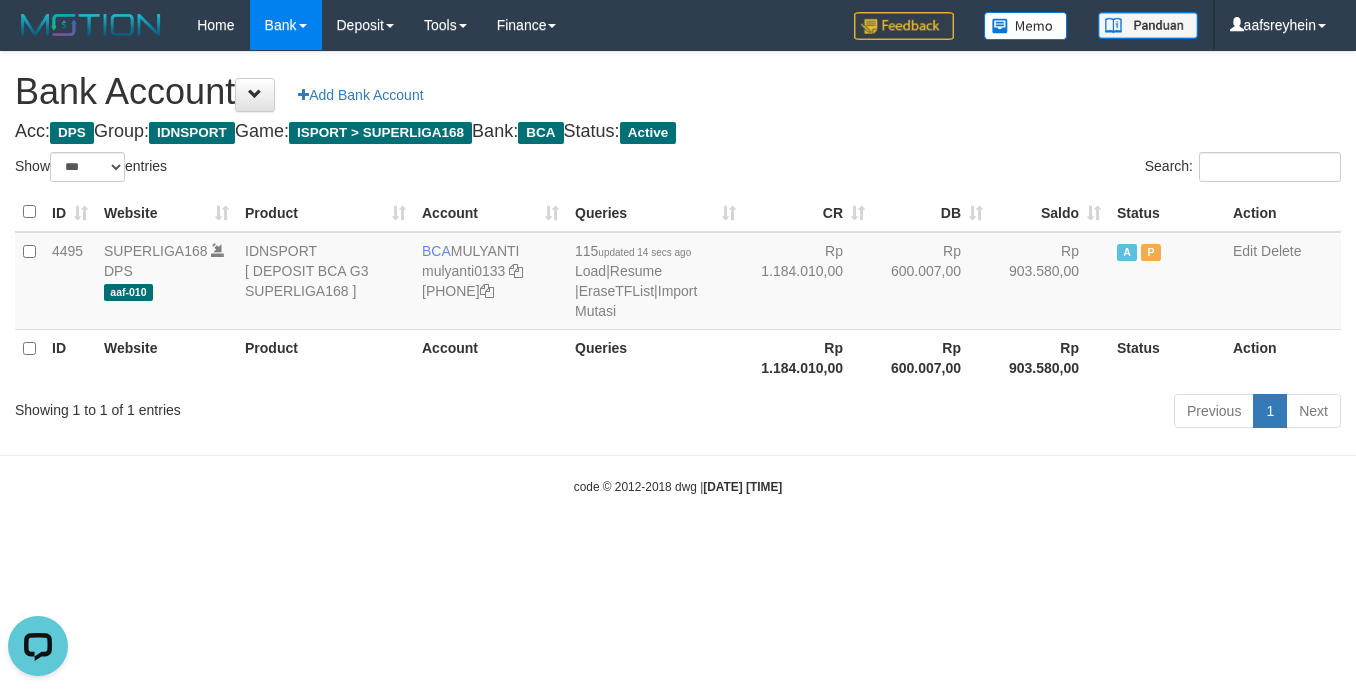 scroll, scrollTop: 0, scrollLeft: 0, axis: both 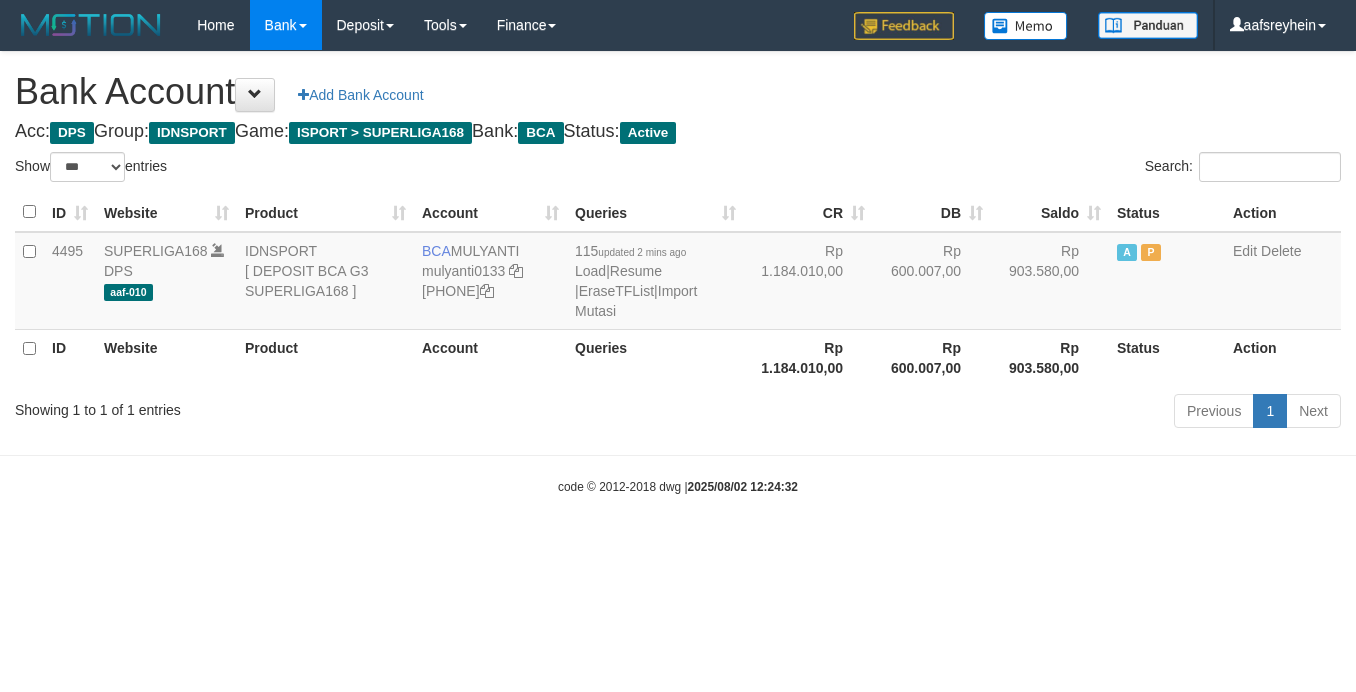 select on "***" 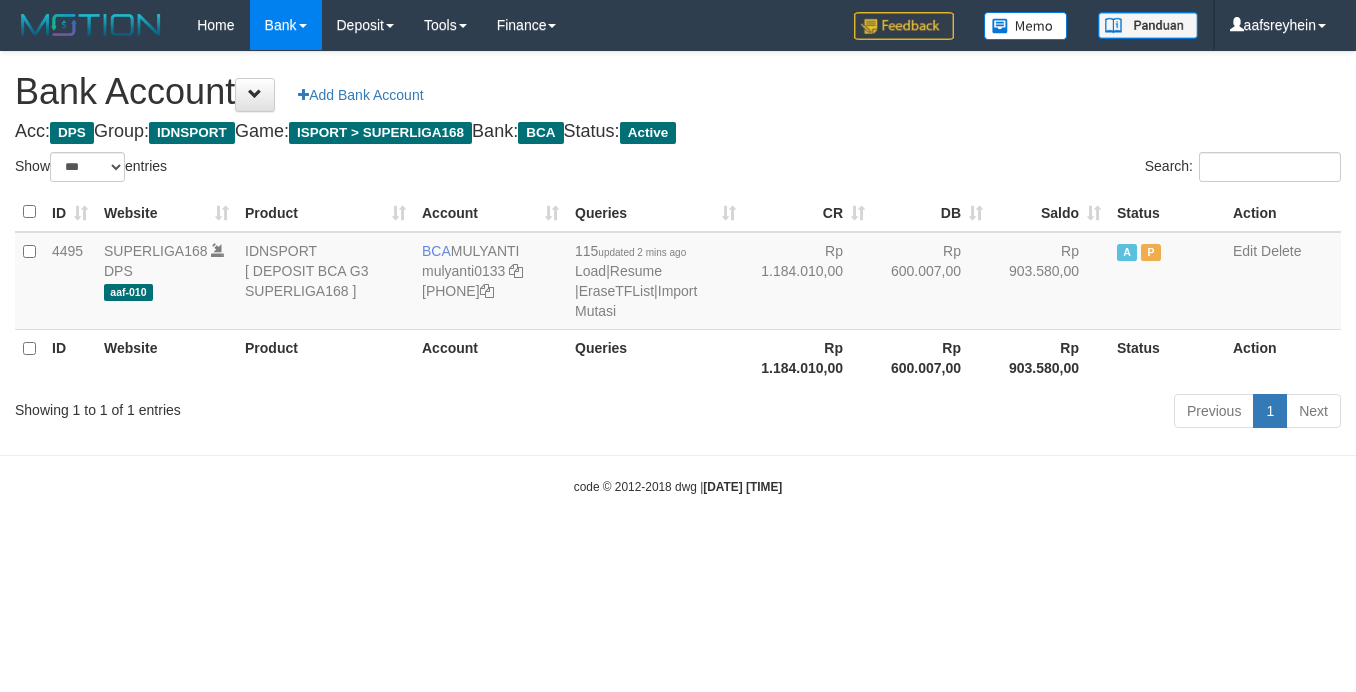 select on "***" 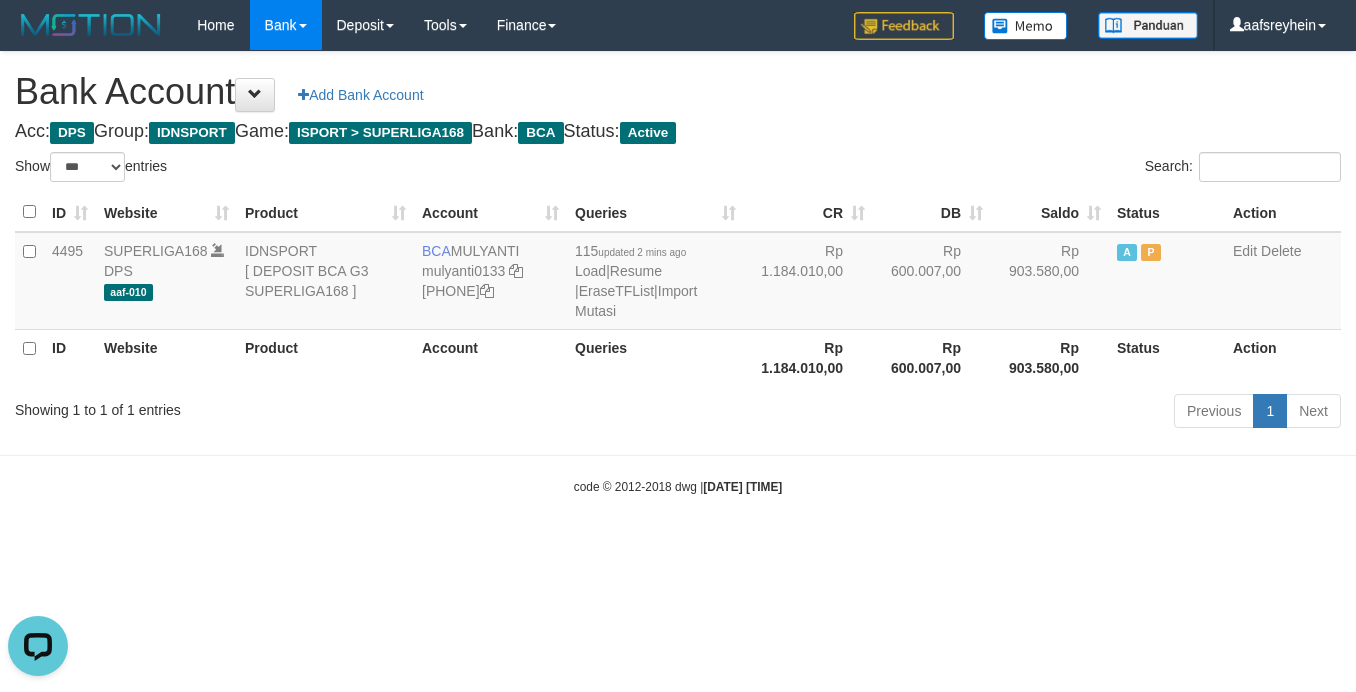 scroll, scrollTop: 0, scrollLeft: 0, axis: both 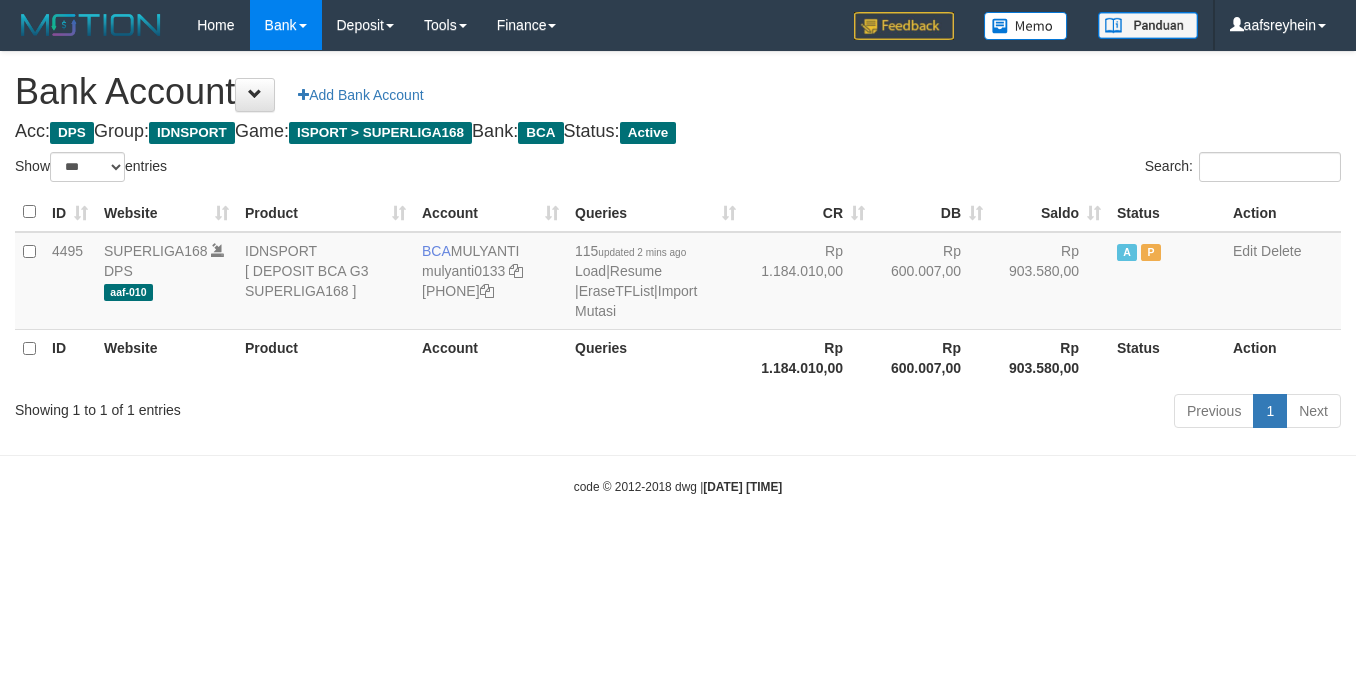 select on "***" 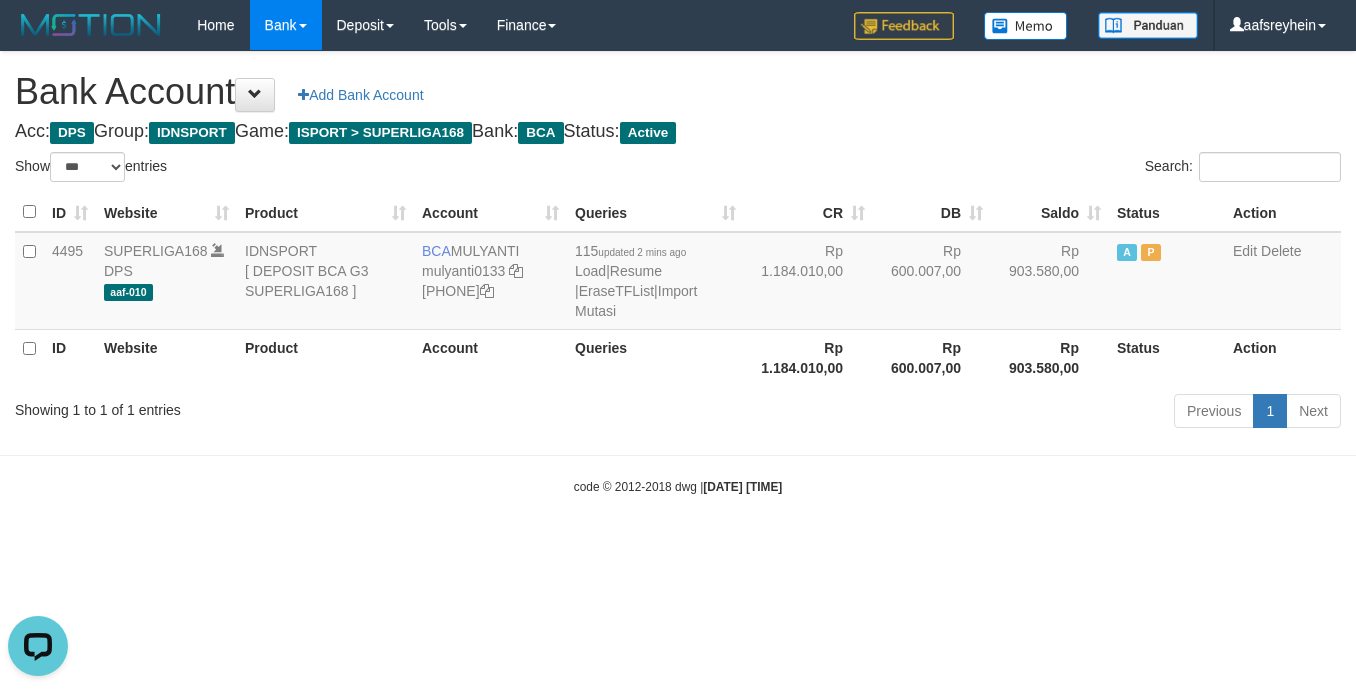 scroll, scrollTop: 0, scrollLeft: 0, axis: both 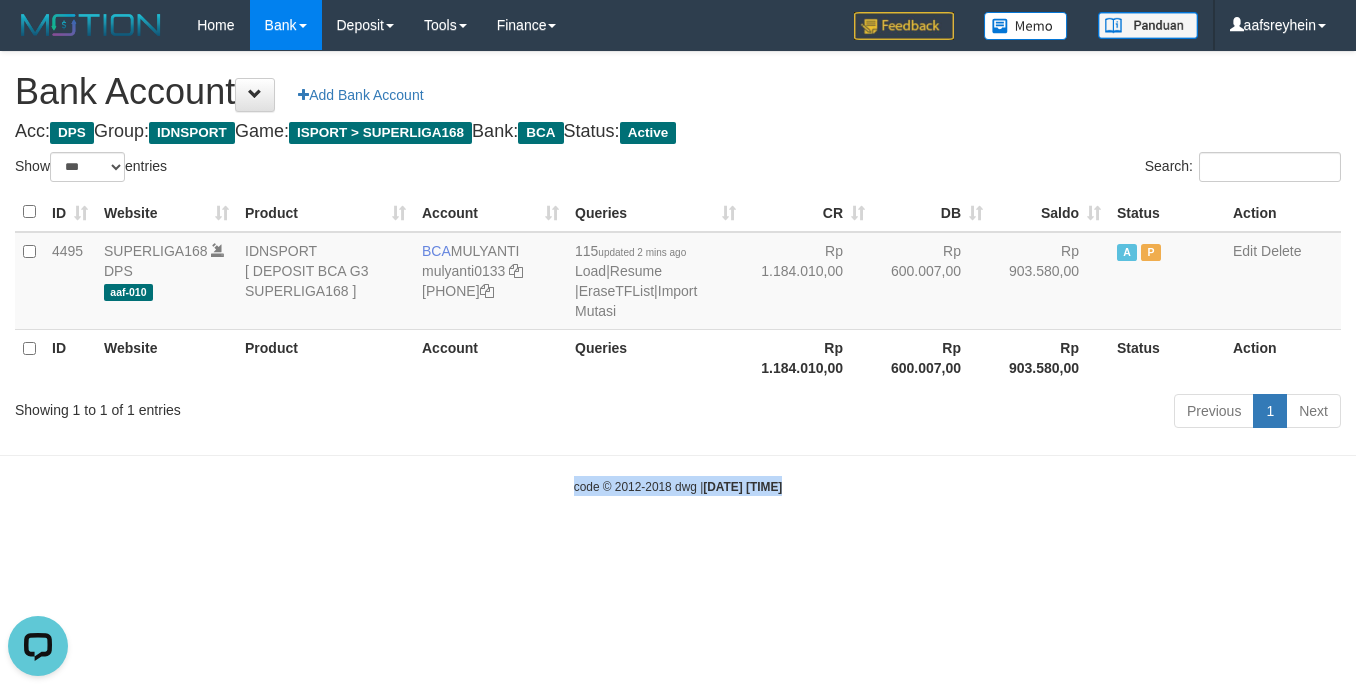 click on "Toggle navigation
Home
Bank
Account List
Load
By Website
Group
[ISPORT]													SUPERLIGA168
By Load Group (DPS)
-" at bounding box center [678, 273] 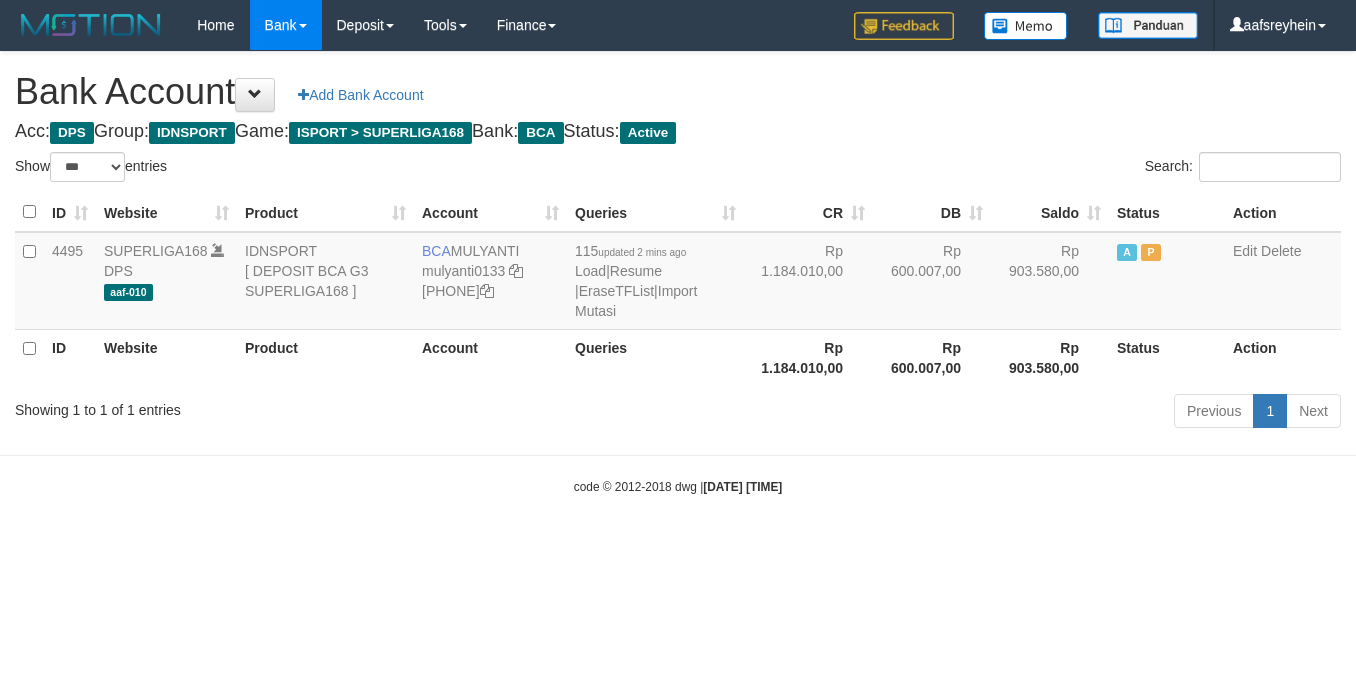 select on "***" 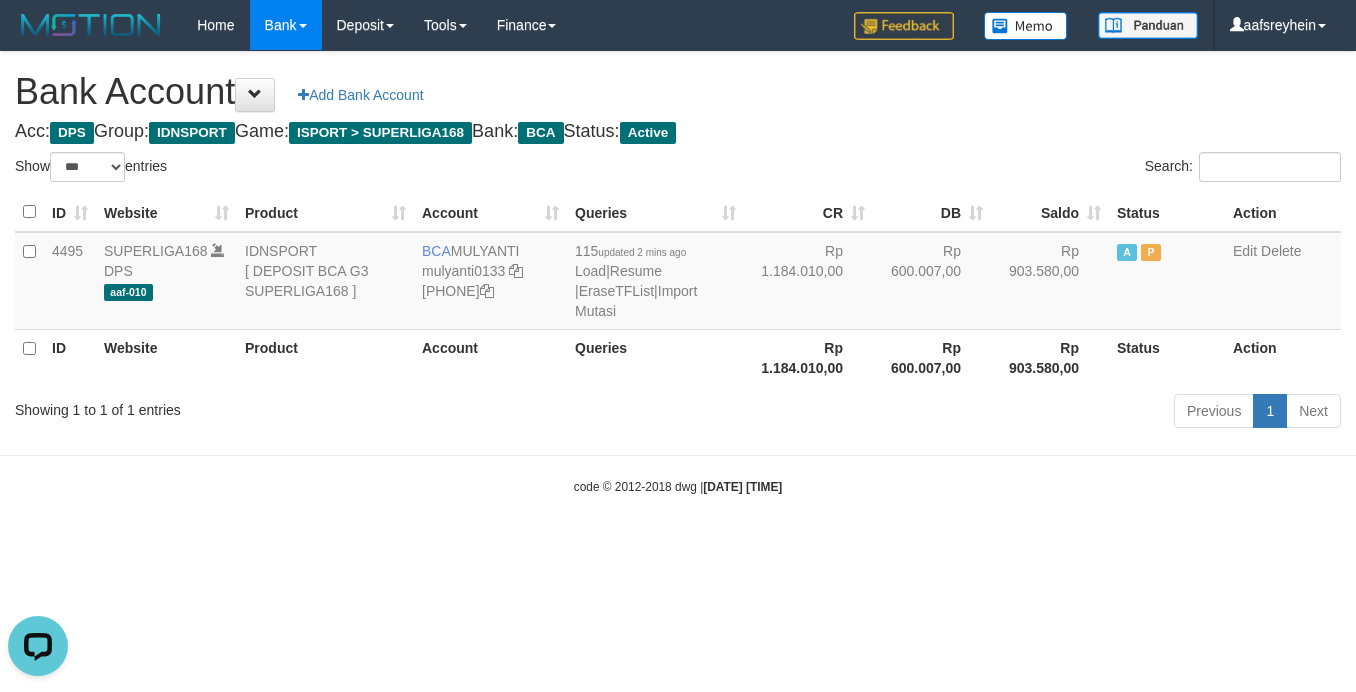 scroll, scrollTop: 0, scrollLeft: 0, axis: both 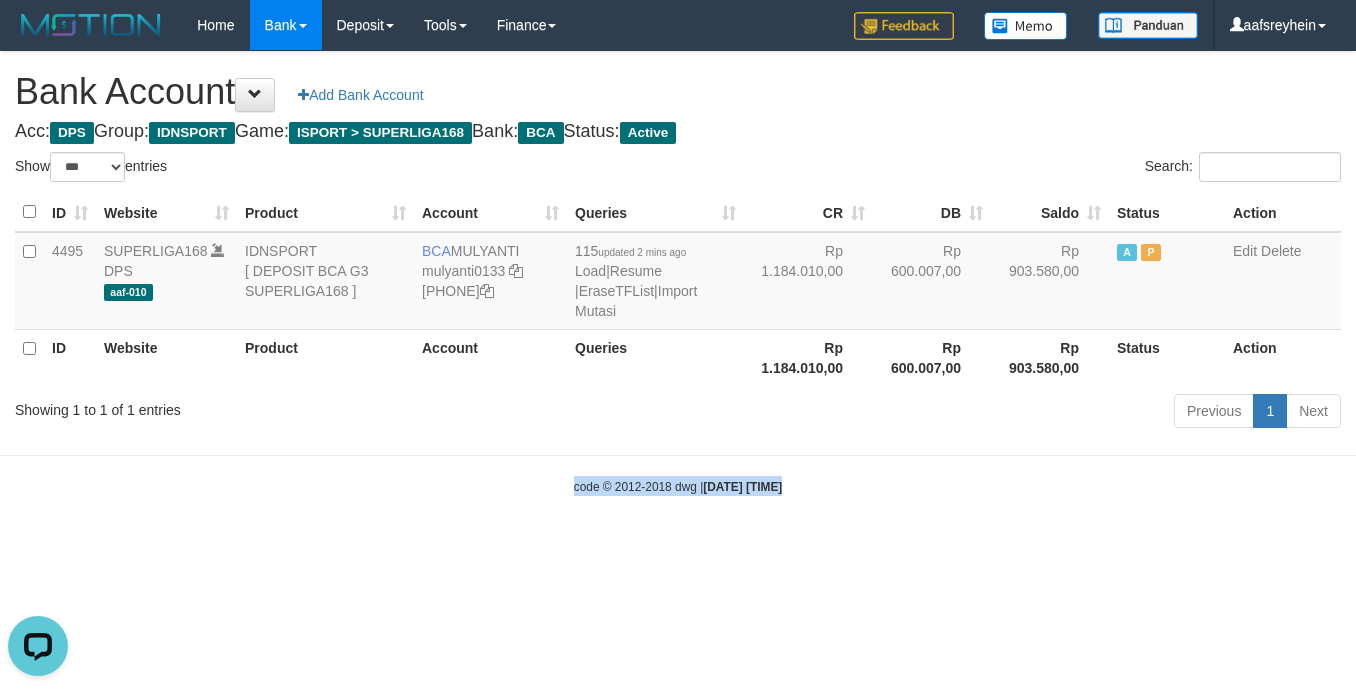 click on "code © 2012-2018 dwg |  [DATE] [TIME]" at bounding box center [678, 486] 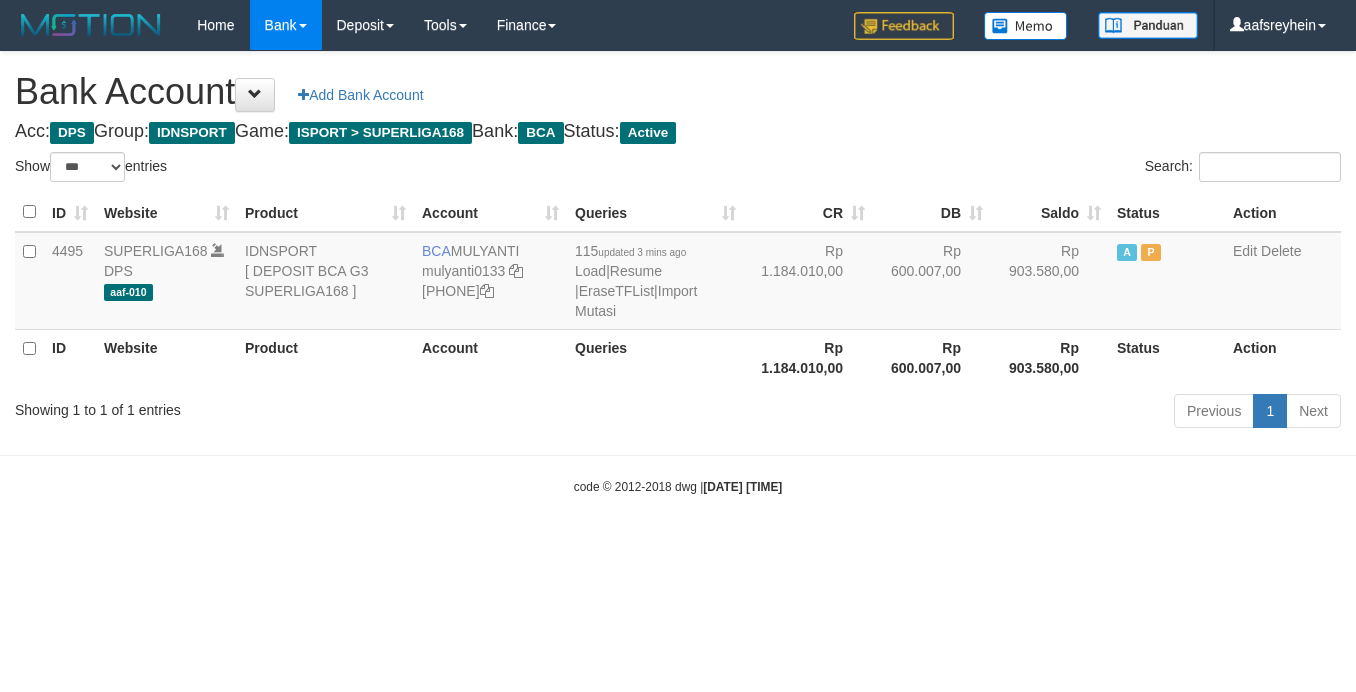 select on "***" 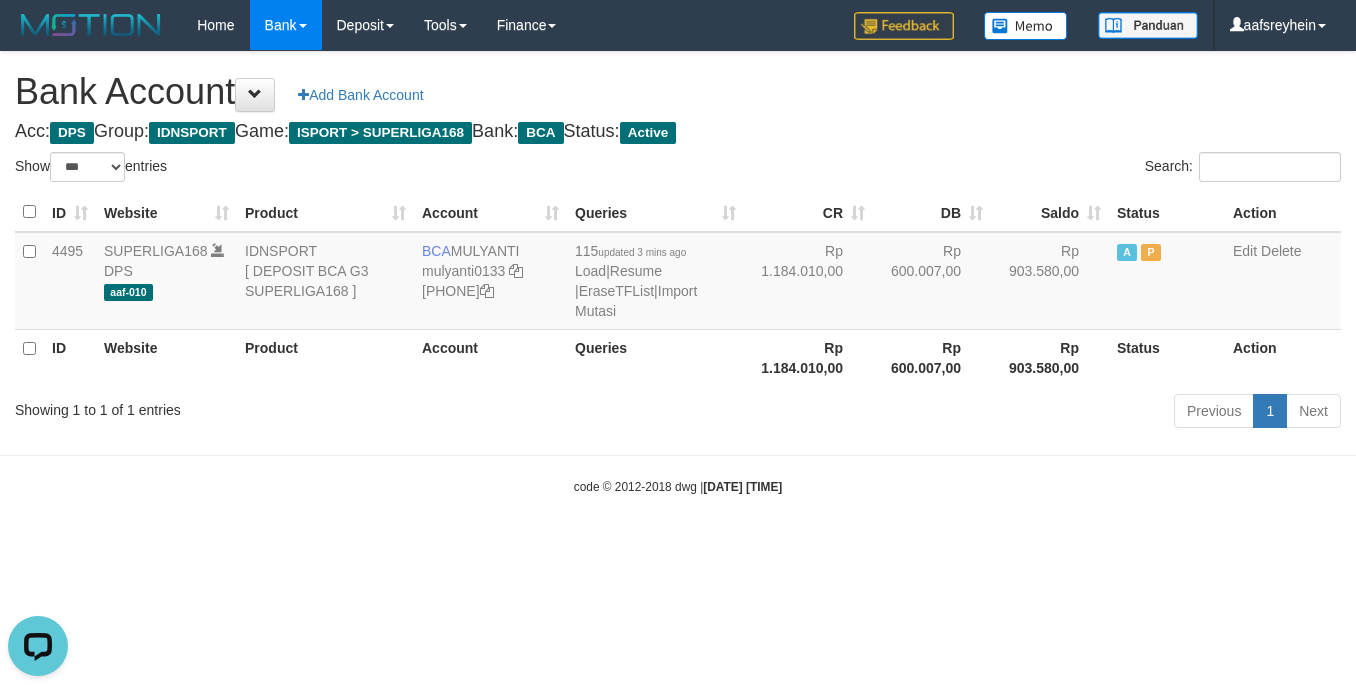 scroll, scrollTop: 0, scrollLeft: 0, axis: both 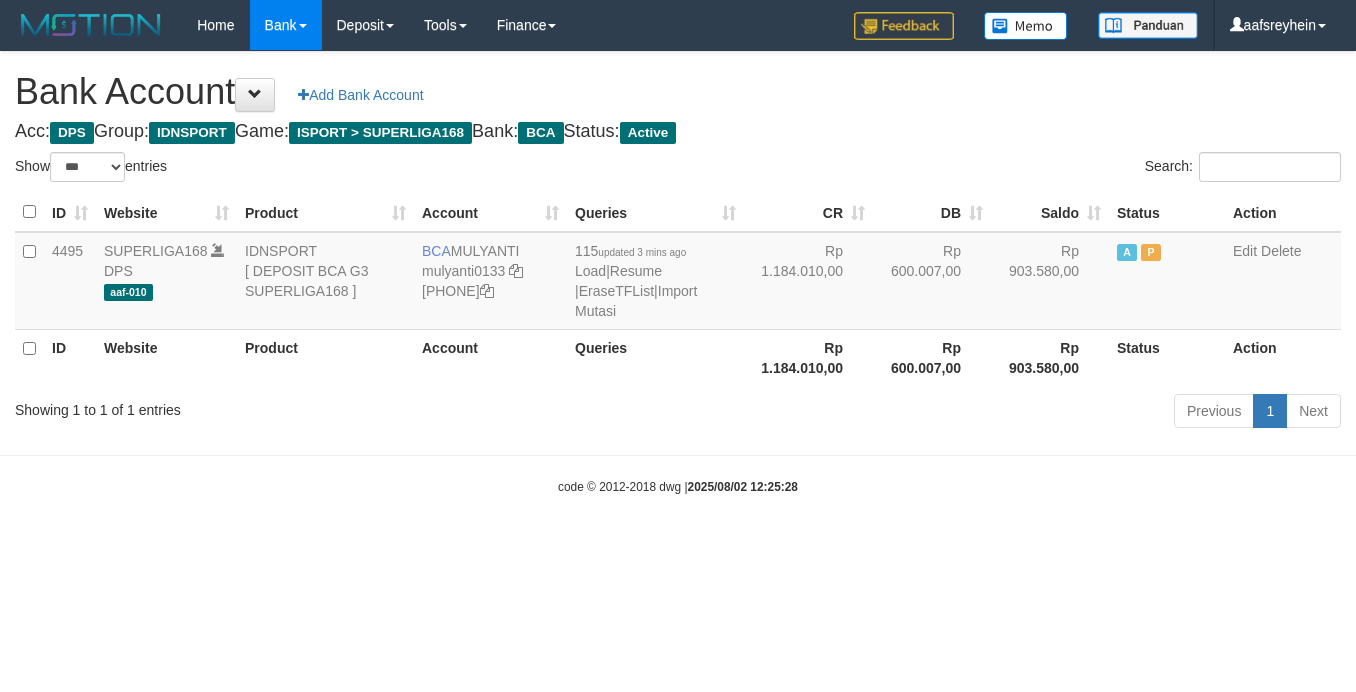select on "***" 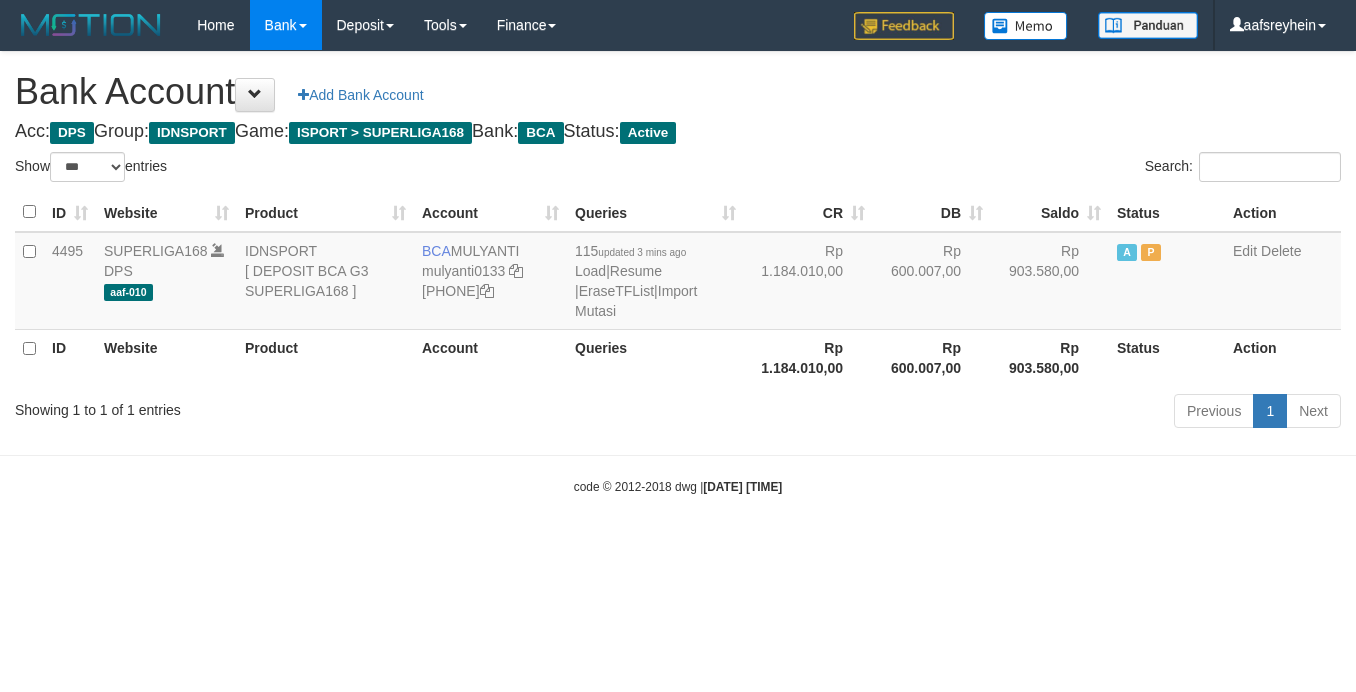 select on "***" 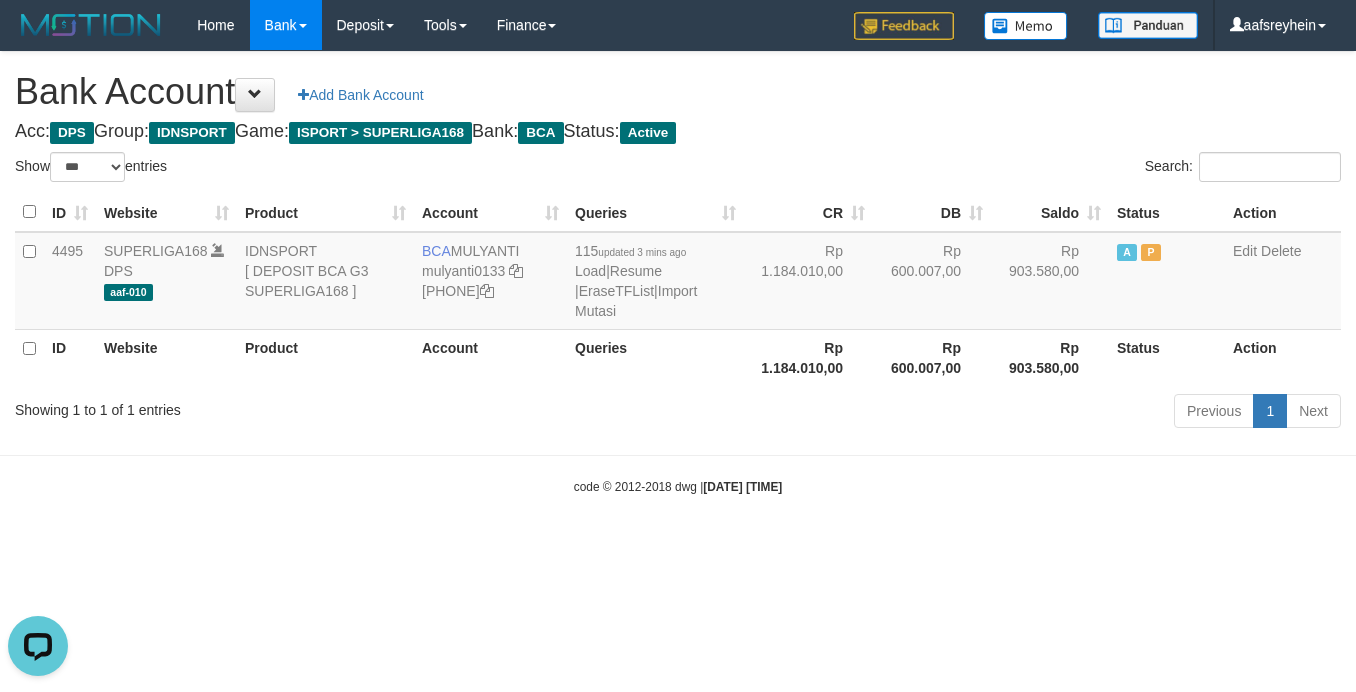 scroll, scrollTop: 0, scrollLeft: 0, axis: both 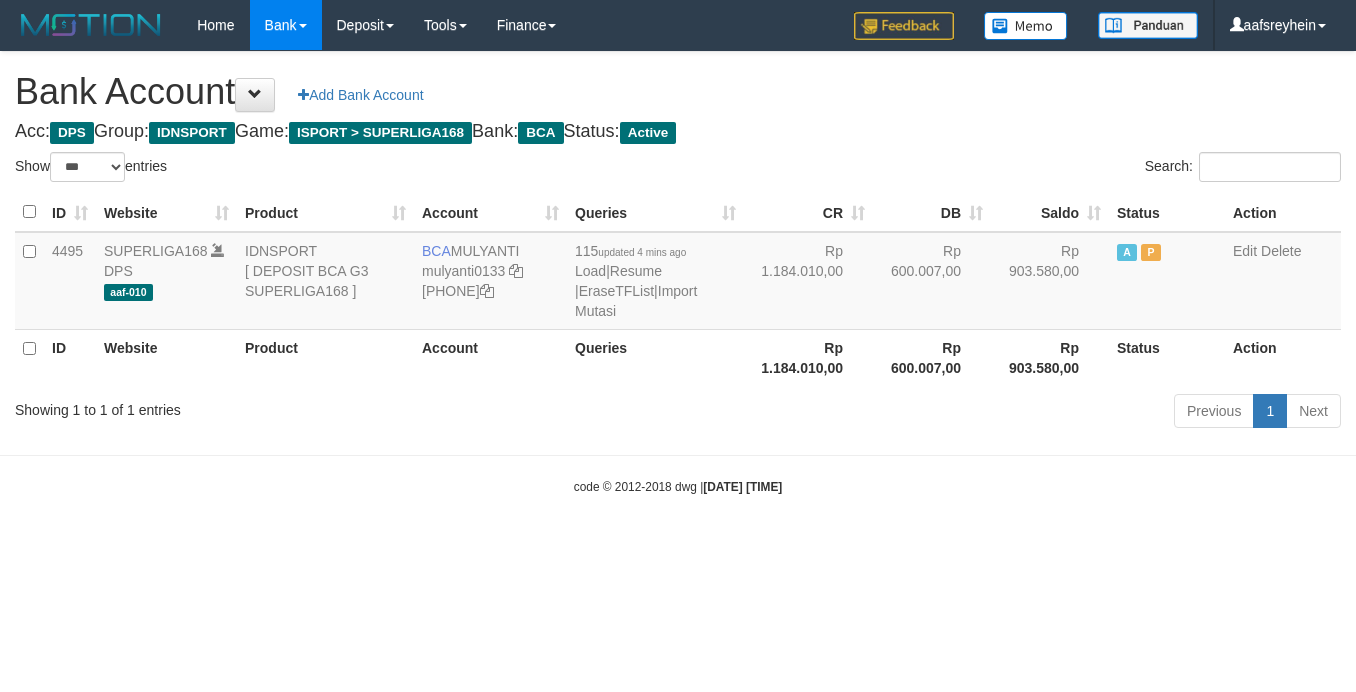 select on "***" 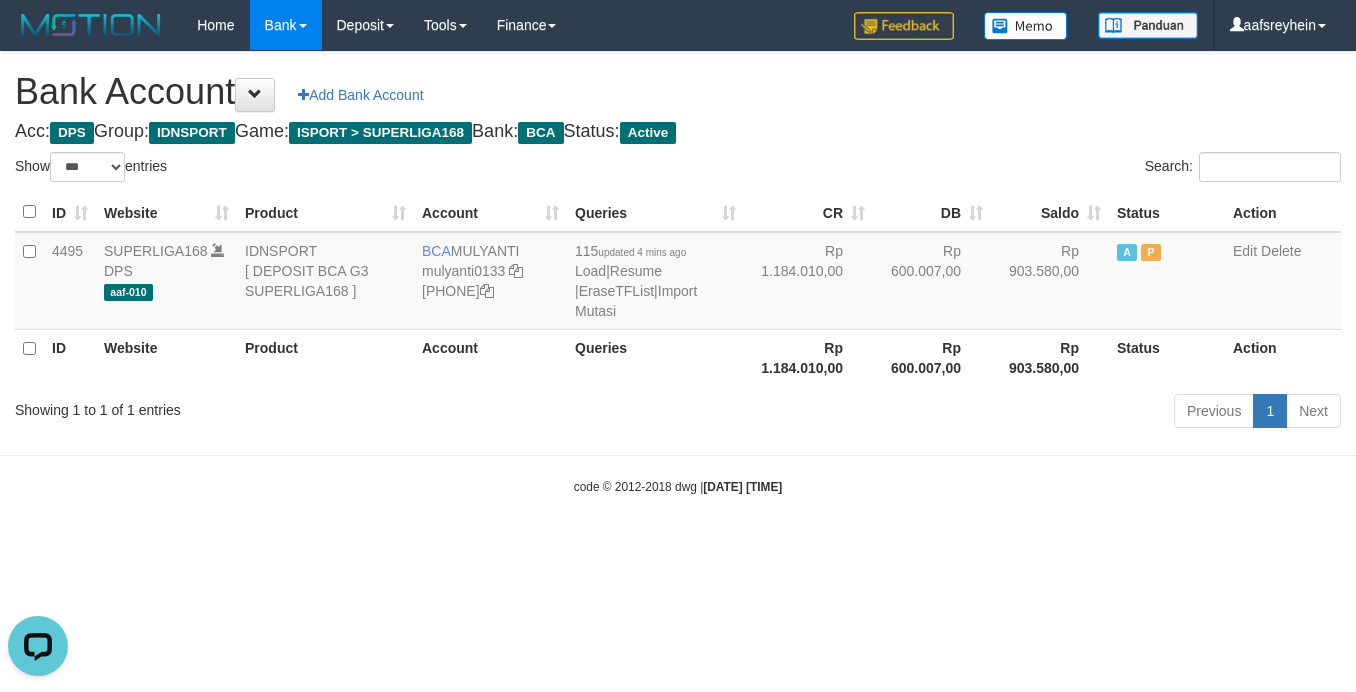 scroll, scrollTop: 0, scrollLeft: 0, axis: both 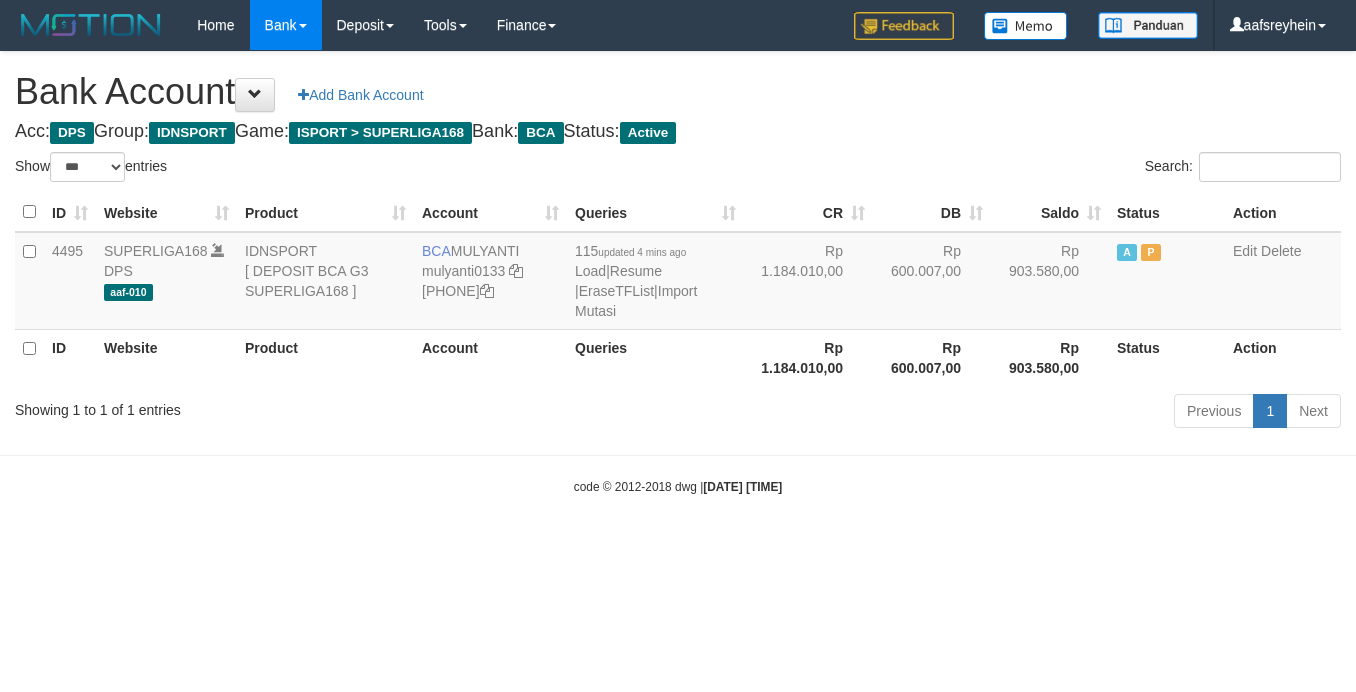 select on "***" 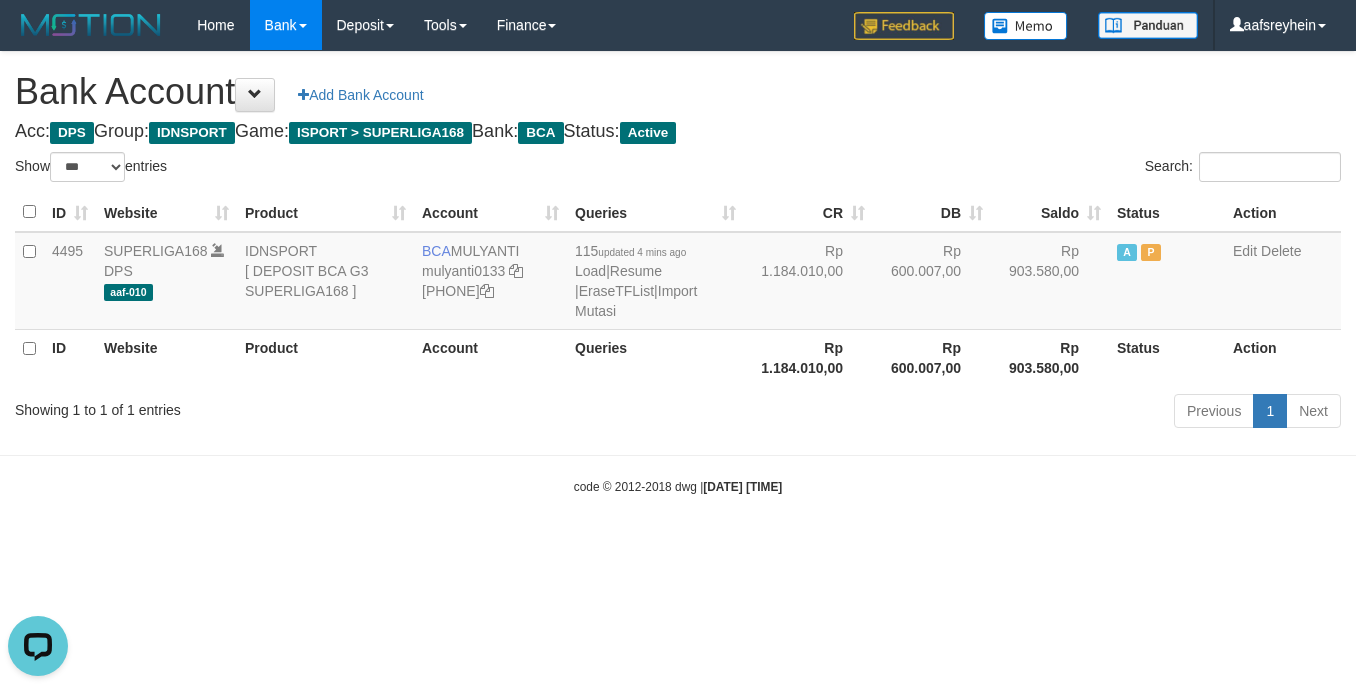 scroll, scrollTop: 0, scrollLeft: 0, axis: both 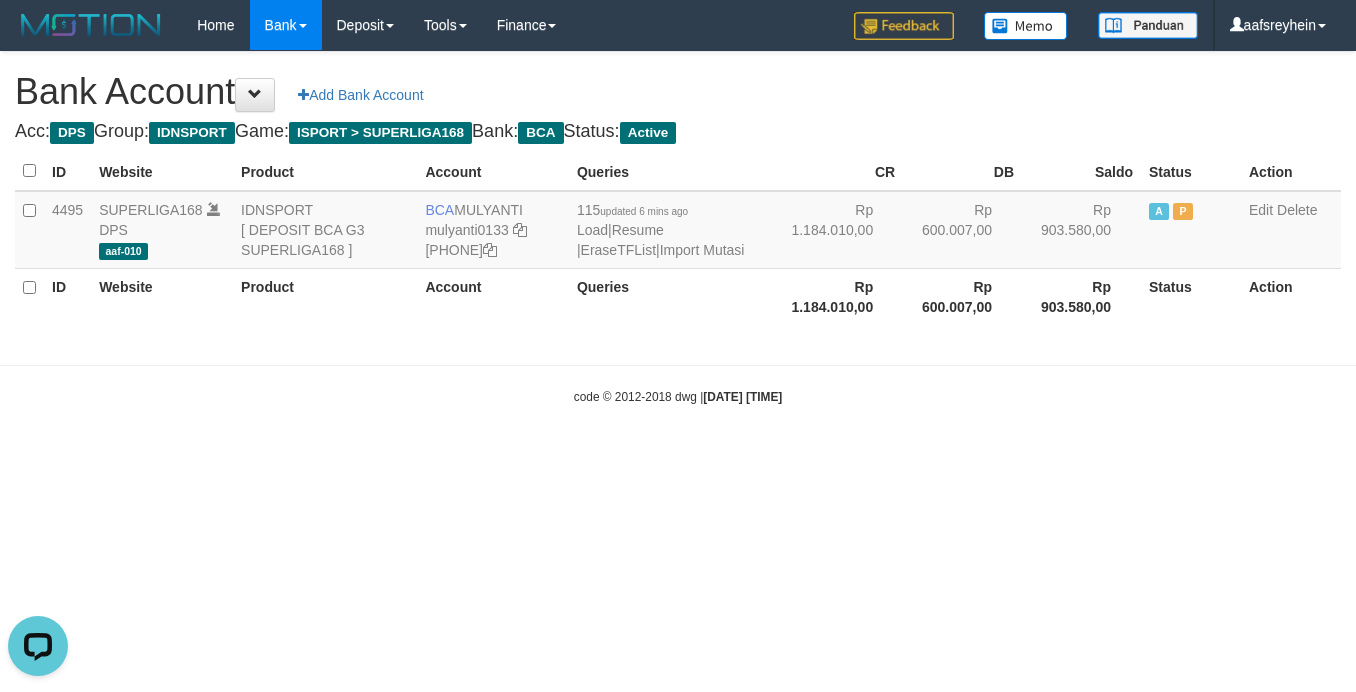 select on "***" 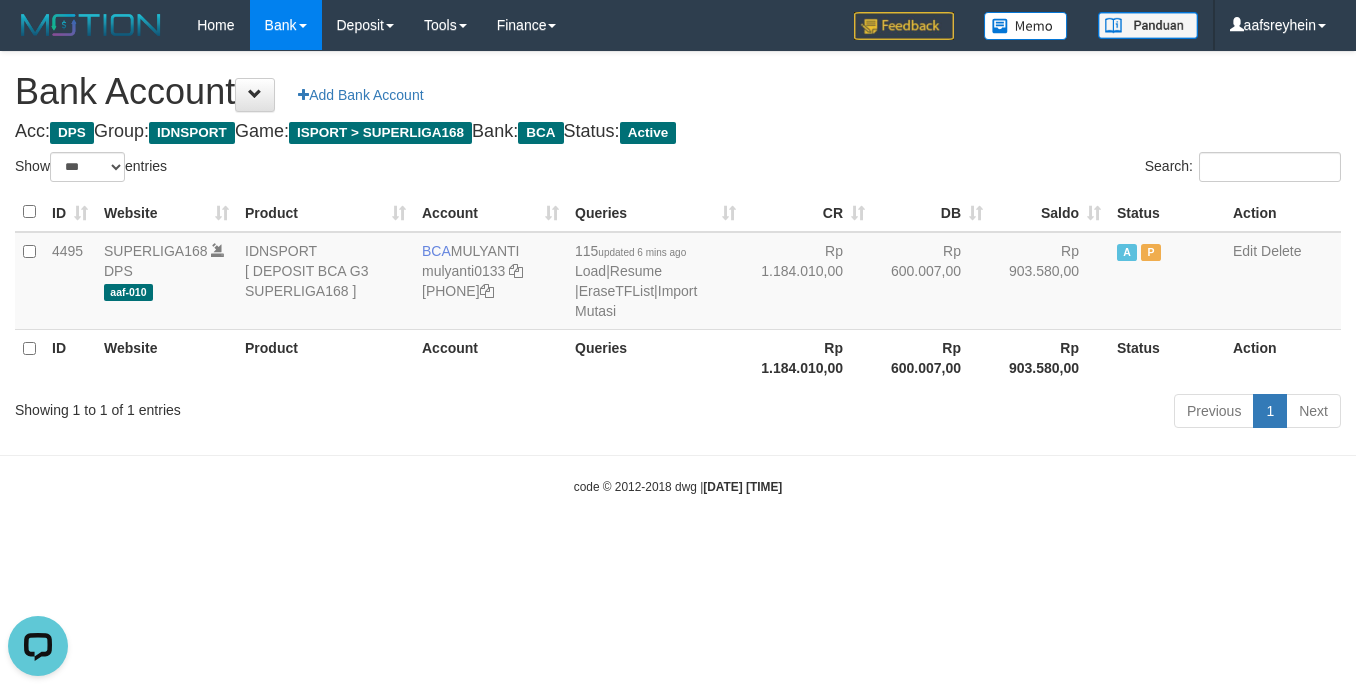 click on "Toggle navigation
Home
Bank
Account List
Load
By Website
Group
[ISPORT]													SUPERLIGA168
By Load Group (DPS)" at bounding box center (678, 273) 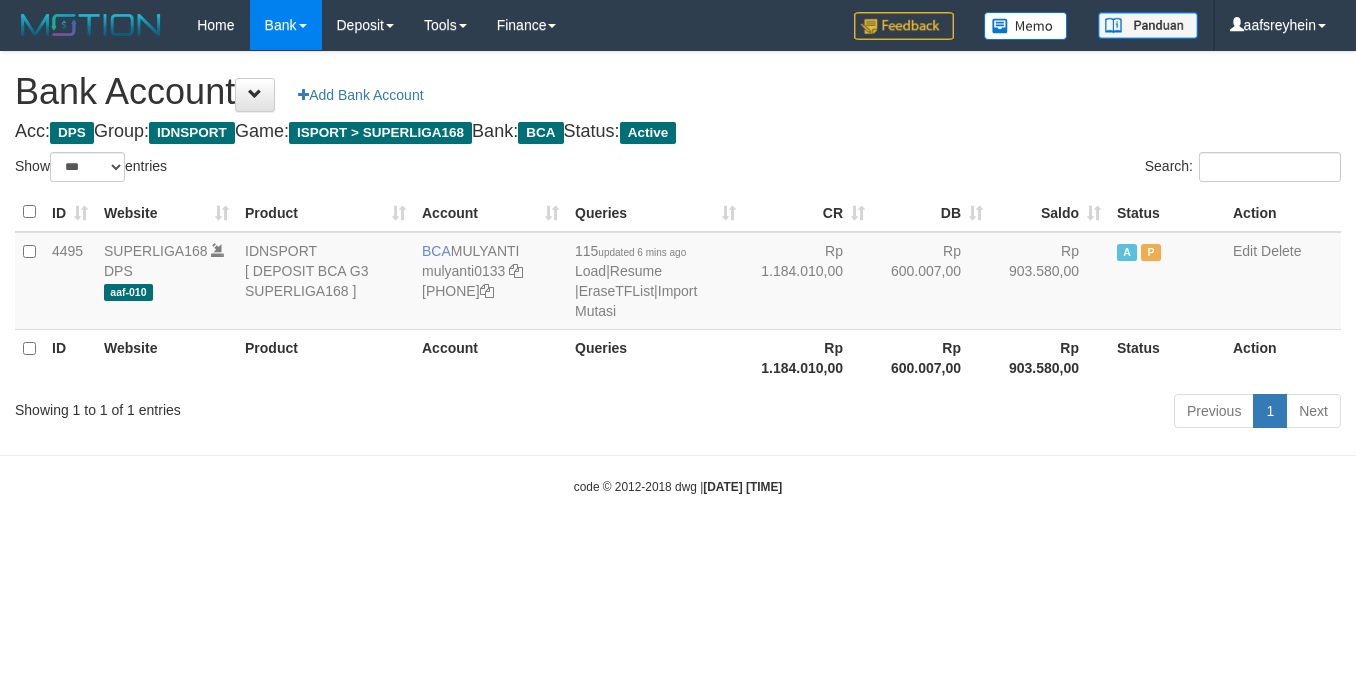 select on "***" 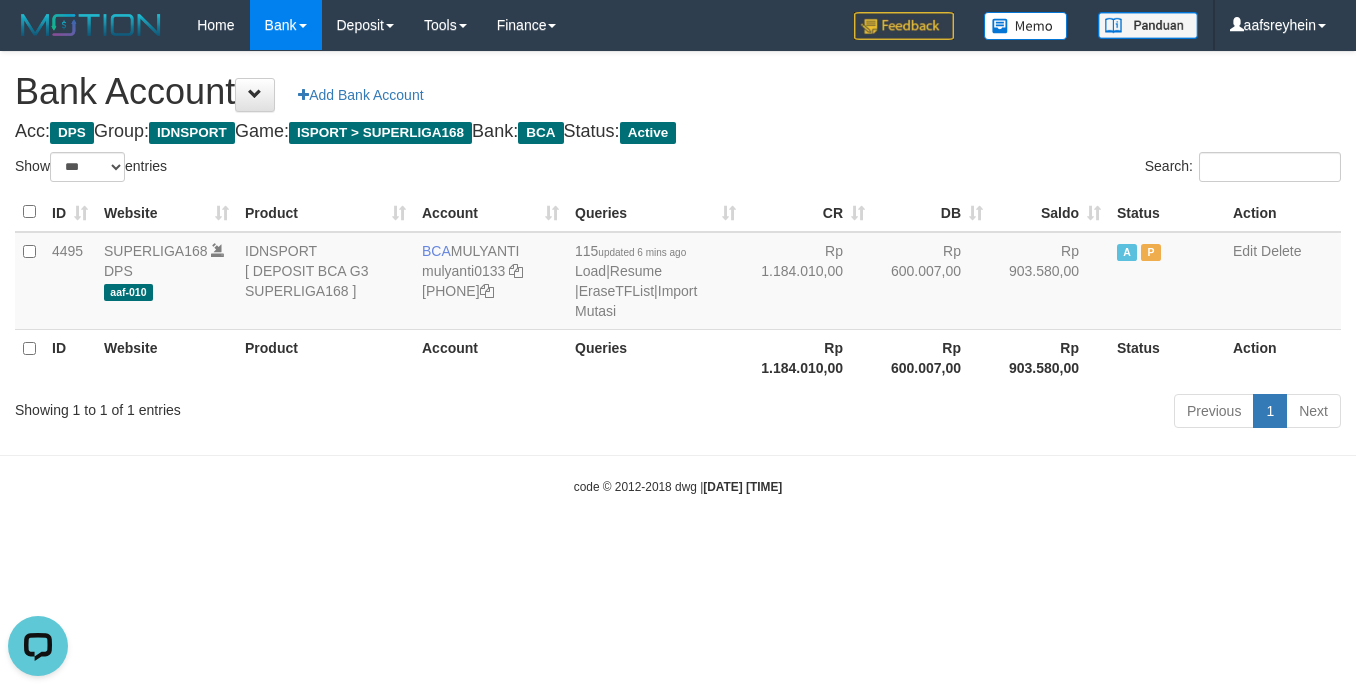 scroll, scrollTop: 0, scrollLeft: 0, axis: both 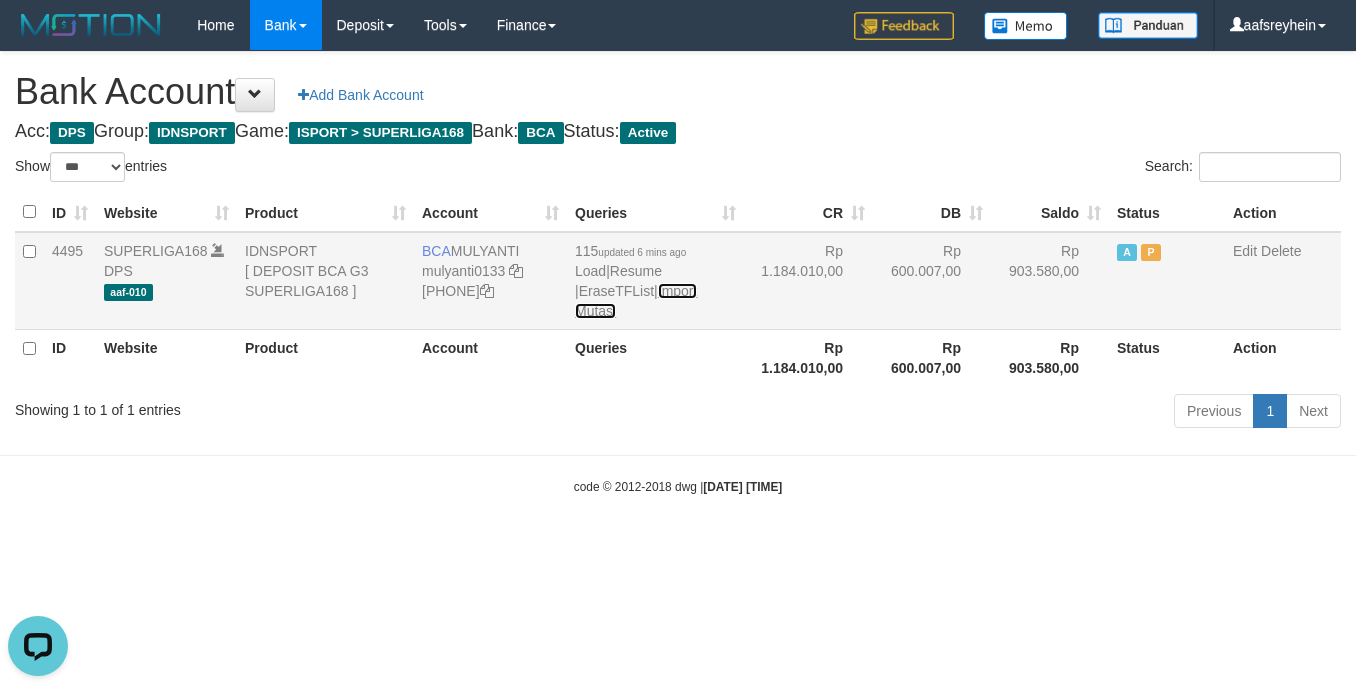 click on "Import Mutasi" at bounding box center (636, 301) 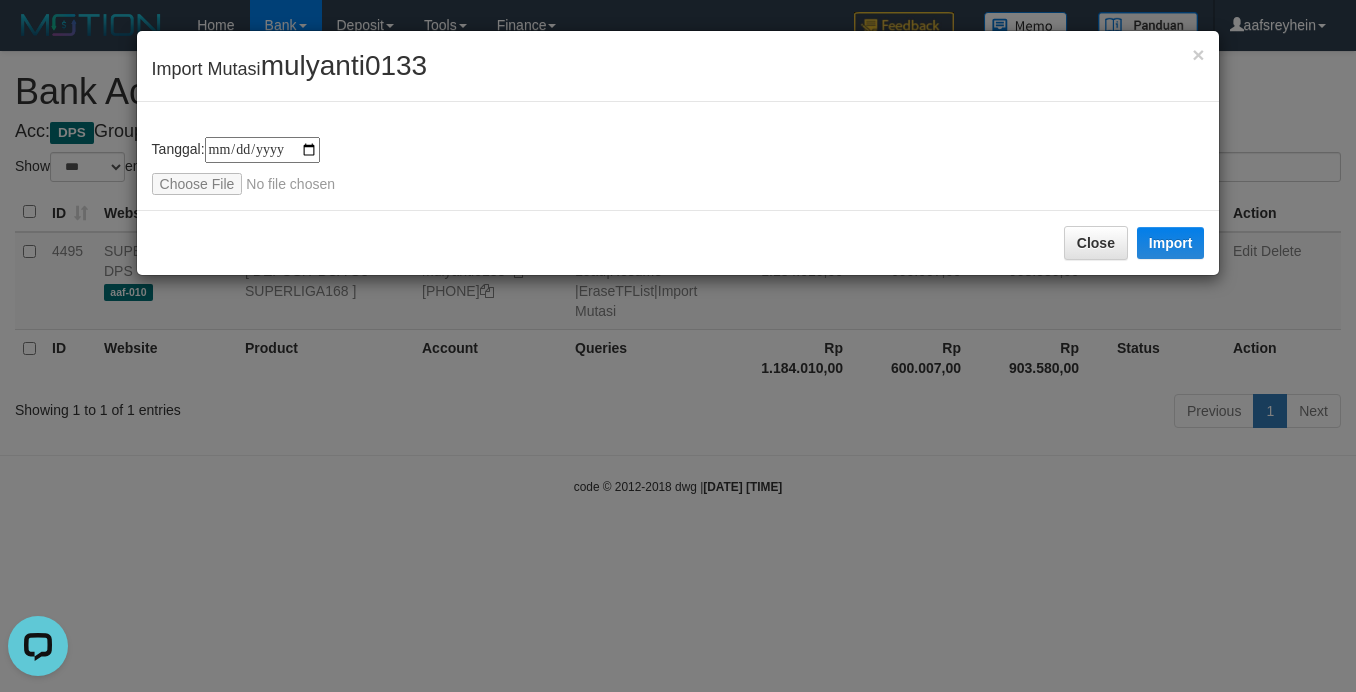 type on "**********" 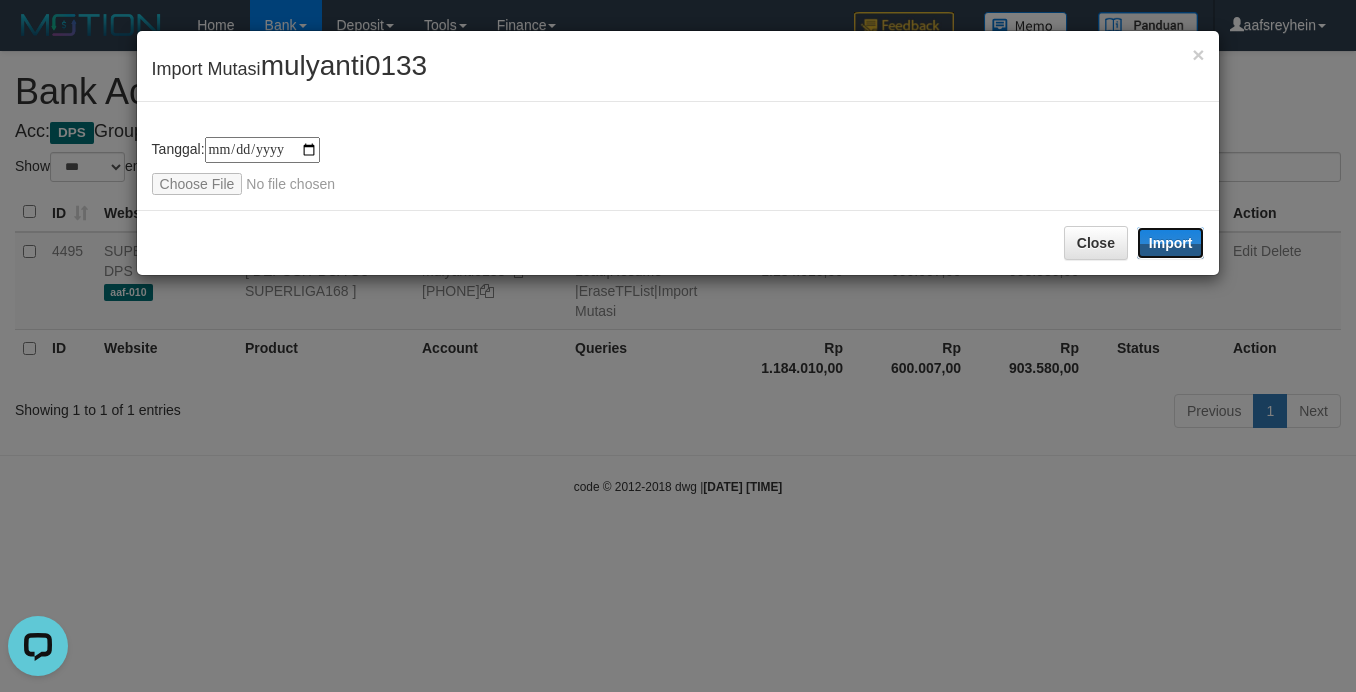 click on "Import" at bounding box center (1171, 243) 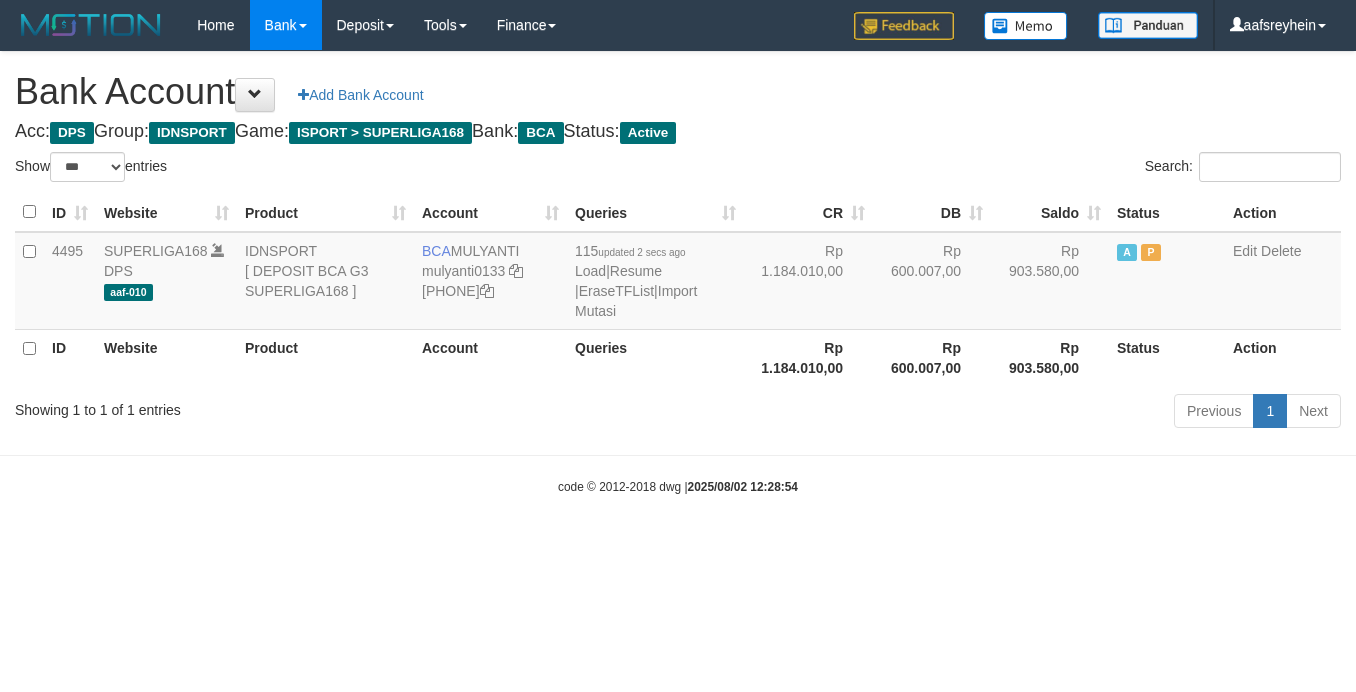 select on "***" 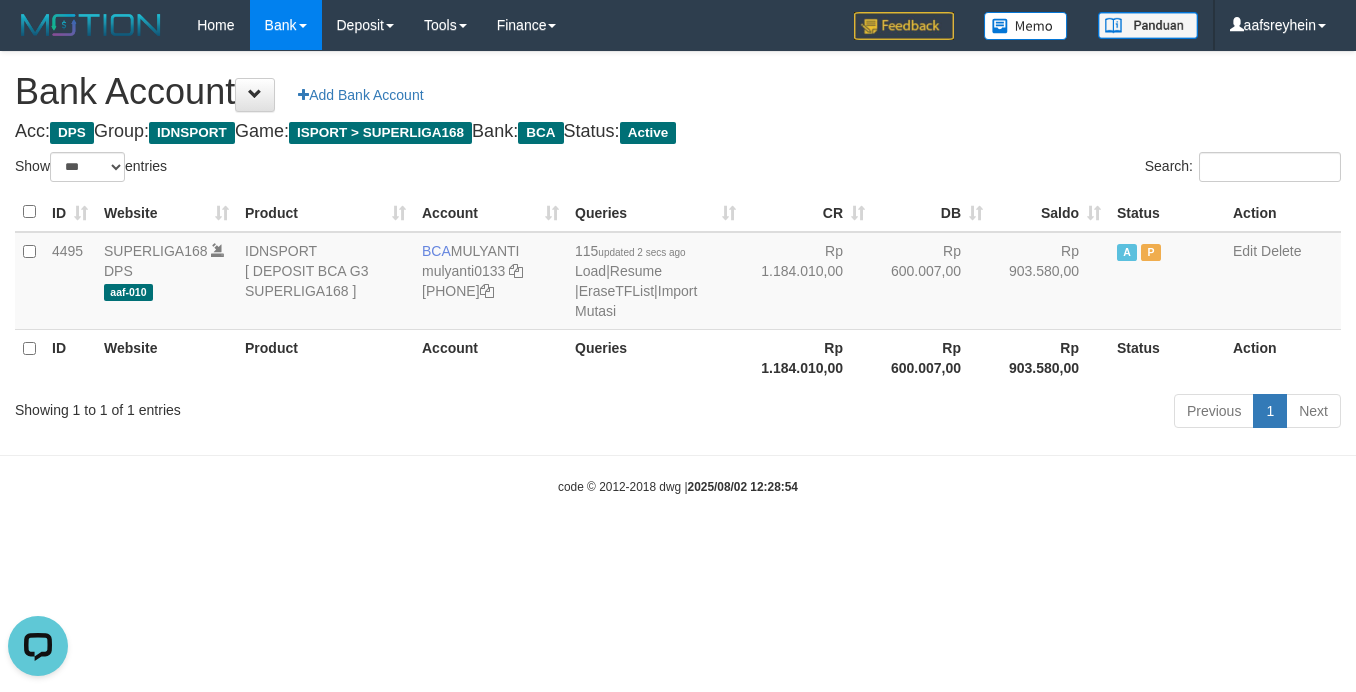scroll, scrollTop: 0, scrollLeft: 0, axis: both 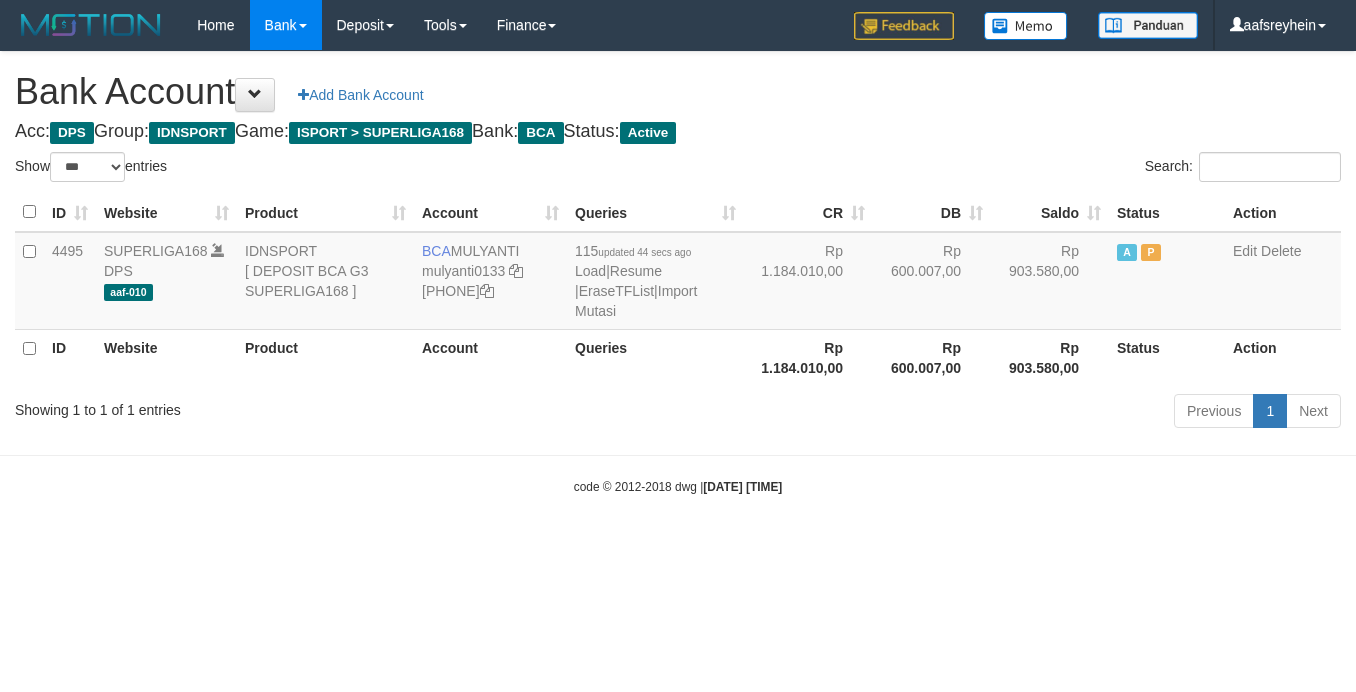 select on "***" 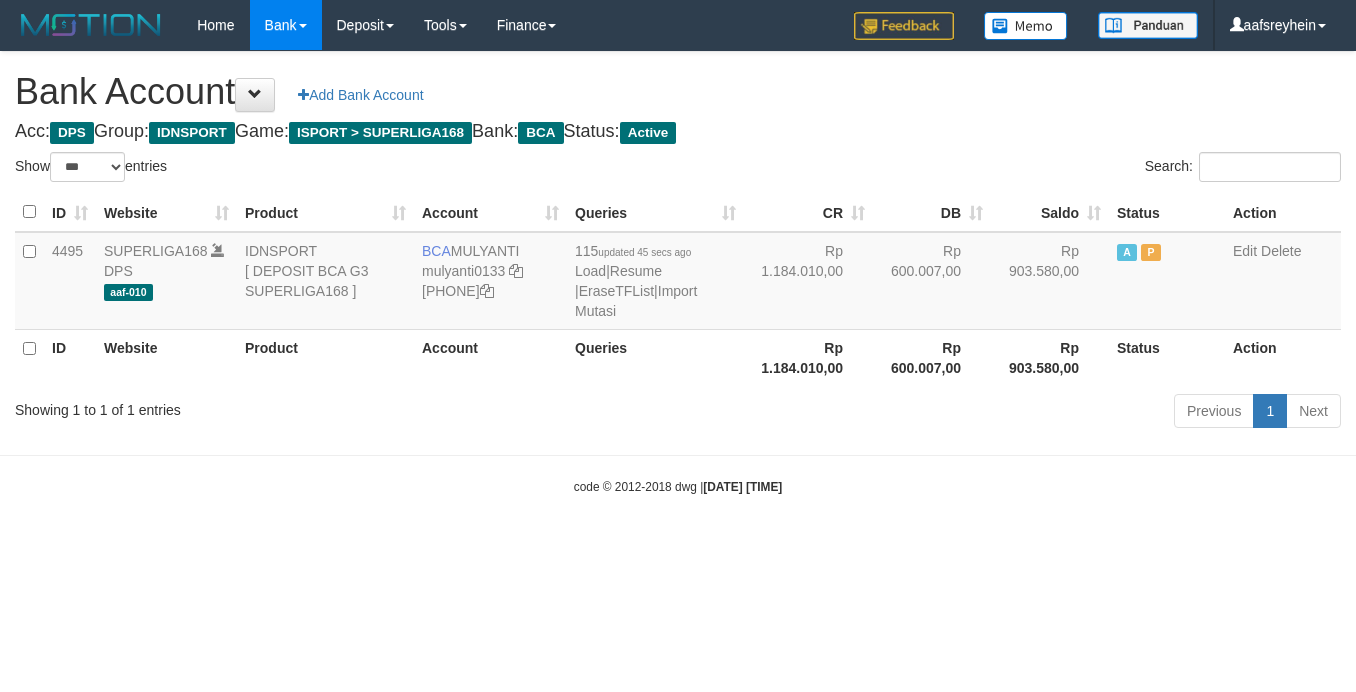 select on "***" 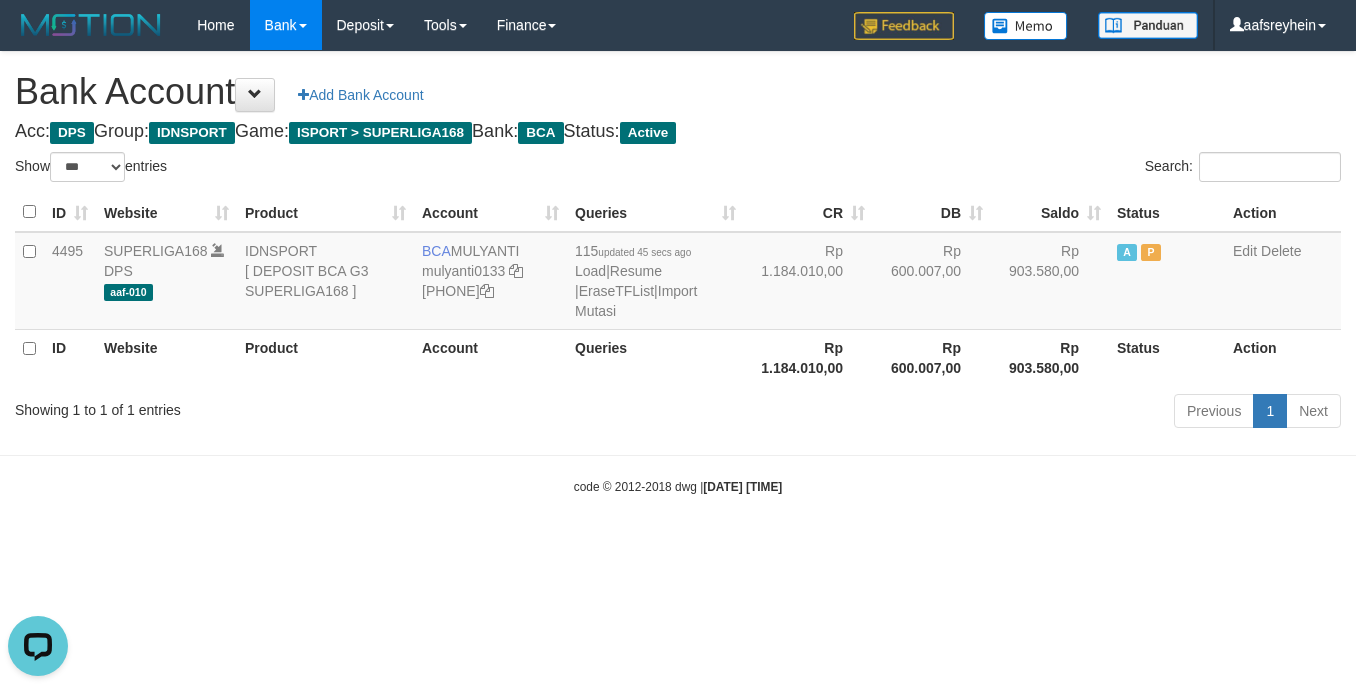 scroll, scrollTop: 0, scrollLeft: 0, axis: both 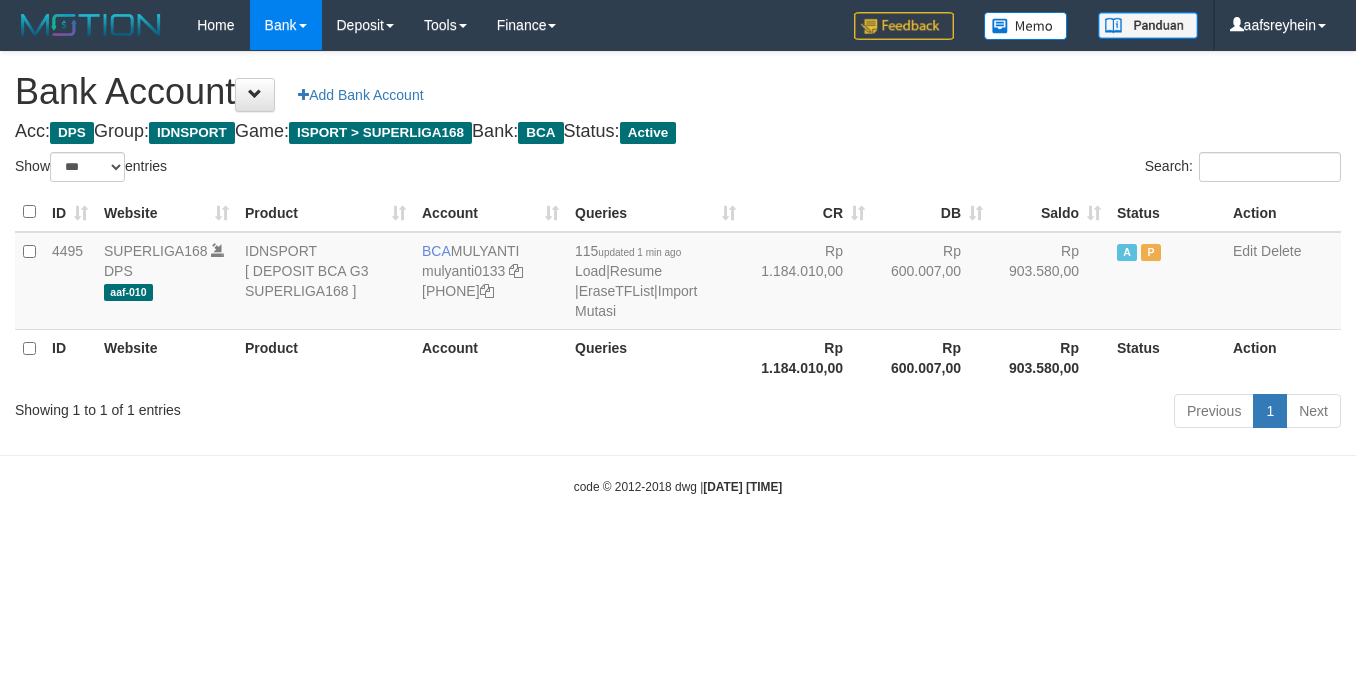 select on "***" 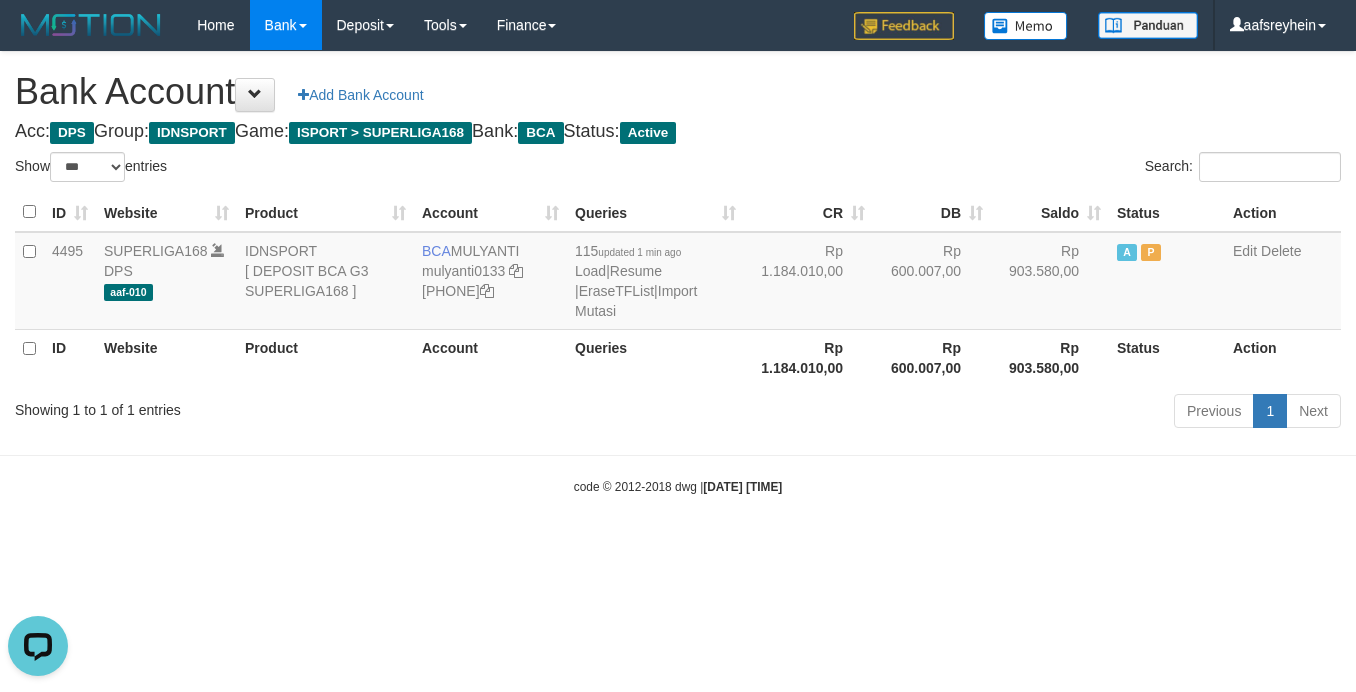 scroll, scrollTop: 0, scrollLeft: 0, axis: both 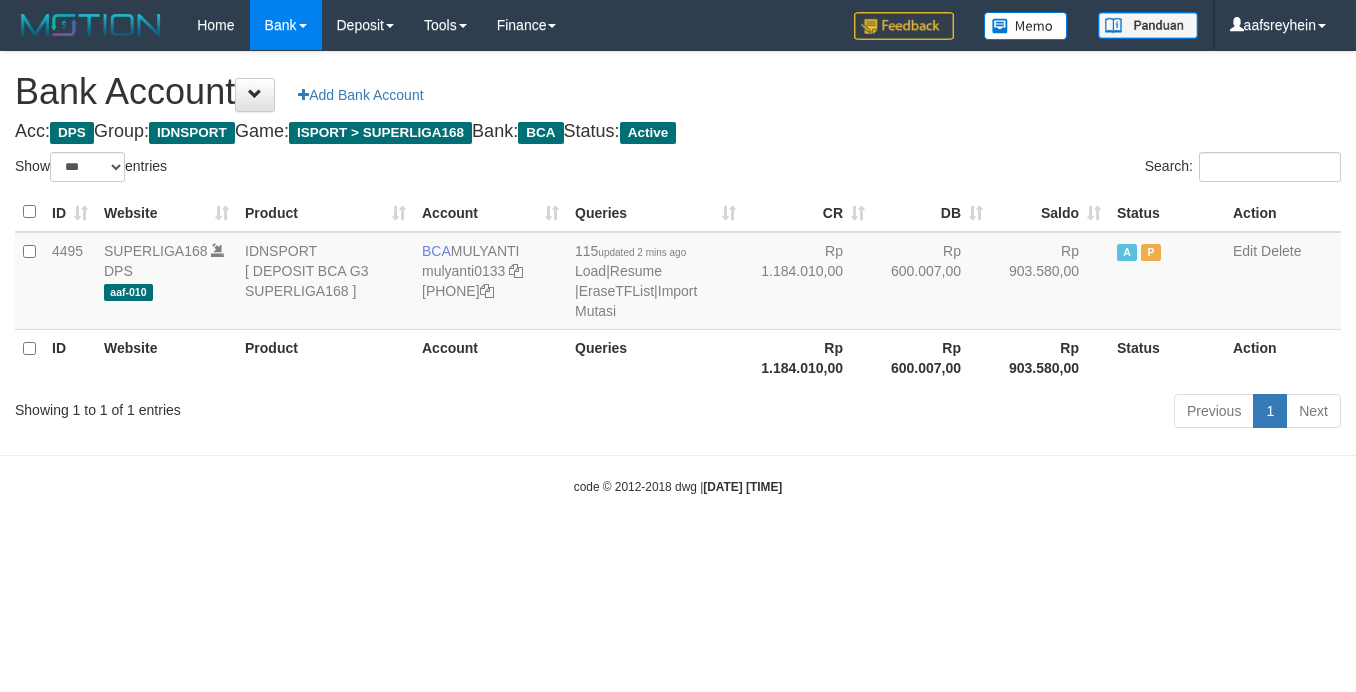 select on "***" 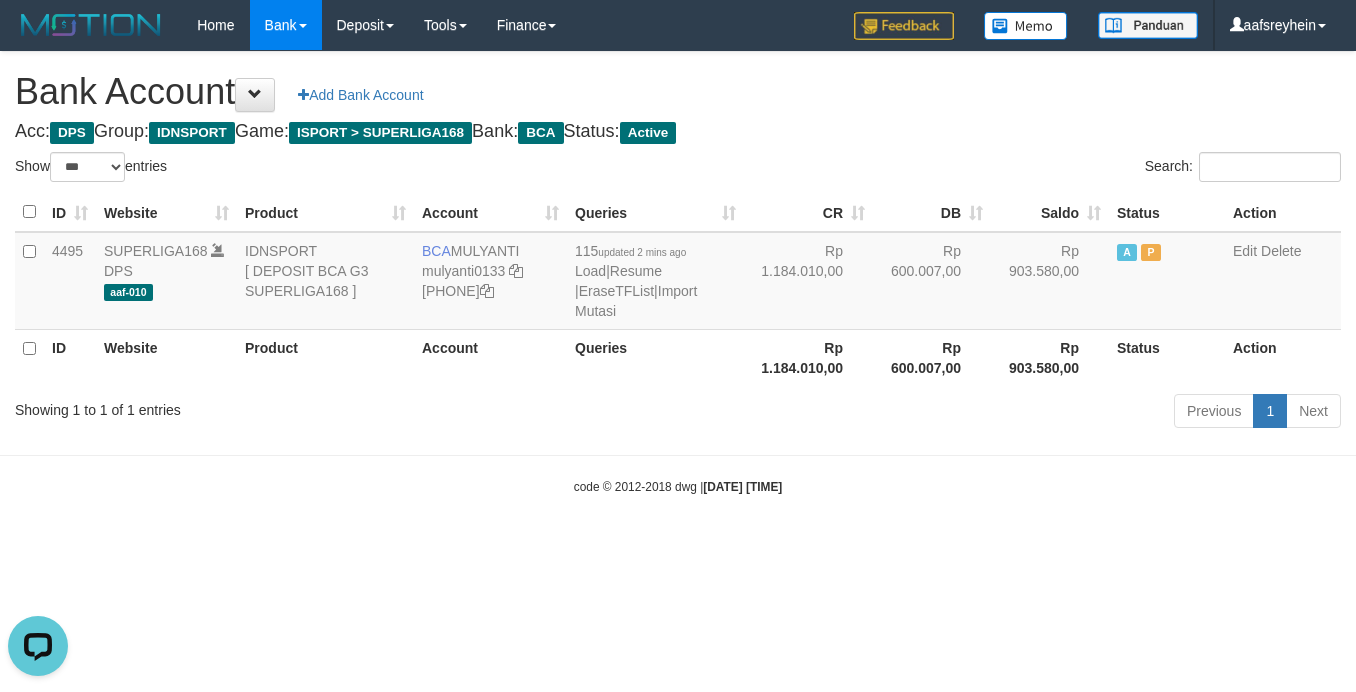 scroll, scrollTop: 0, scrollLeft: 0, axis: both 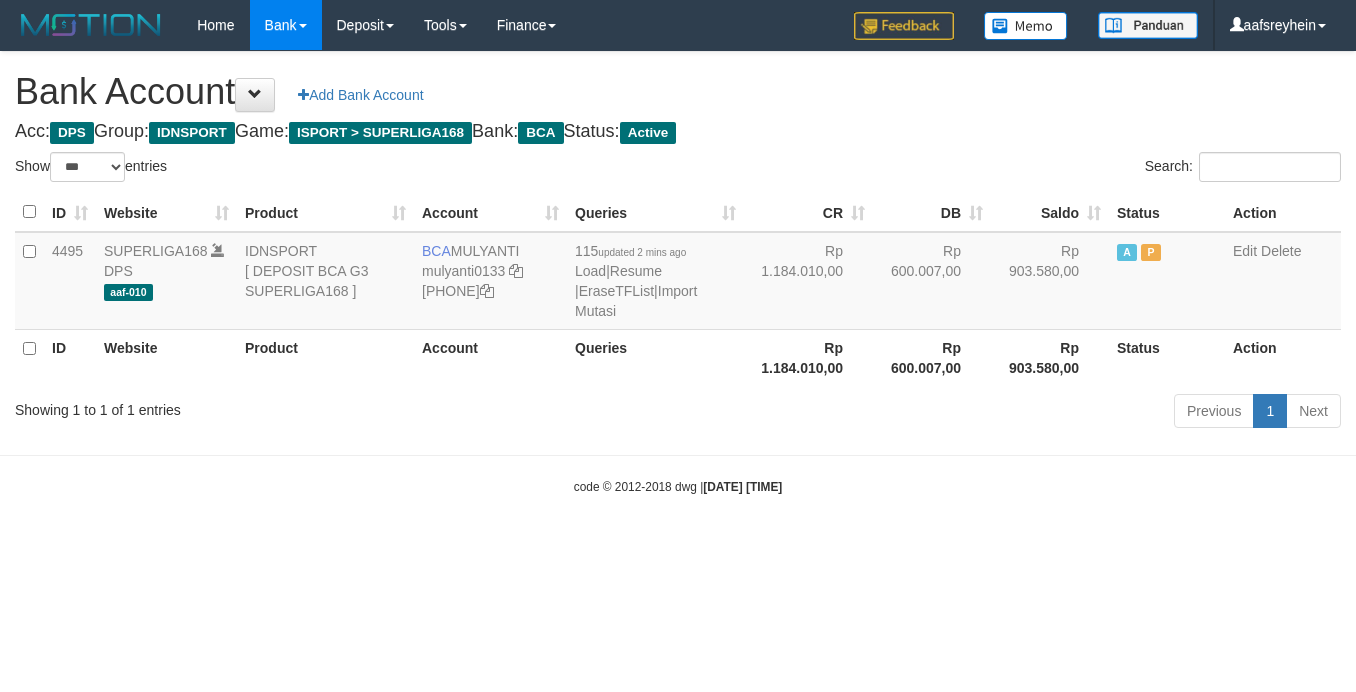 select on "***" 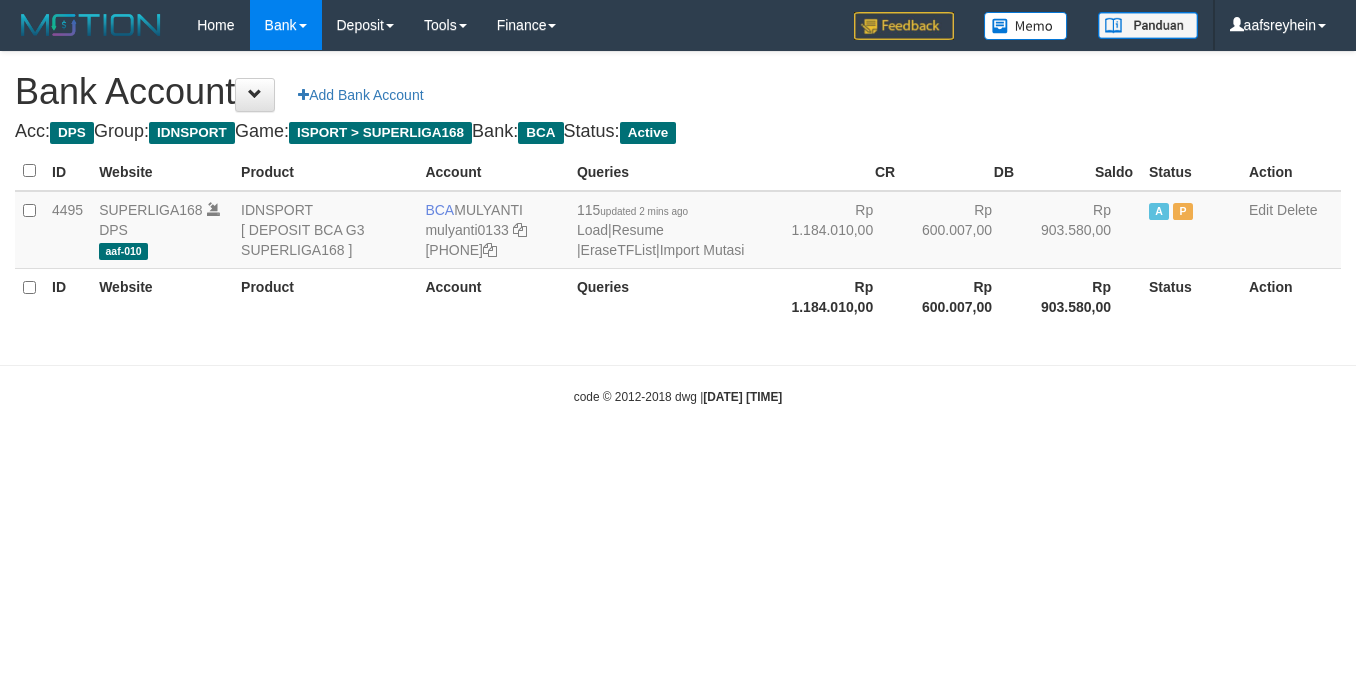 scroll, scrollTop: 0, scrollLeft: 0, axis: both 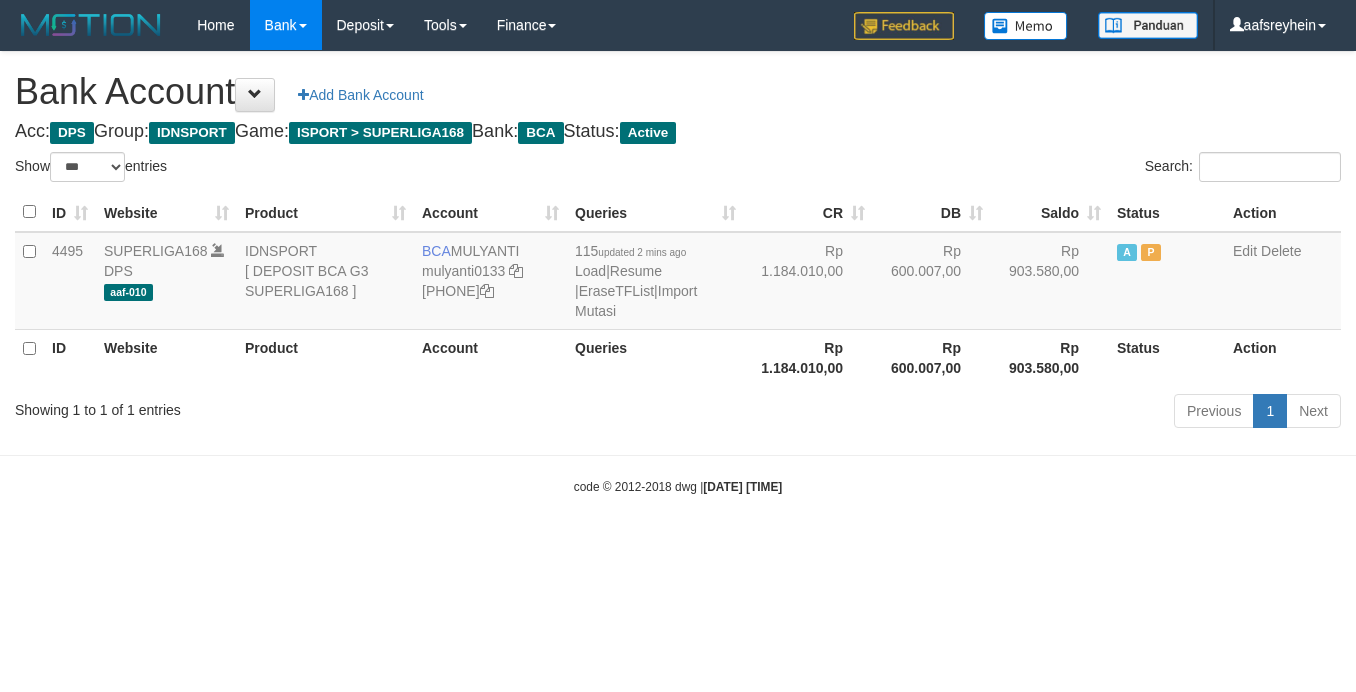 click on "Toggle navigation
Home
Bank
Account List
Load
By Website
Group
[ISPORT]													SUPERLIGA168
By Load Group (DPS)
-" at bounding box center [678, 273] 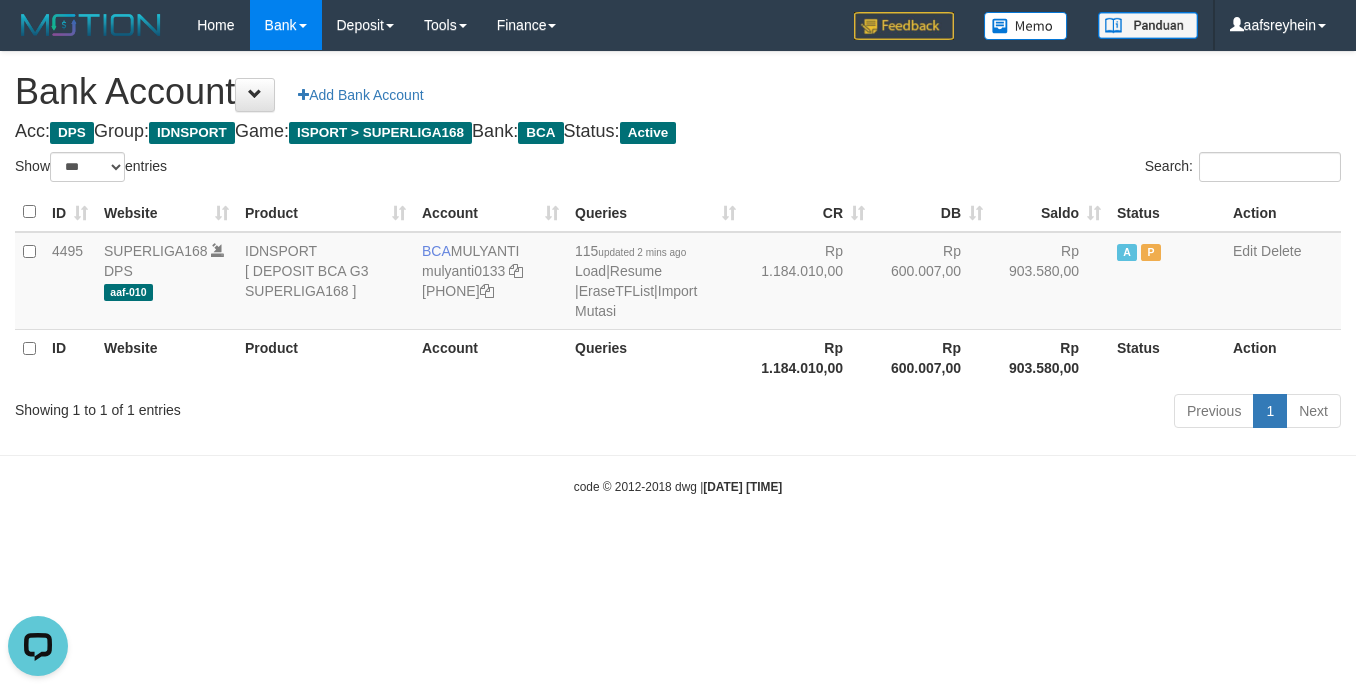 scroll, scrollTop: 0, scrollLeft: 0, axis: both 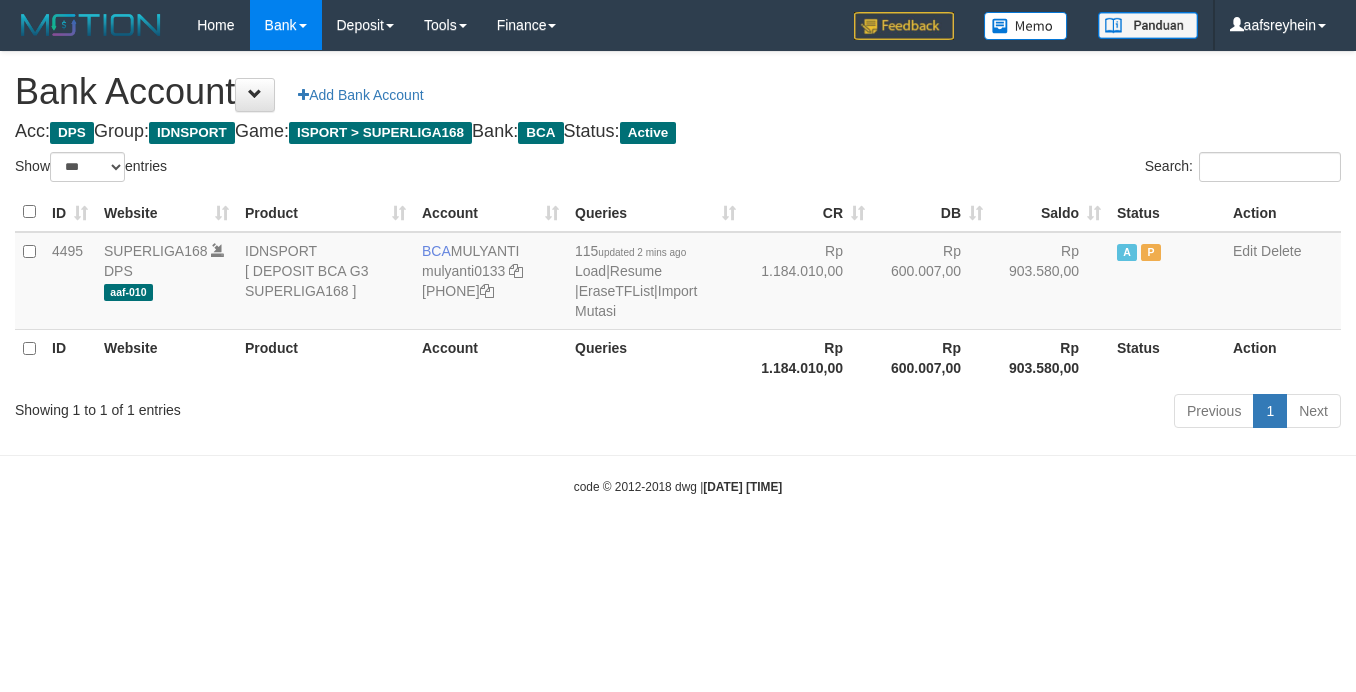 select on "***" 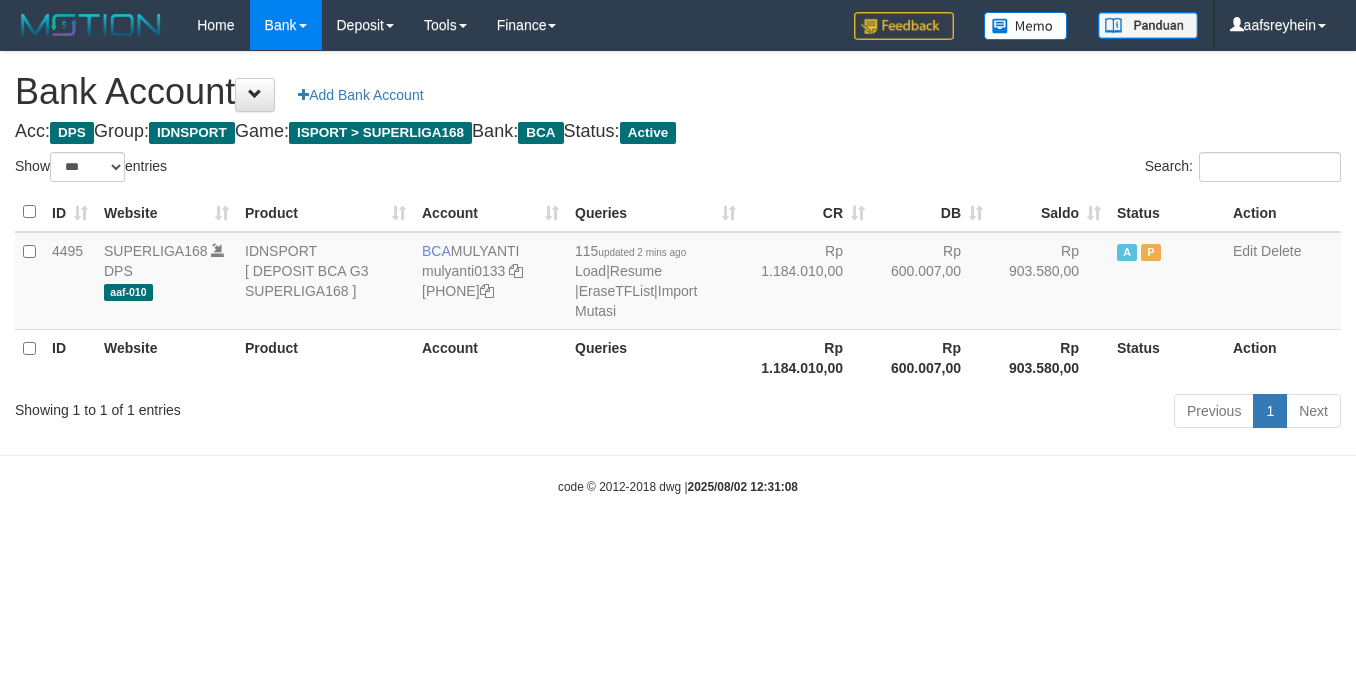 select on "***" 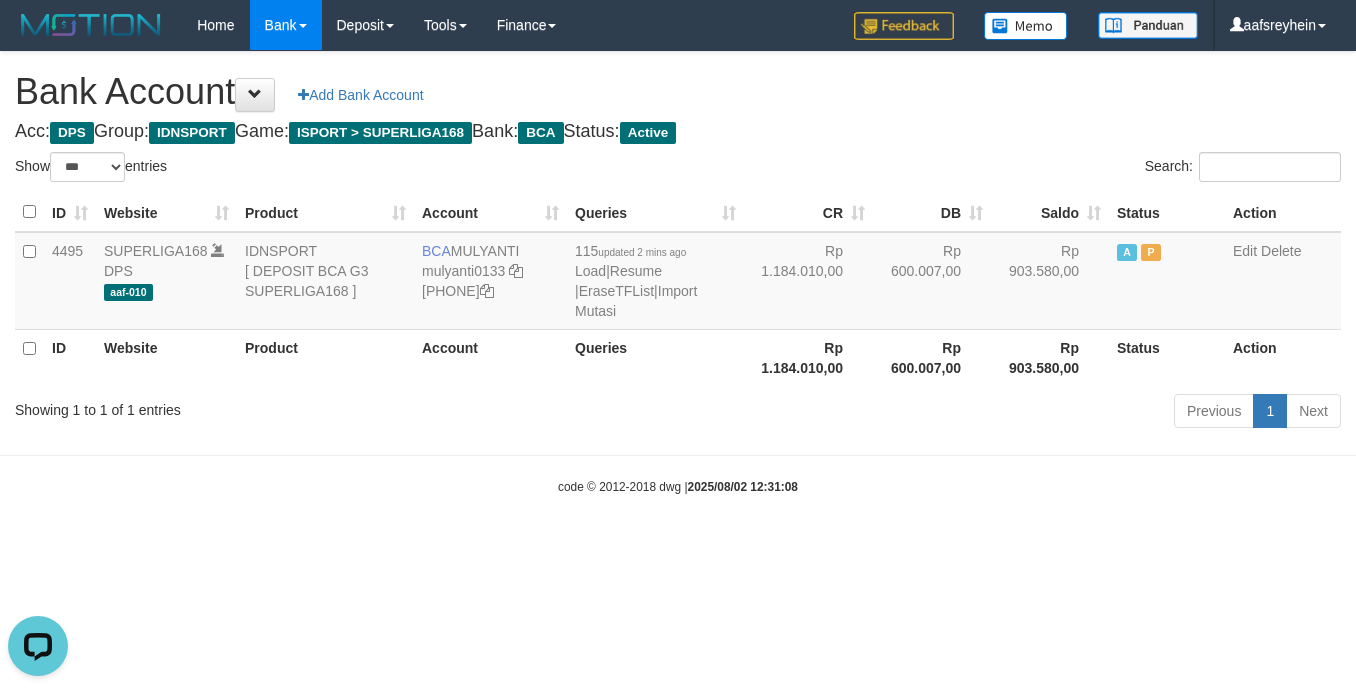 scroll, scrollTop: 0, scrollLeft: 0, axis: both 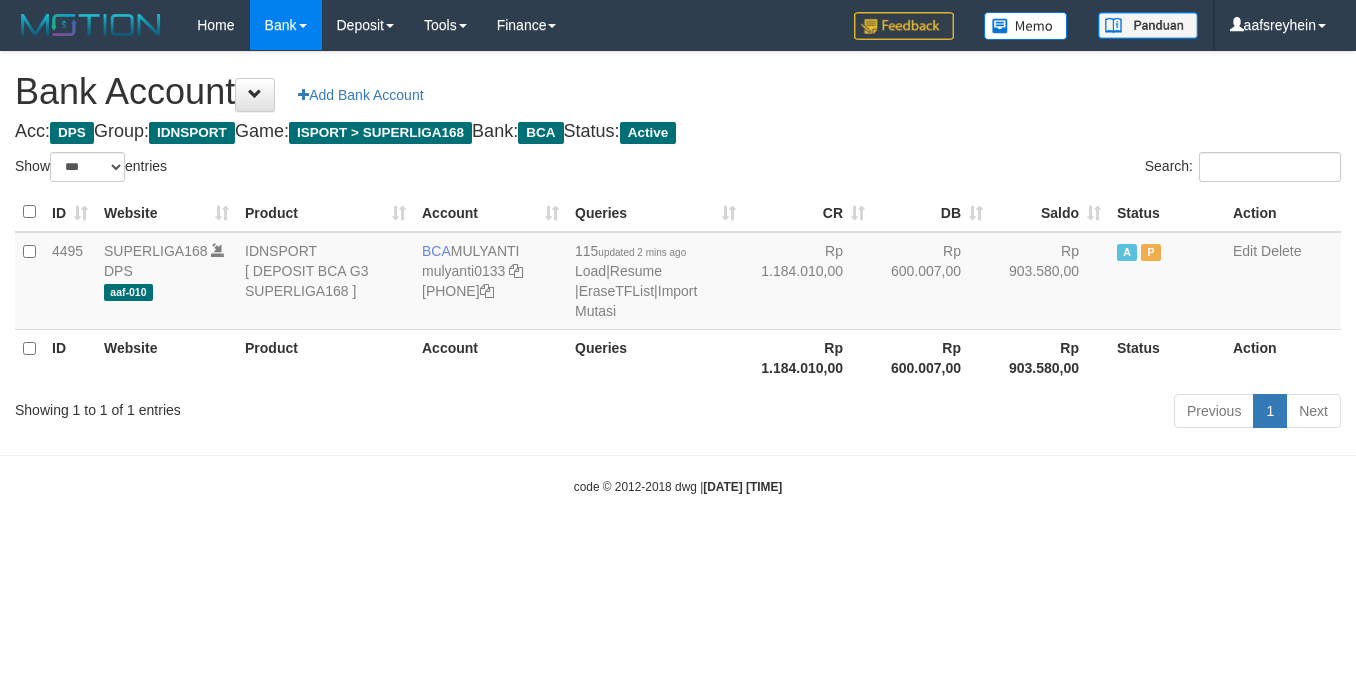 select on "***" 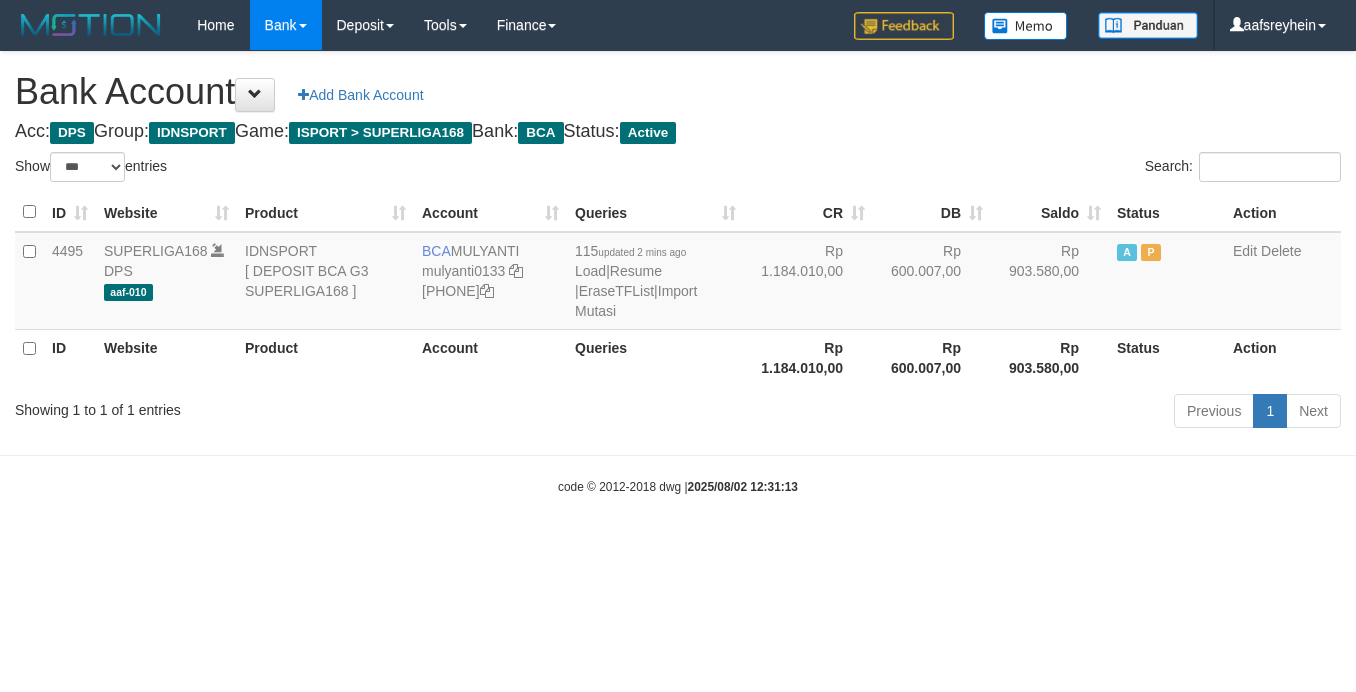 select on "***" 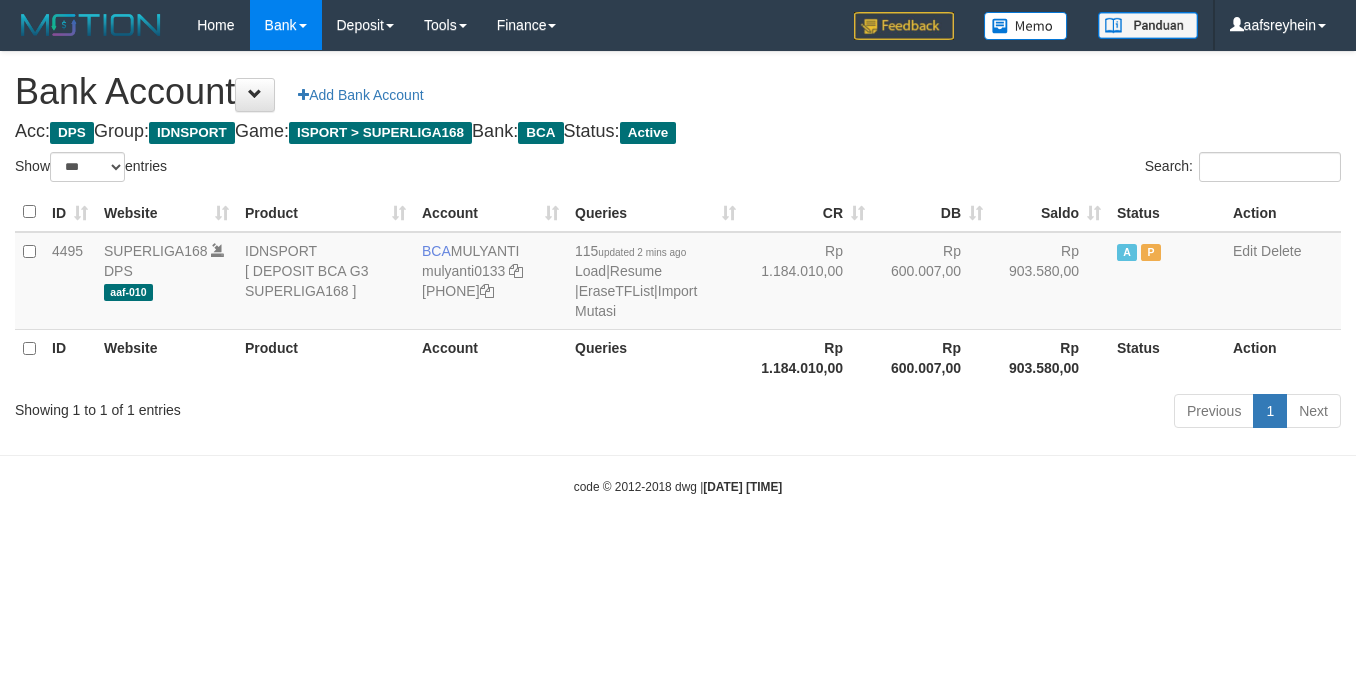 select on "***" 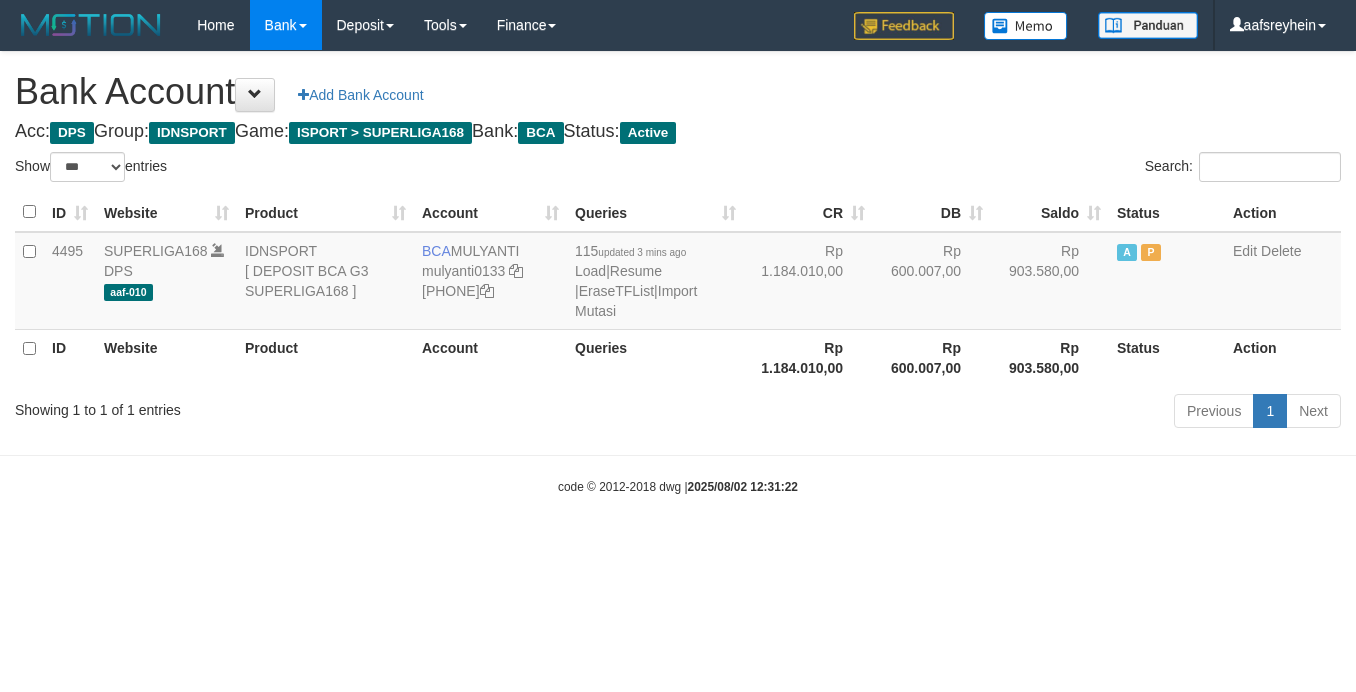 select on "***" 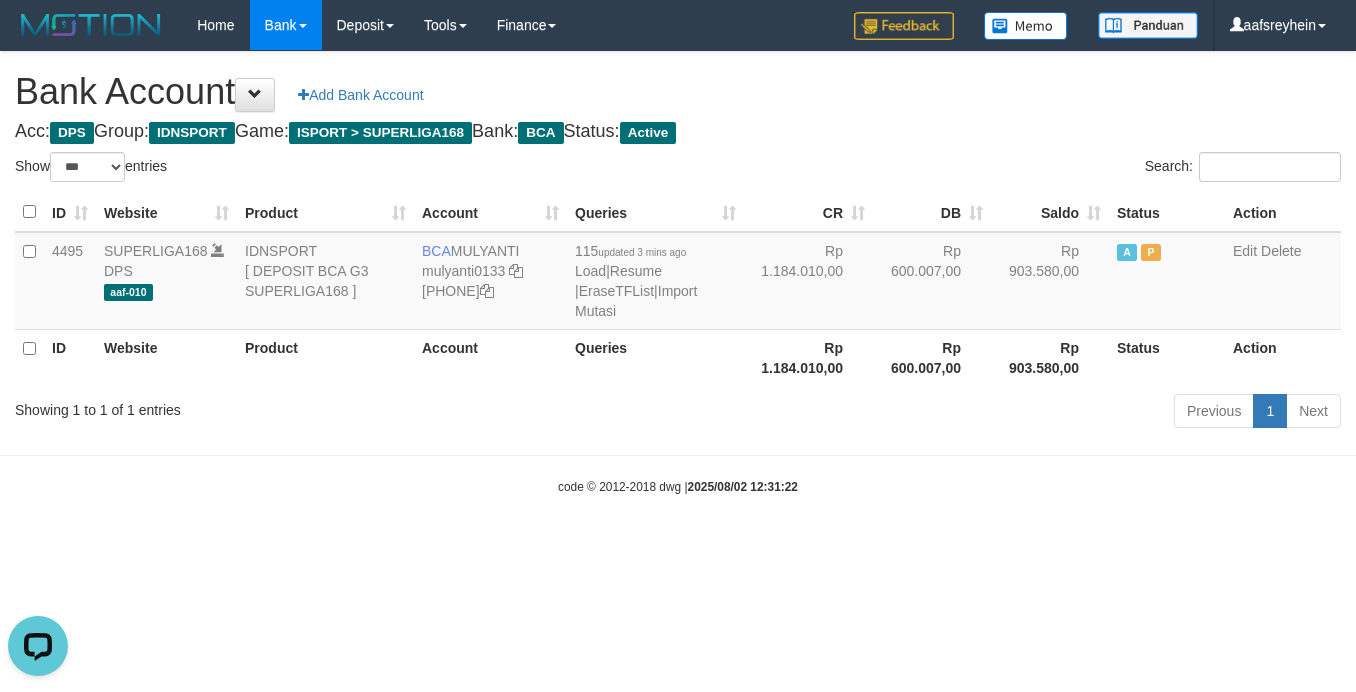 scroll, scrollTop: 0, scrollLeft: 0, axis: both 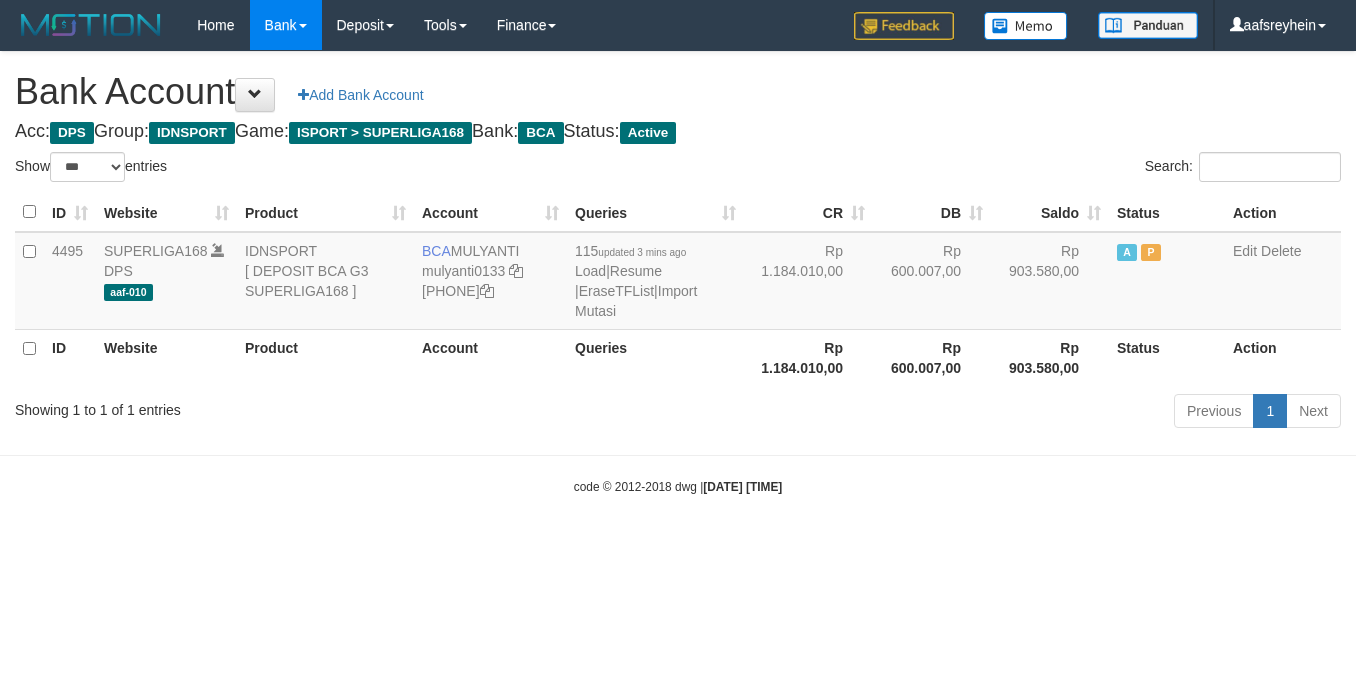 select on "***" 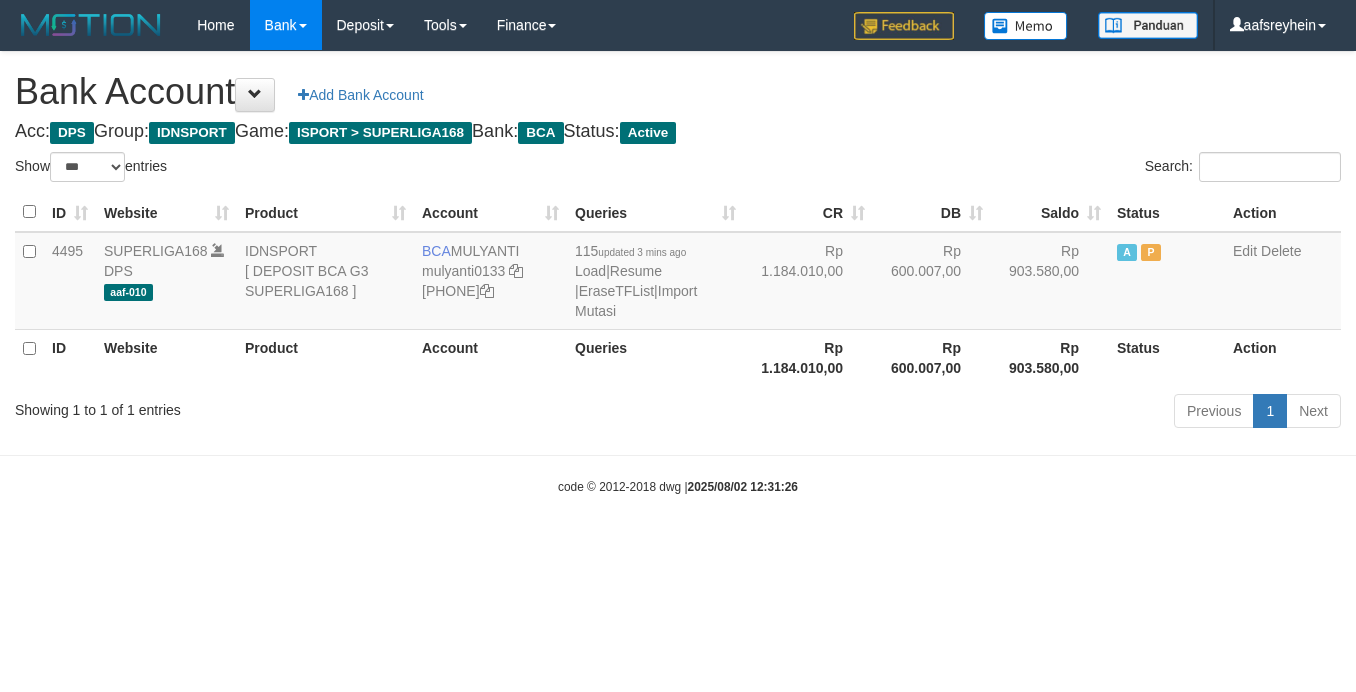 select on "***" 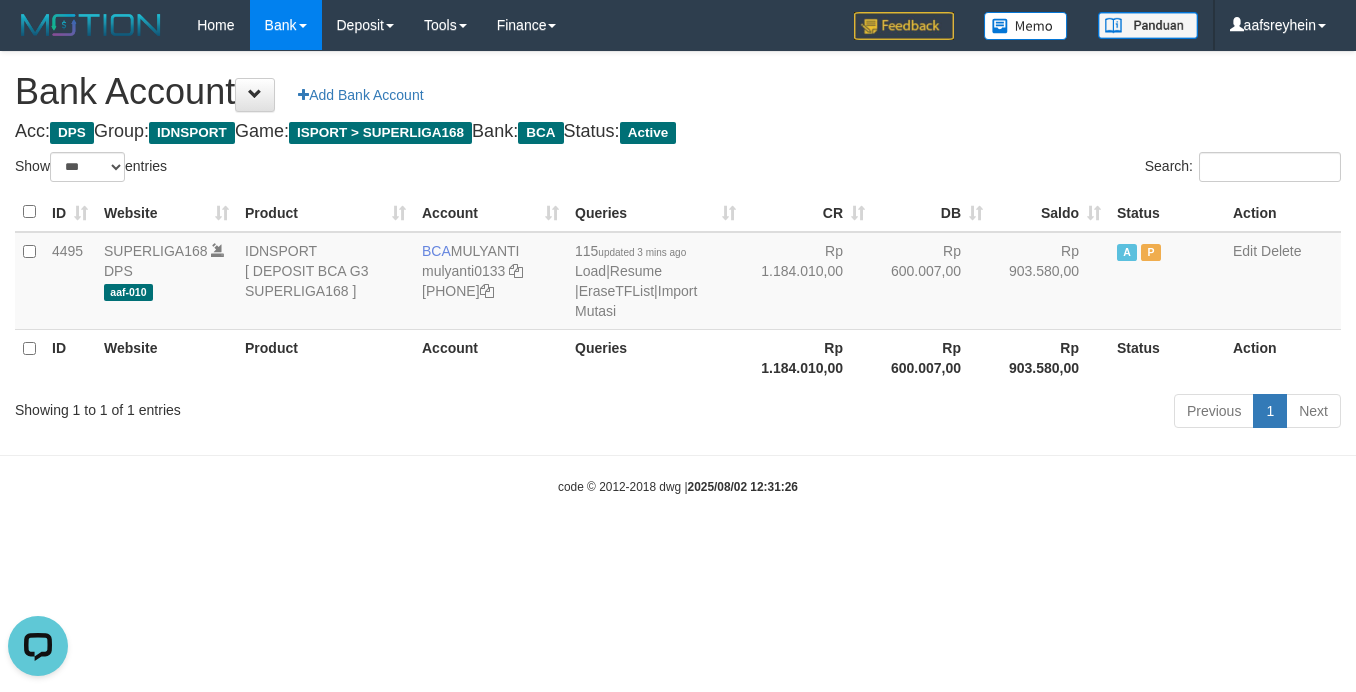 scroll, scrollTop: 0, scrollLeft: 0, axis: both 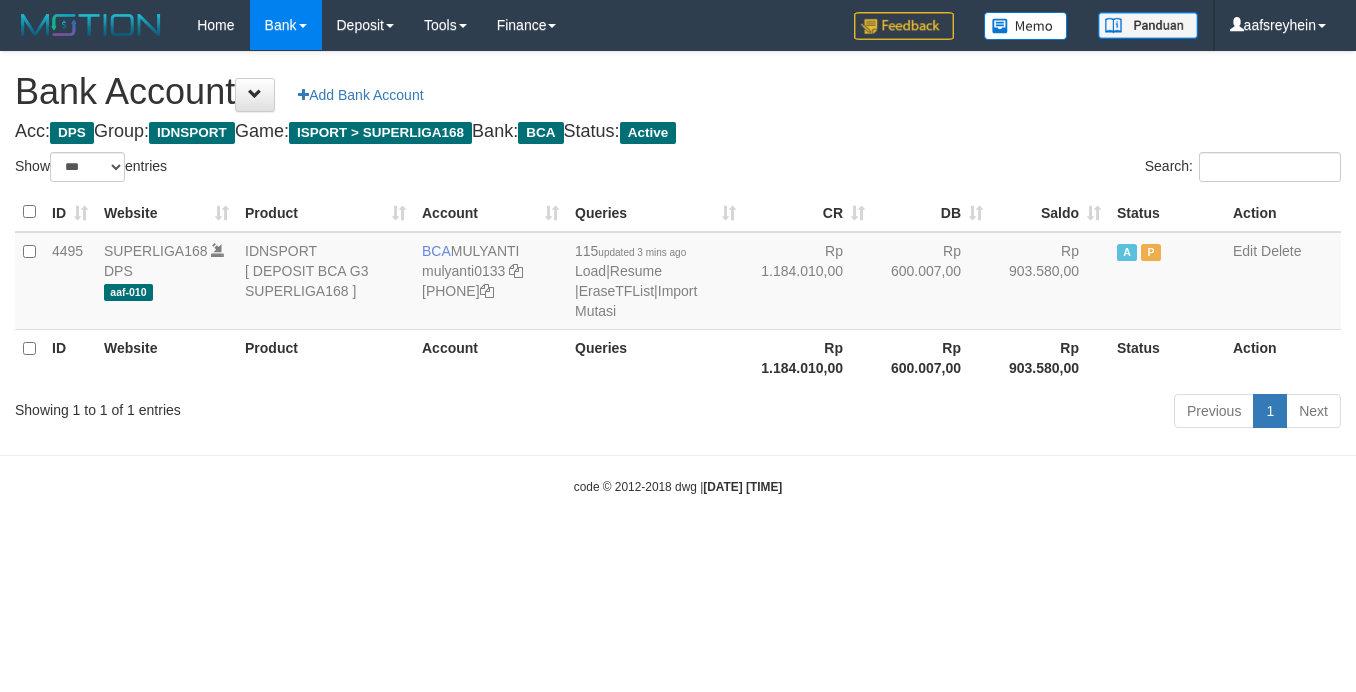 select on "***" 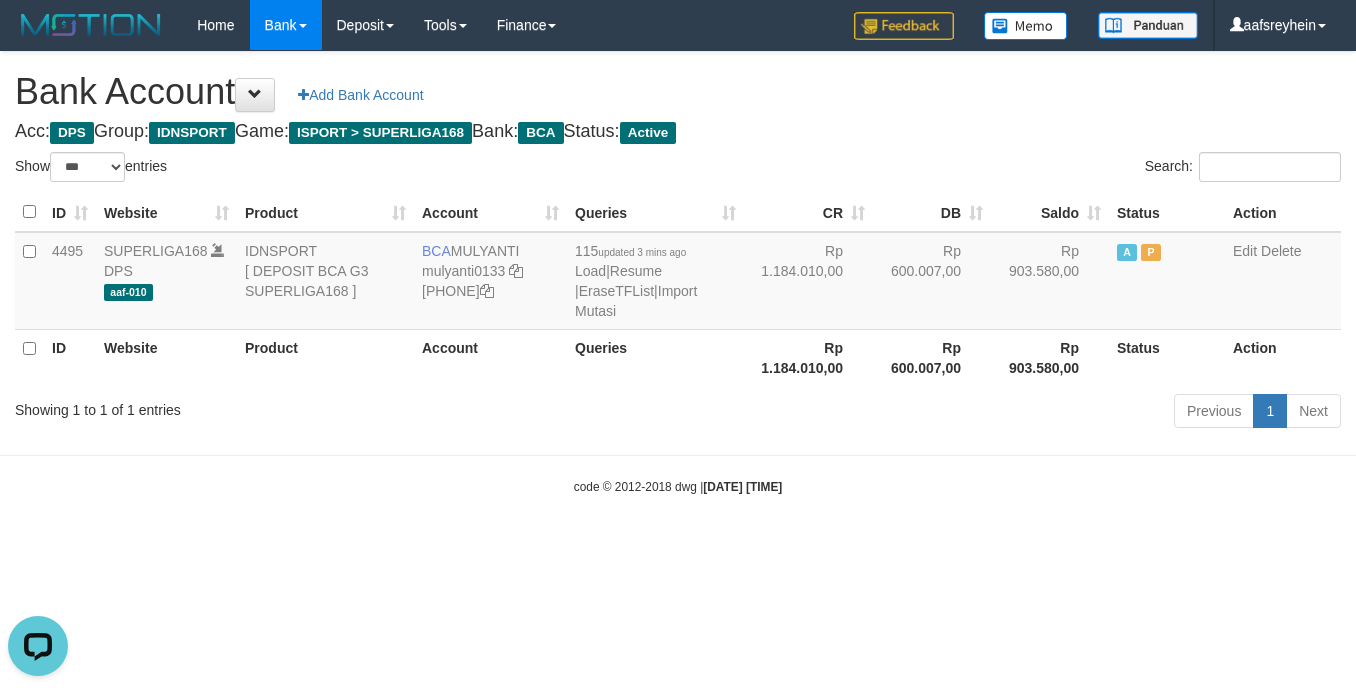 scroll, scrollTop: 0, scrollLeft: 0, axis: both 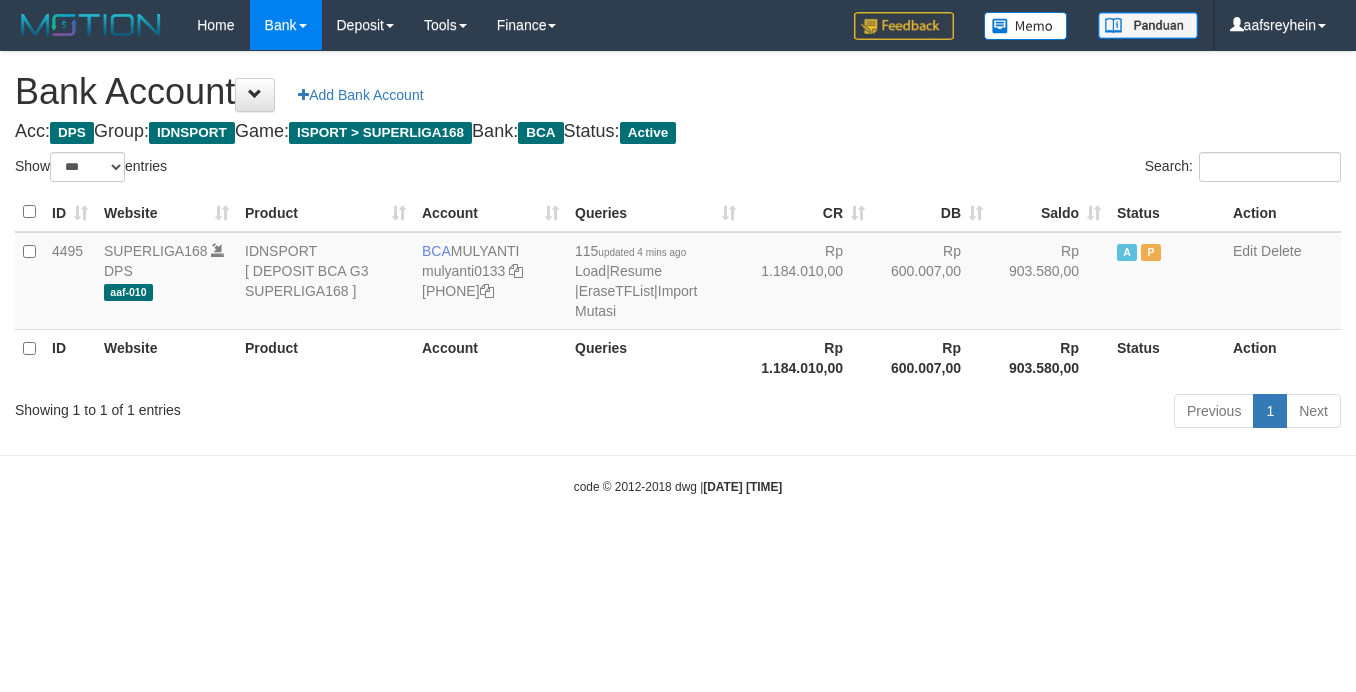 select on "***" 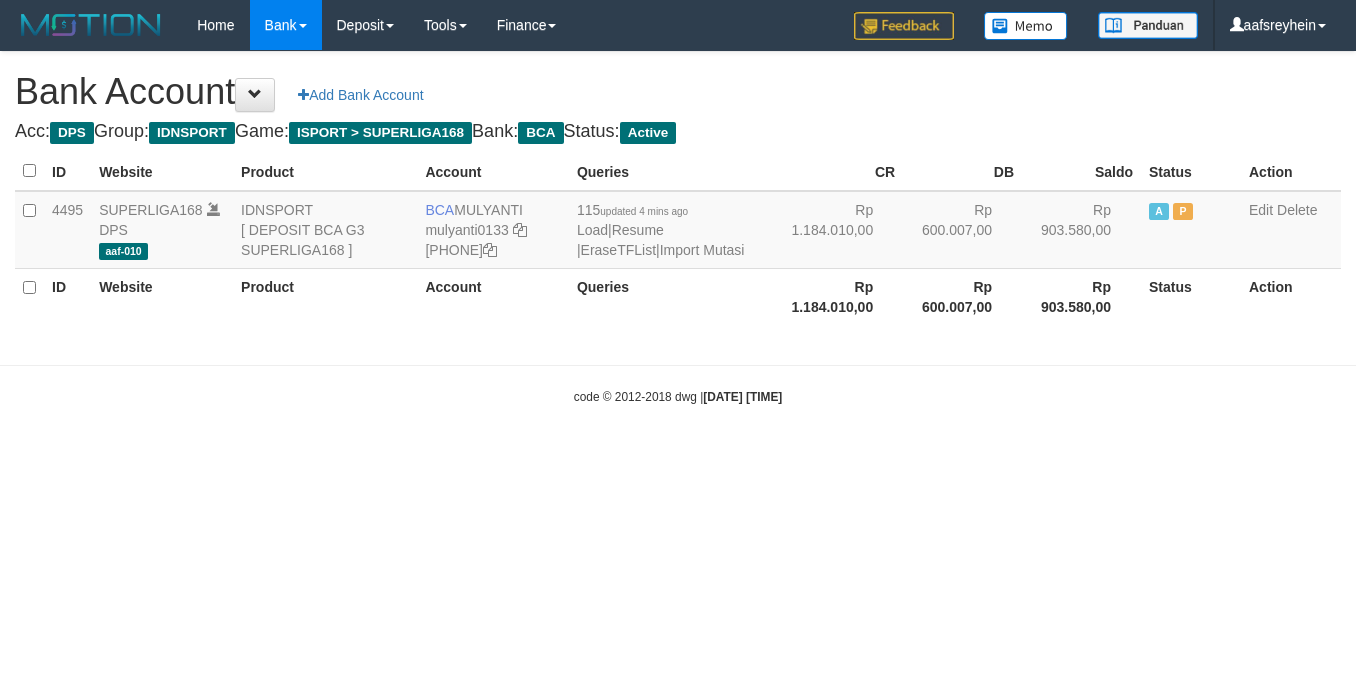 scroll, scrollTop: 0, scrollLeft: 0, axis: both 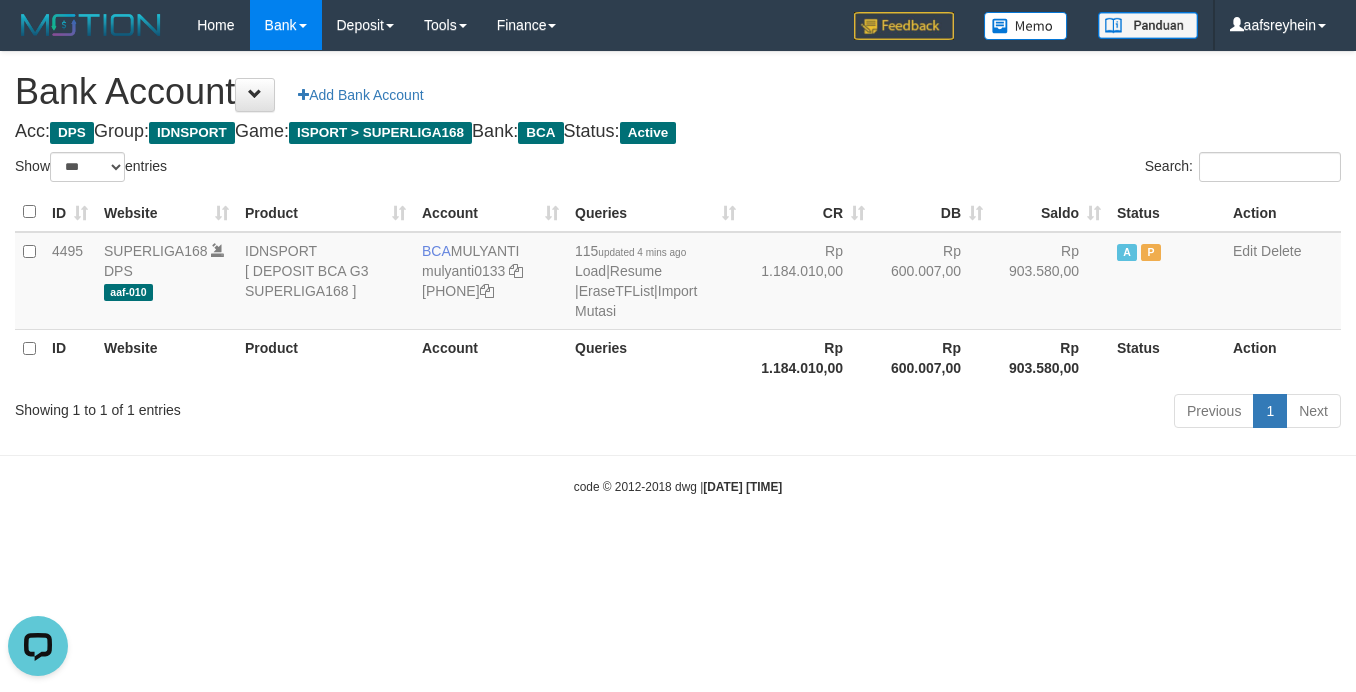 click on "Toggle navigation
Home
Bank
Account List
Load
By Website
Group
[ISPORT]													SUPERLIGA168
By Load Group (DPS)" at bounding box center [678, 273] 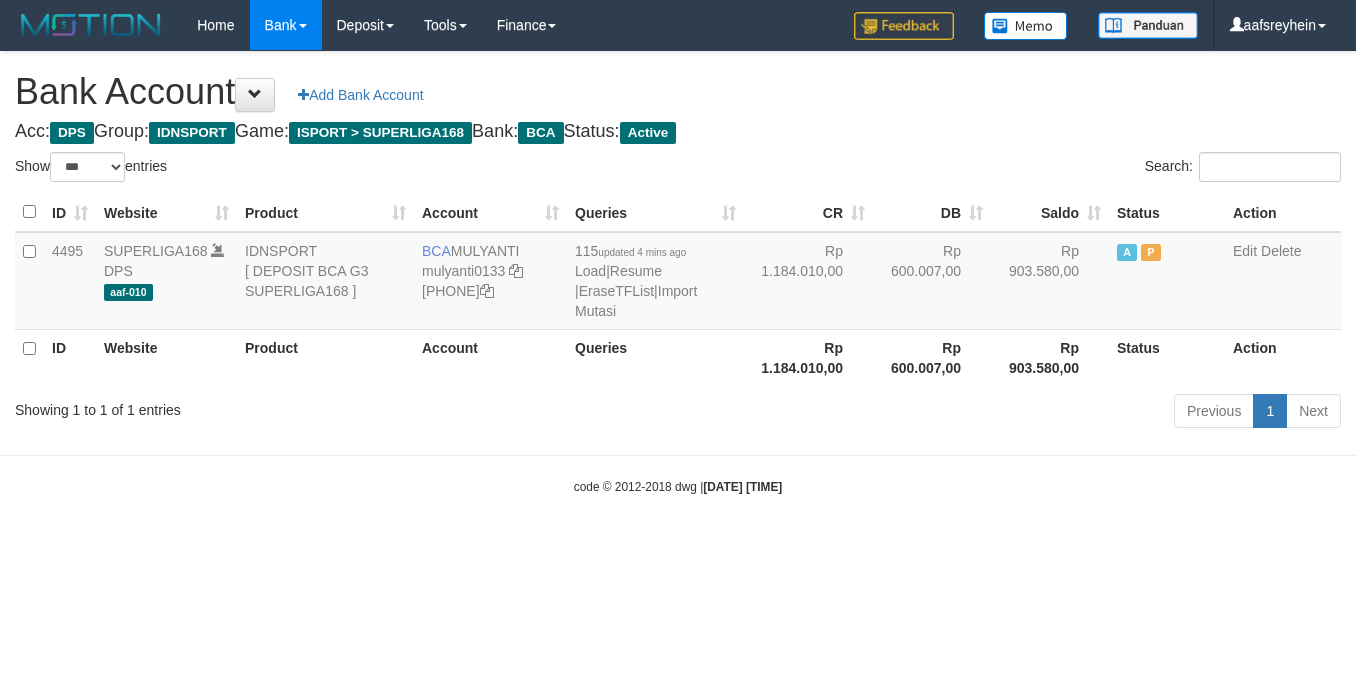 select on "***" 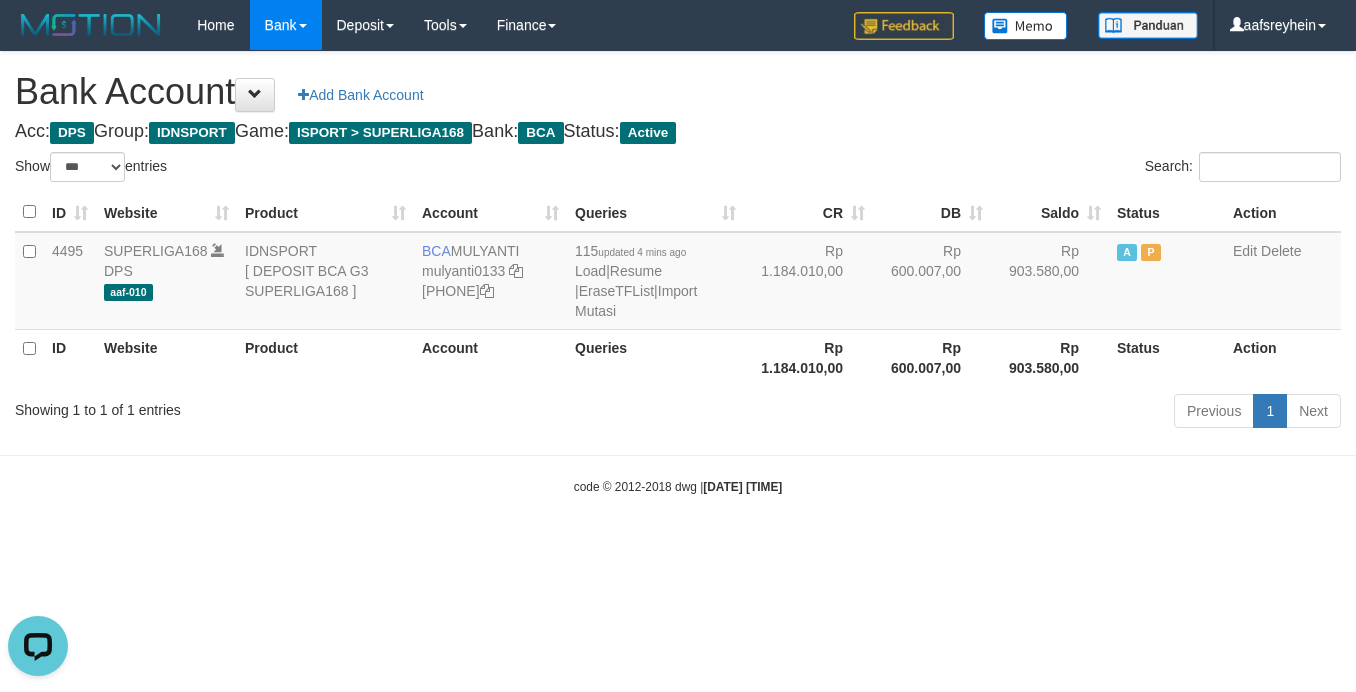 scroll, scrollTop: 0, scrollLeft: 0, axis: both 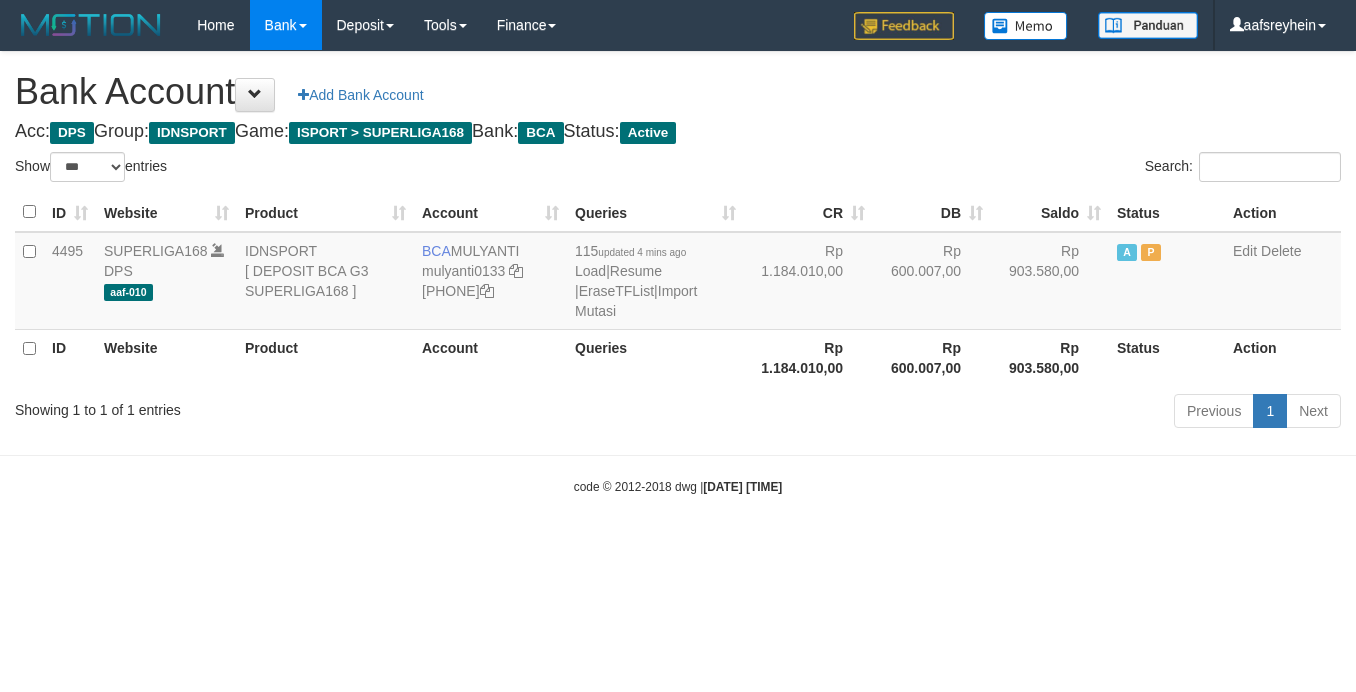 select on "***" 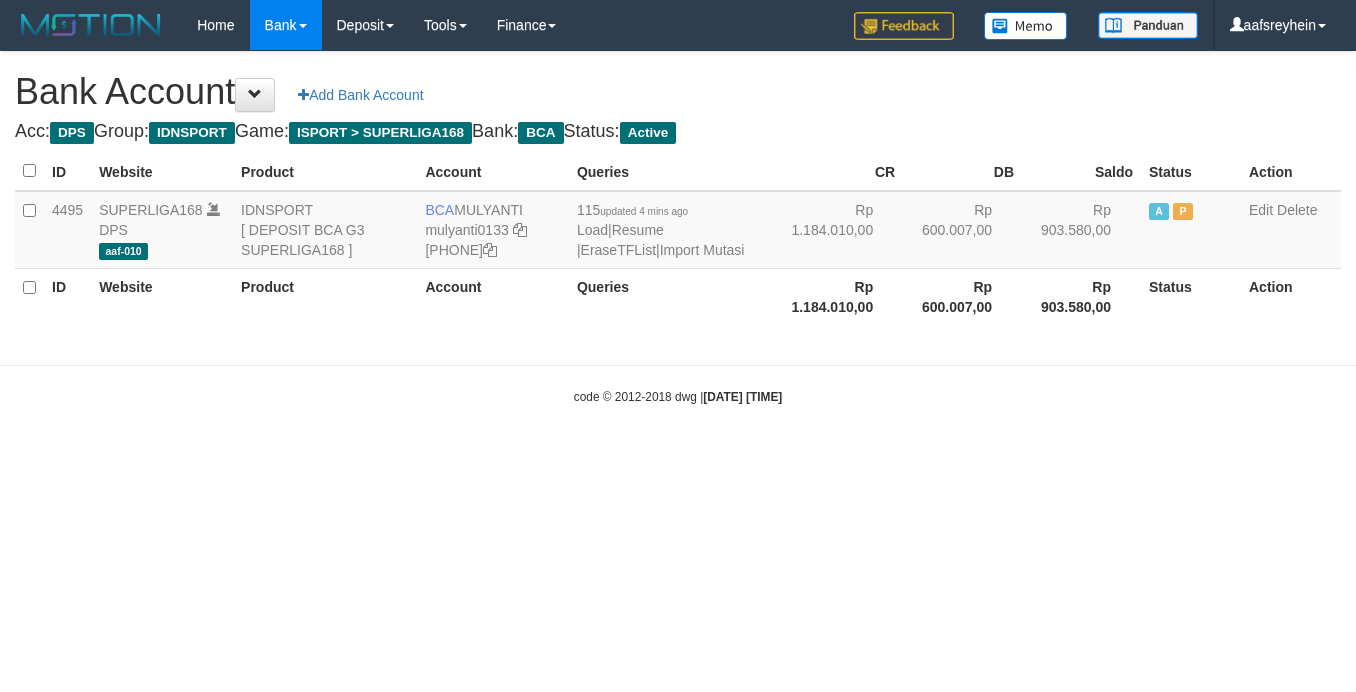 scroll, scrollTop: 0, scrollLeft: 0, axis: both 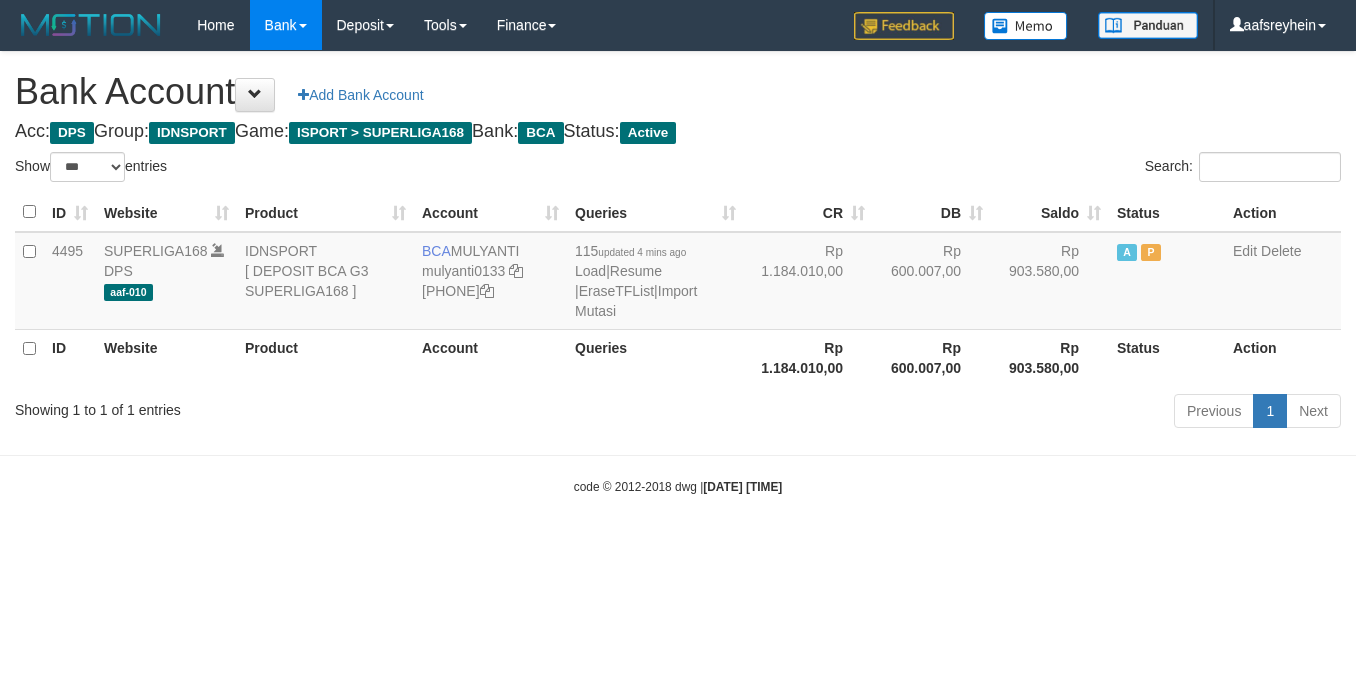 select on "***" 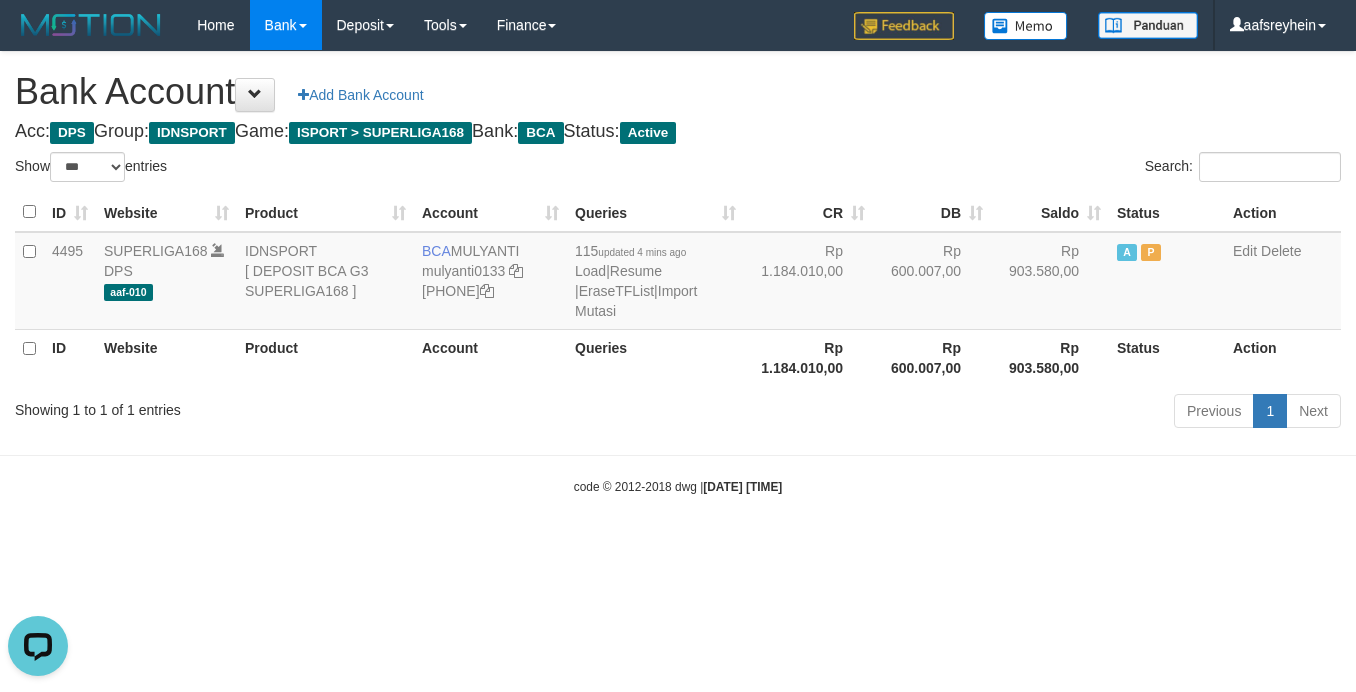 scroll, scrollTop: 0, scrollLeft: 0, axis: both 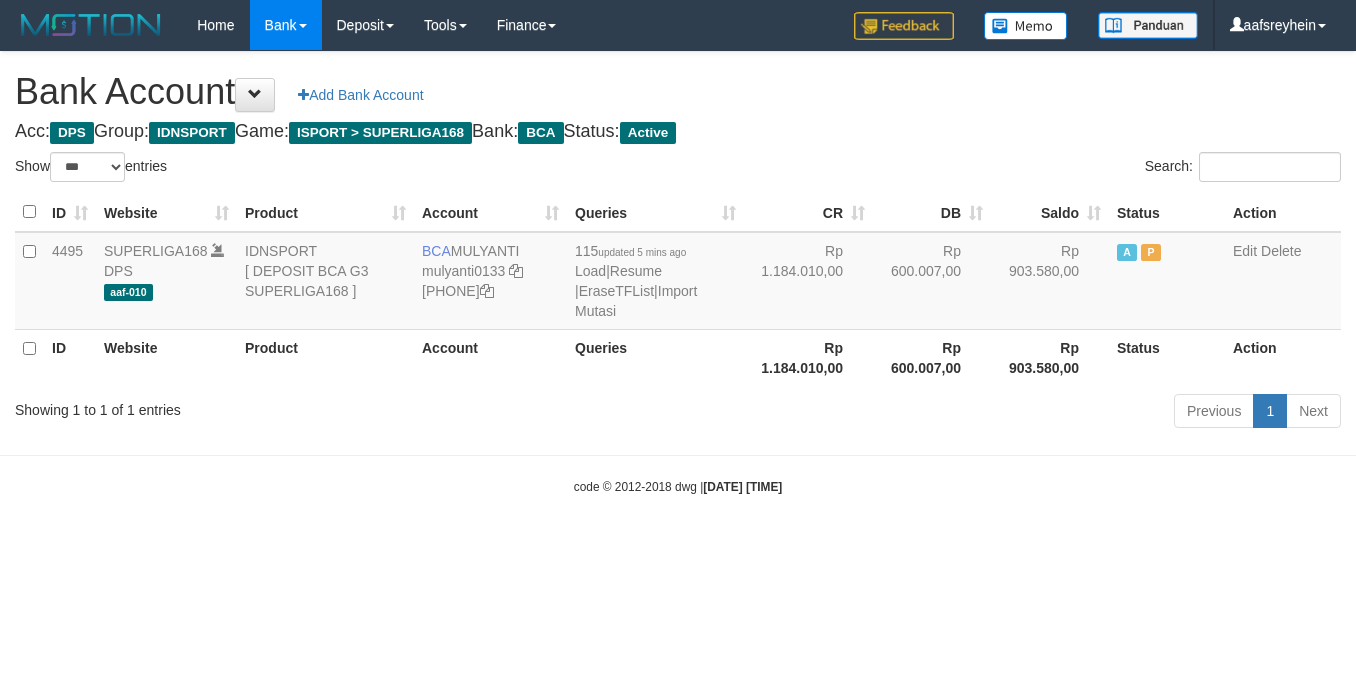 select on "***" 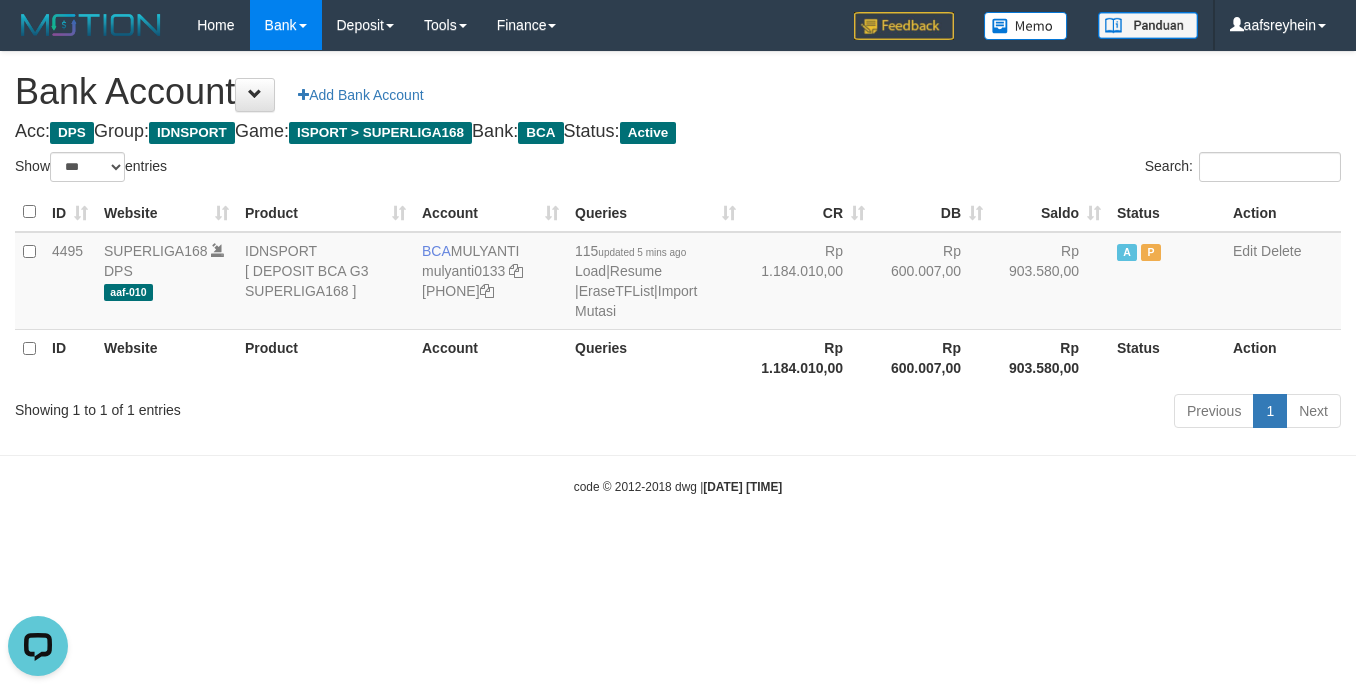 scroll, scrollTop: 0, scrollLeft: 0, axis: both 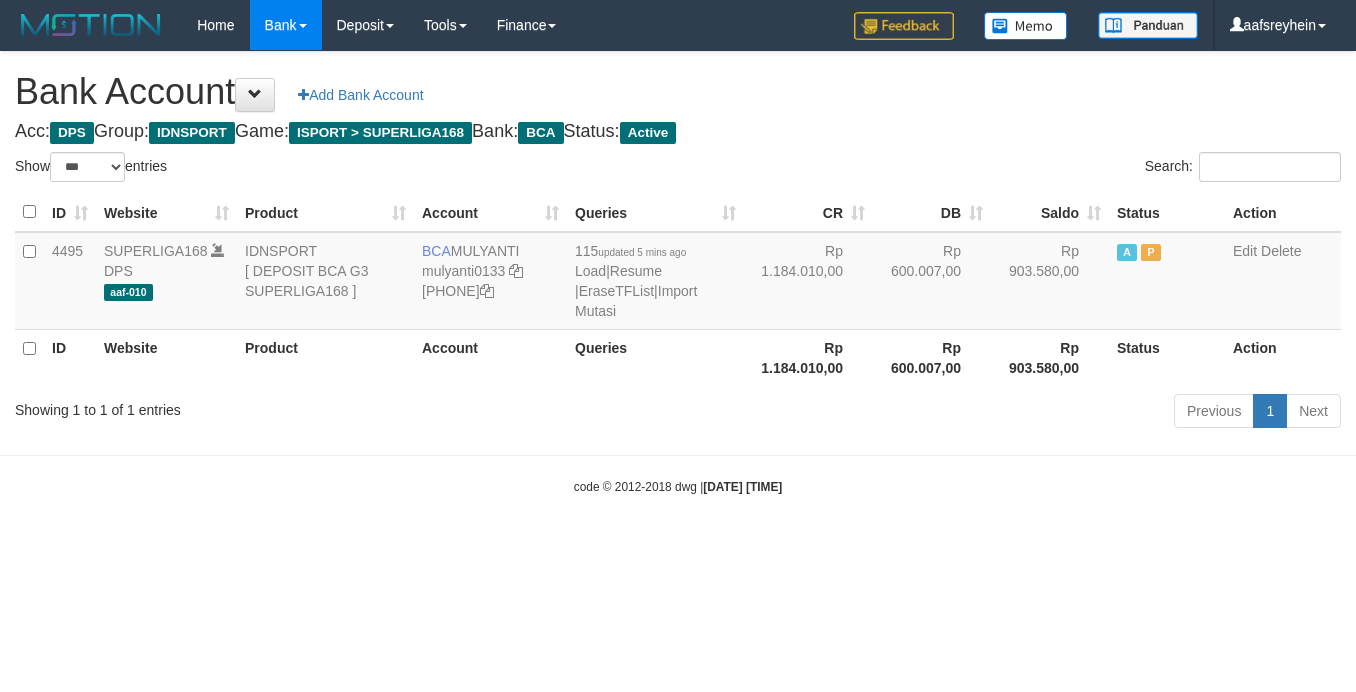 select on "***" 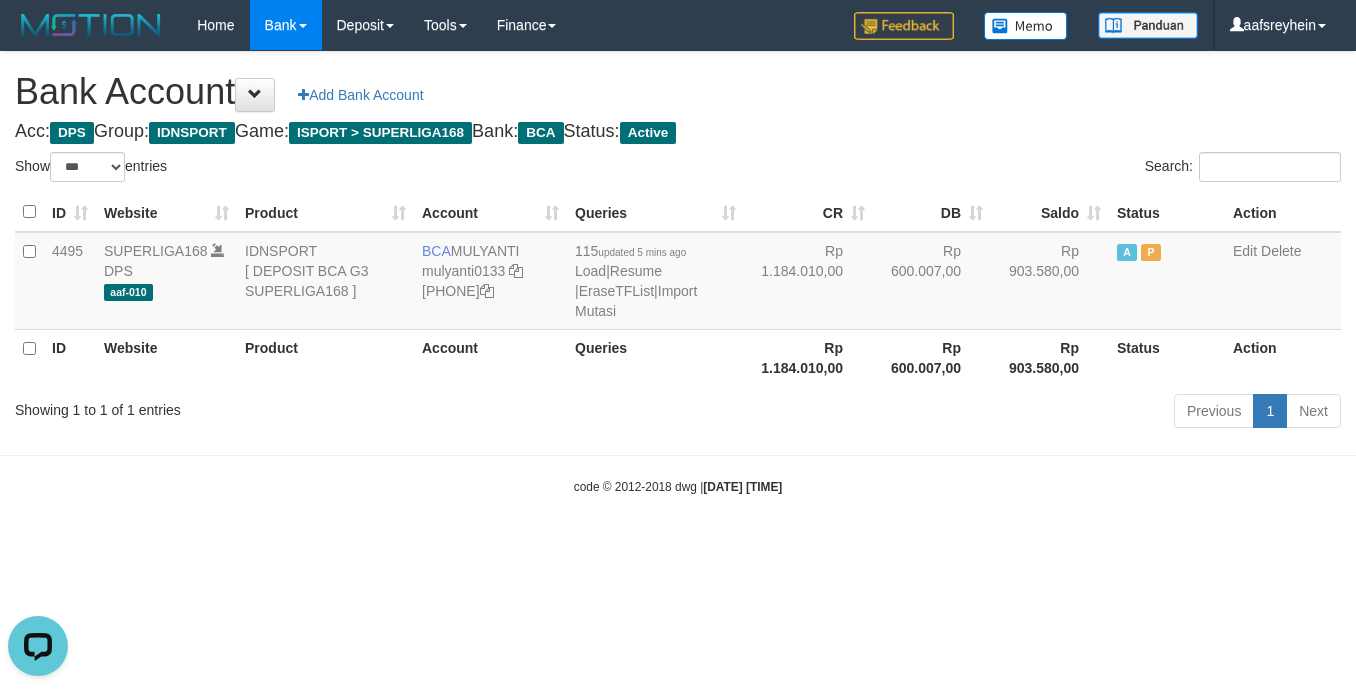 scroll, scrollTop: 0, scrollLeft: 0, axis: both 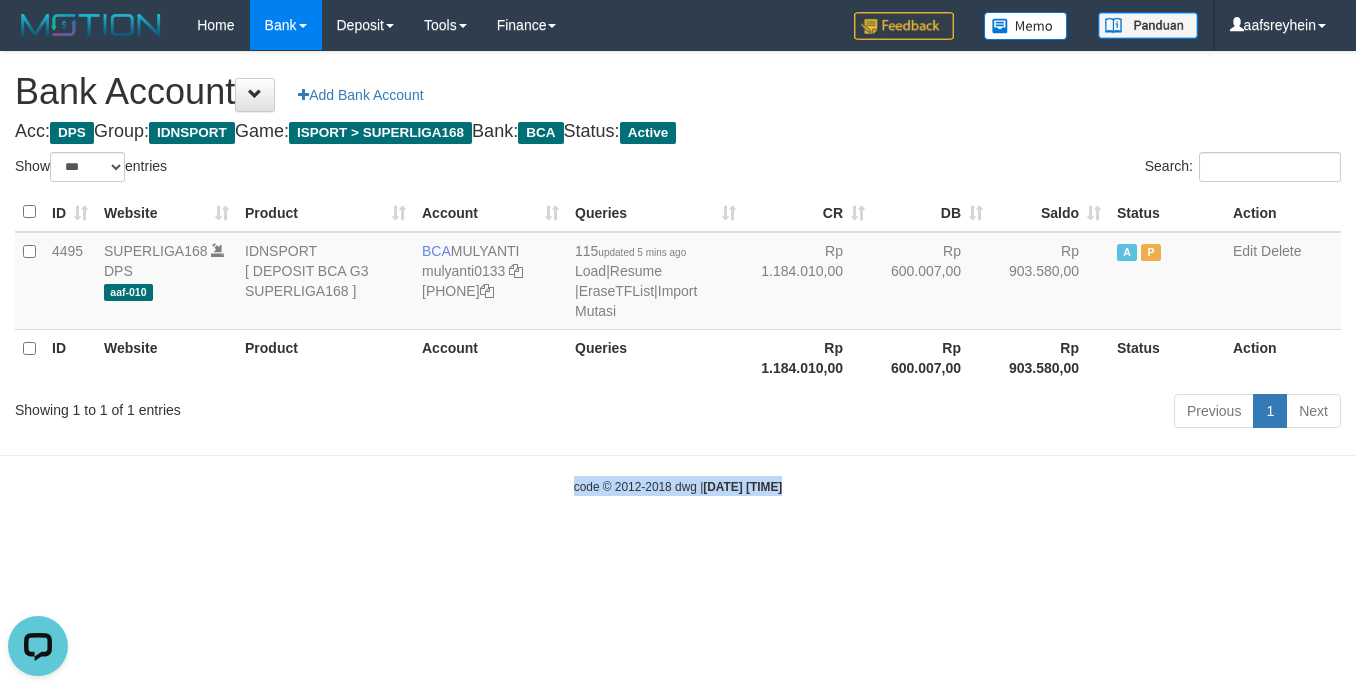 click on "Toggle navigation
Home
Bank
Account List
Load
By Website
Group
[ISPORT]													SUPERLIGA168
By Load Group (DPS)" at bounding box center [678, 273] 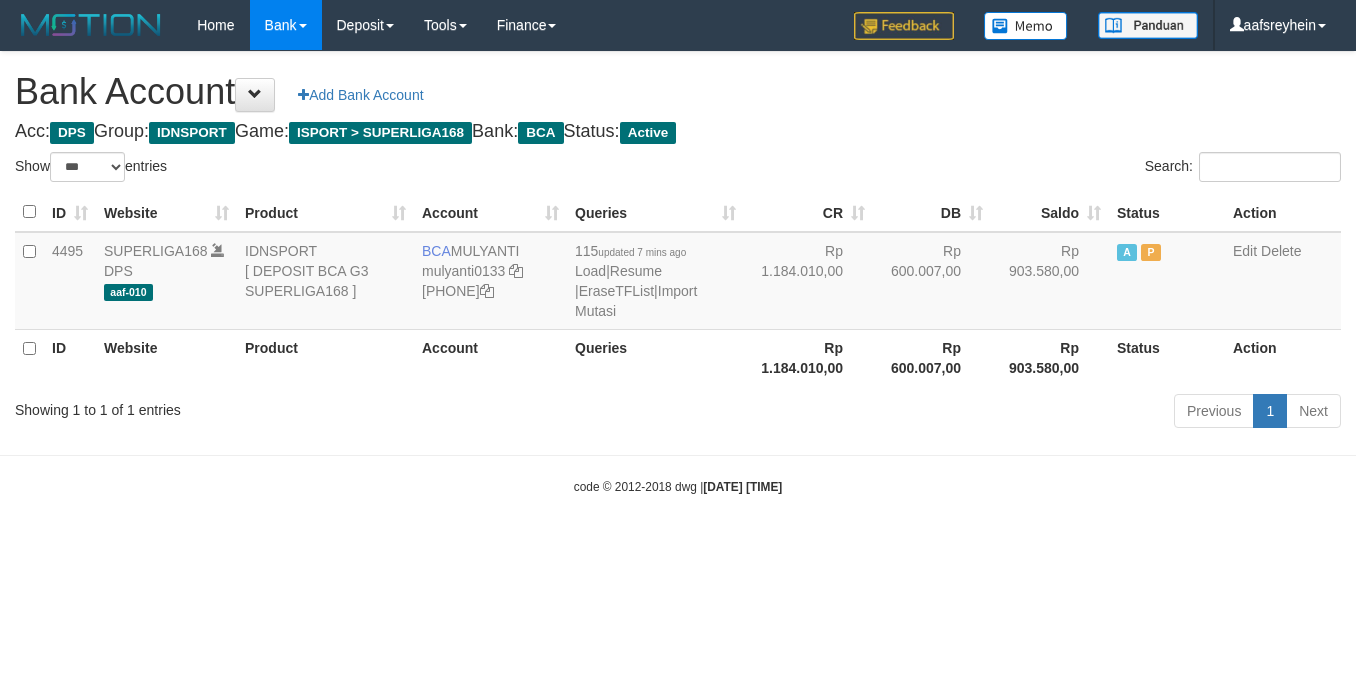 select on "***" 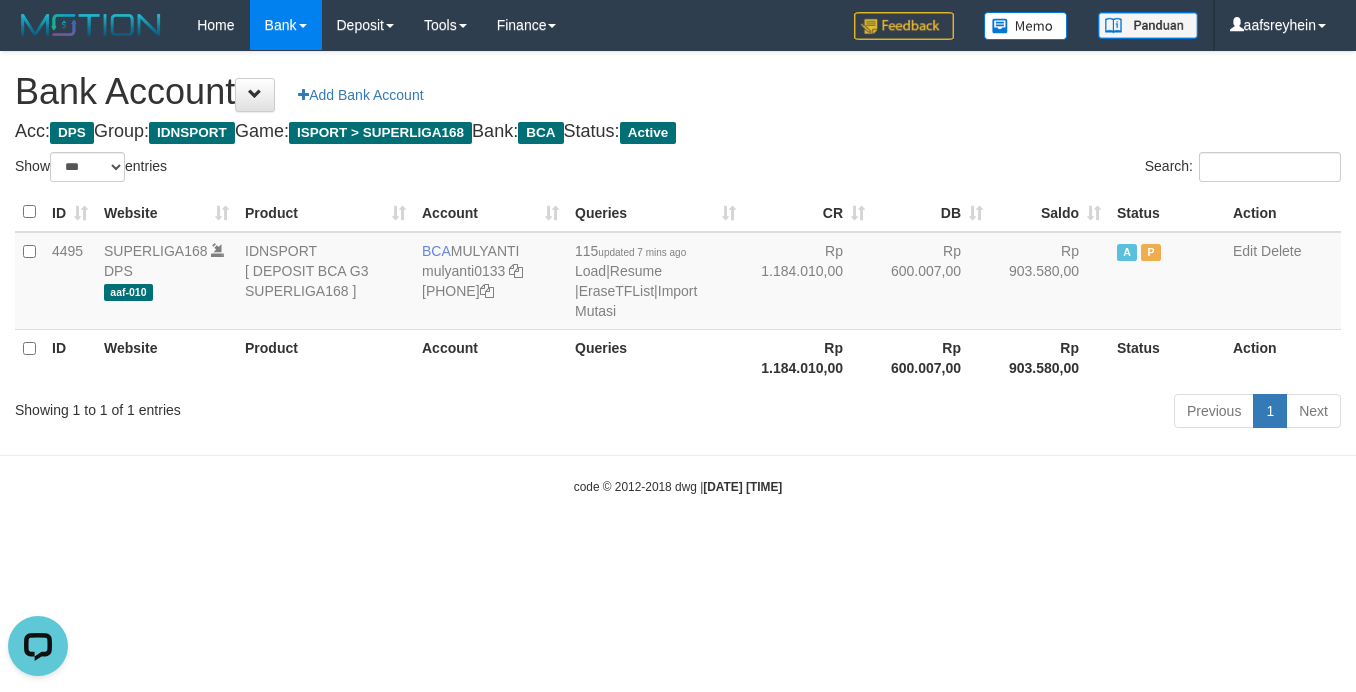 scroll, scrollTop: 0, scrollLeft: 0, axis: both 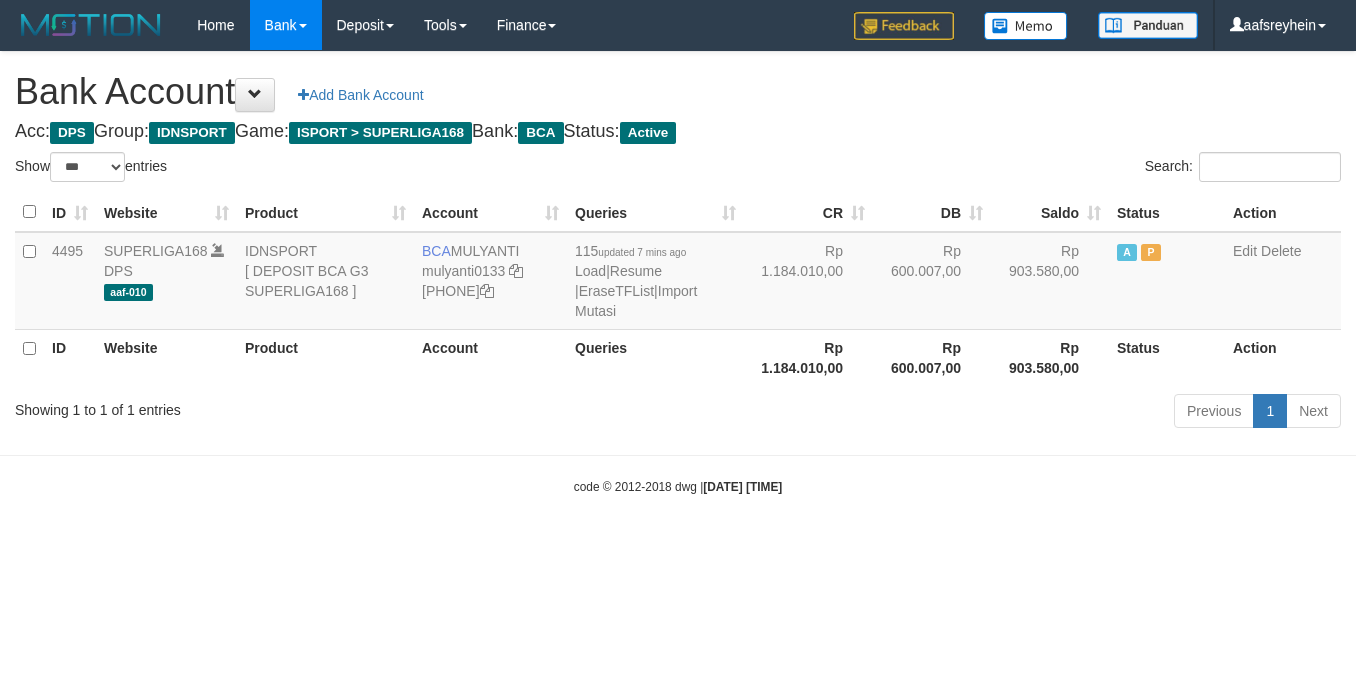 select on "***" 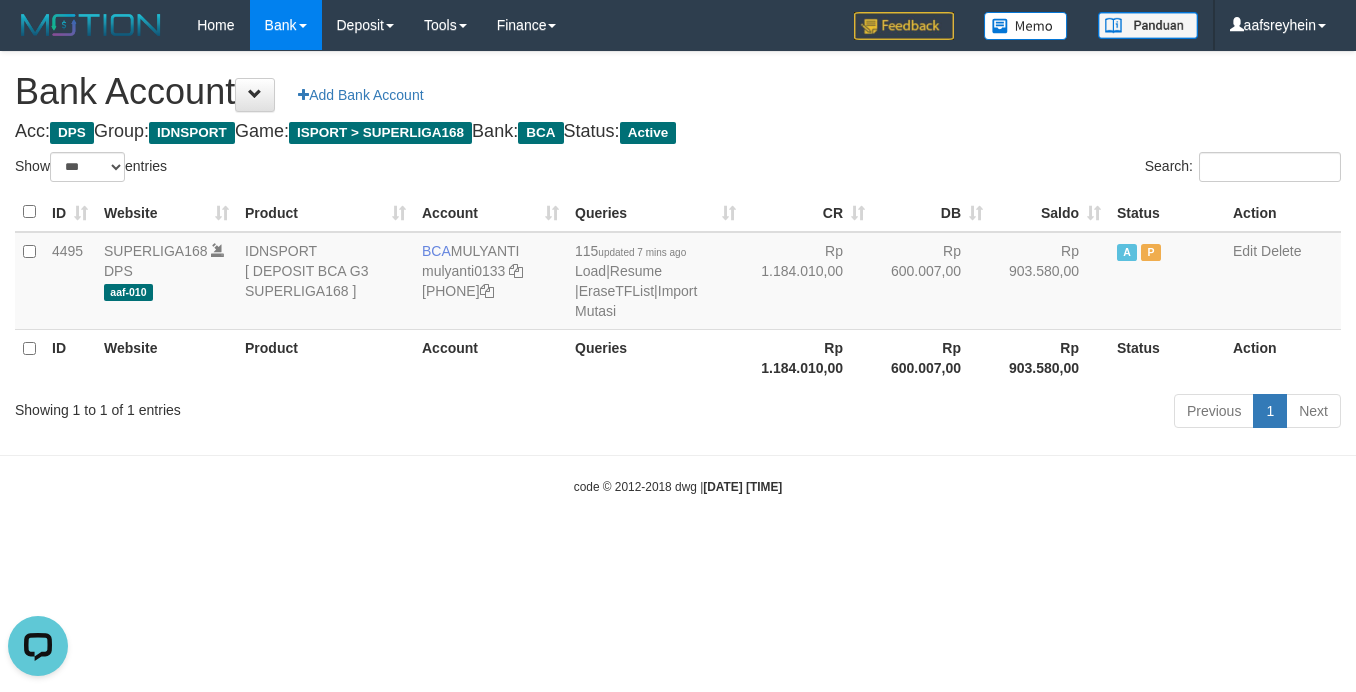 scroll, scrollTop: 0, scrollLeft: 0, axis: both 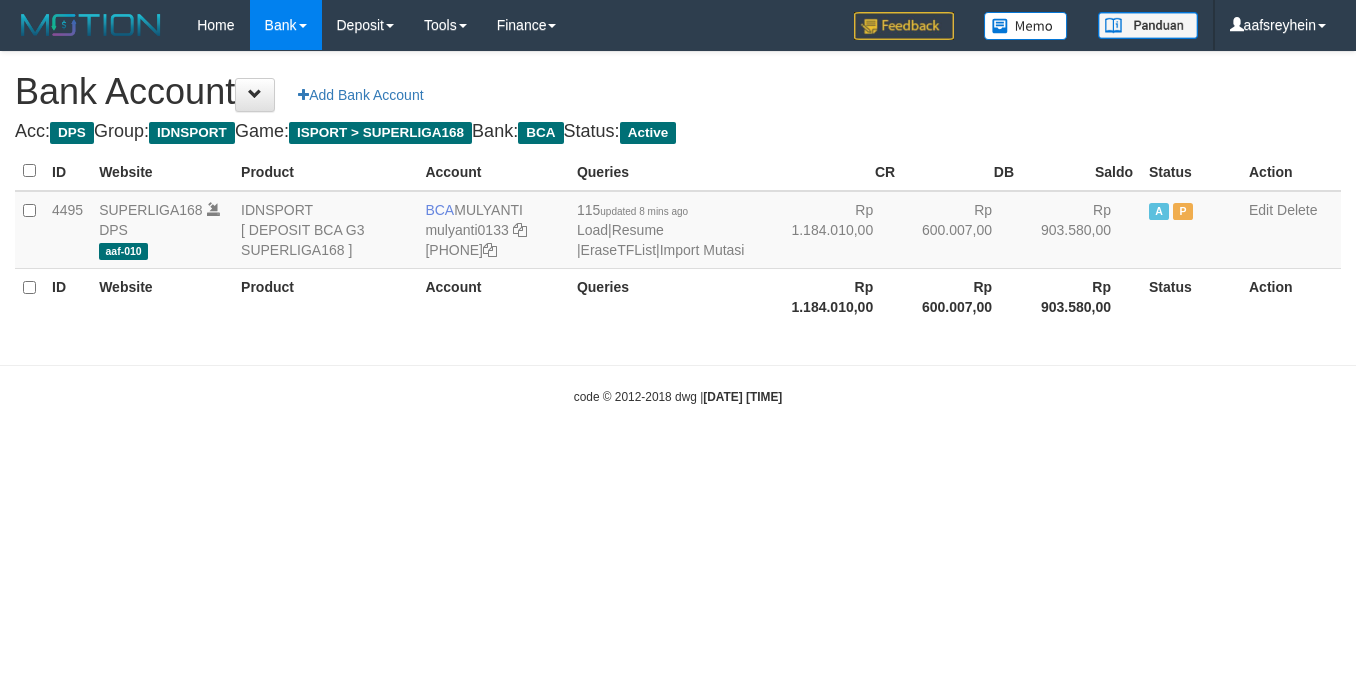select on "***" 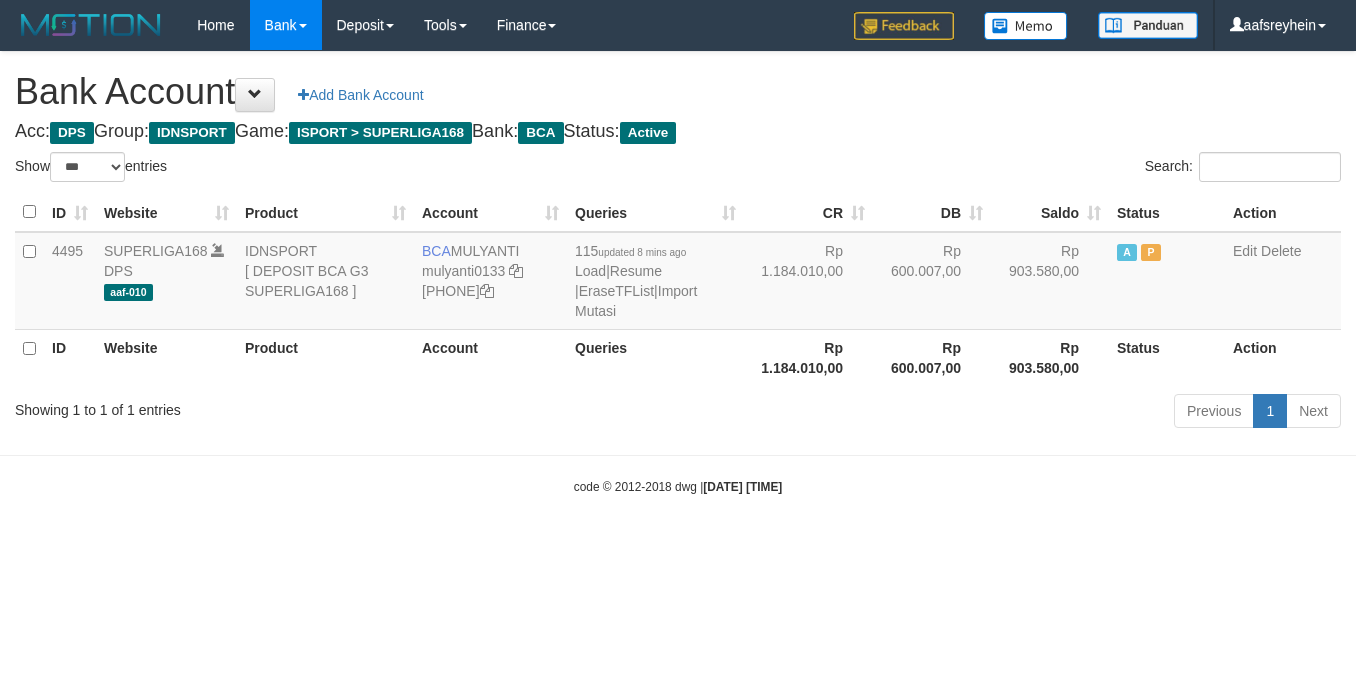 click on "Toggle navigation
Home
Bank
Account List
Load
By Website
Group
[ISPORT]													SUPERLIGA168
By Load Group (DPS)
-" at bounding box center [678, 273] 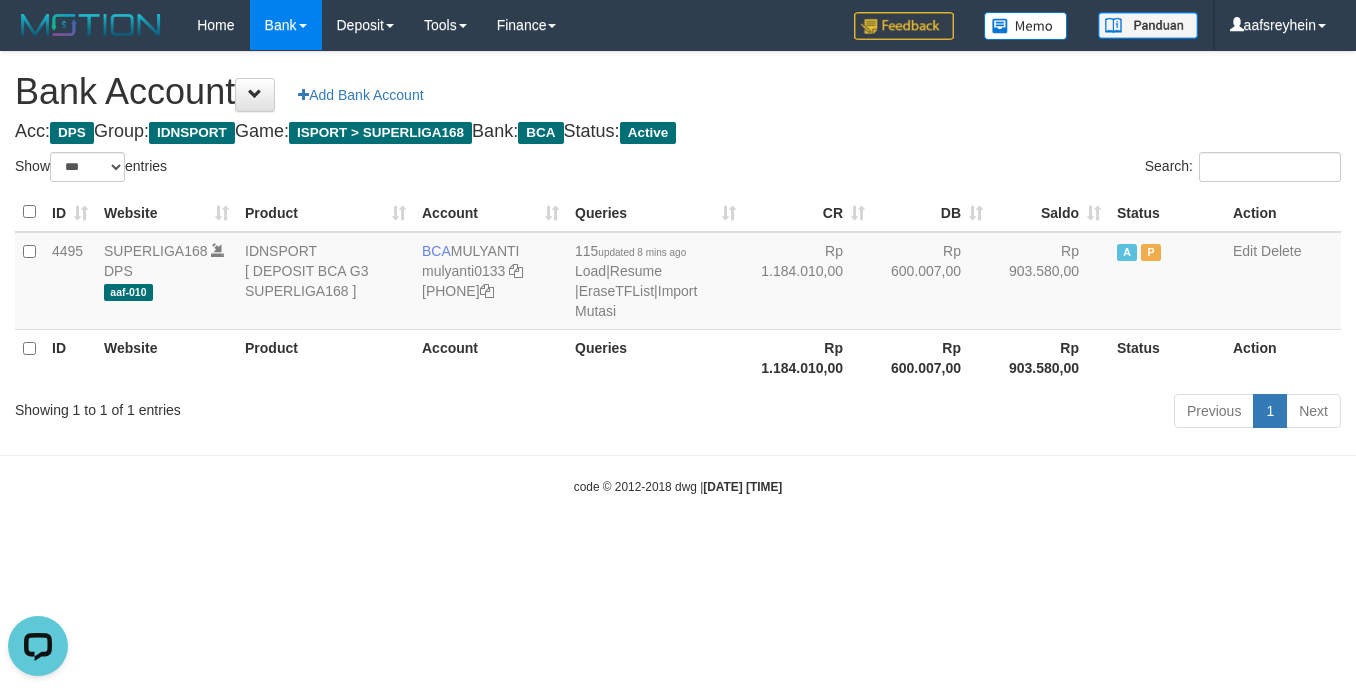scroll, scrollTop: 0, scrollLeft: 0, axis: both 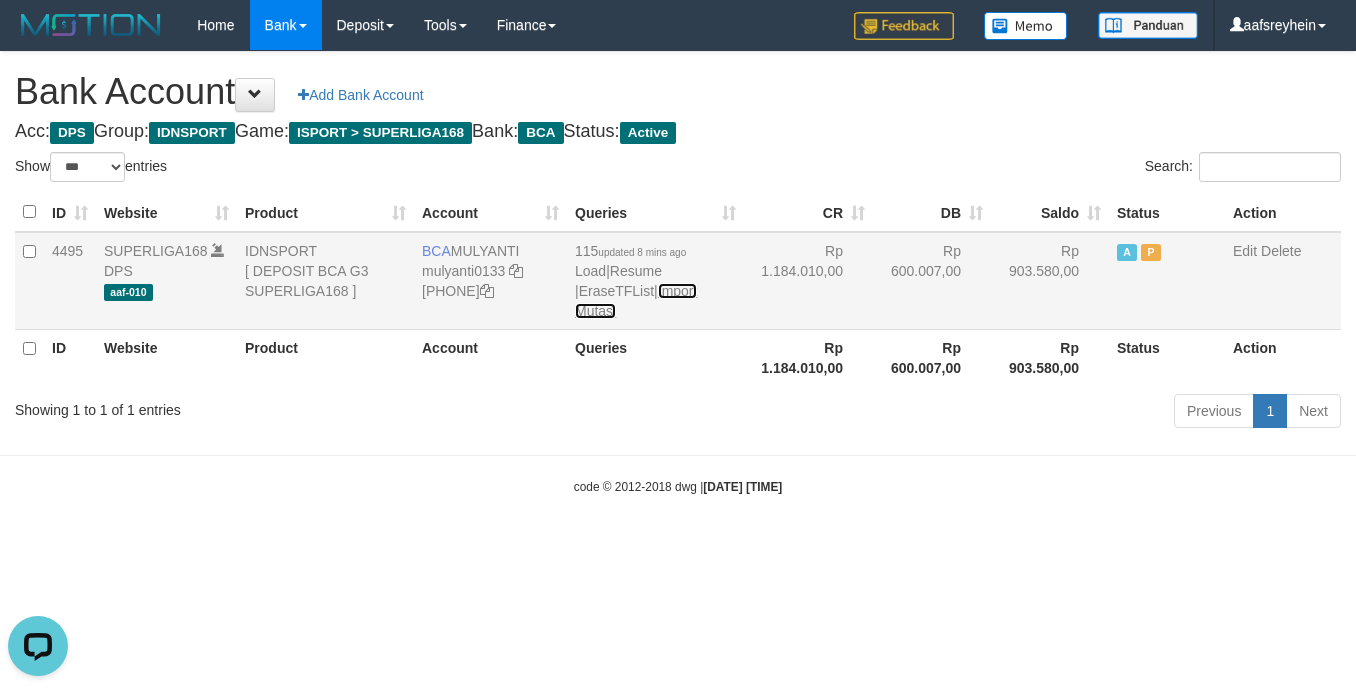 click on "Import Mutasi" at bounding box center (636, 301) 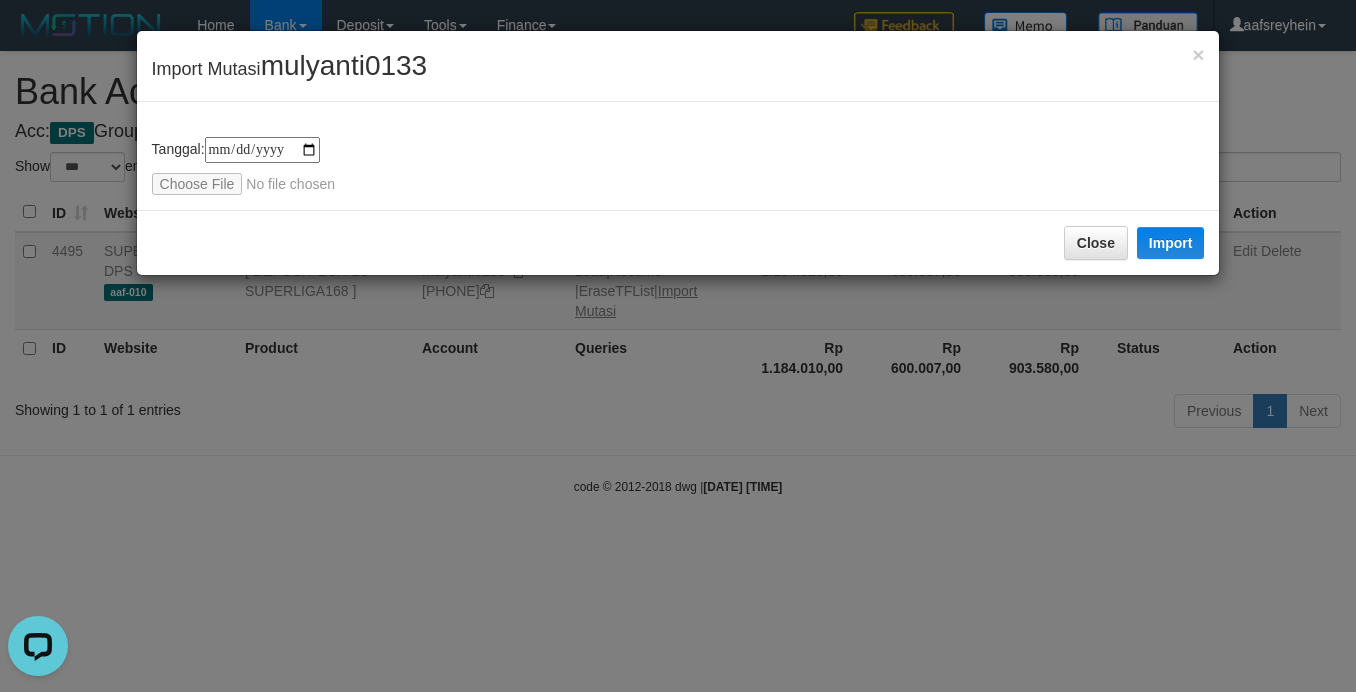 type on "**********" 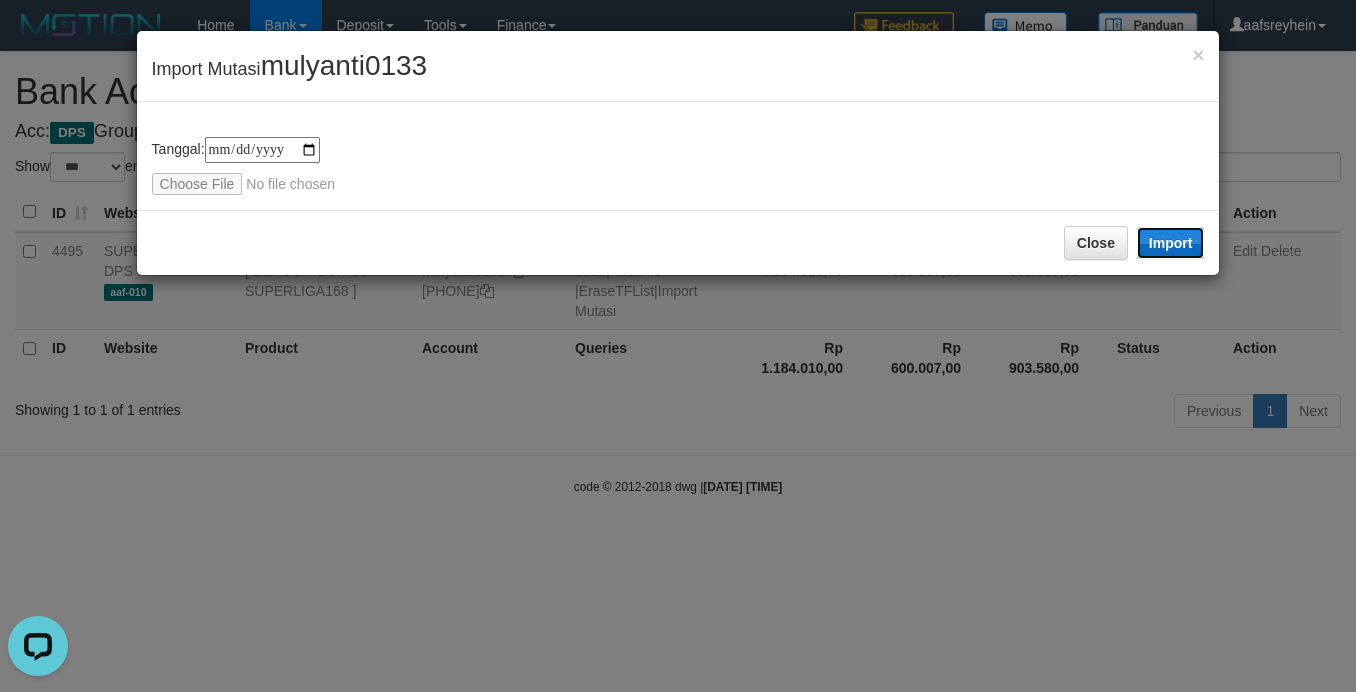click on "Import" at bounding box center [1171, 243] 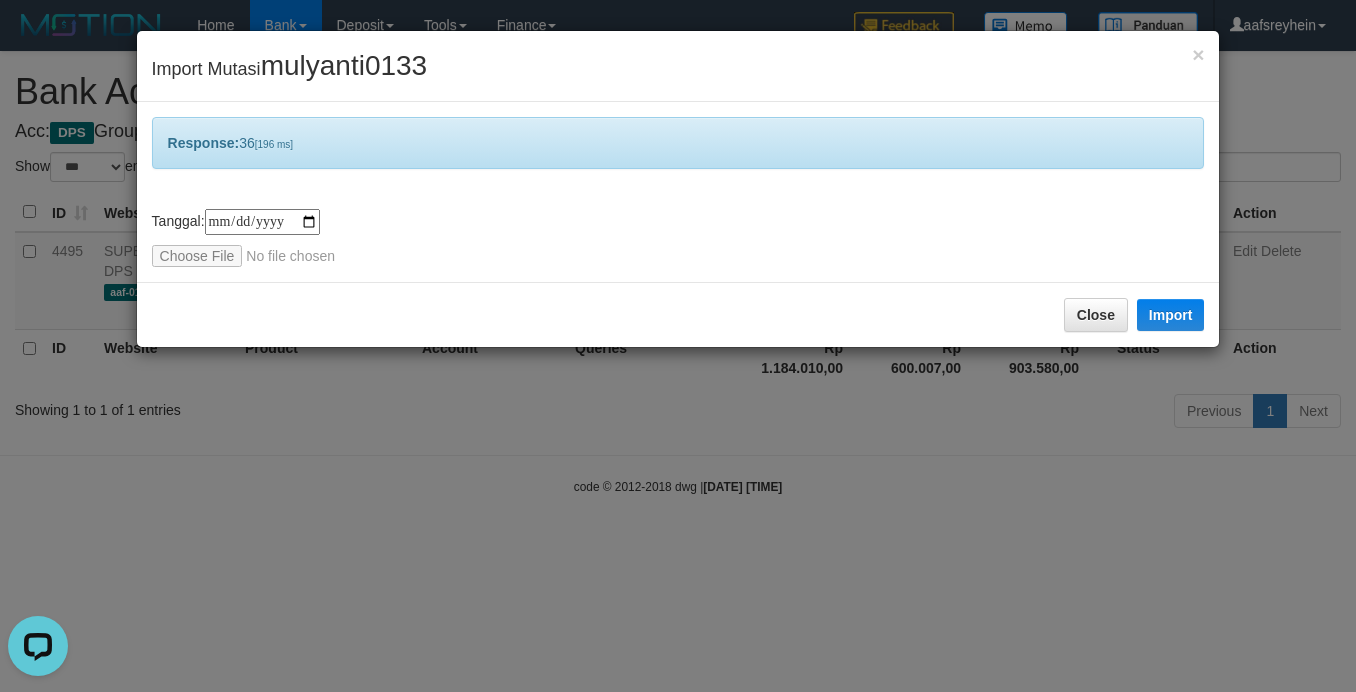 click on "**********" at bounding box center [678, 346] 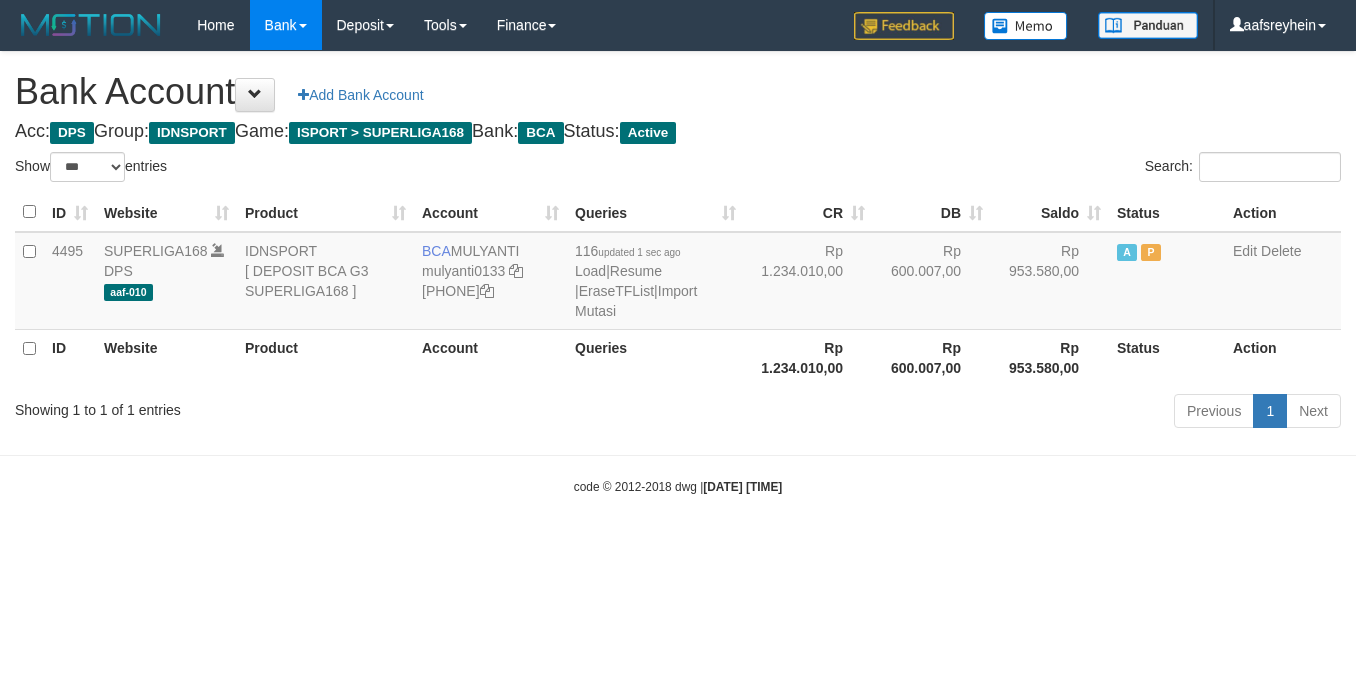 select on "***" 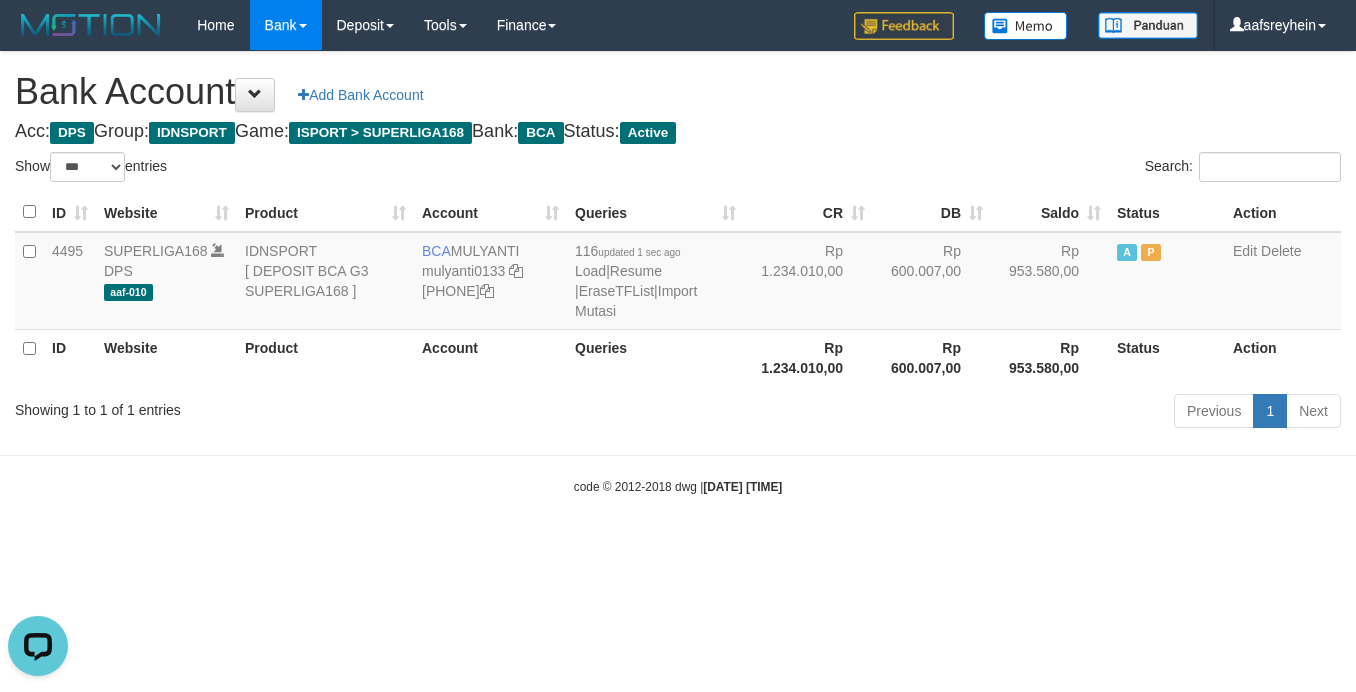 scroll, scrollTop: 0, scrollLeft: 0, axis: both 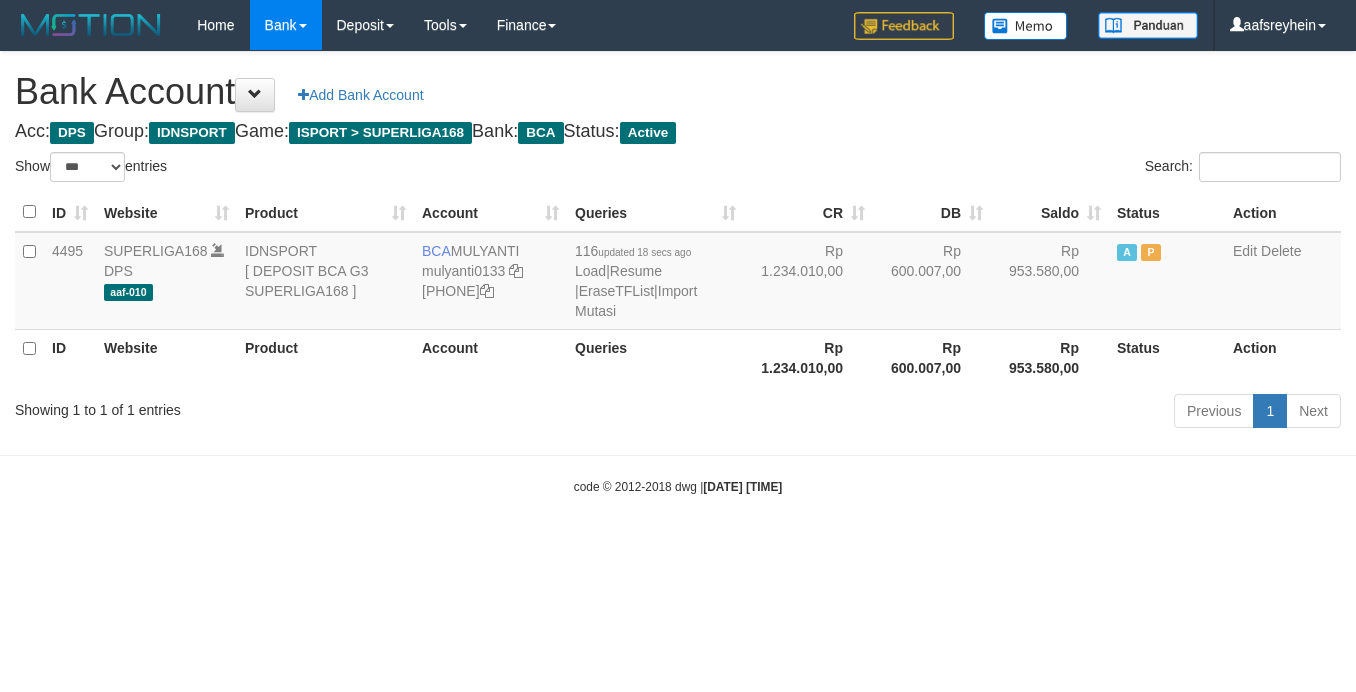 select on "***" 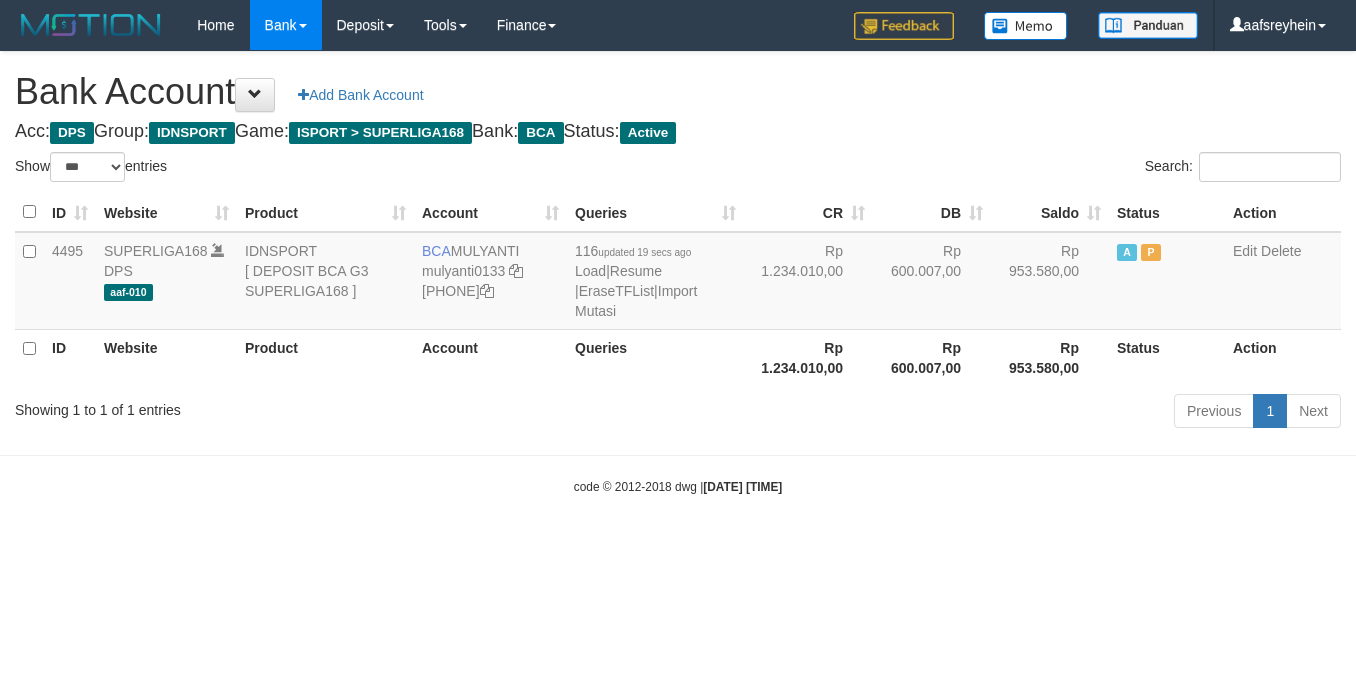 select on "***" 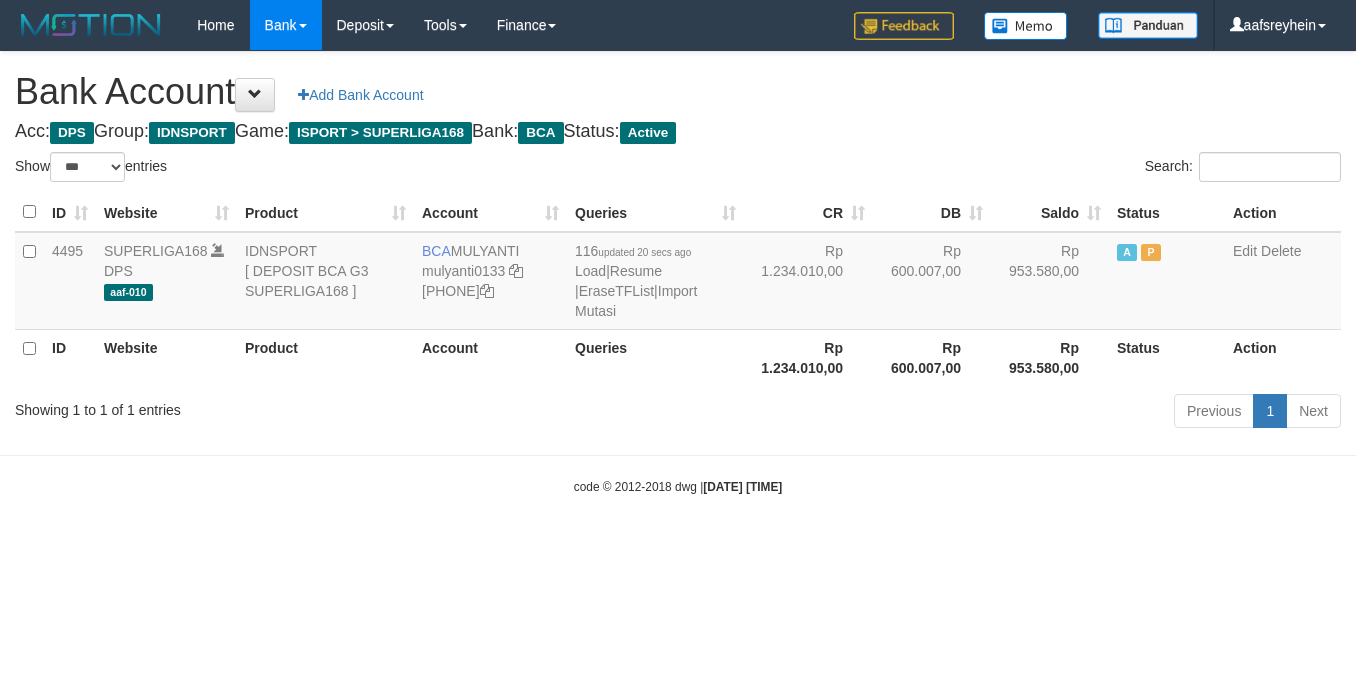 select on "***" 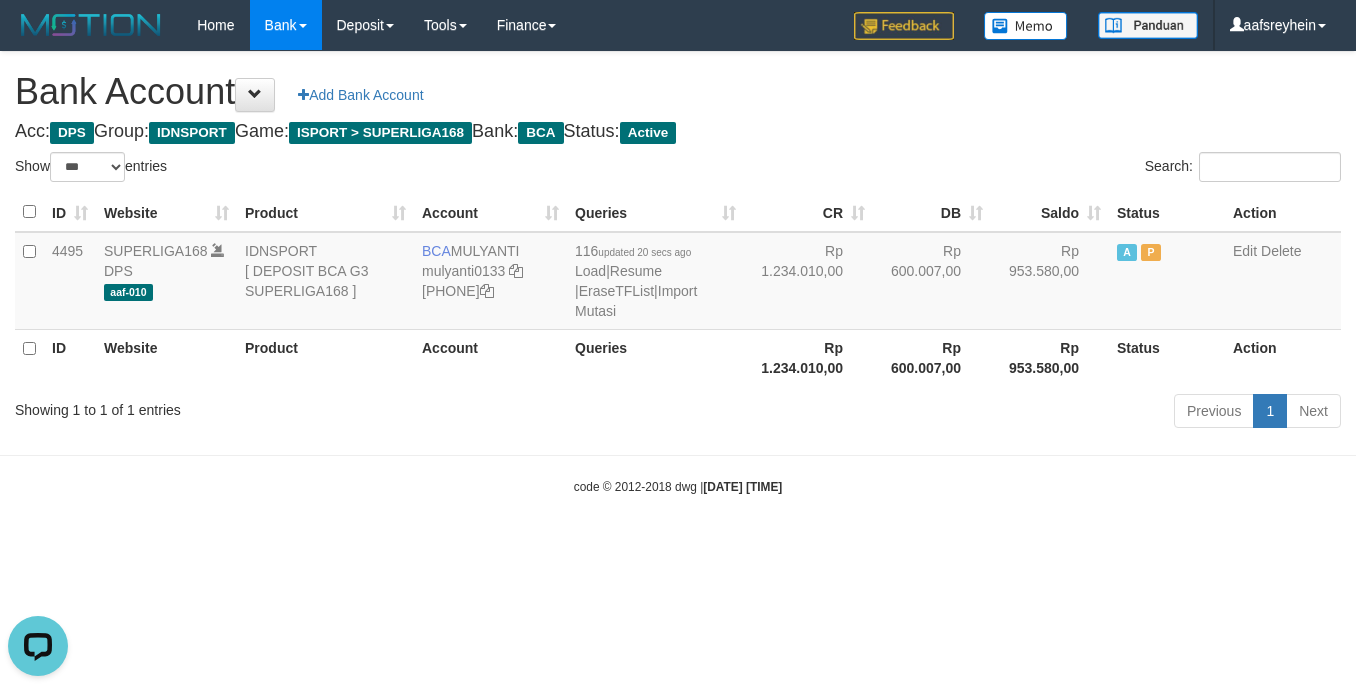 scroll, scrollTop: 0, scrollLeft: 0, axis: both 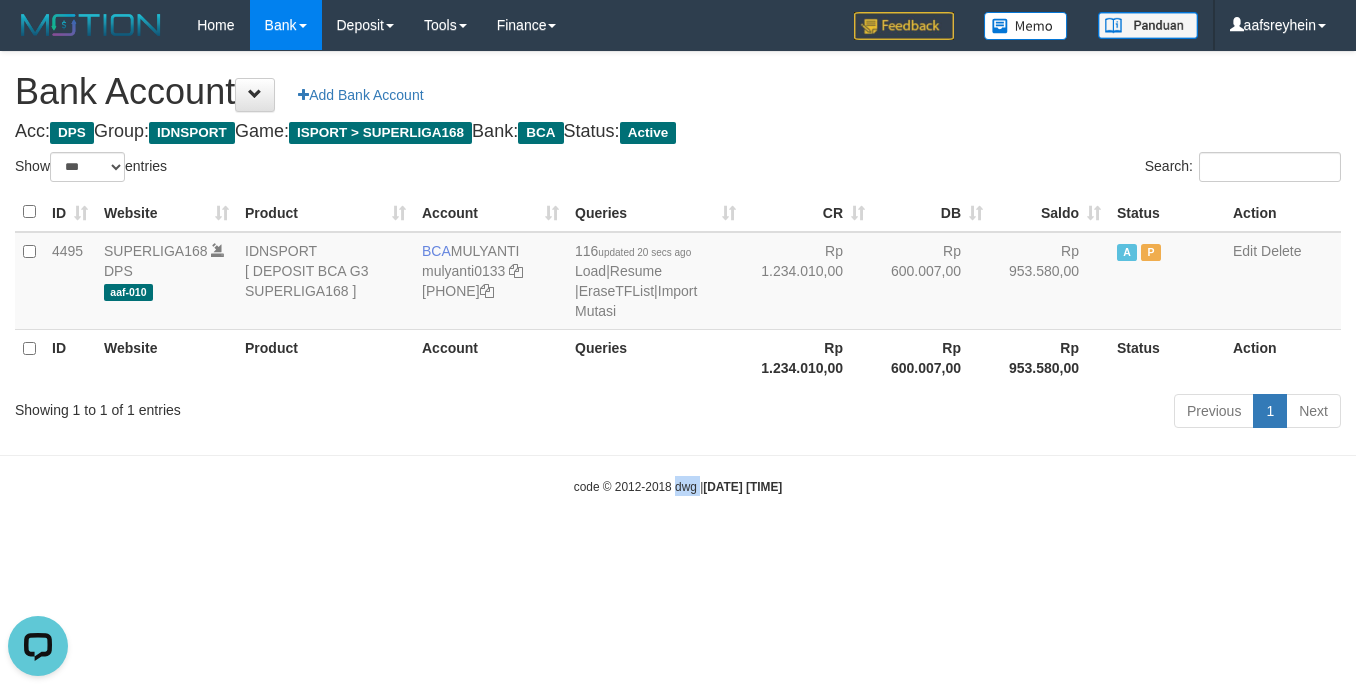click on "Toggle navigation
Home
Bank
Account List
Load
By Website
Group
[ISPORT]													SUPERLIGA168
By Load Group (DPS)
-" at bounding box center (678, 273) 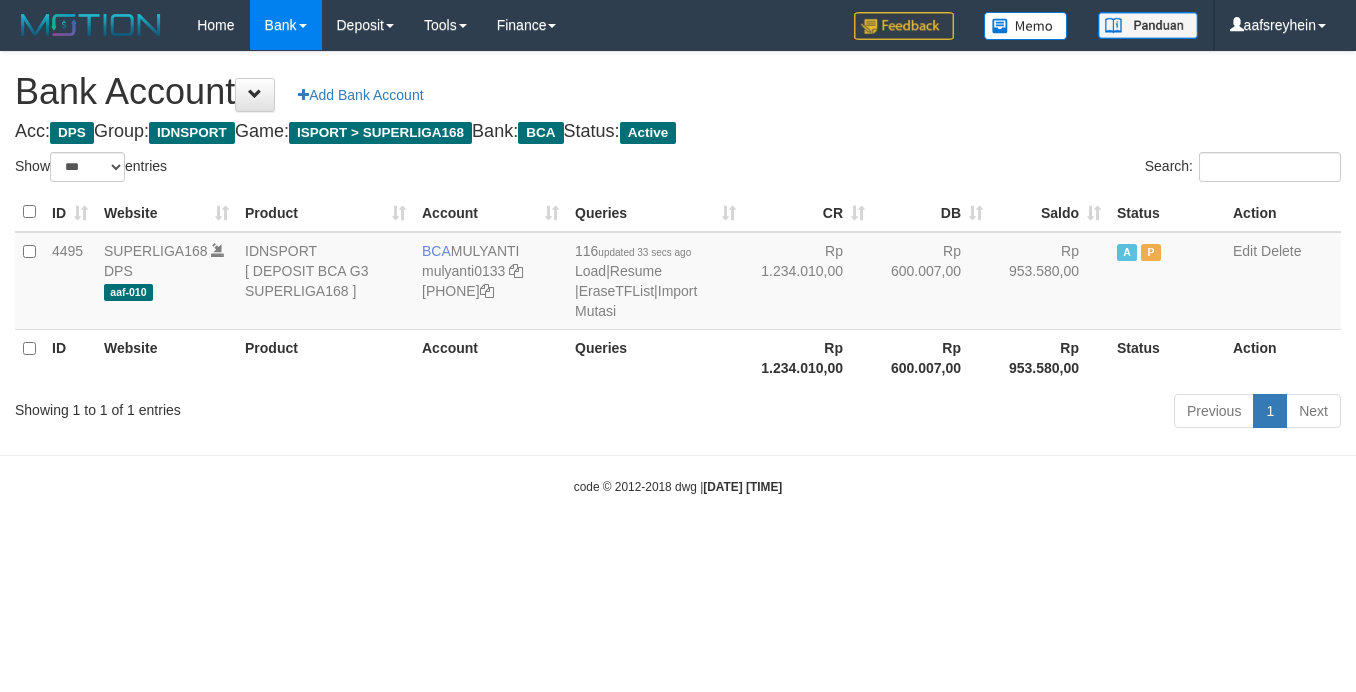 select on "***" 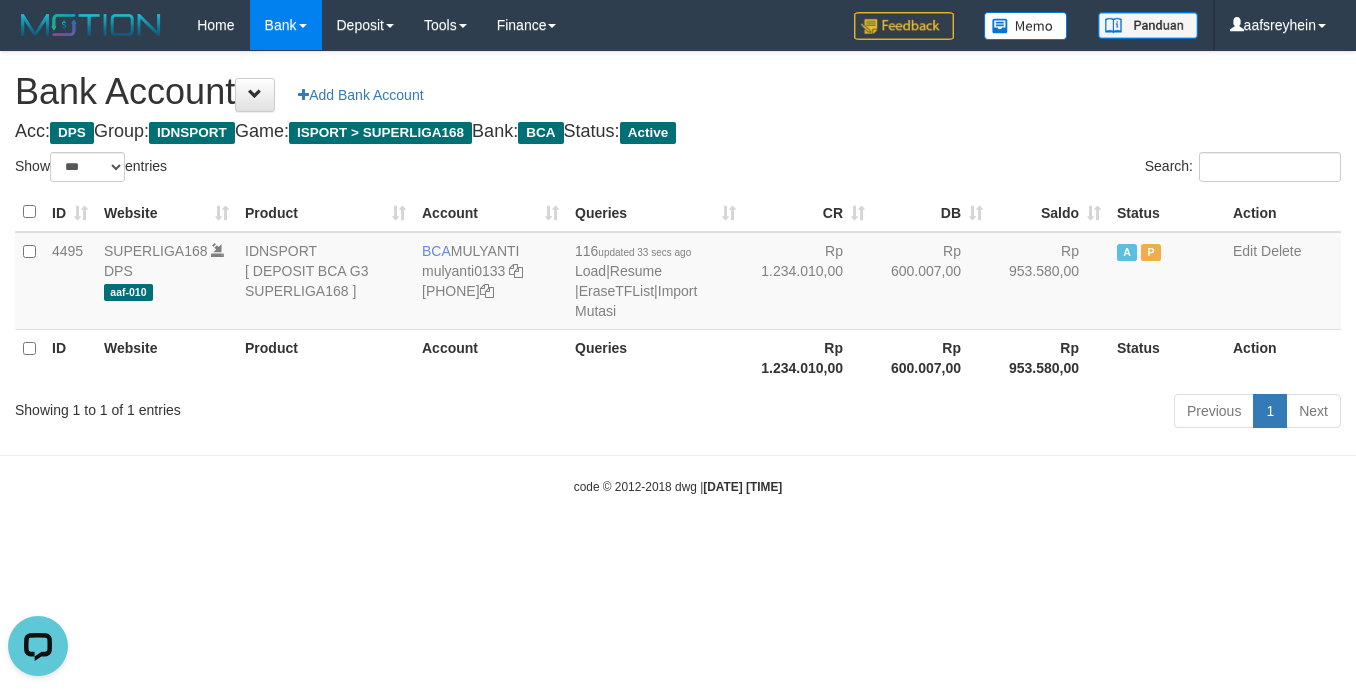 scroll, scrollTop: 0, scrollLeft: 0, axis: both 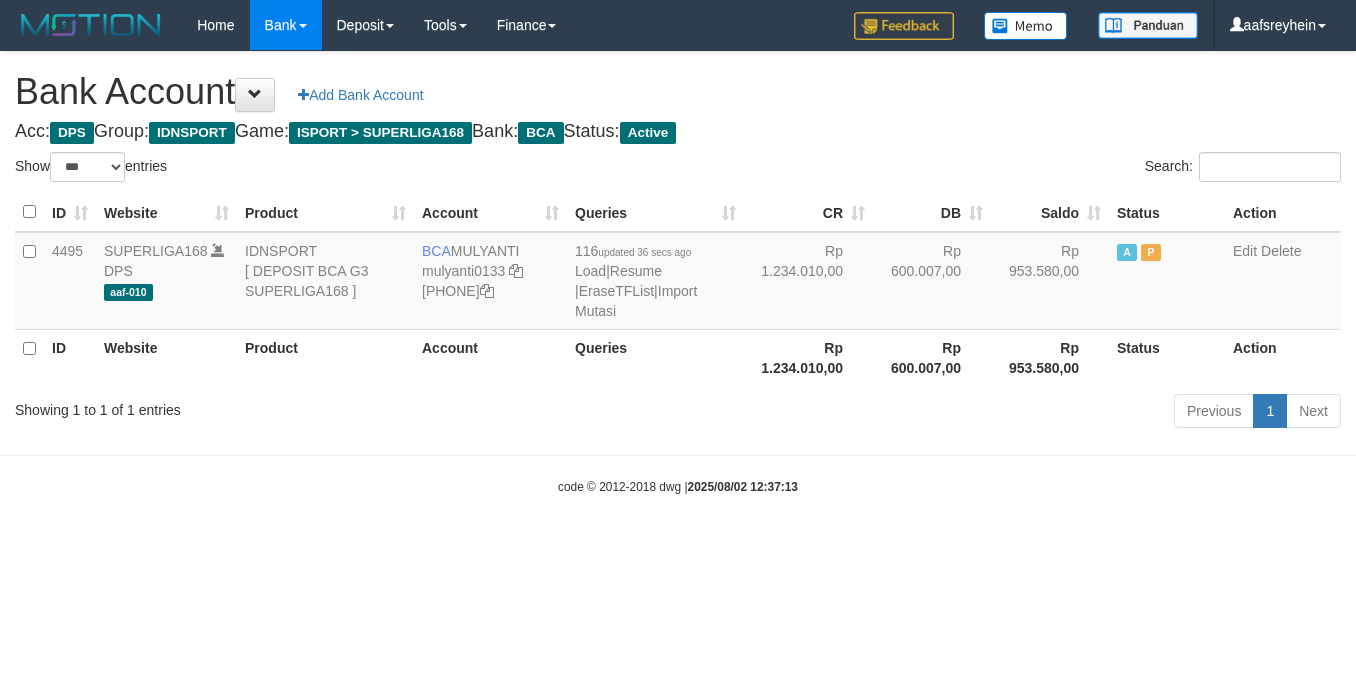 select on "***" 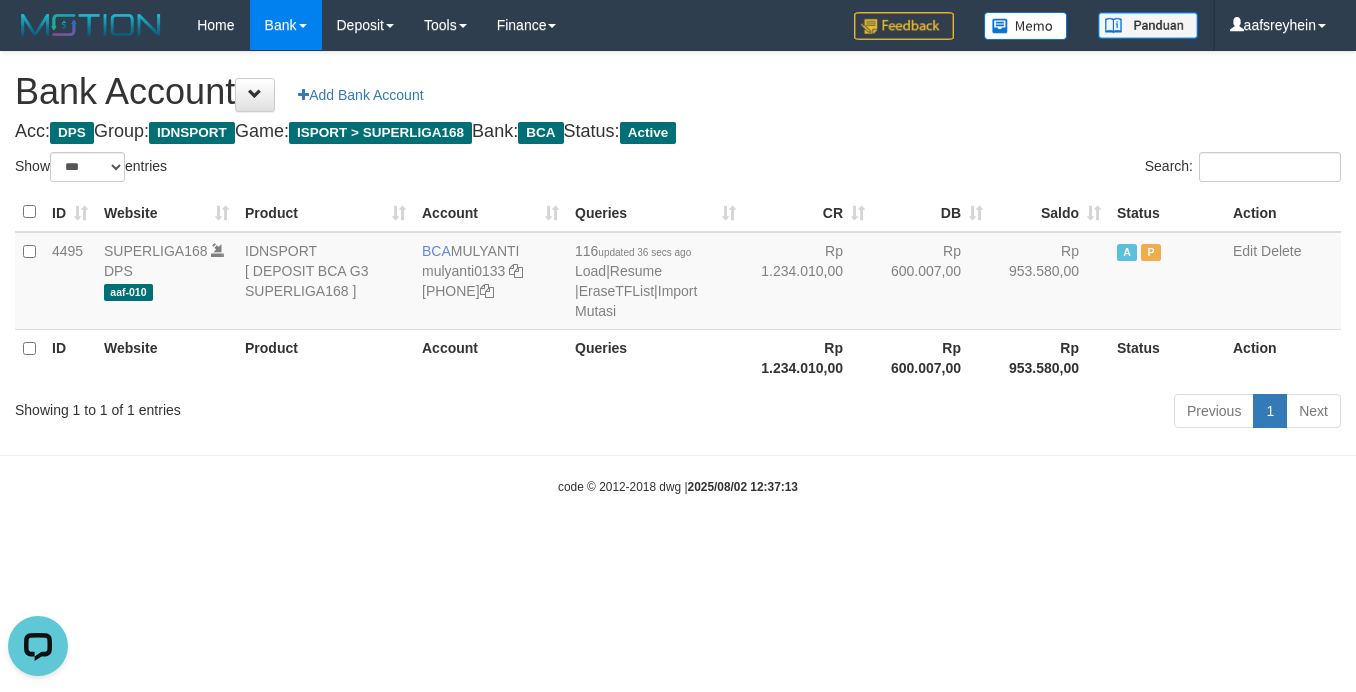 scroll, scrollTop: 0, scrollLeft: 0, axis: both 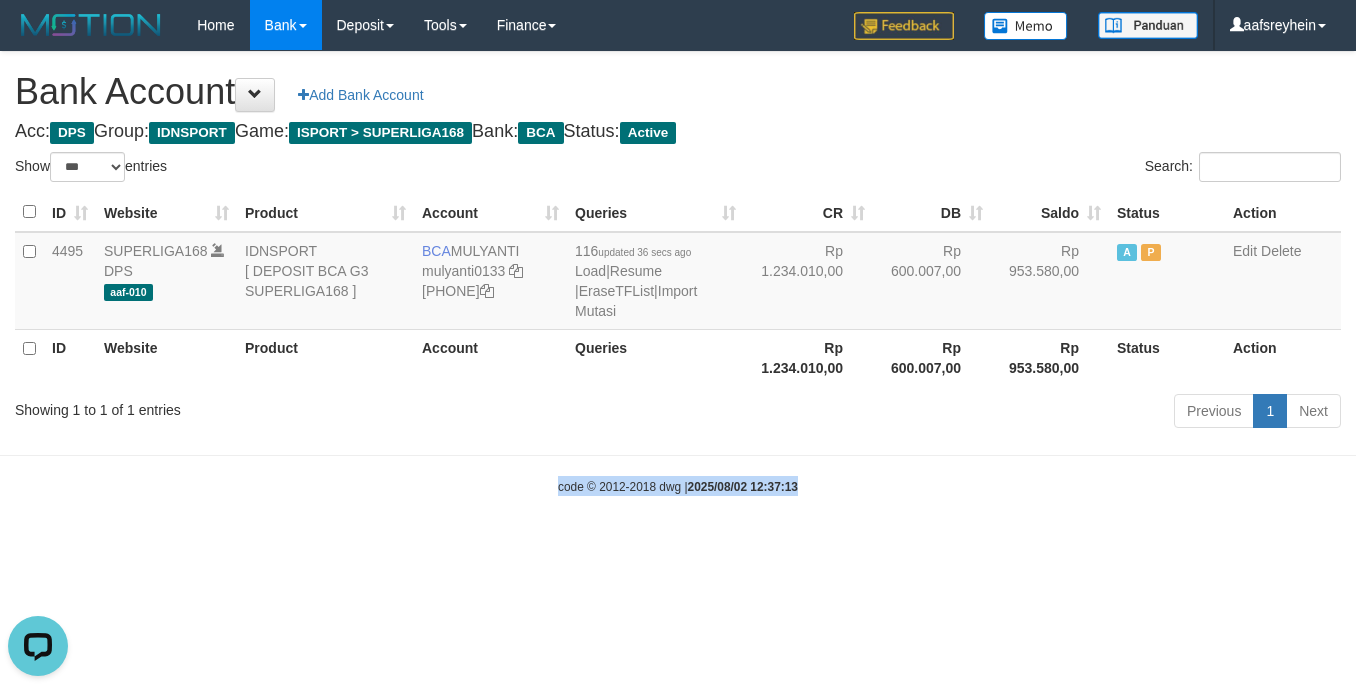 click on "Toggle navigation
Home
Bank
Account List
Load
By Website
Group
[ISPORT]													SUPERLIGA168
By Load Group (DPS)
-" at bounding box center (678, 273) 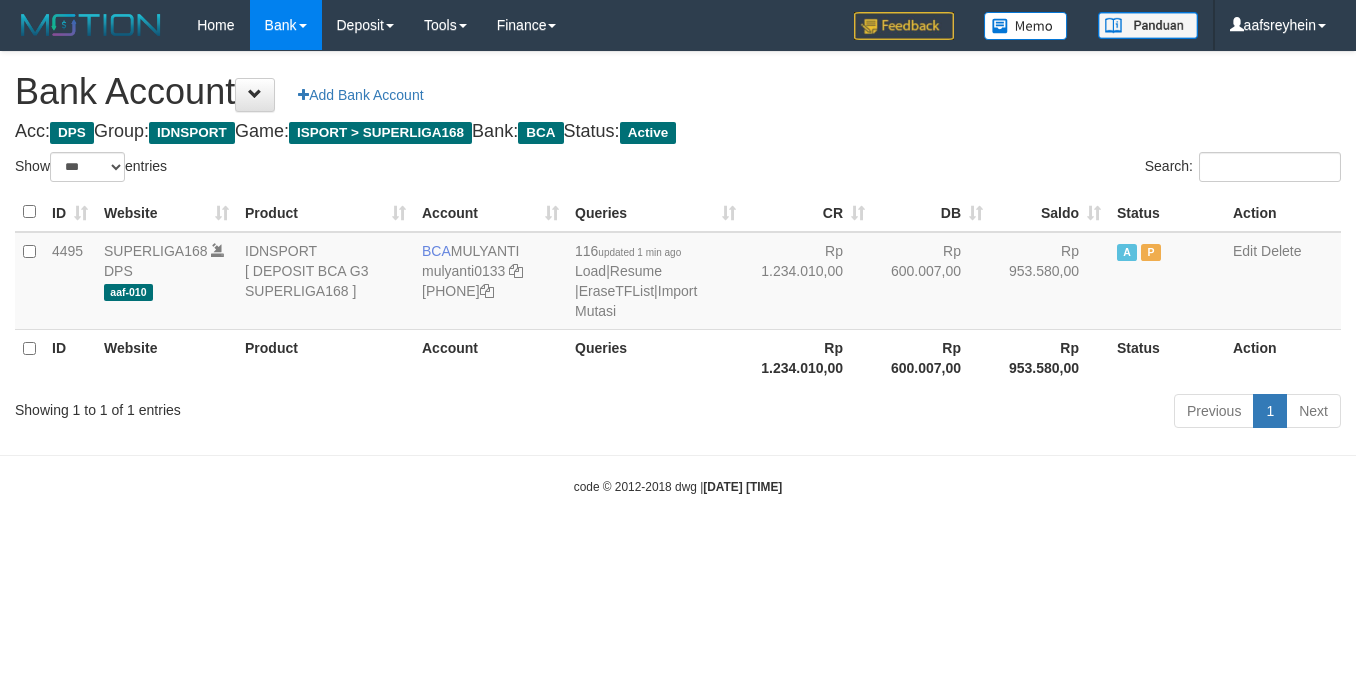 select on "***" 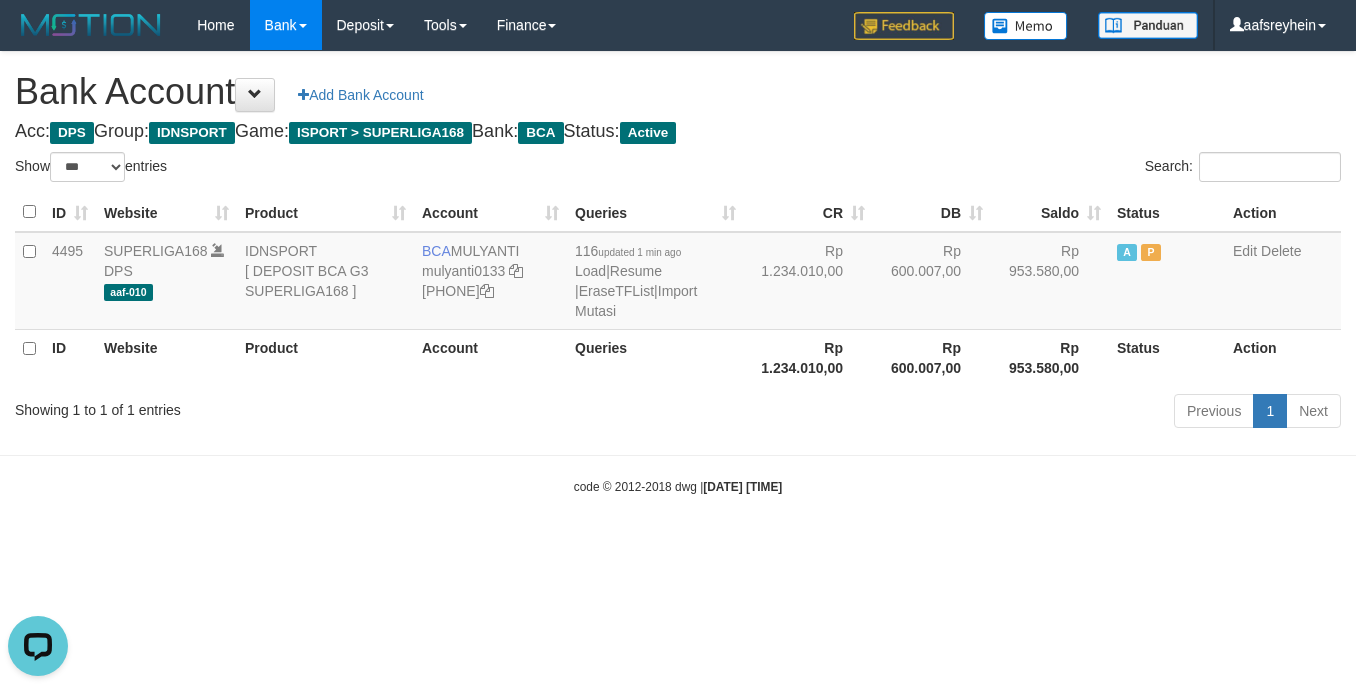 scroll, scrollTop: 0, scrollLeft: 0, axis: both 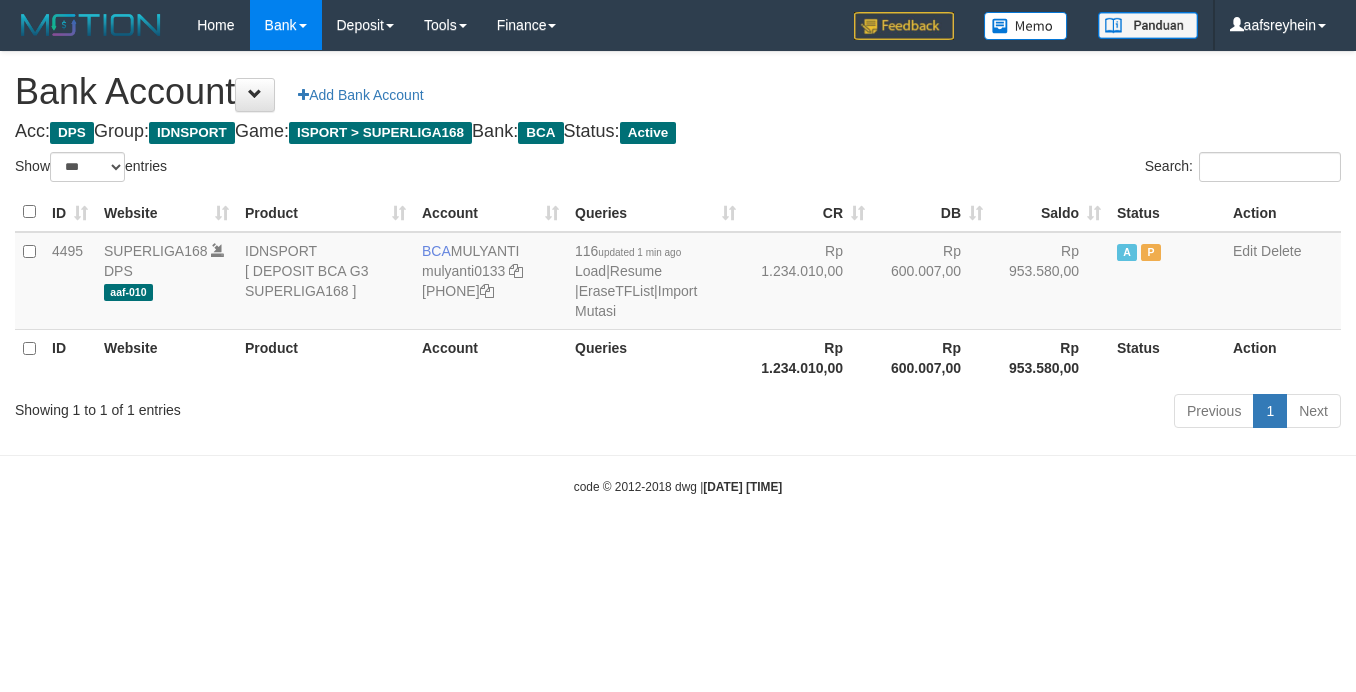 select on "***" 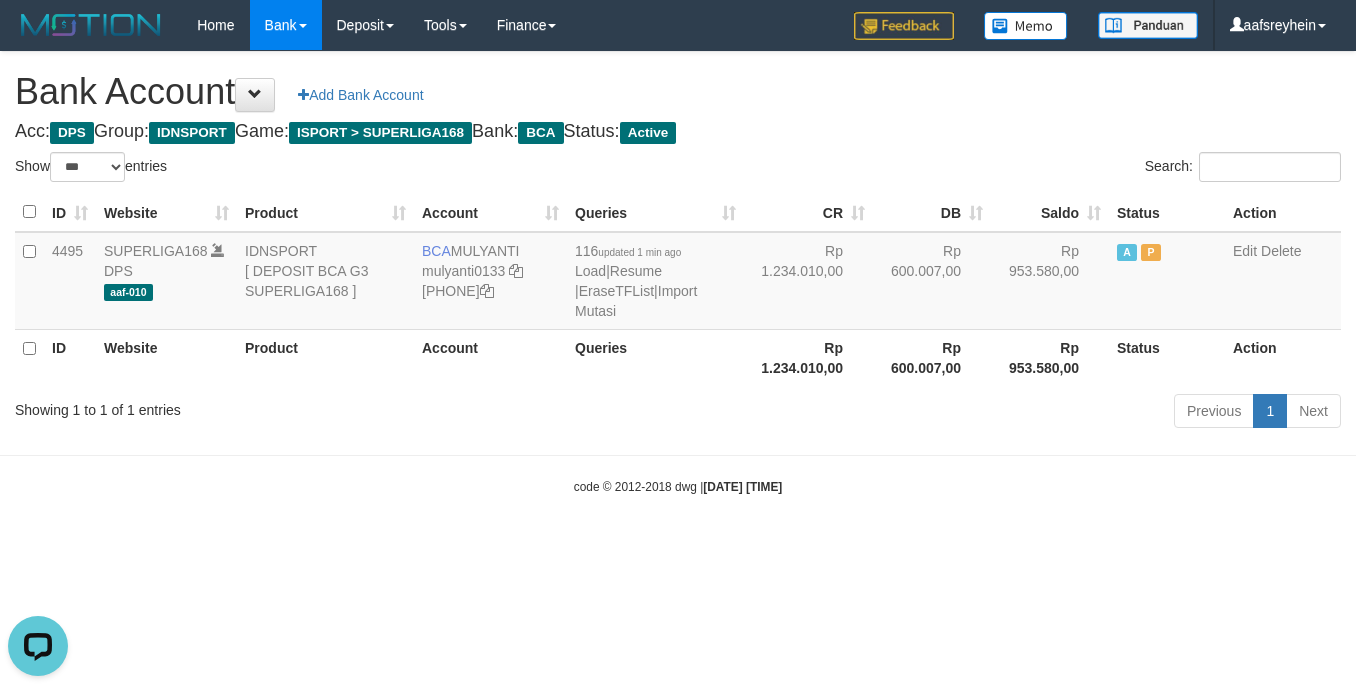 scroll, scrollTop: 0, scrollLeft: 0, axis: both 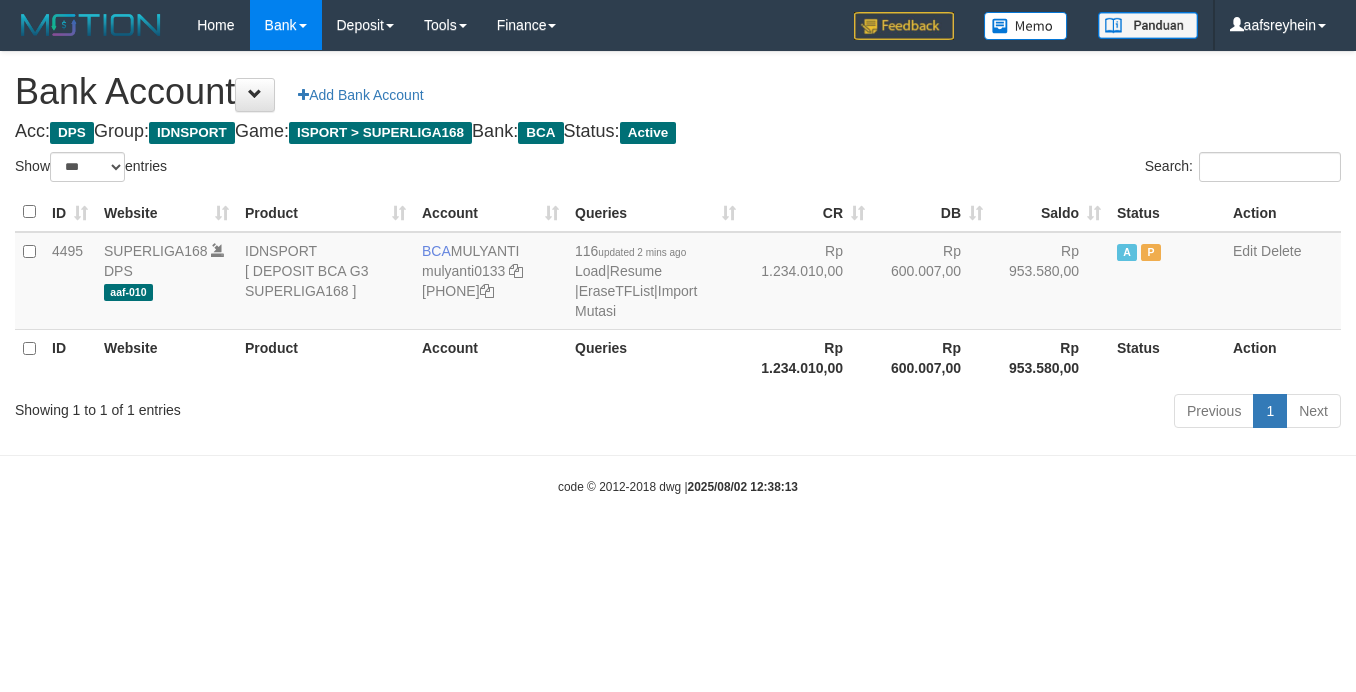 select on "***" 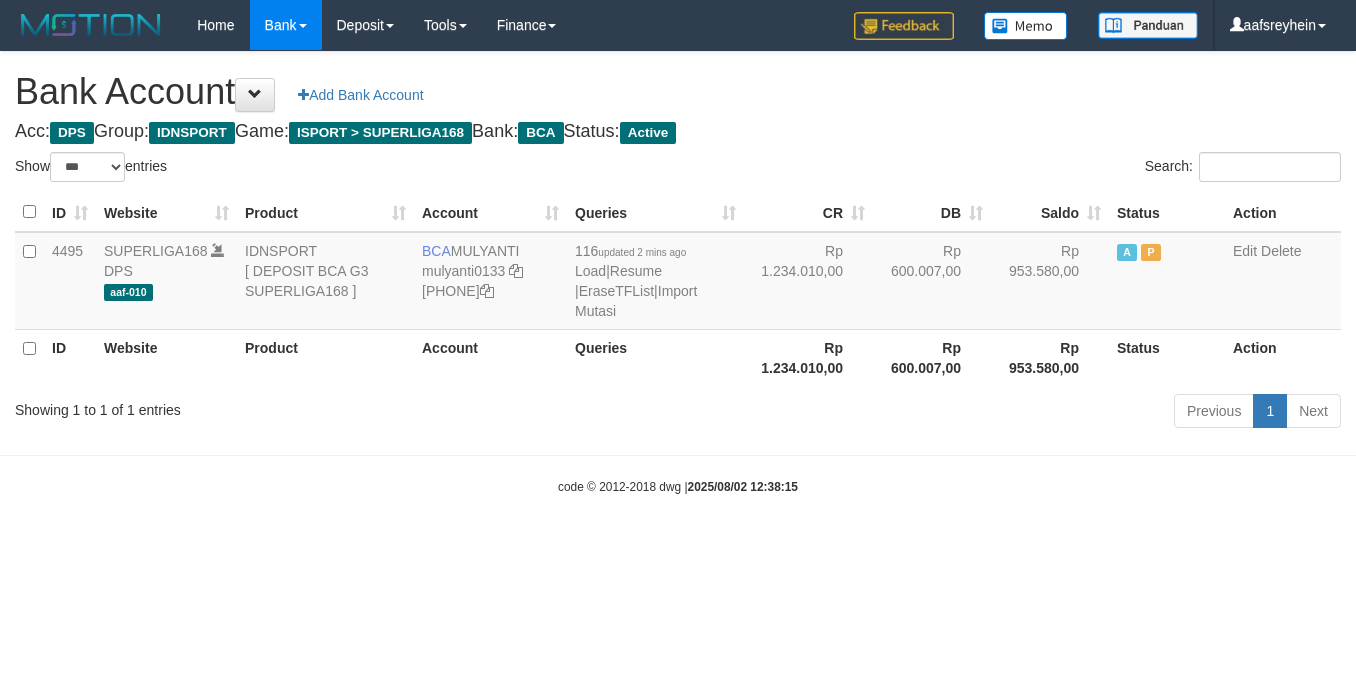select on "***" 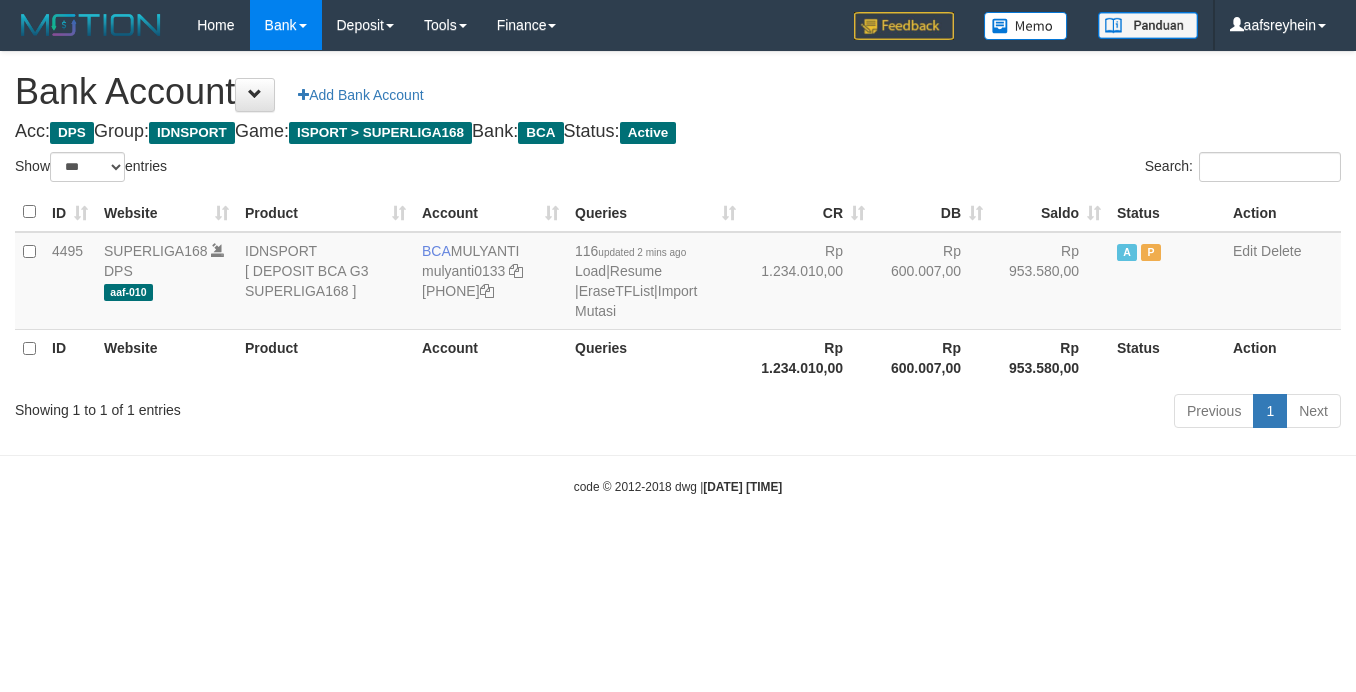 select on "***" 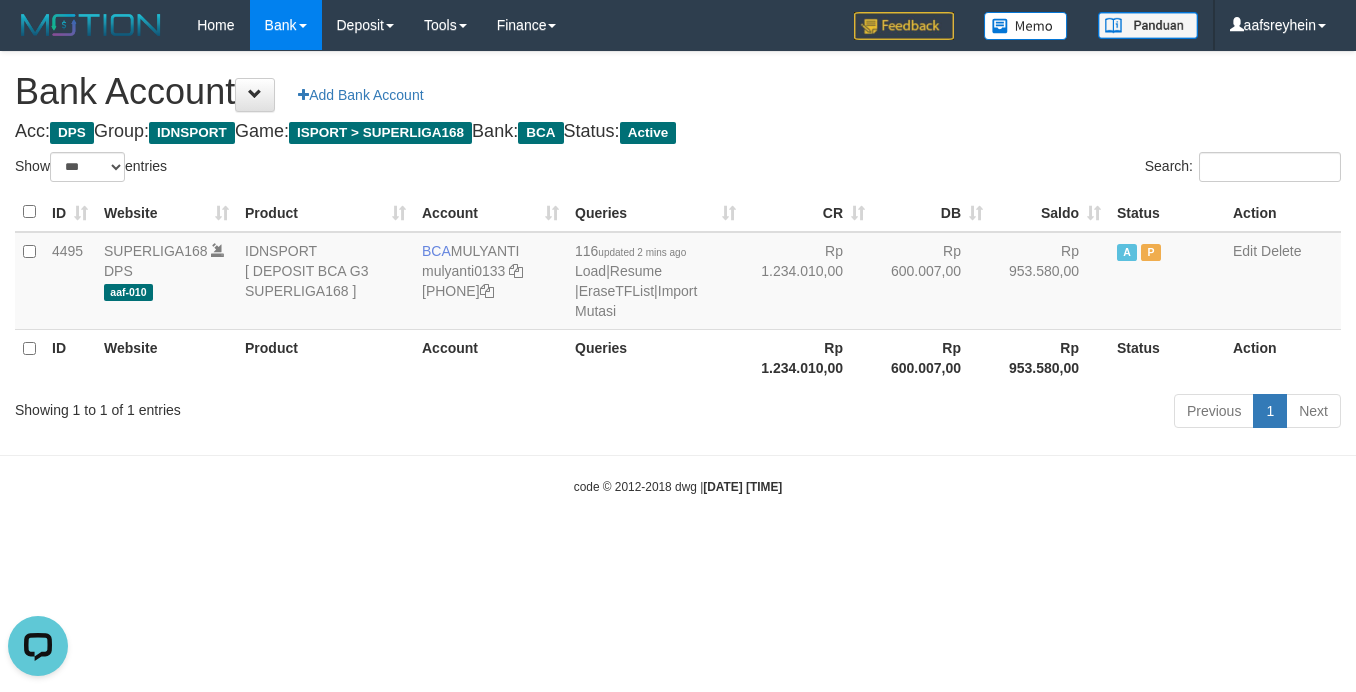 scroll, scrollTop: 0, scrollLeft: 0, axis: both 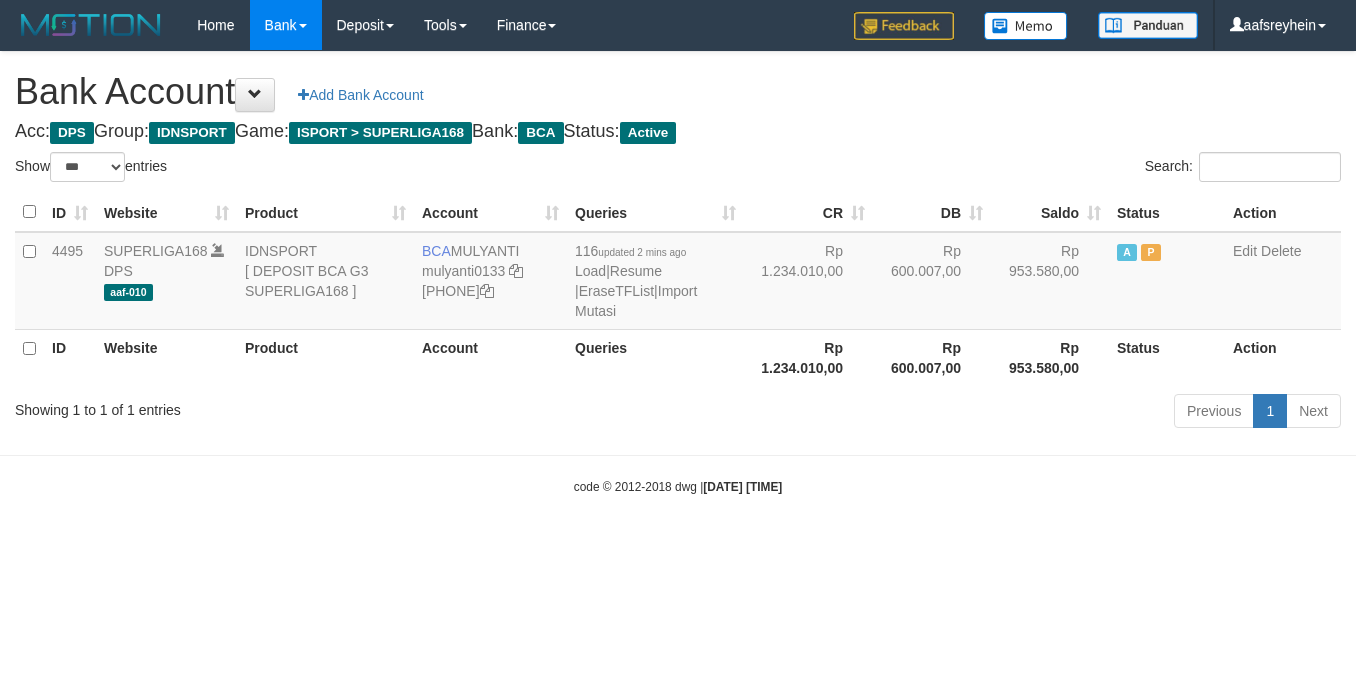 select on "***" 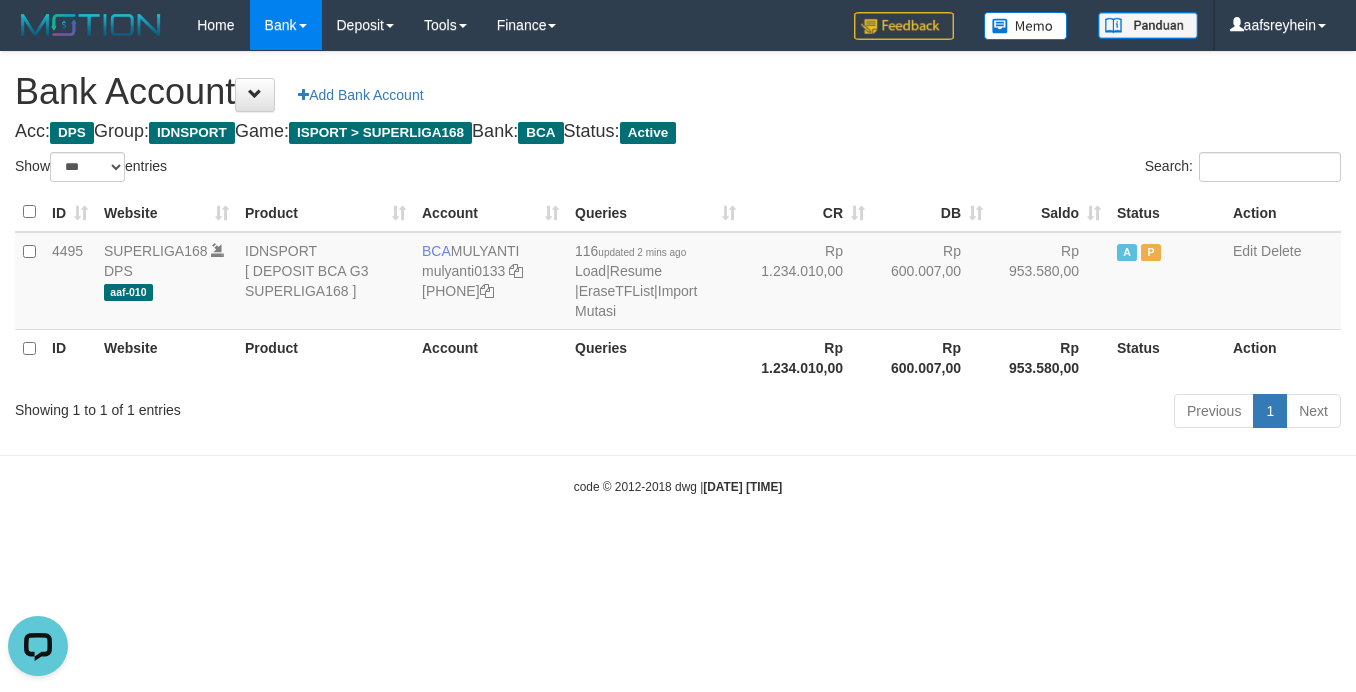 scroll, scrollTop: 0, scrollLeft: 0, axis: both 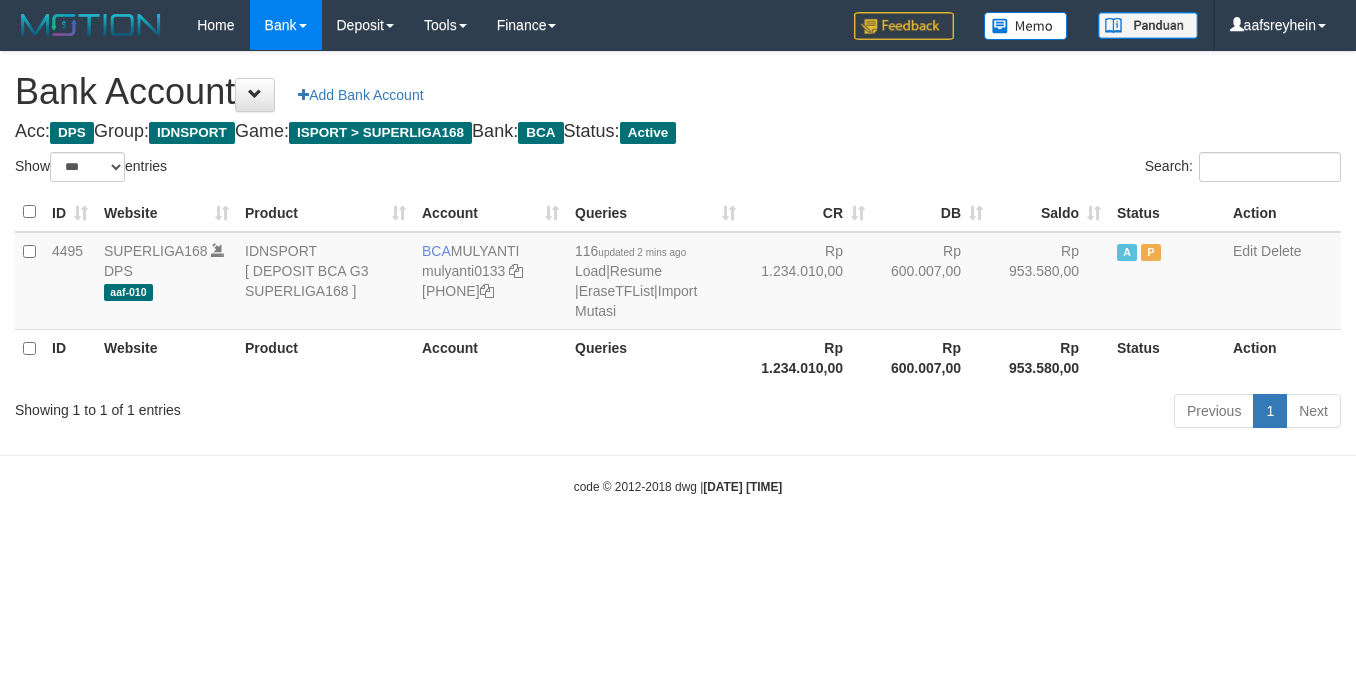 select on "***" 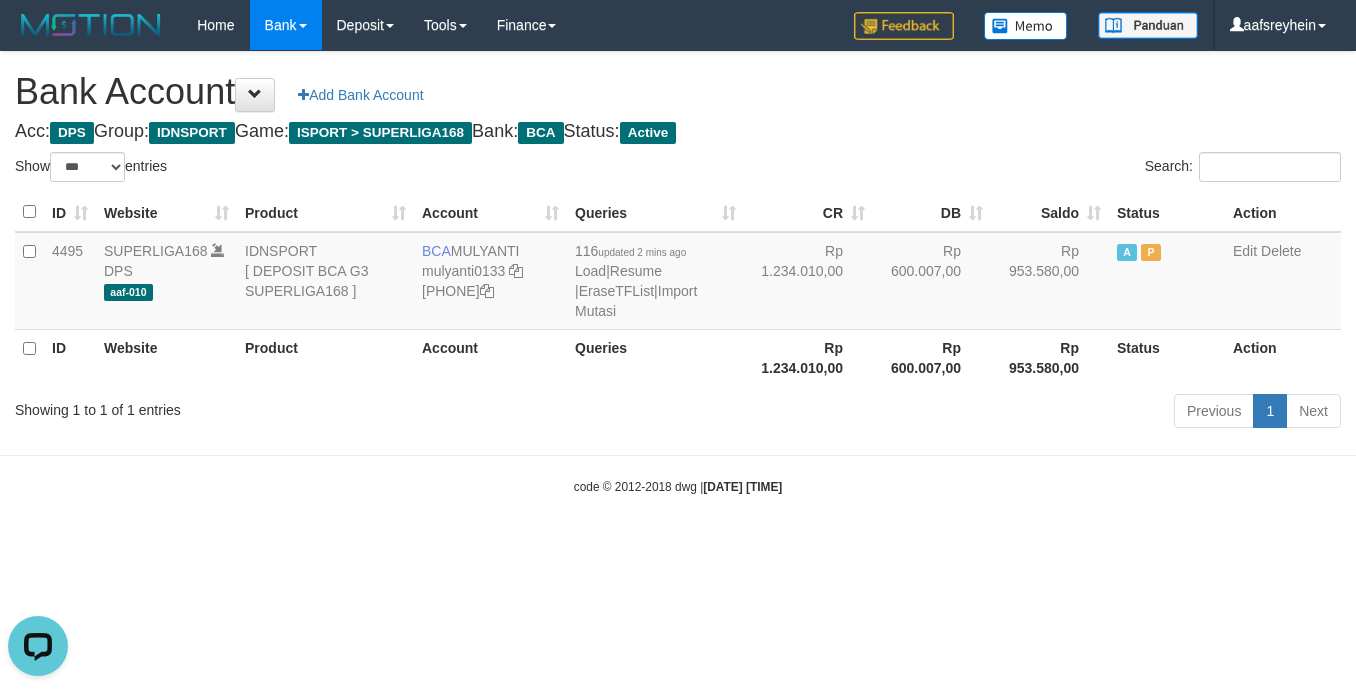 scroll, scrollTop: 0, scrollLeft: 0, axis: both 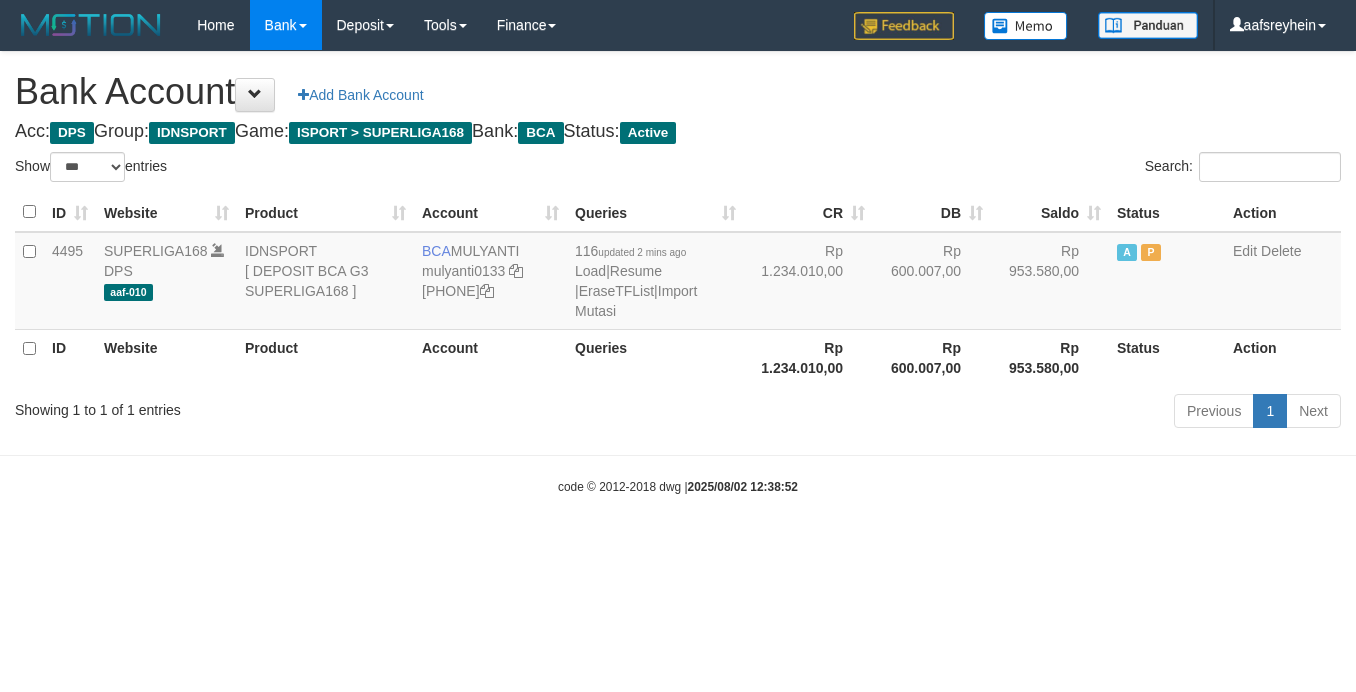 select on "***" 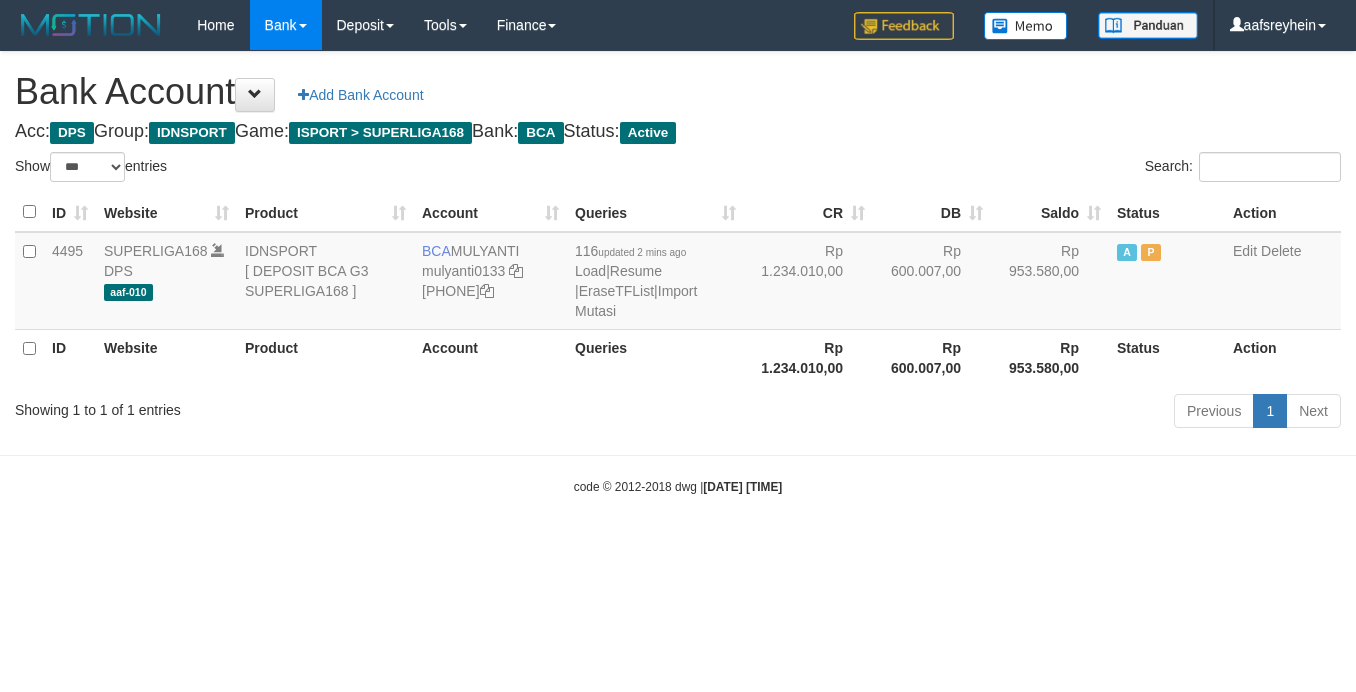 select on "***" 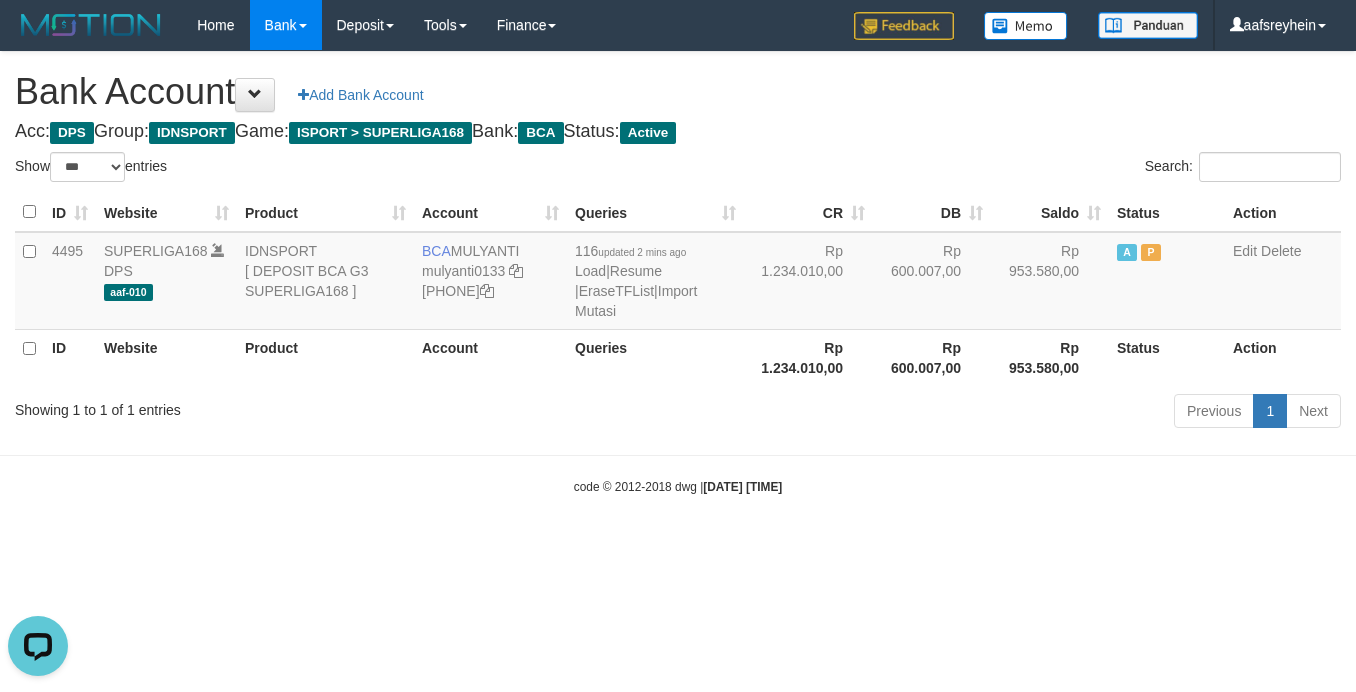 scroll, scrollTop: 0, scrollLeft: 0, axis: both 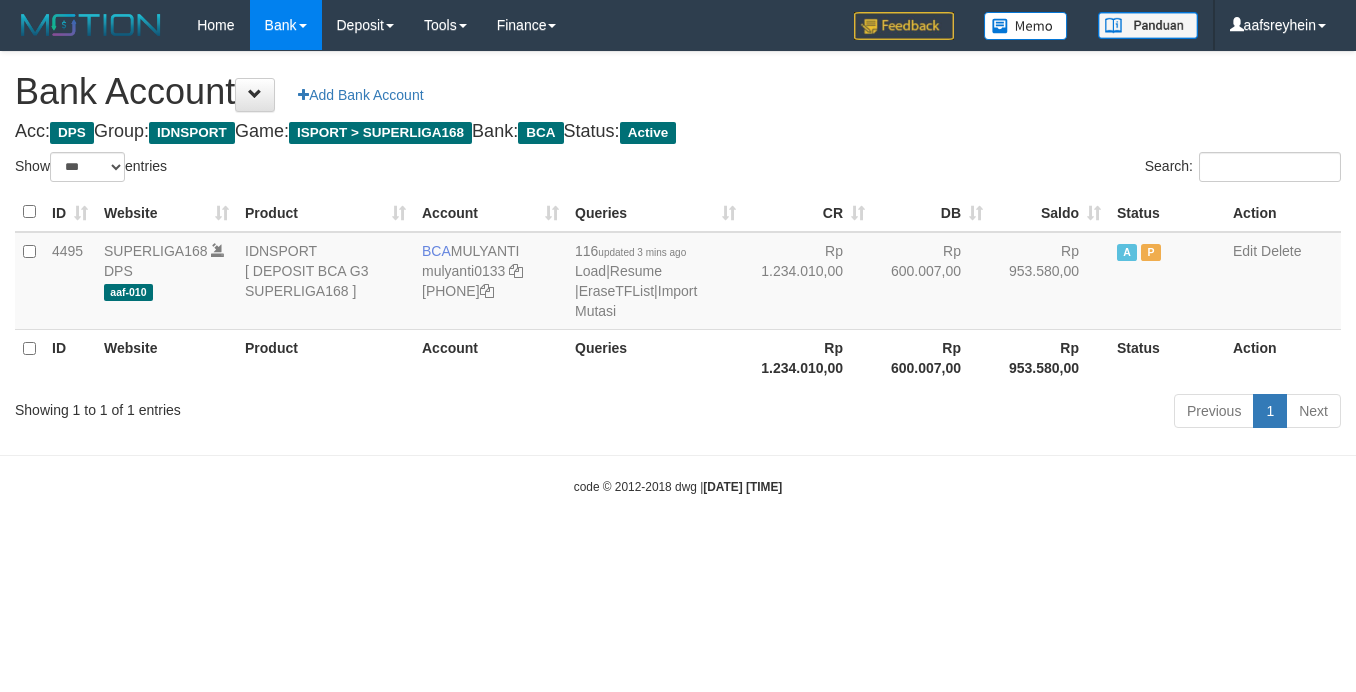 select on "***" 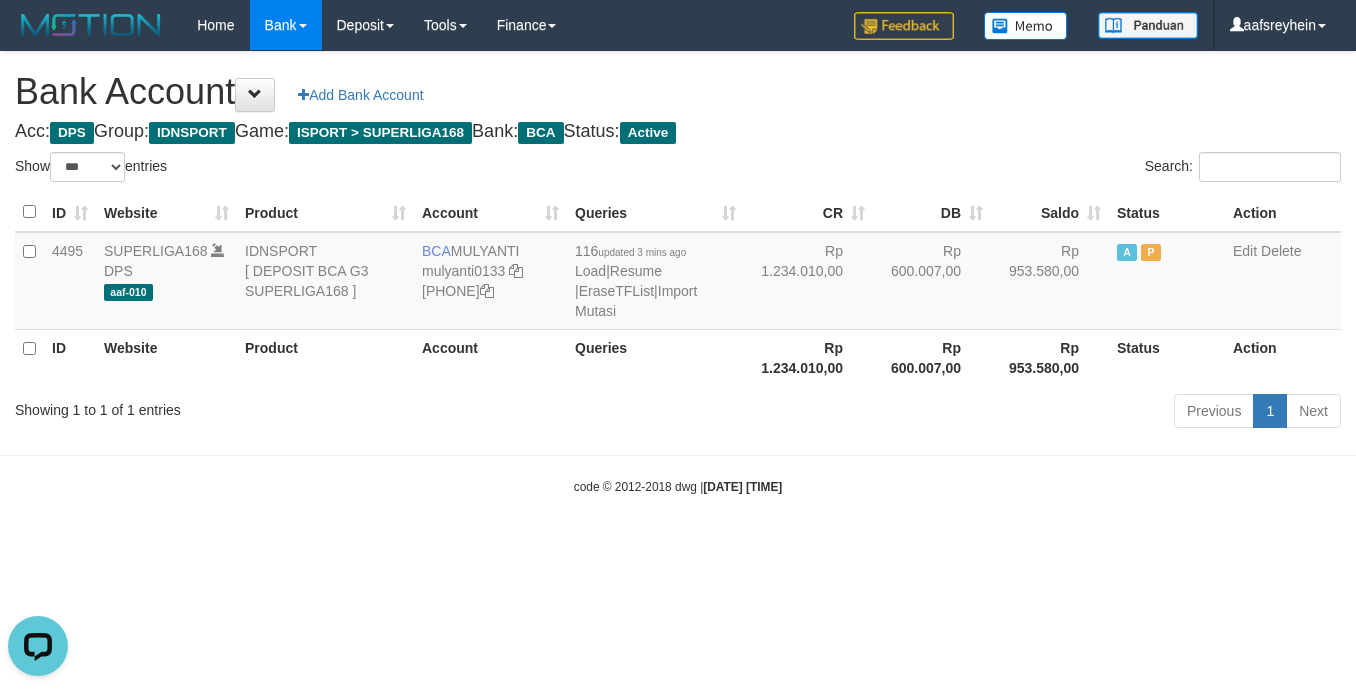scroll, scrollTop: 0, scrollLeft: 0, axis: both 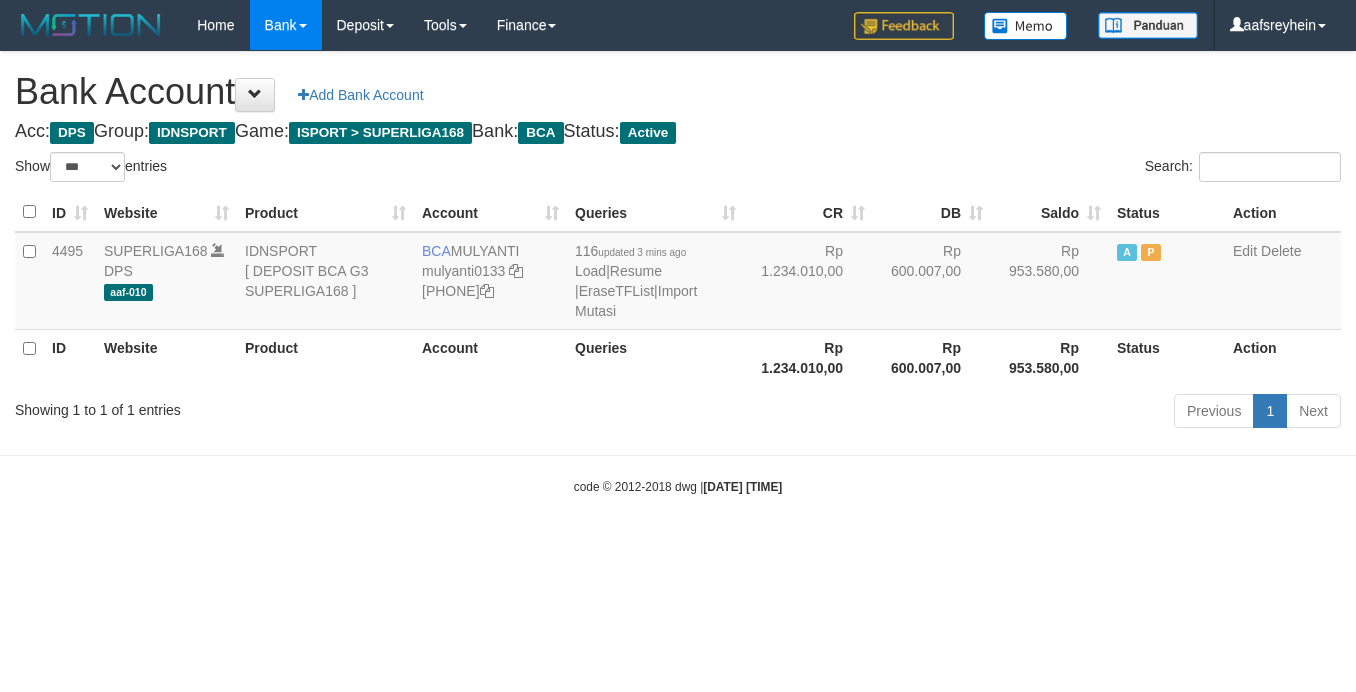 select on "***" 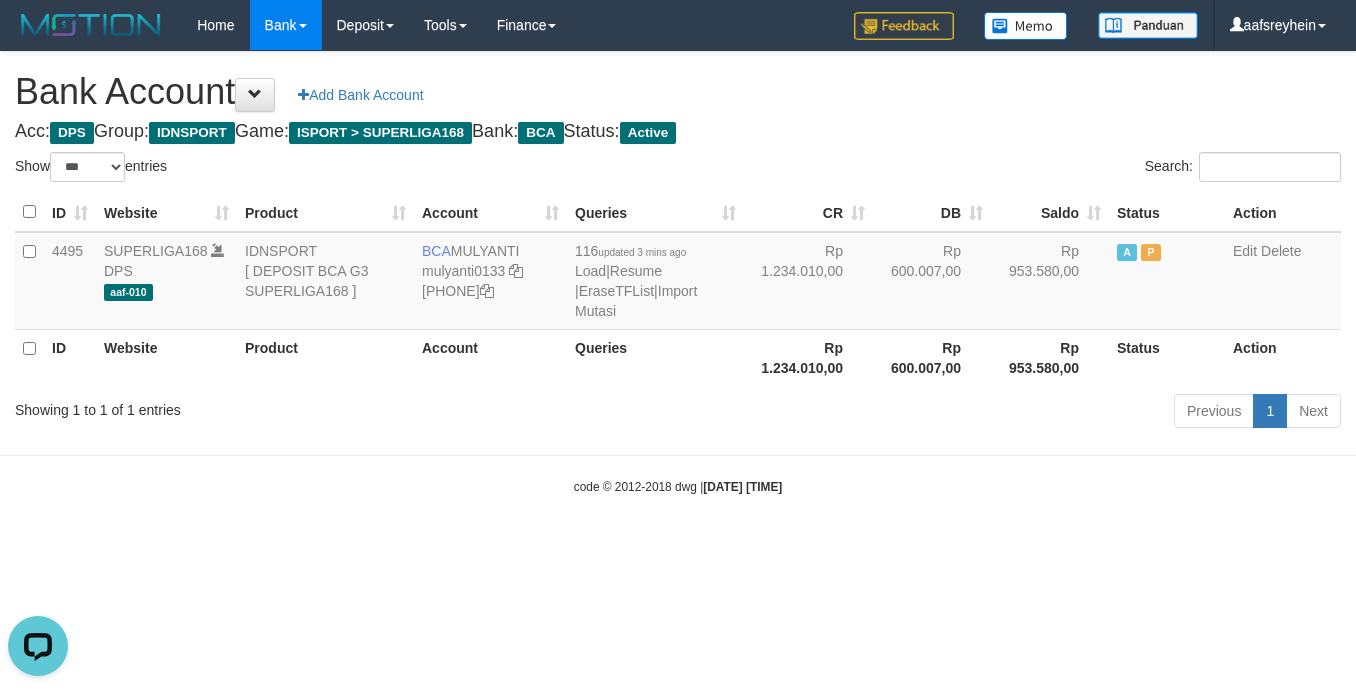 scroll, scrollTop: 0, scrollLeft: 0, axis: both 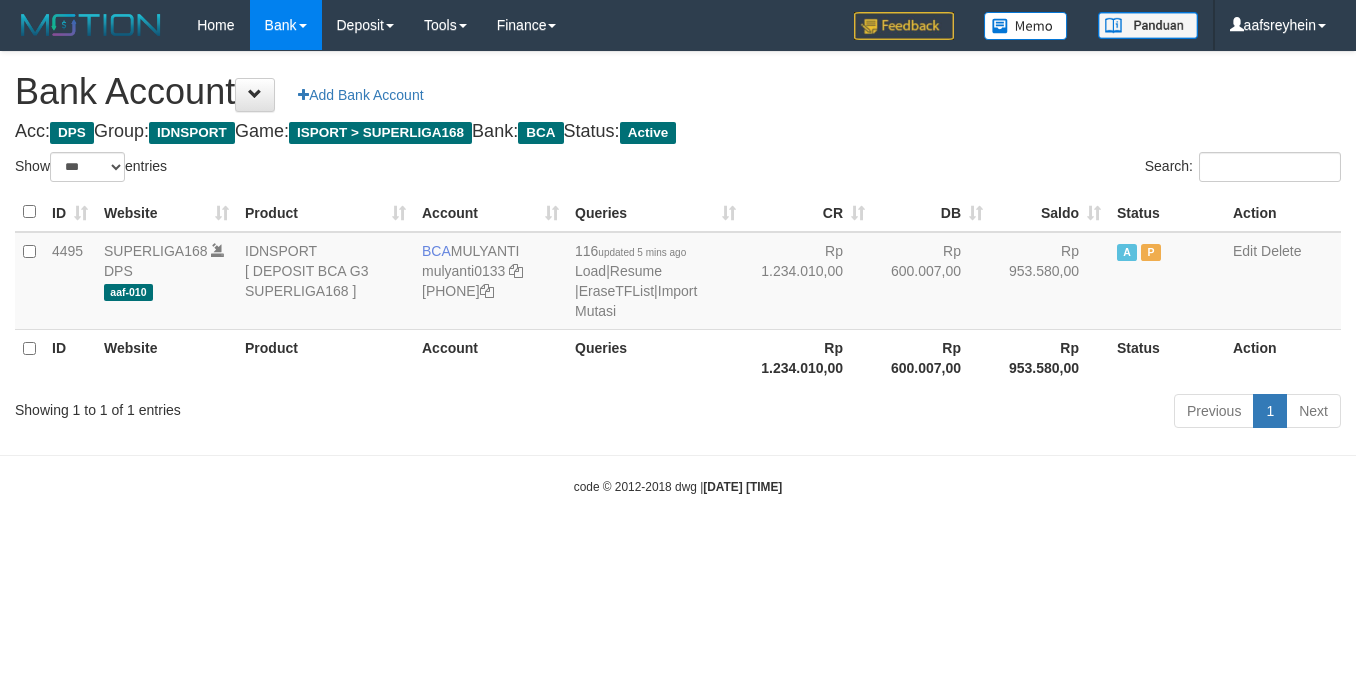 select on "***" 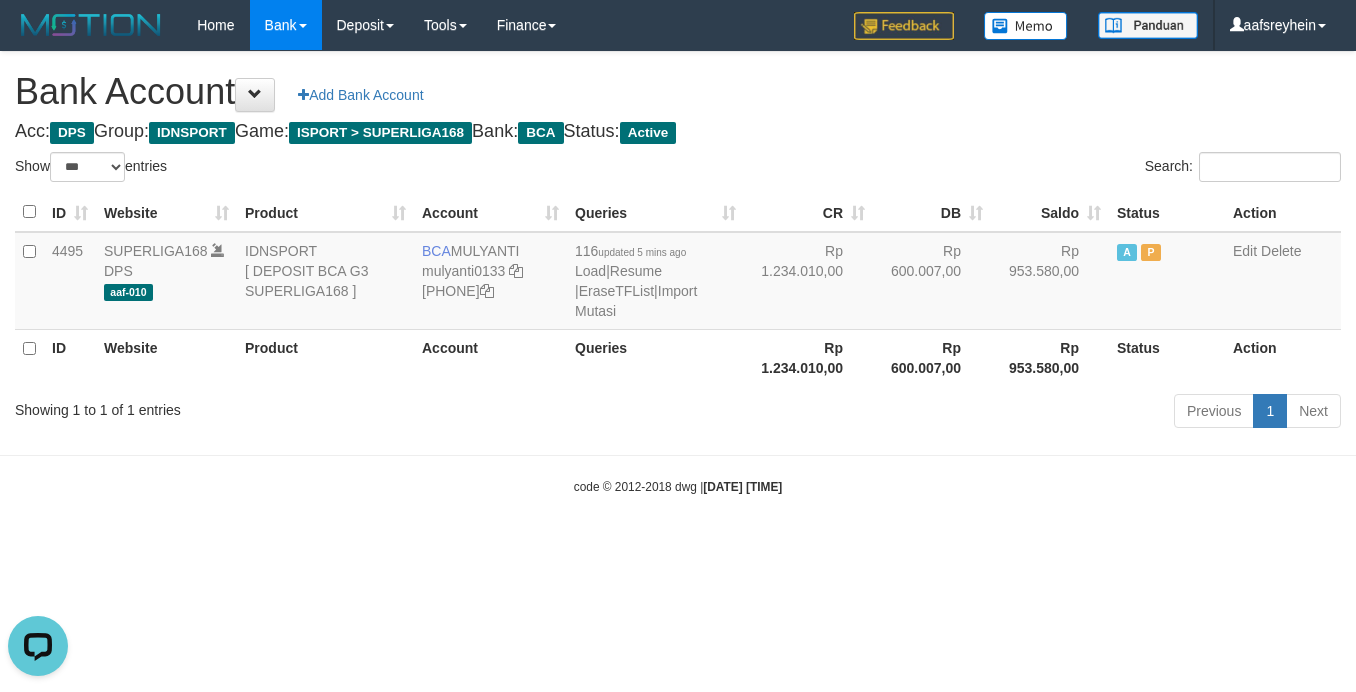 scroll, scrollTop: 0, scrollLeft: 0, axis: both 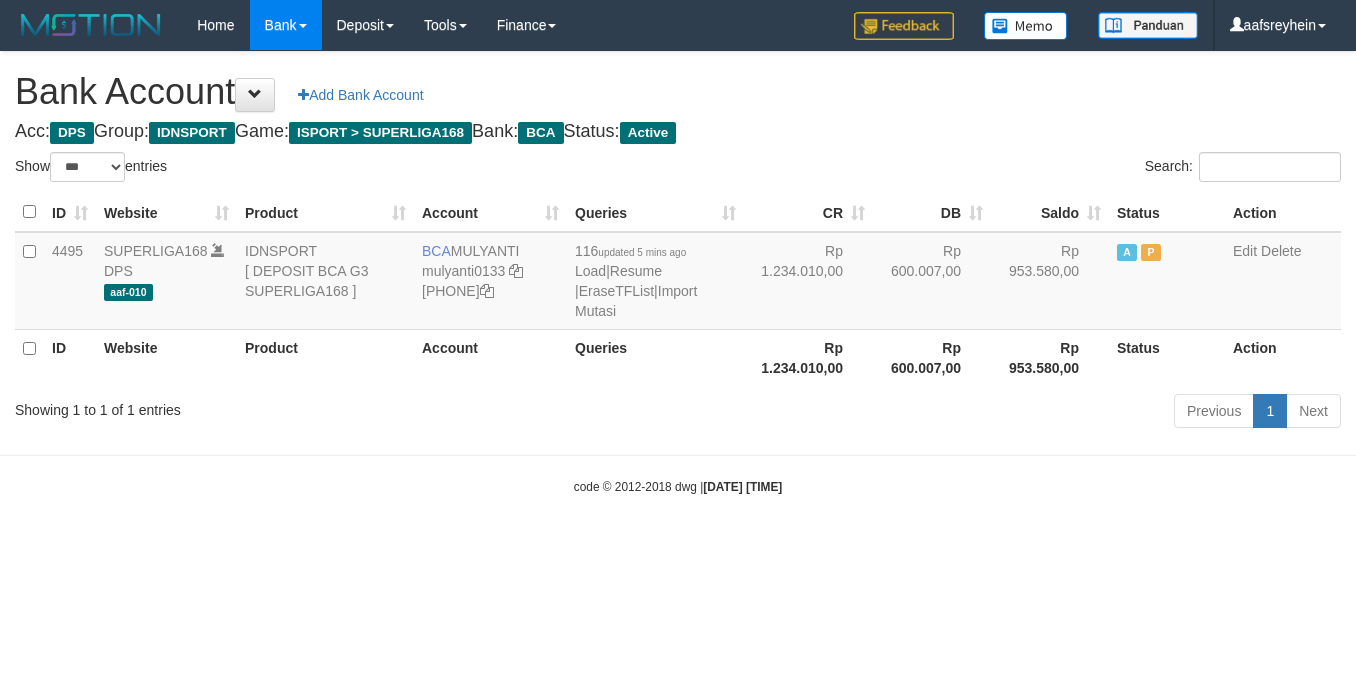 select on "***" 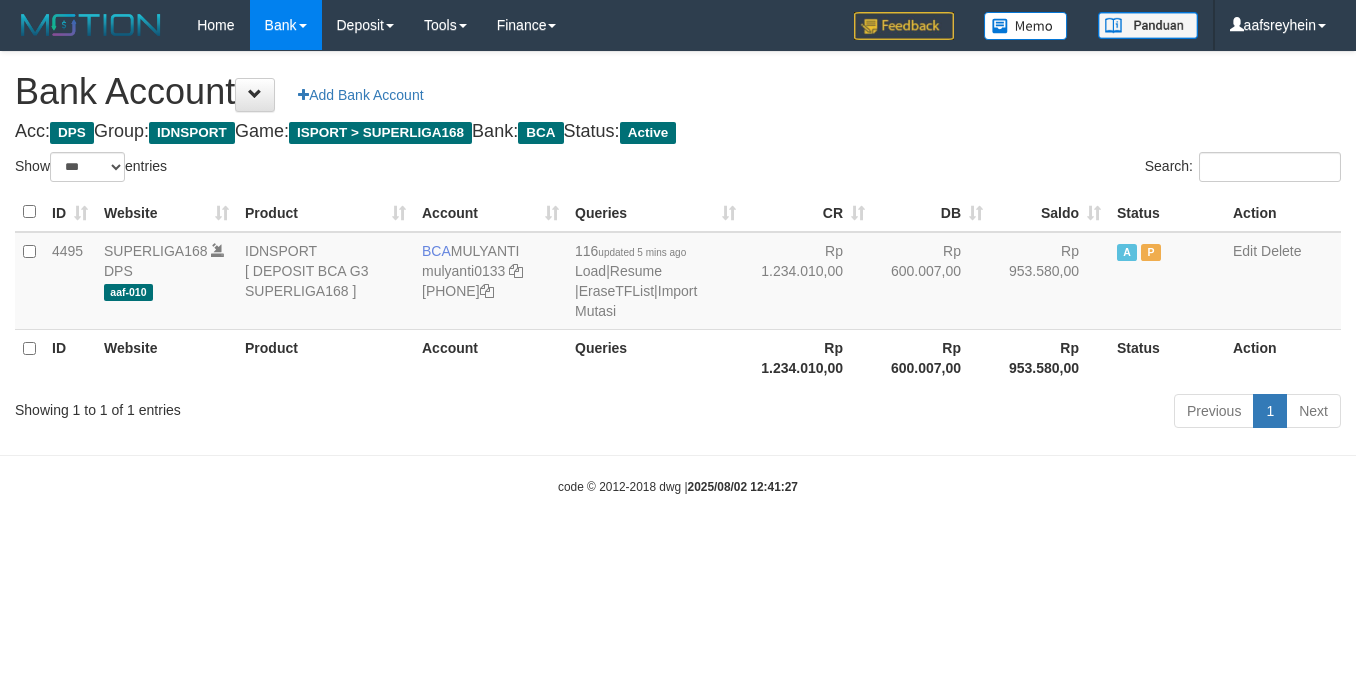 select on "***" 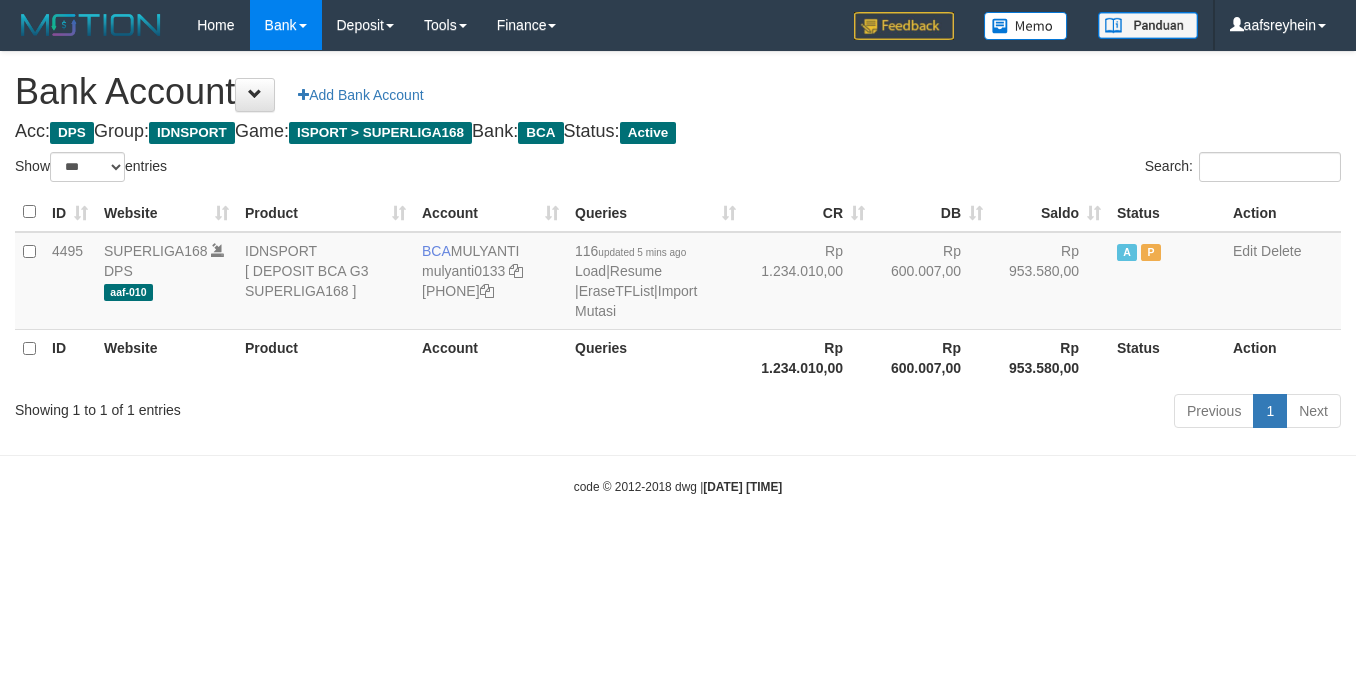 select on "***" 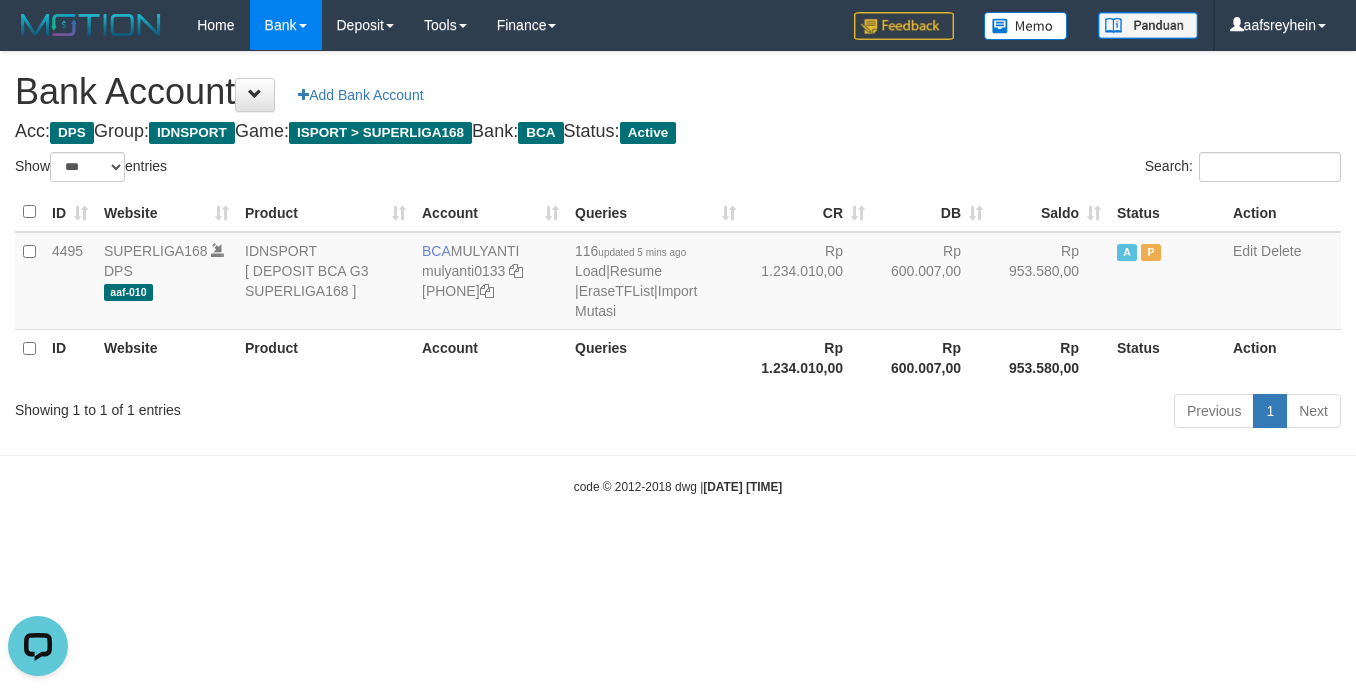 scroll, scrollTop: 0, scrollLeft: 0, axis: both 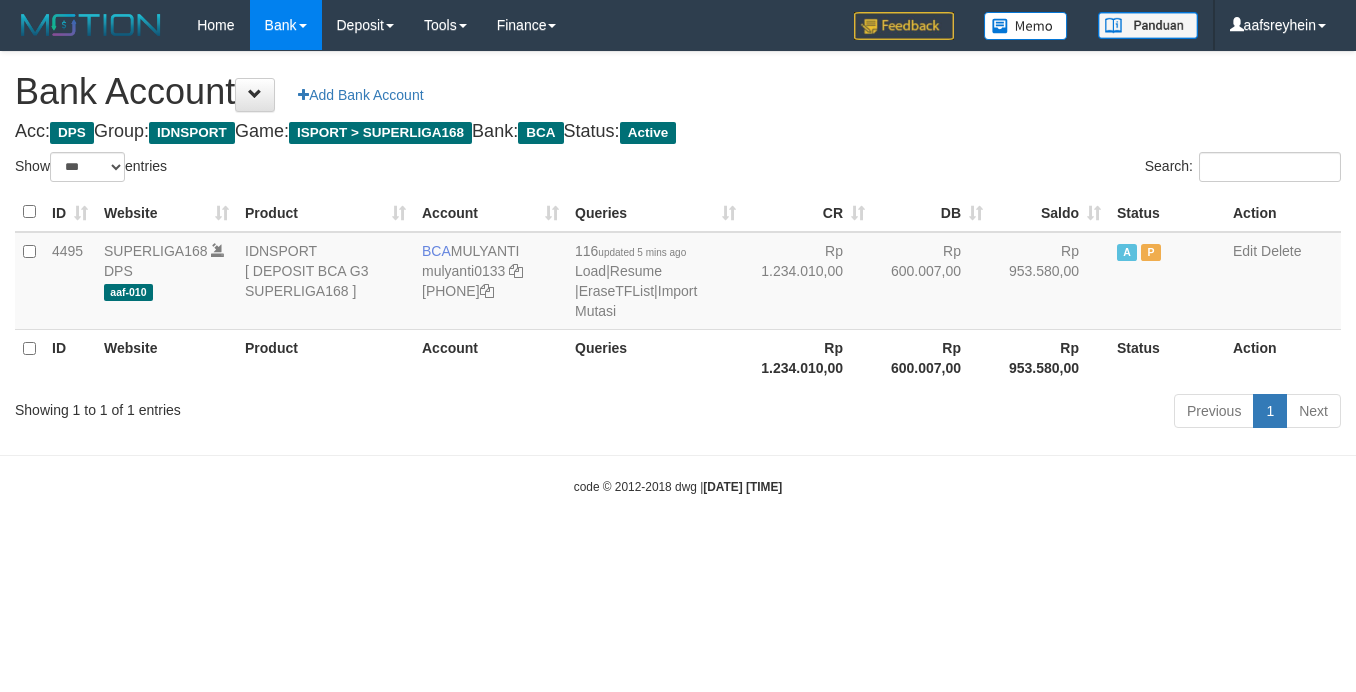 select on "***" 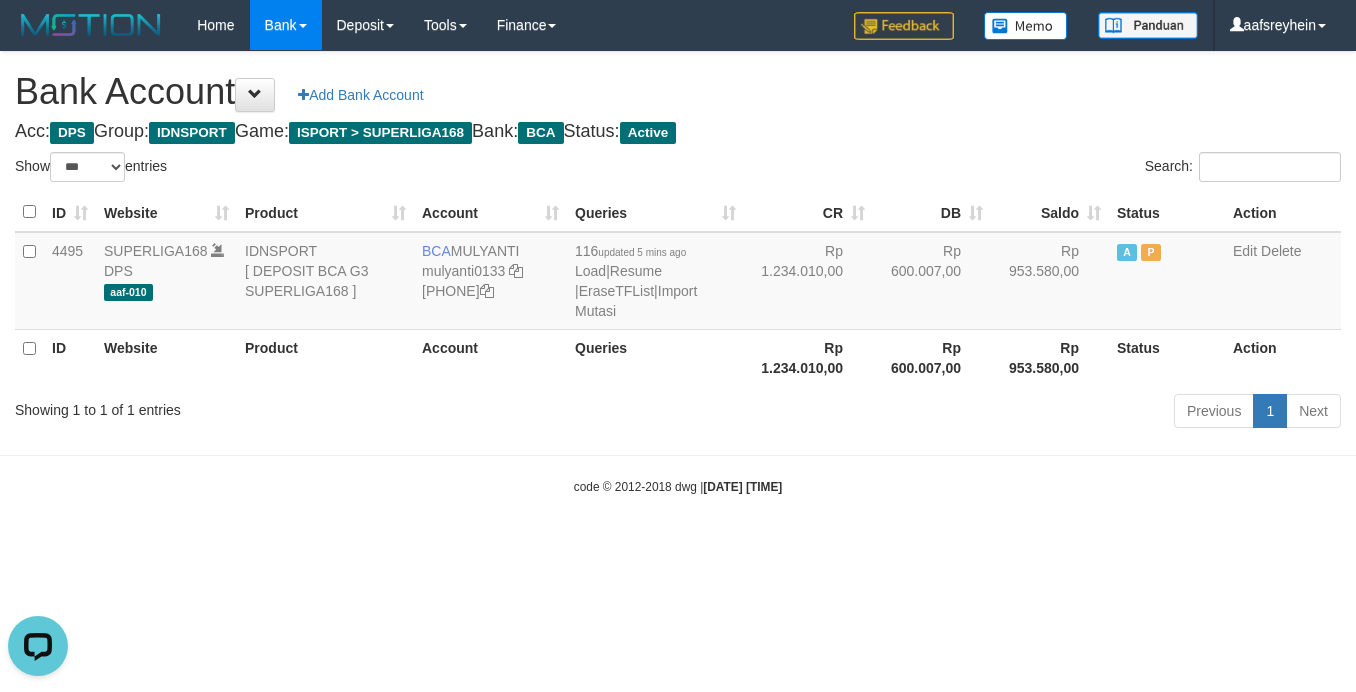 scroll, scrollTop: 0, scrollLeft: 0, axis: both 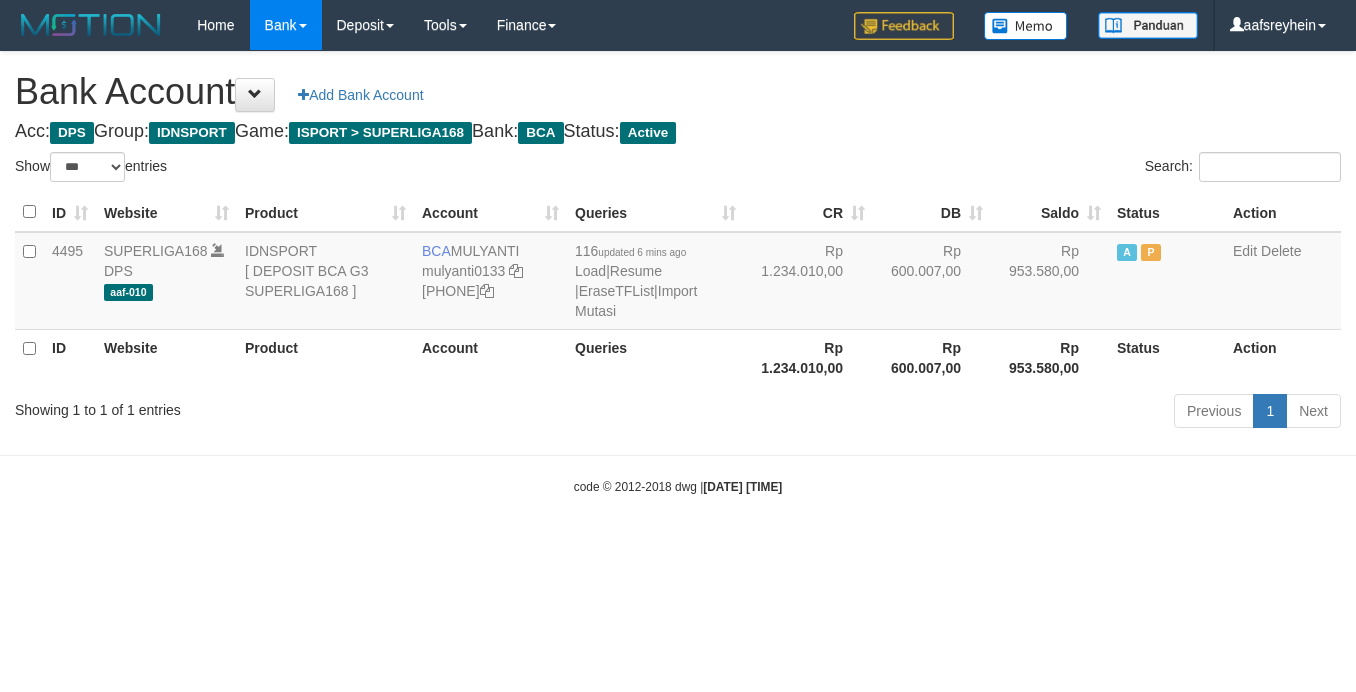 select on "***" 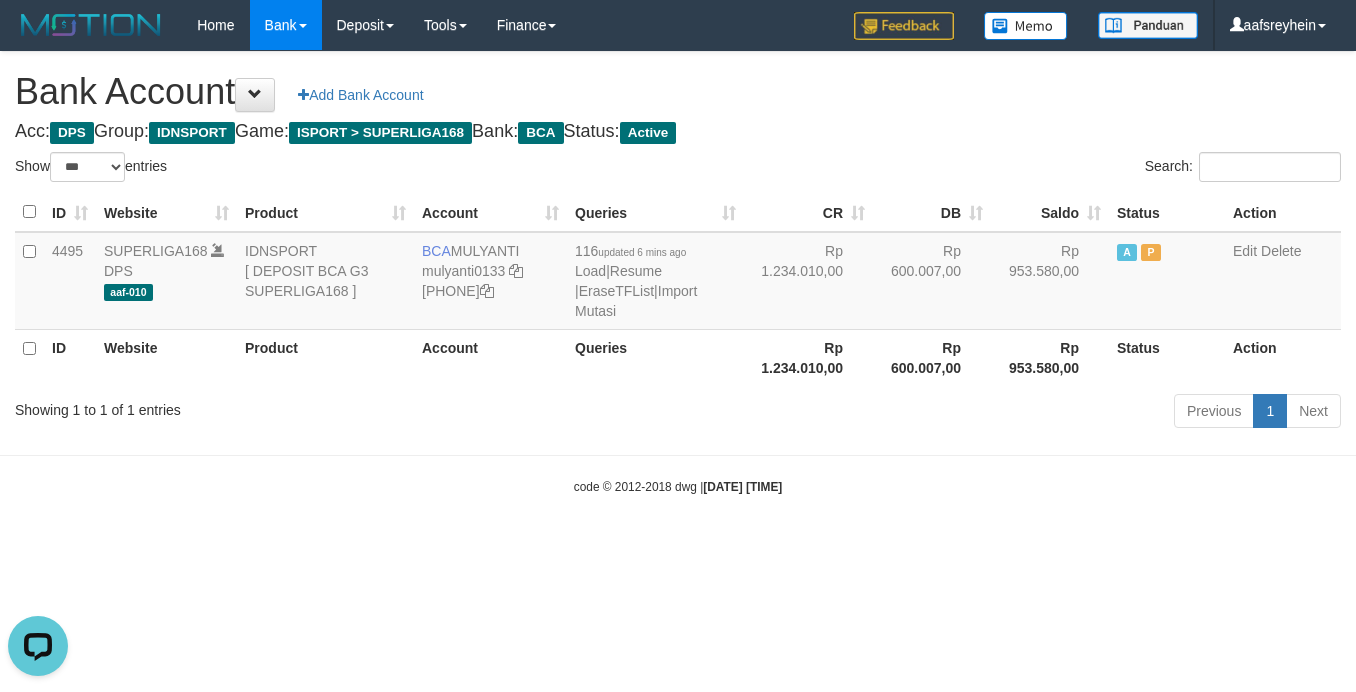 scroll, scrollTop: 0, scrollLeft: 0, axis: both 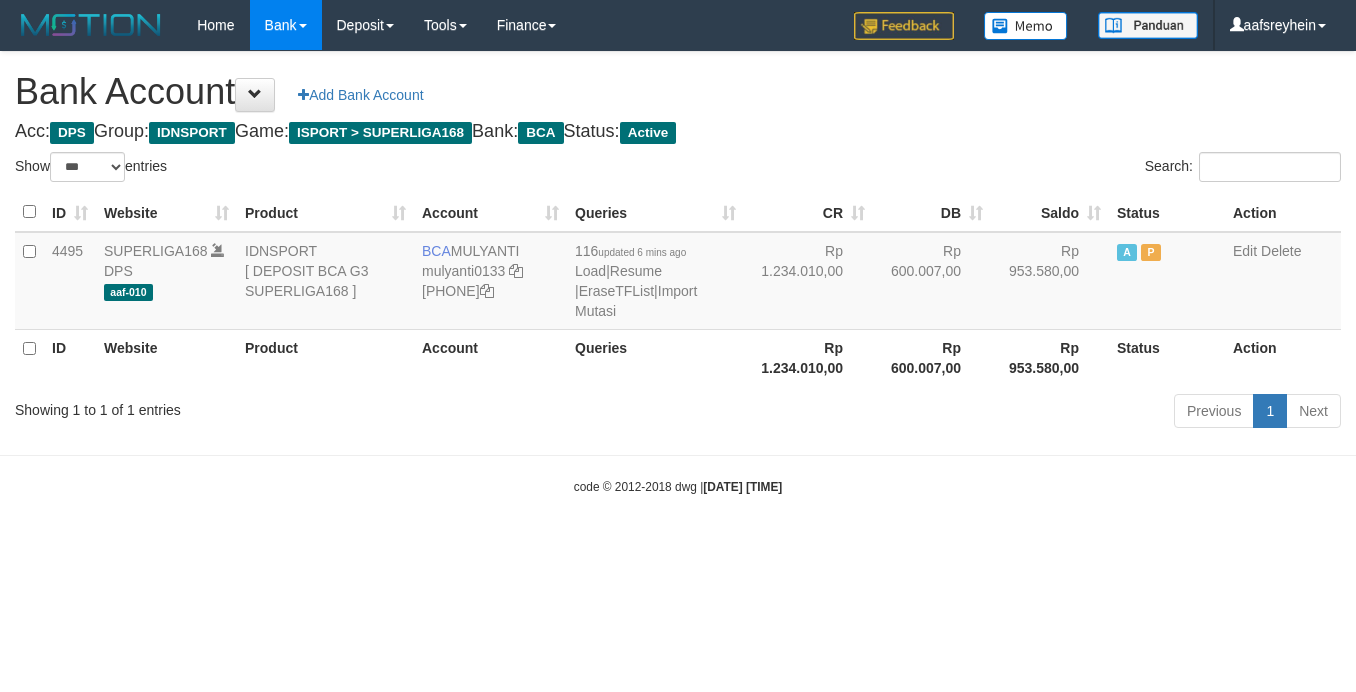 select on "***" 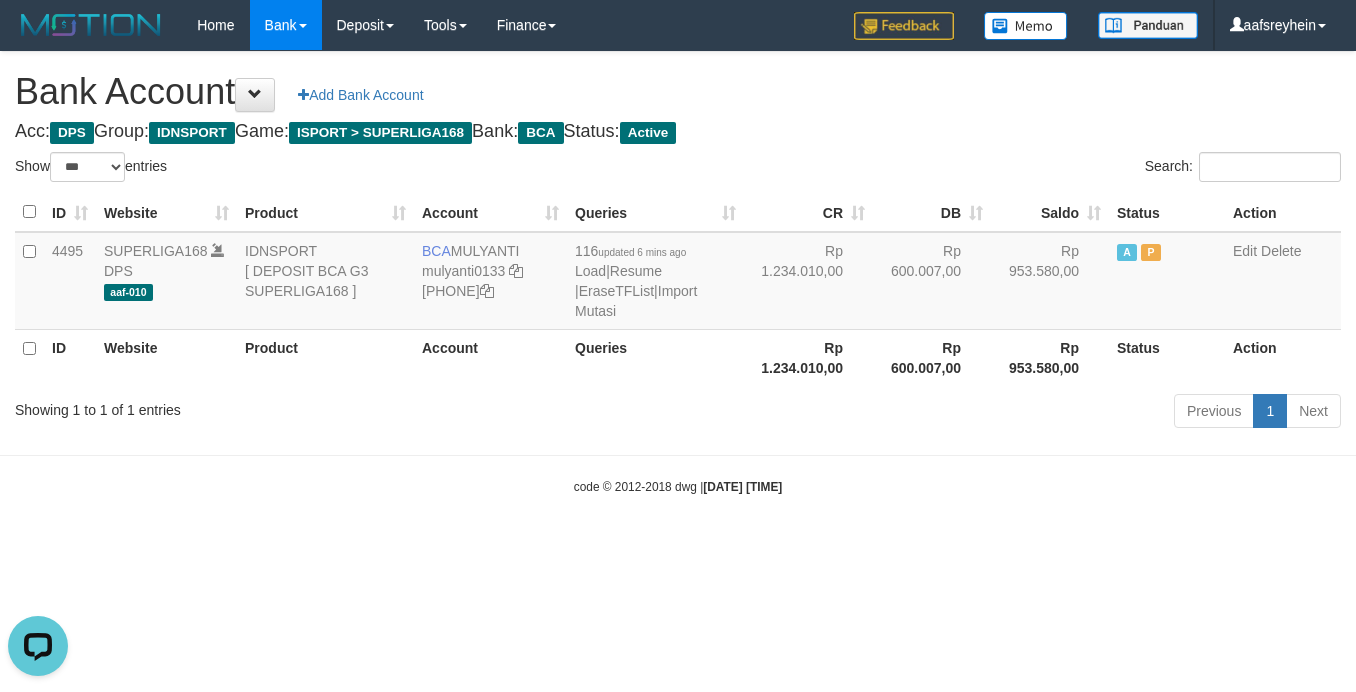 scroll, scrollTop: 0, scrollLeft: 0, axis: both 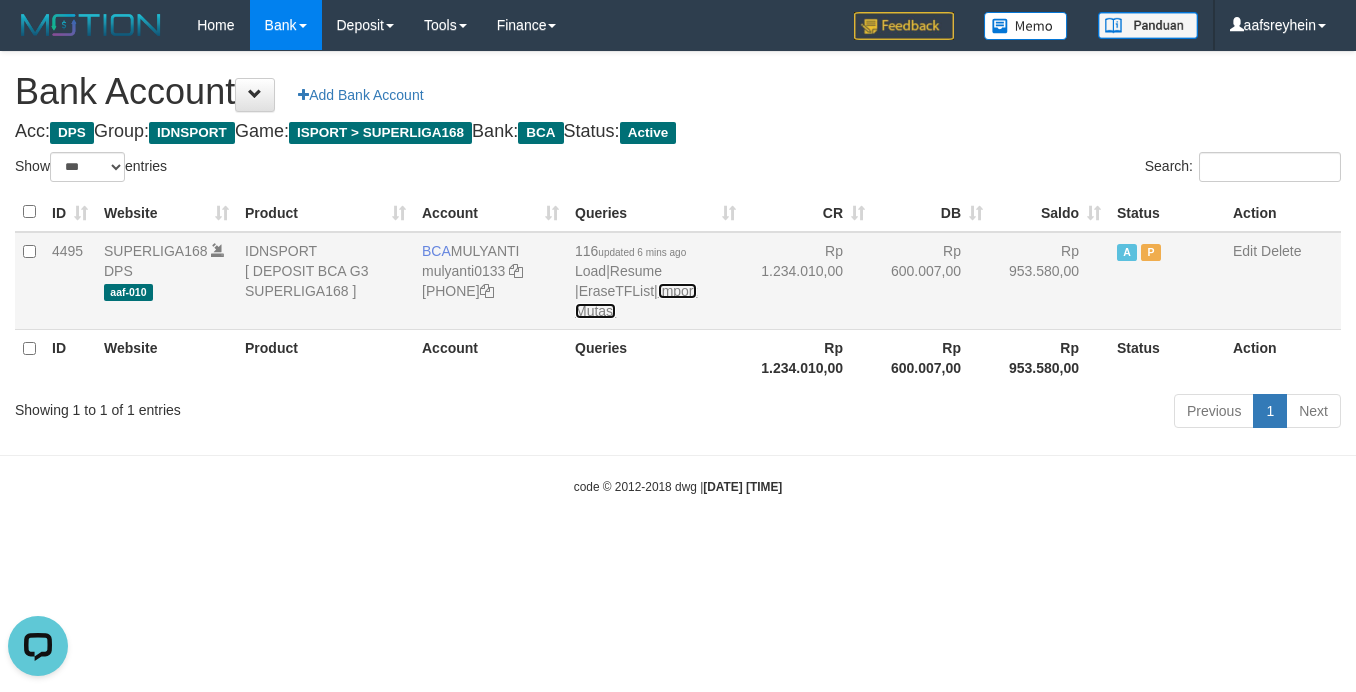 click on "Import Mutasi" at bounding box center [636, 301] 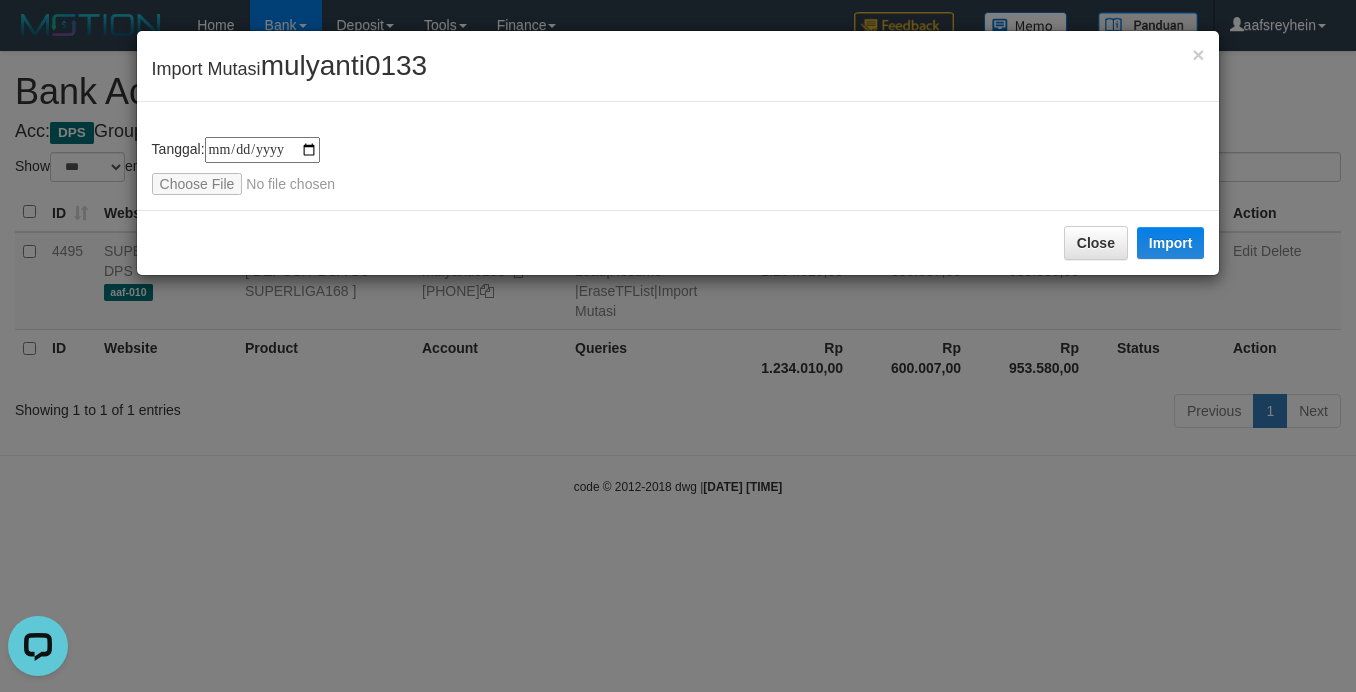 type on "**********" 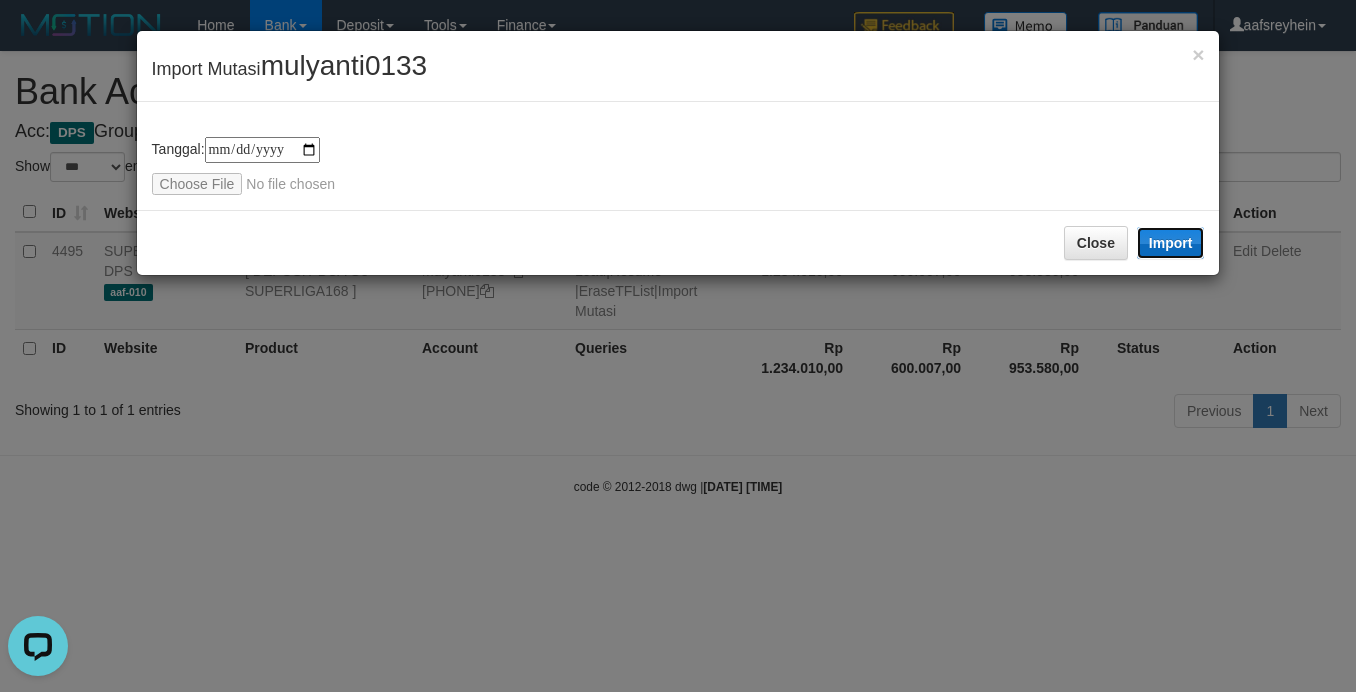 click on "Import" at bounding box center [1171, 243] 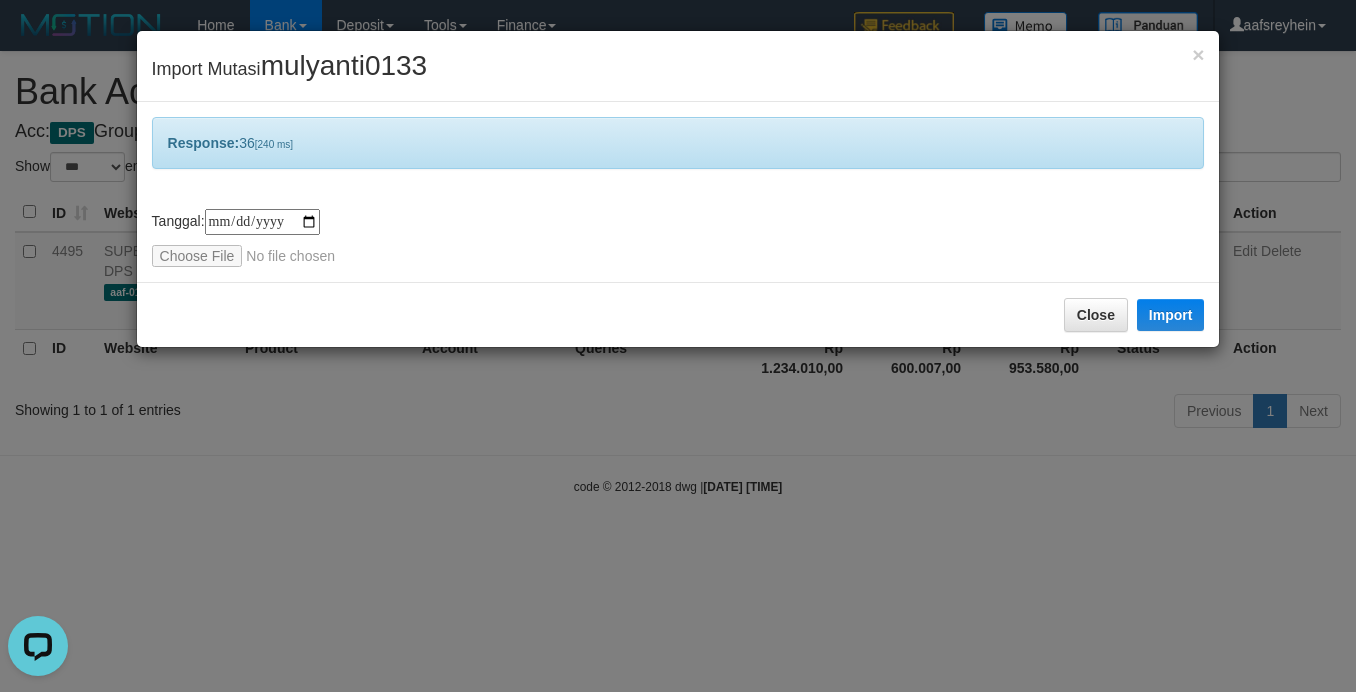 click on "×
Import Mutasi  [USERNAME]
Response:  36  [240 ms]
tanggal transaksi debet kredit saldo 1 2 3 4 5 6 7 8 9 10 11 12 13 14 15 16 17 18 19 20 21   tanggal transaksi debet kredit saldo   1 2 3 4 5 6 7 8 9 10 11 12 13 14 15 16 17 18 19 20 21
Tanggal:  [DATE]
Close
Import" at bounding box center (678, 346) 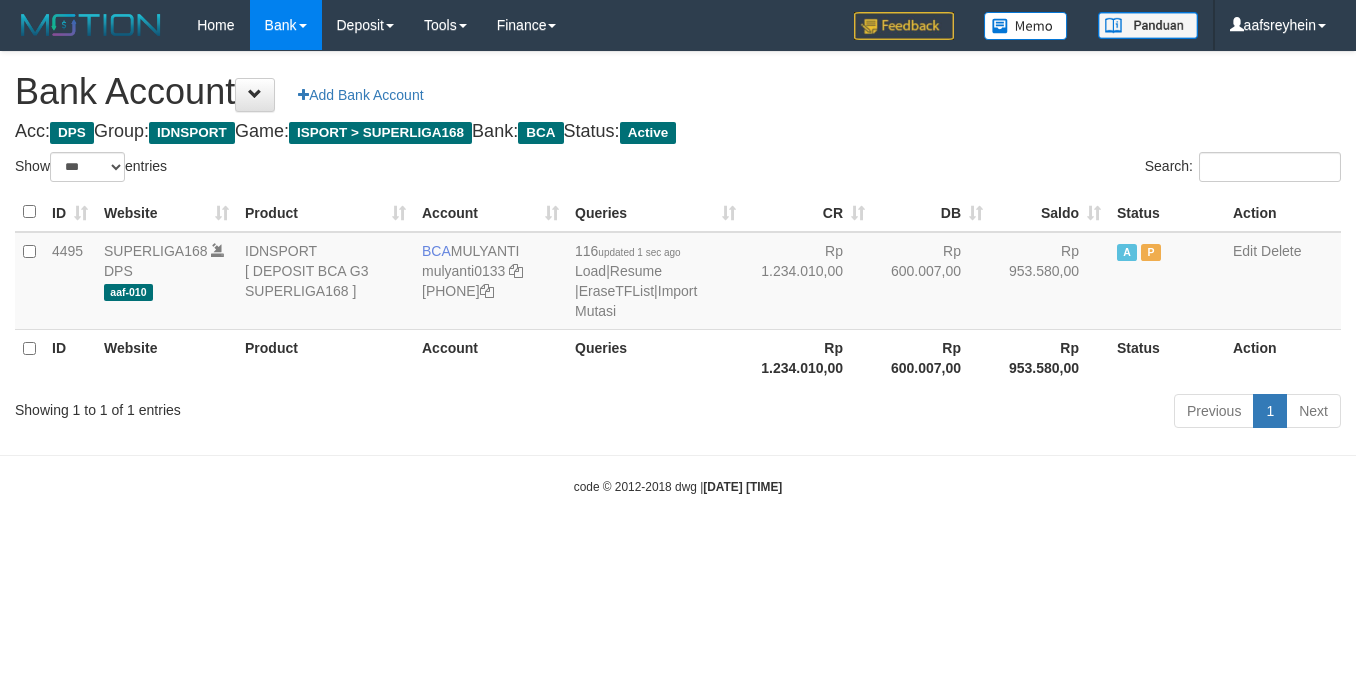 select on "***" 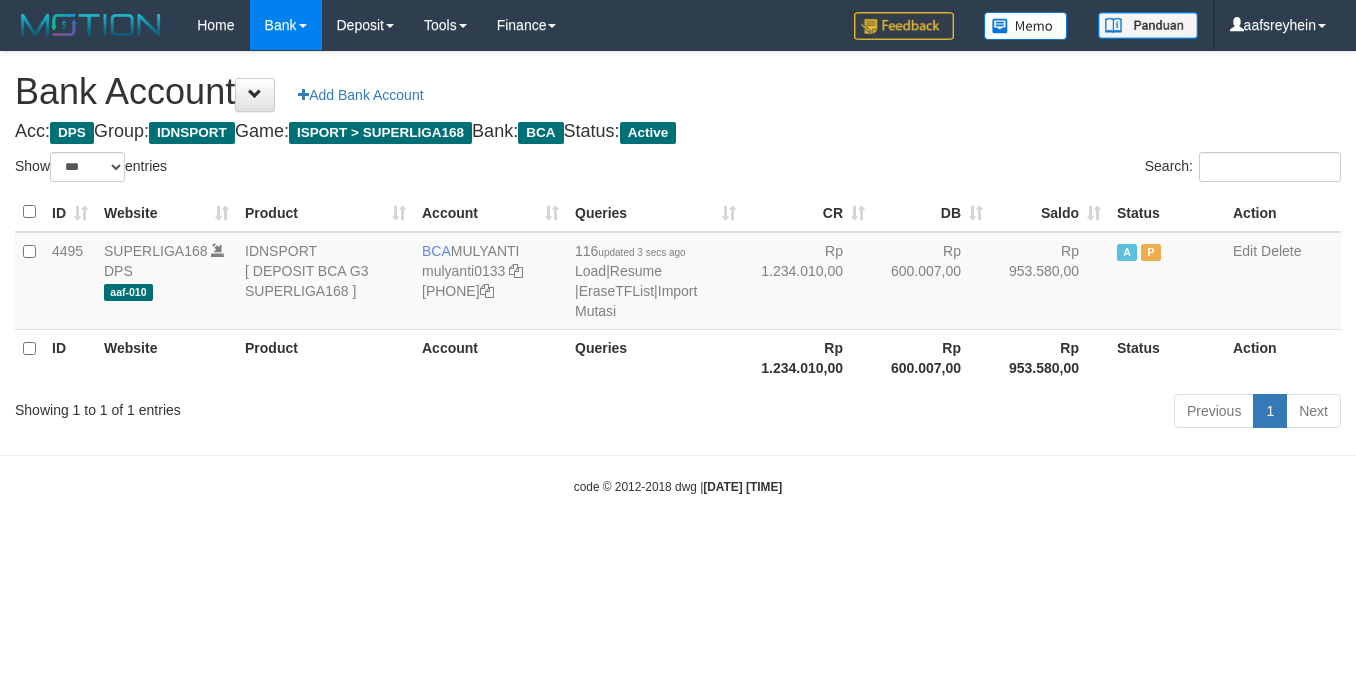 select on "***" 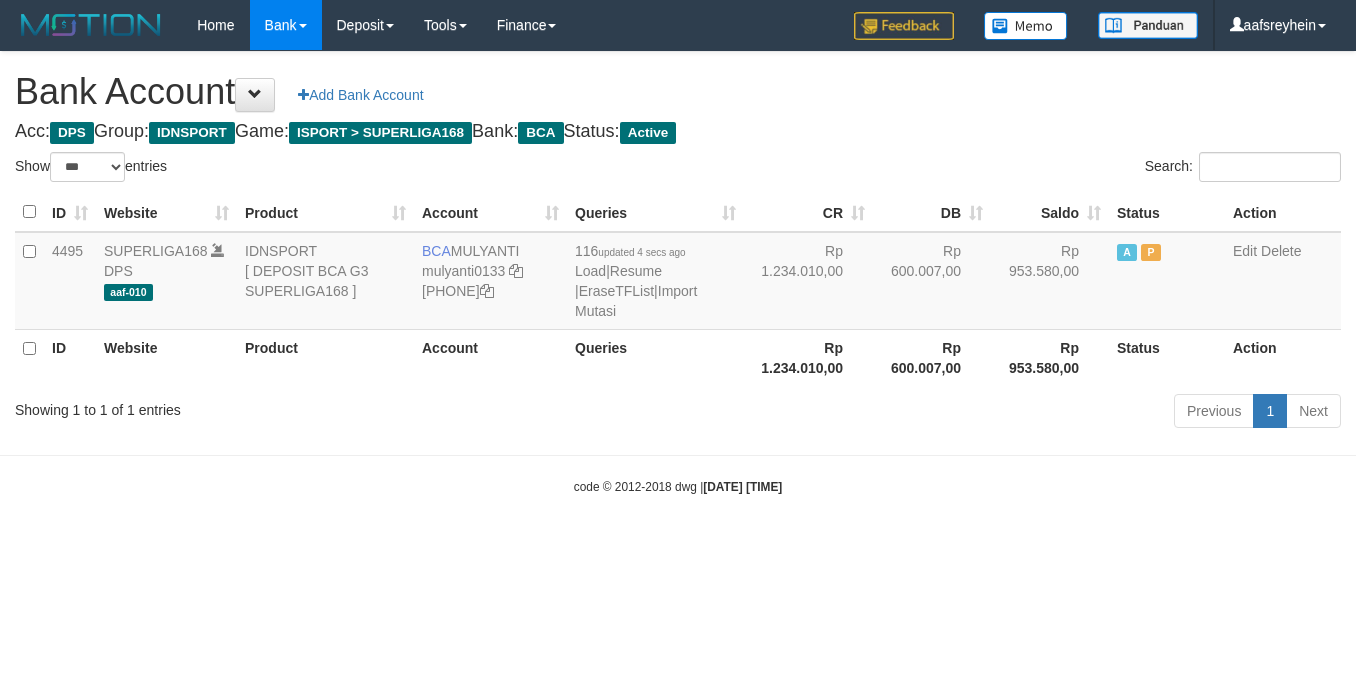 select on "***" 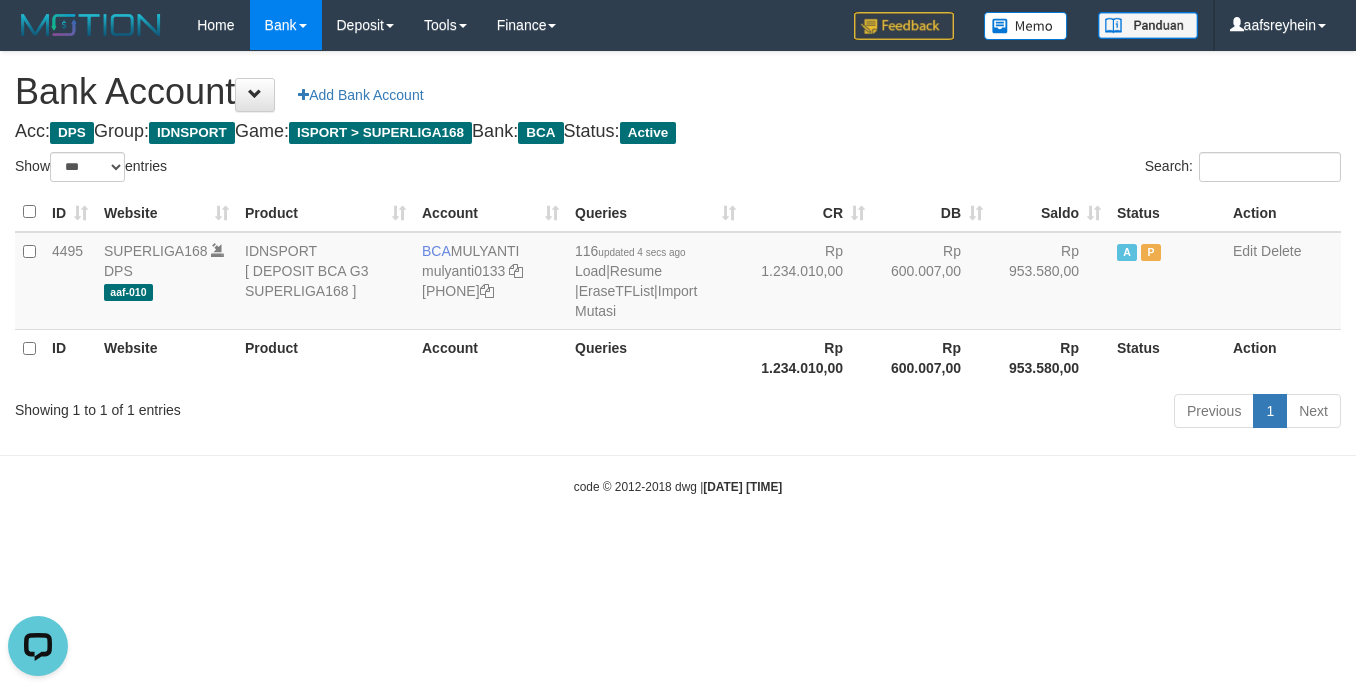 scroll, scrollTop: 0, scrollLeft: 0, axis: both 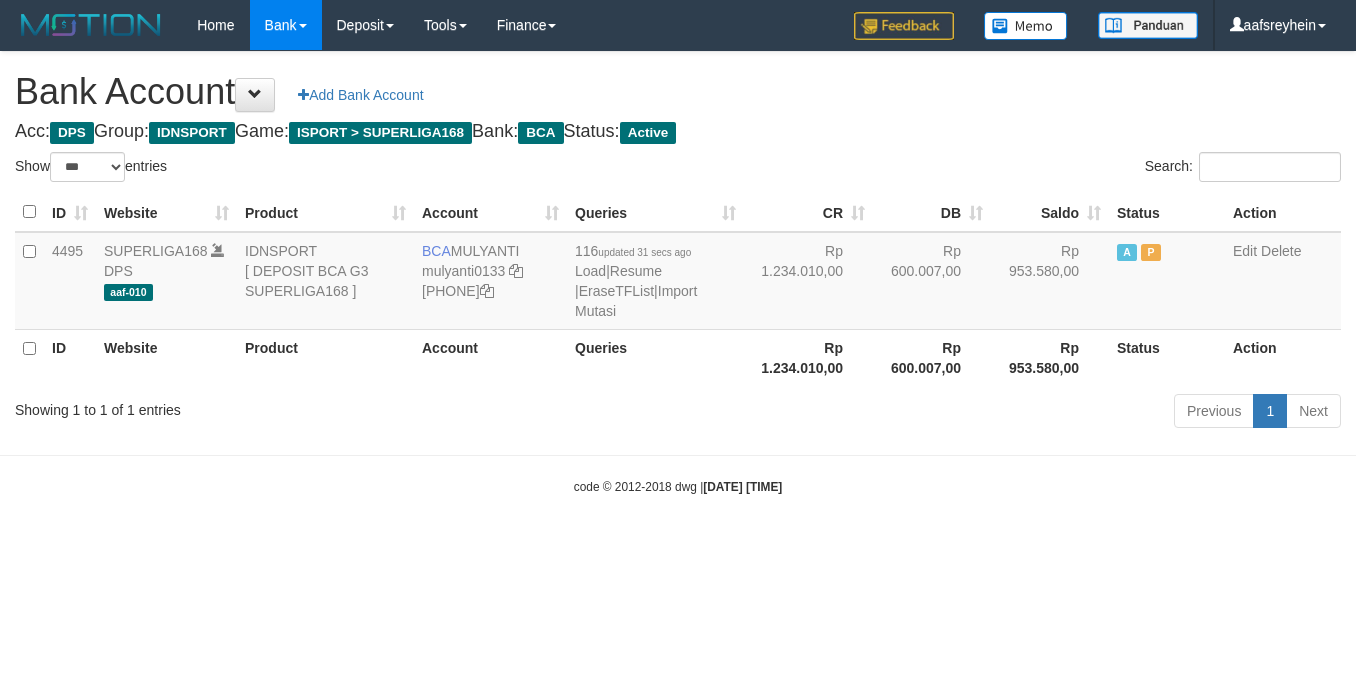 select on "***" 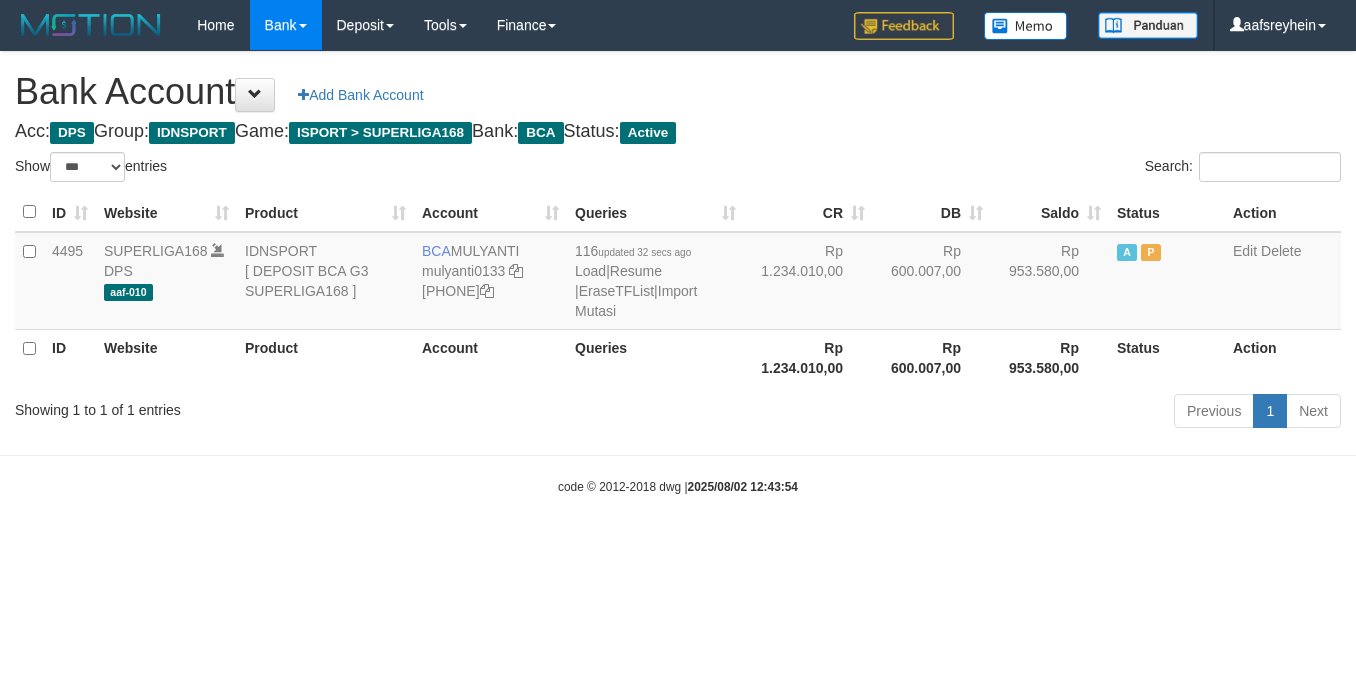 select on "***" 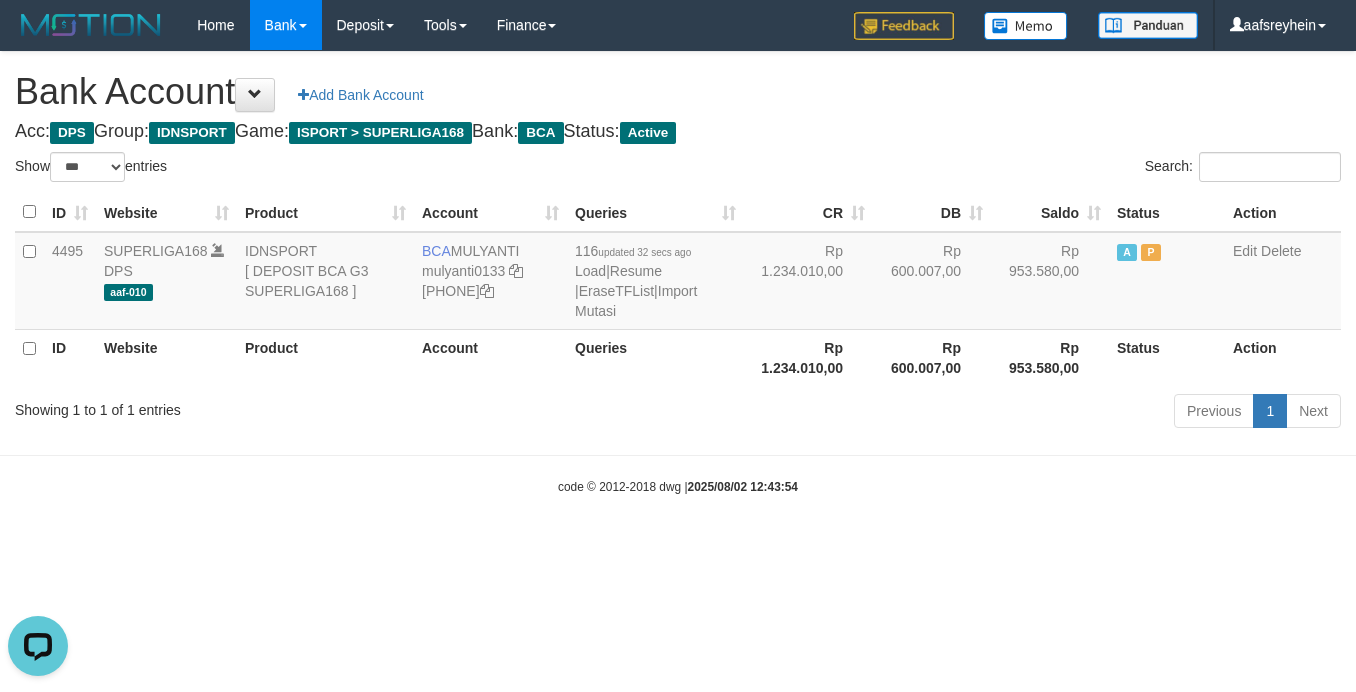 scroll, scrollTop: 0, scrollLeft: 0, axis: both 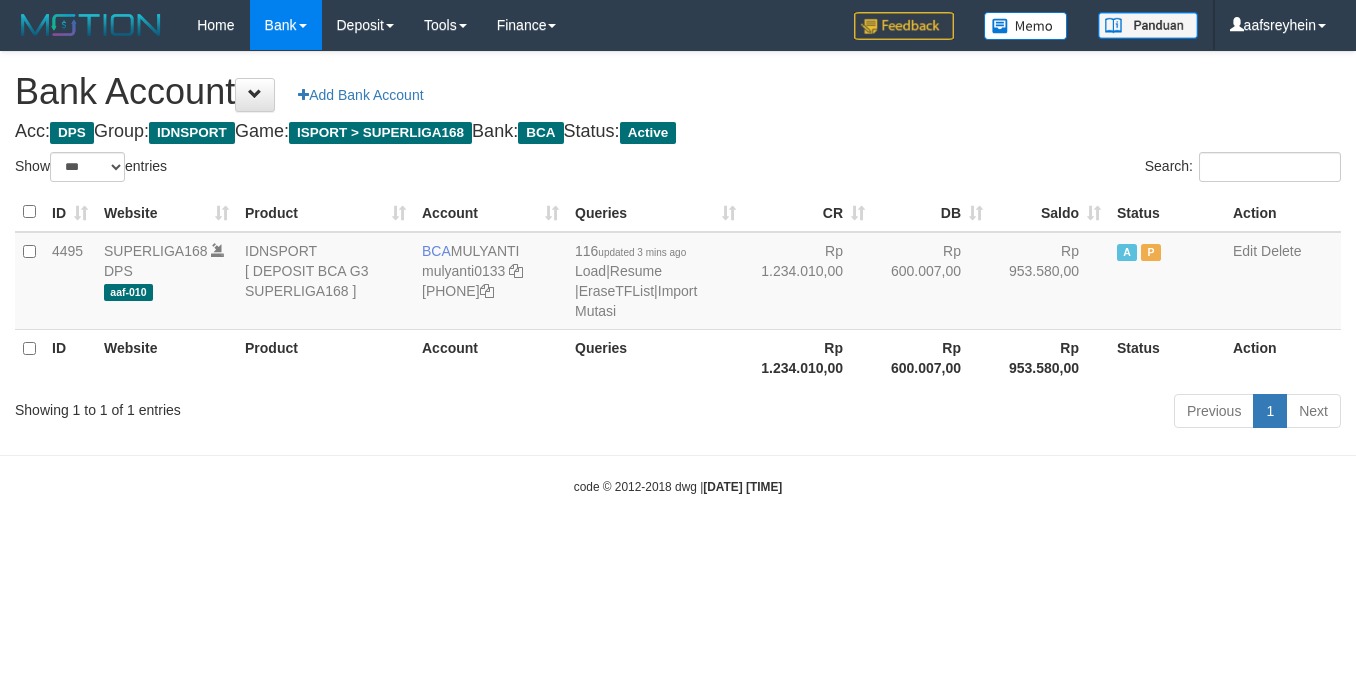 select on "***" 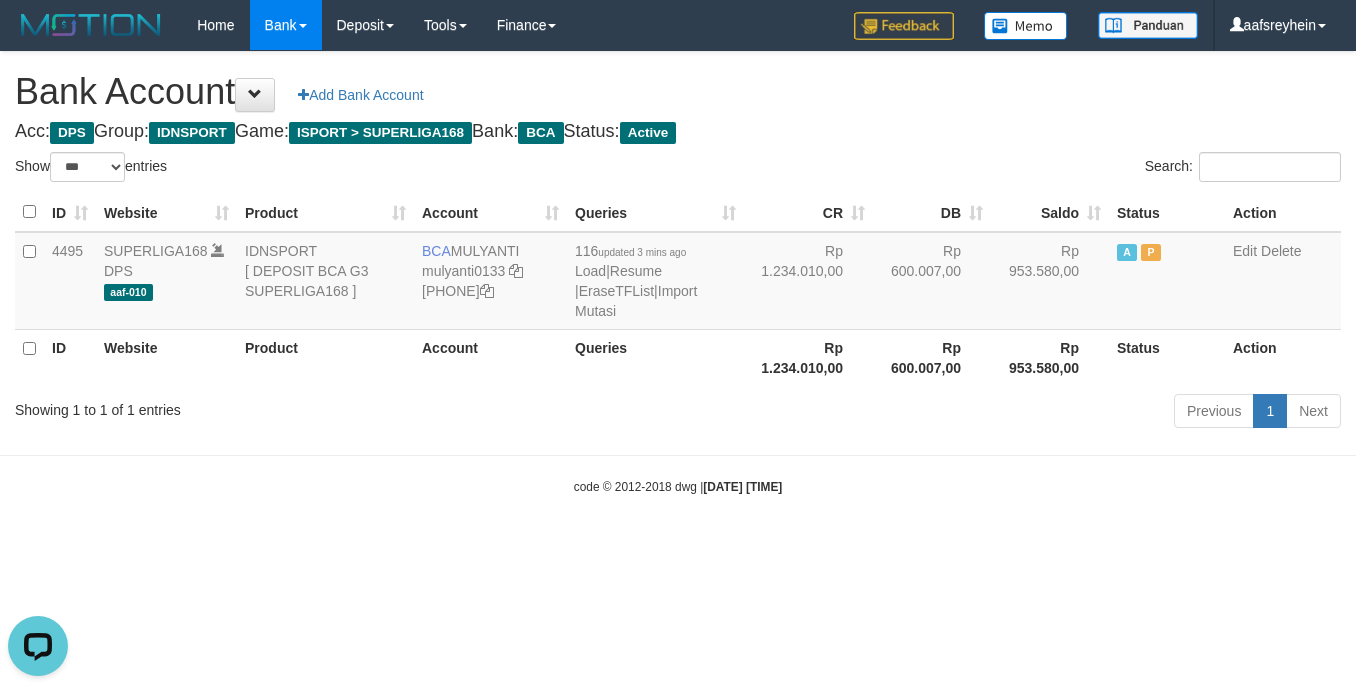 scroll, scrollTop: 0, scrollLeft: 0, axis: both 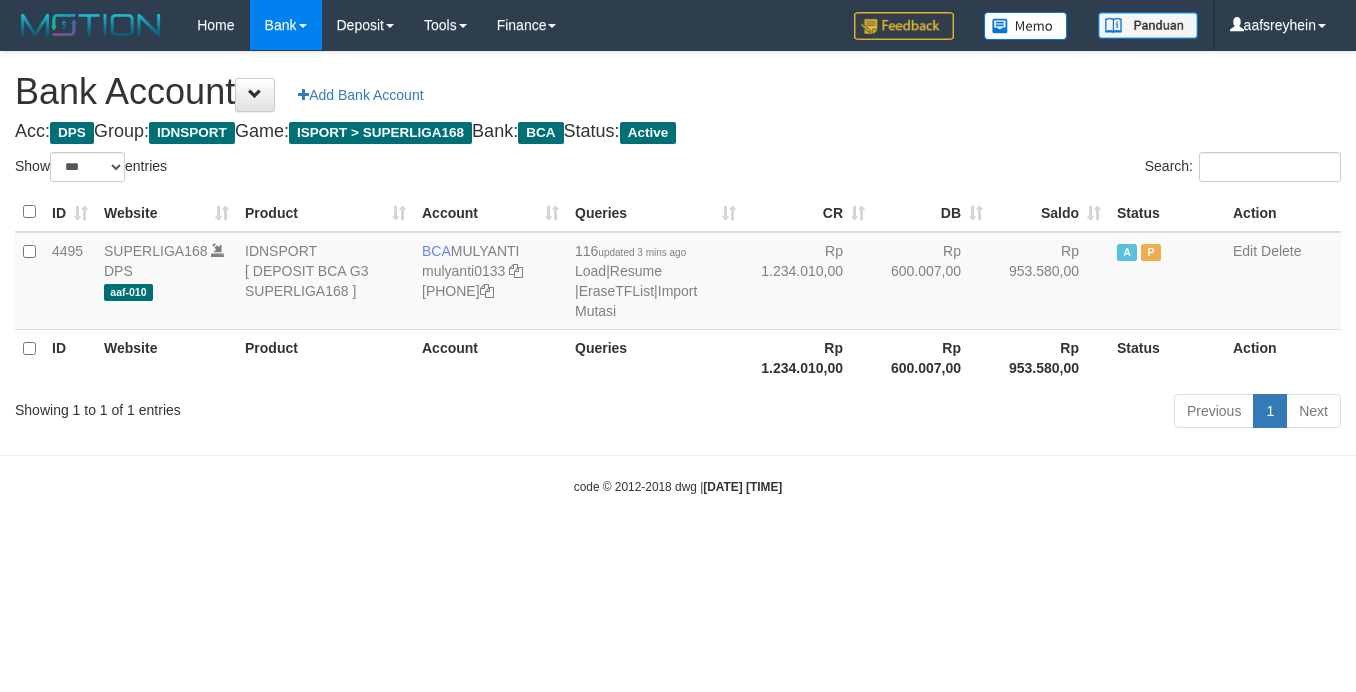 select on "***" 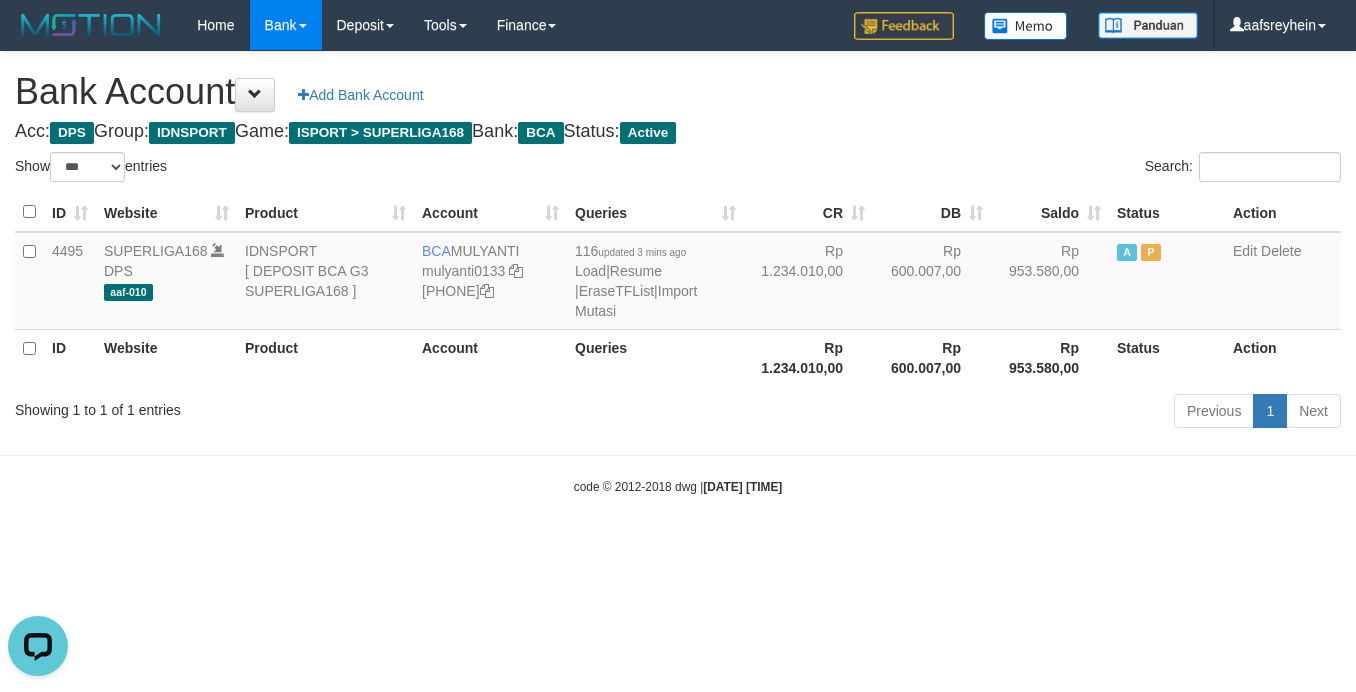 scroll, scrollTop: 0, scrollLeft: 0, axis: both 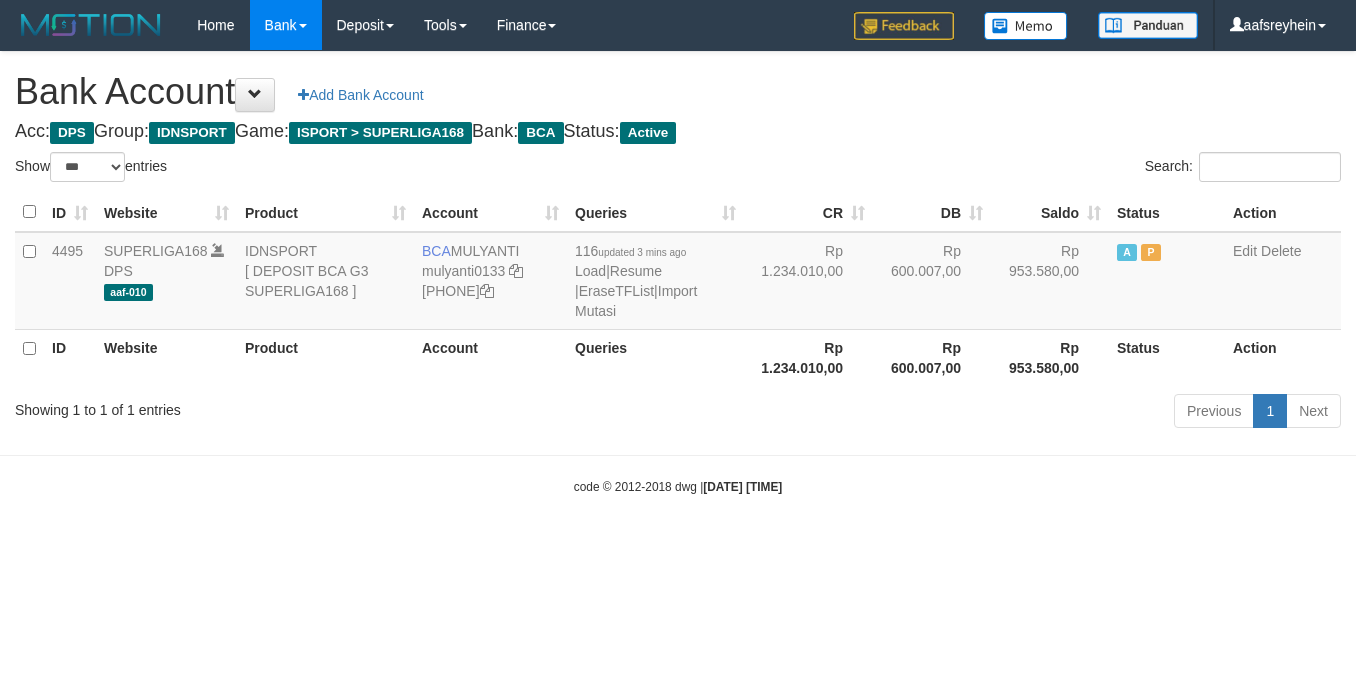 select on "***" 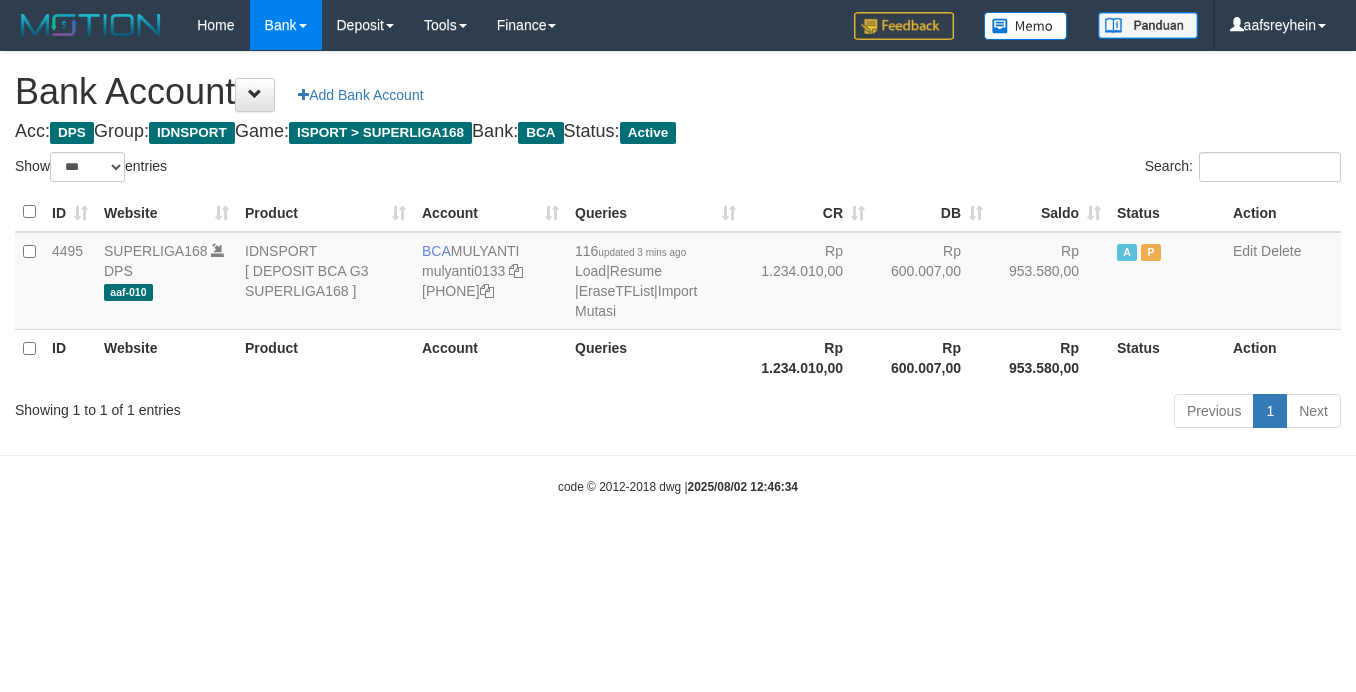 select on "***" 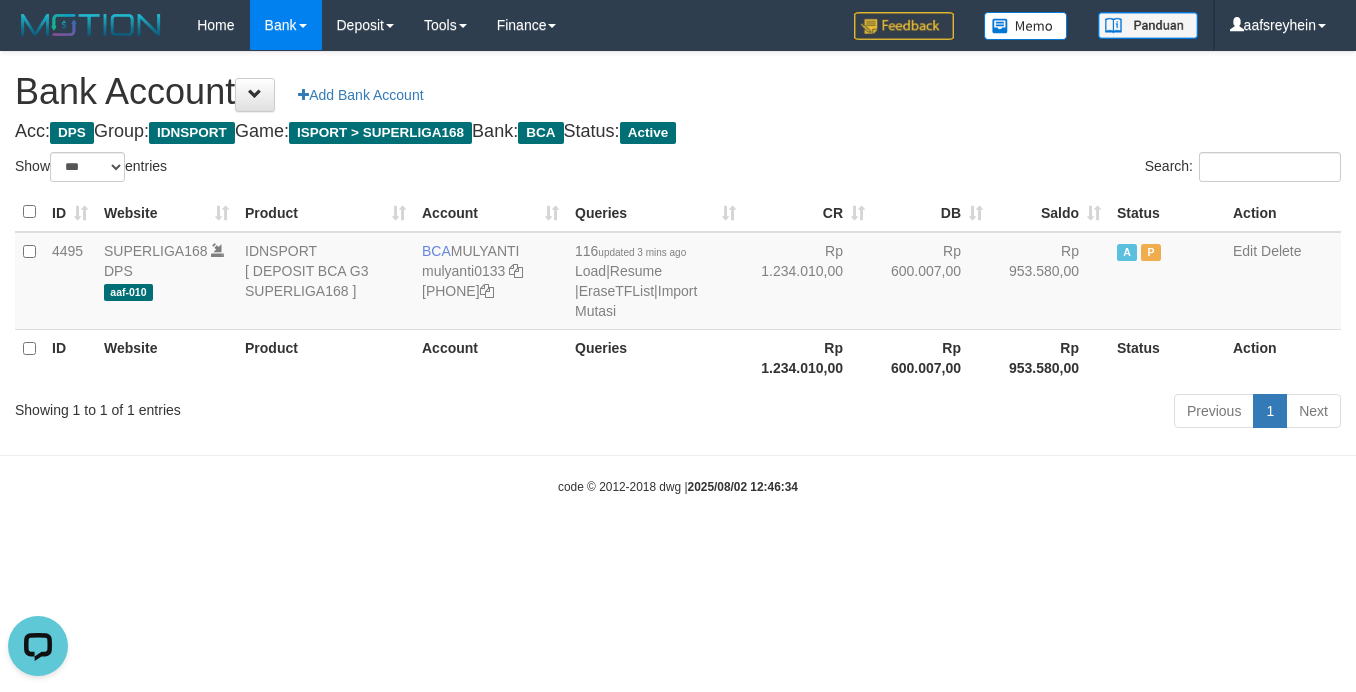 scroll, scrollTop: 0, scrollLeft: 0, axis: both 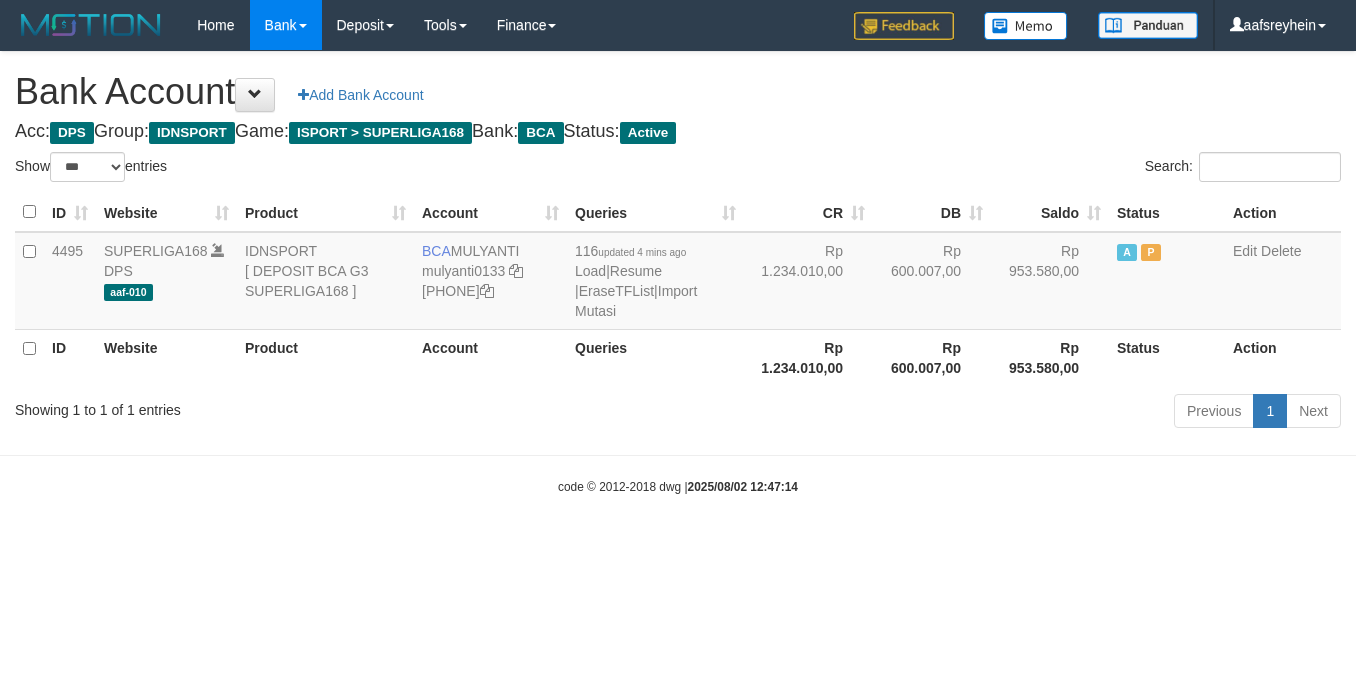 select on "***" 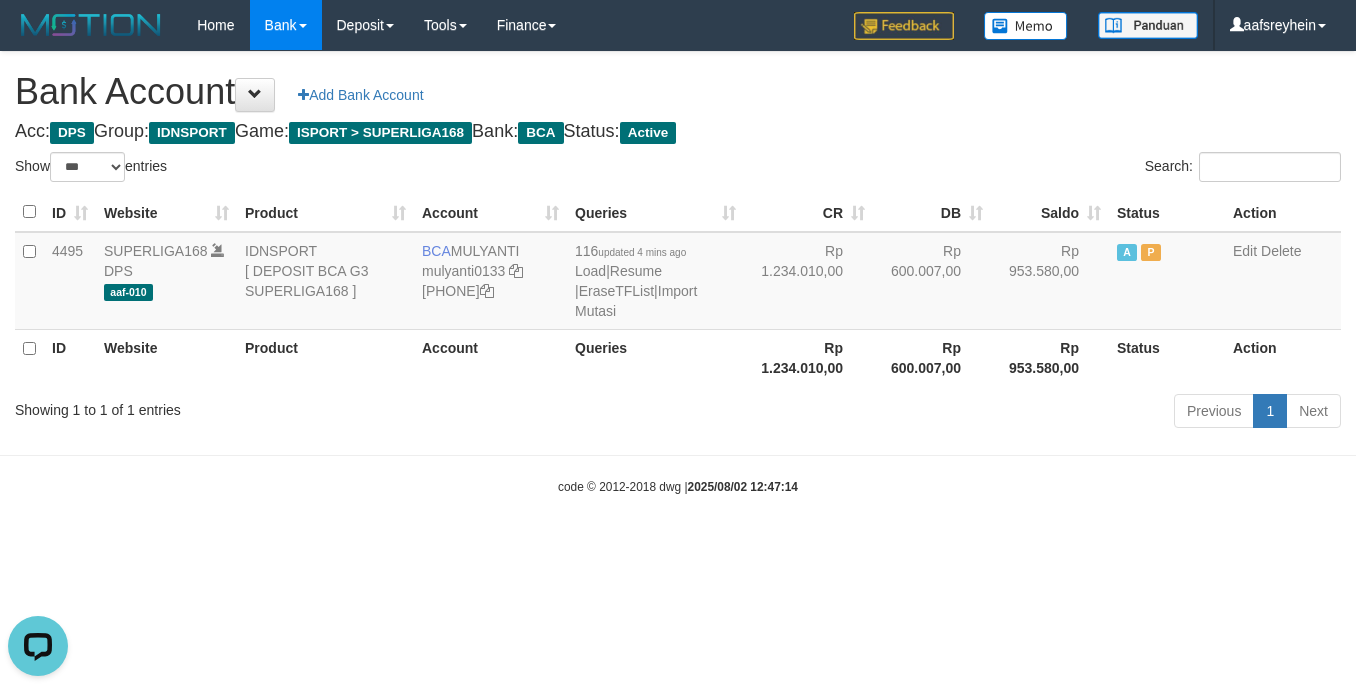 scroll, scrollTop: 0, scrollLeft: 0, axis: both 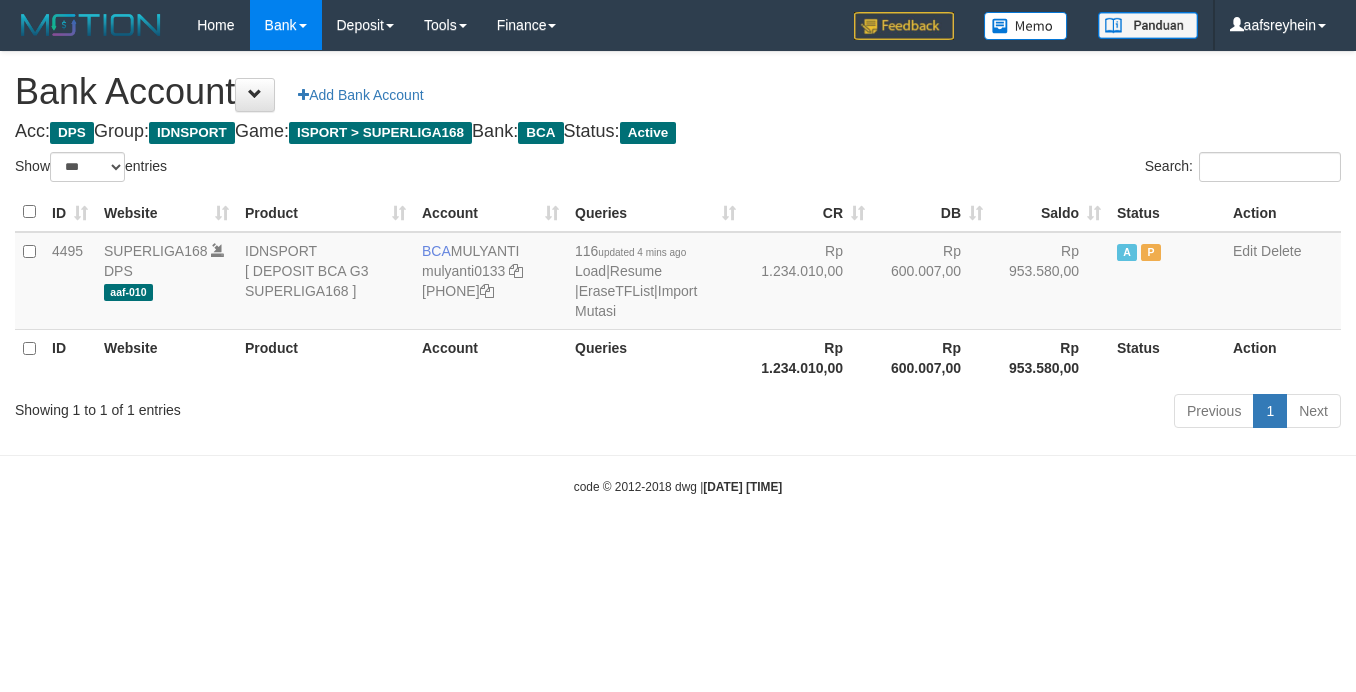 select on "***" 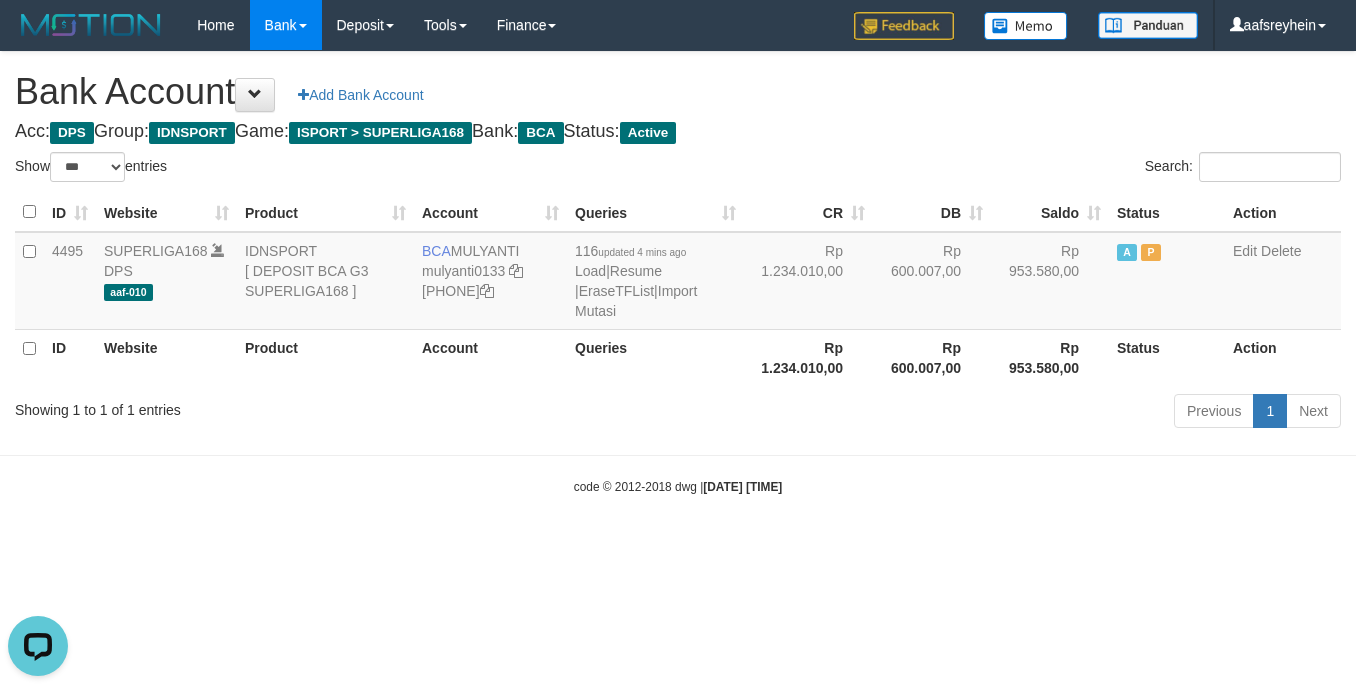 scroll, scrollTop: 0, scrollLeft: 0, axis: both 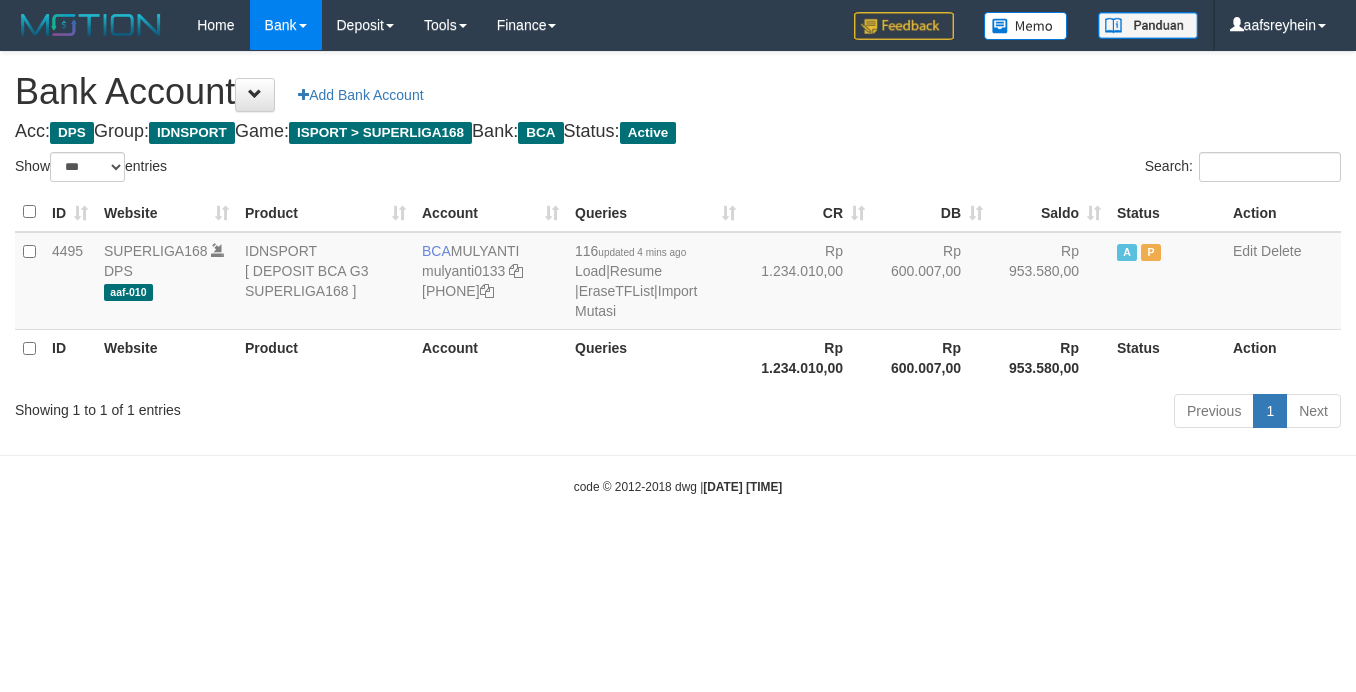 select on "***" 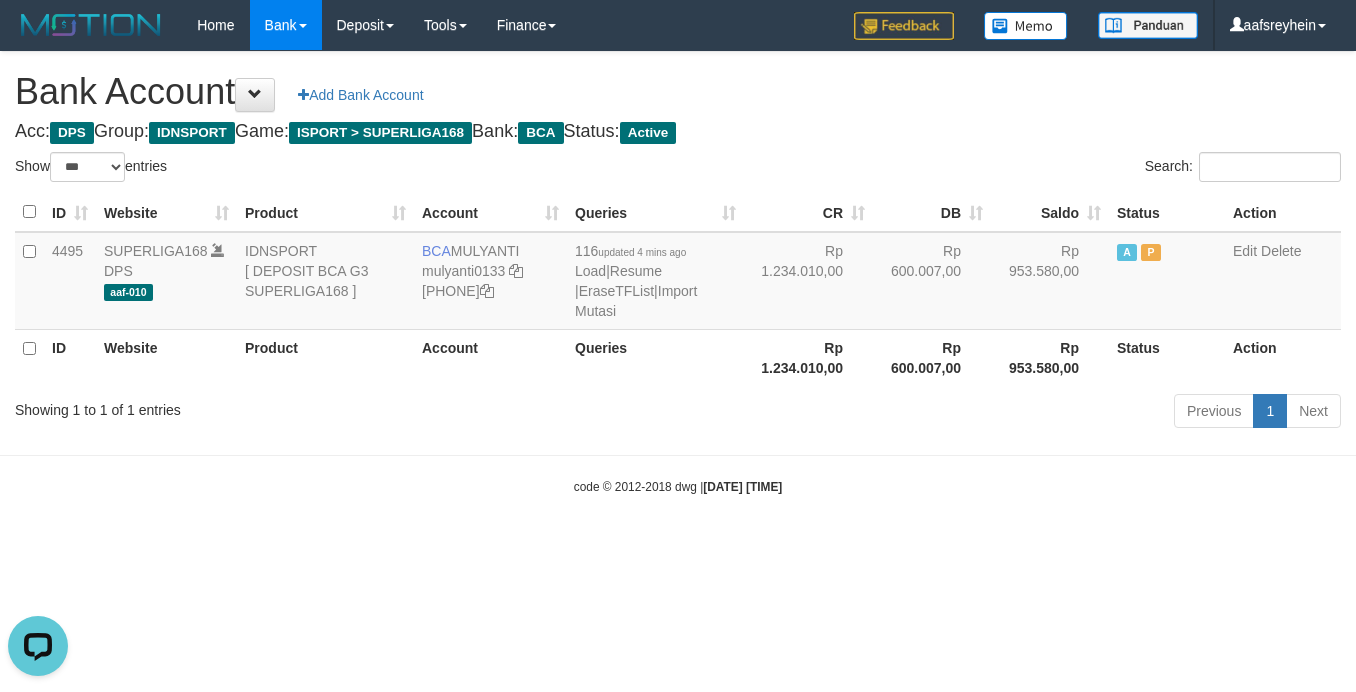 scroll, scrollTop: 0, scrollLeft: 0, axis: both 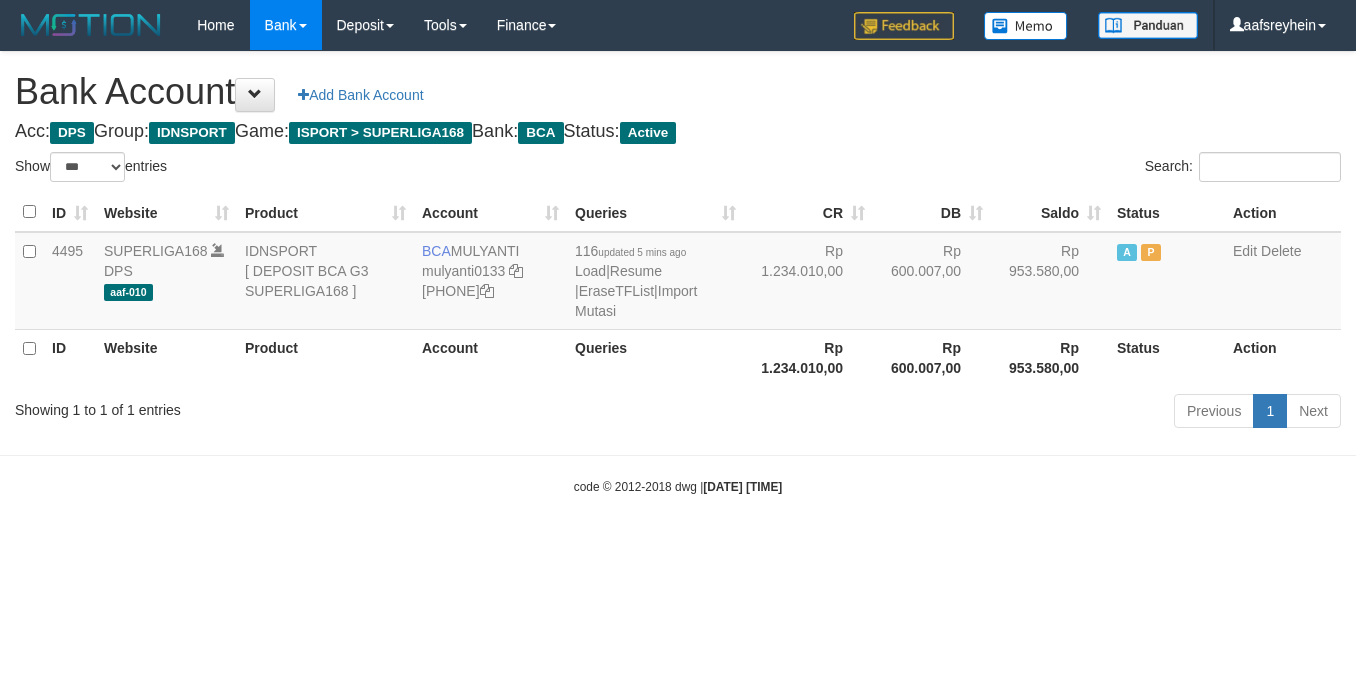 select on "***" 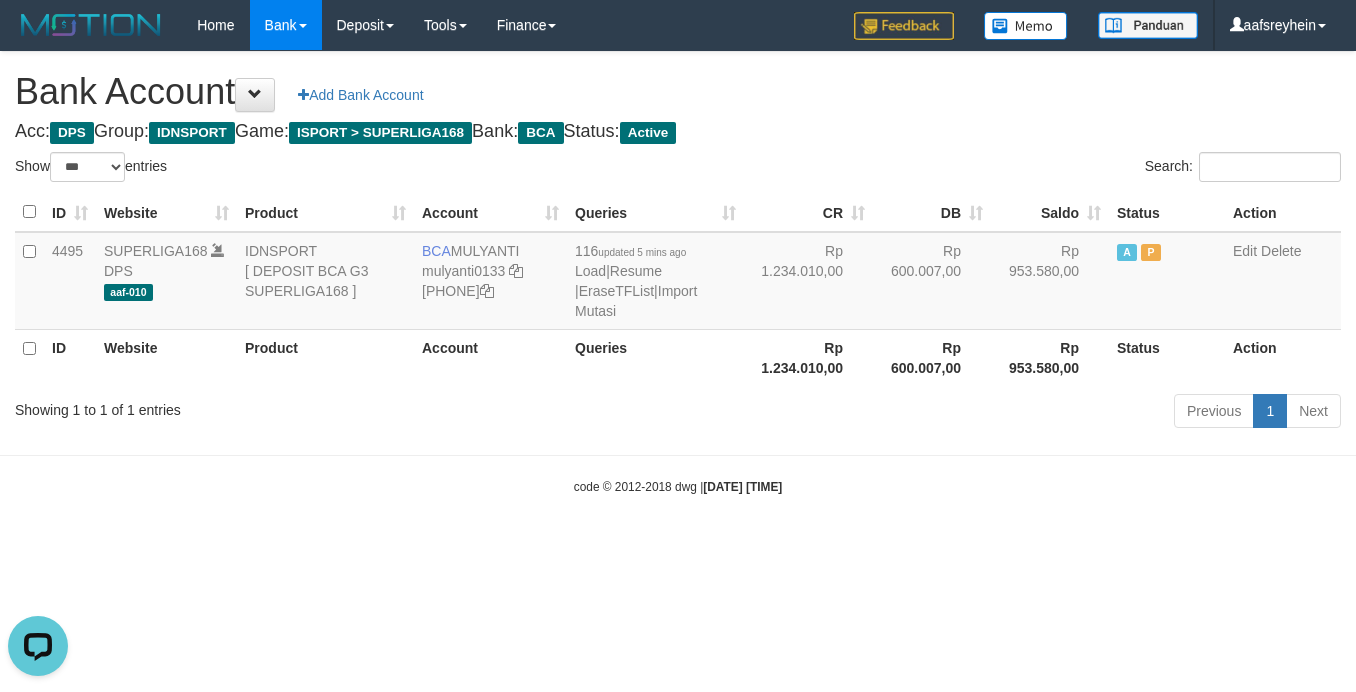scroll, scrollTop: 0, scrollLeft: 0, axis: both 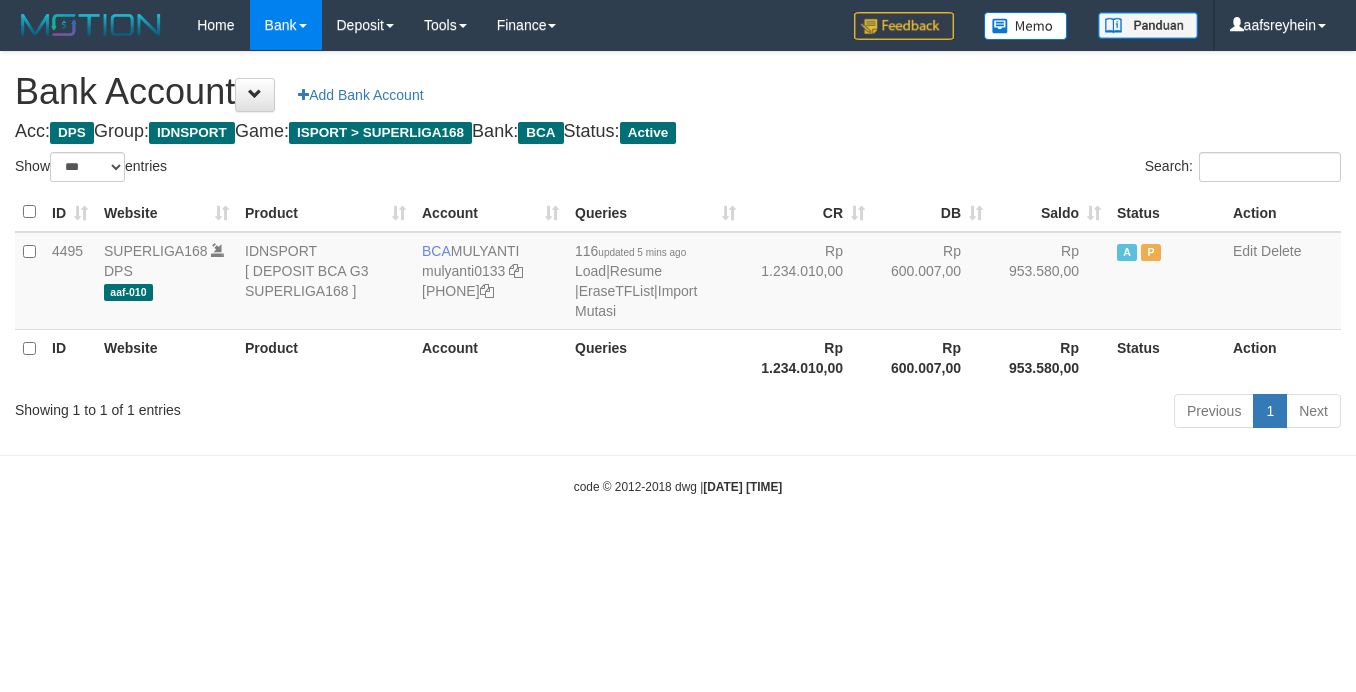 select on "***" 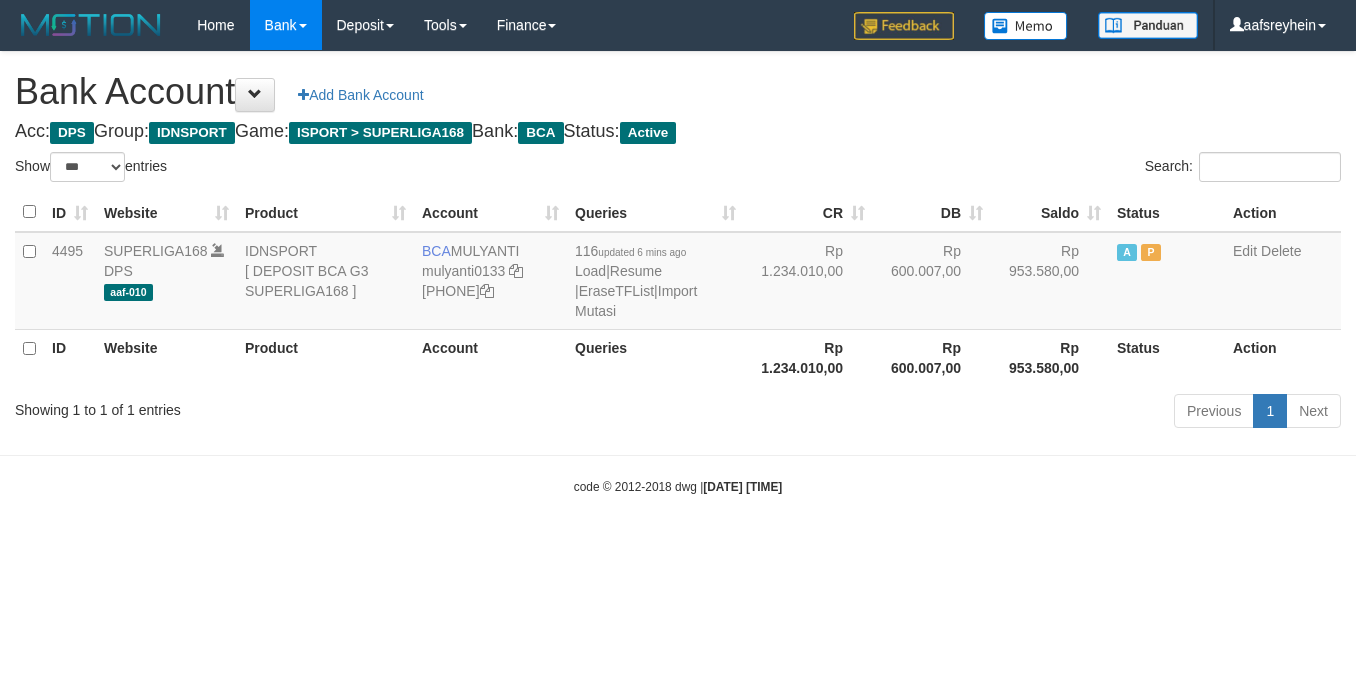 select on "***" 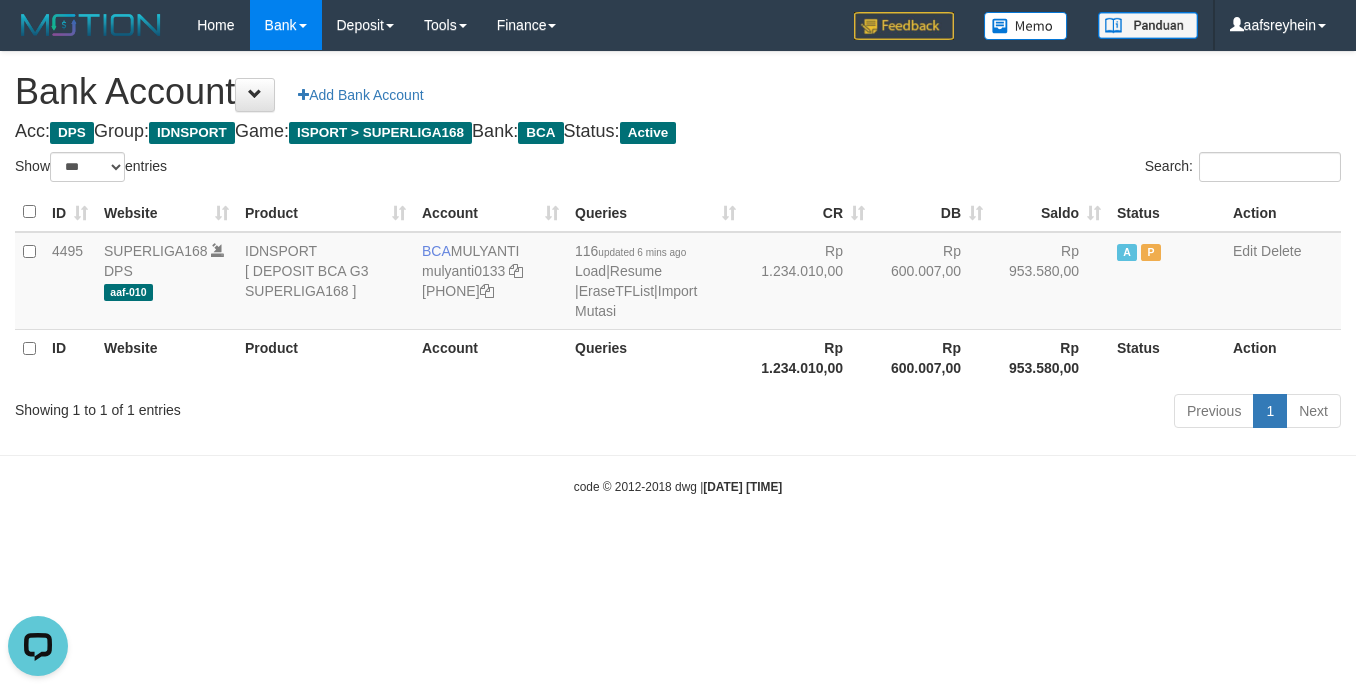 scroll, scrollTop: 0, scrollLeft: 0, axis: both 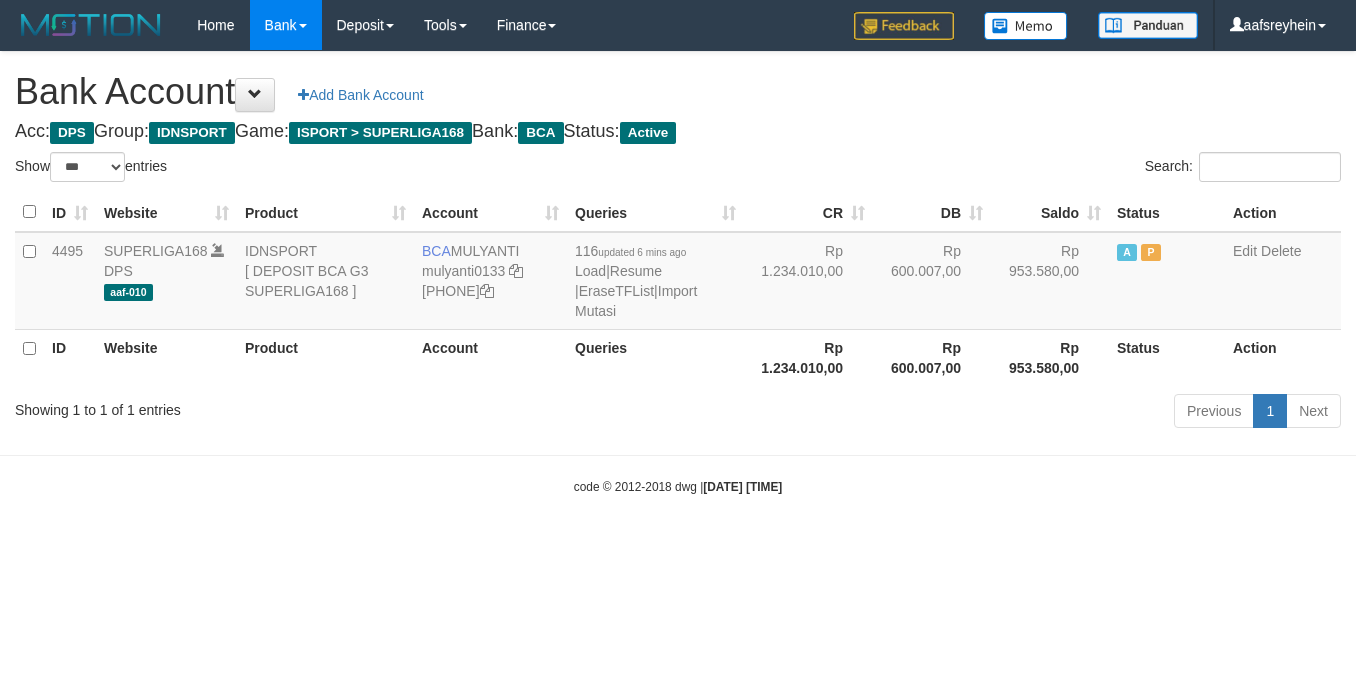 select on "***" 